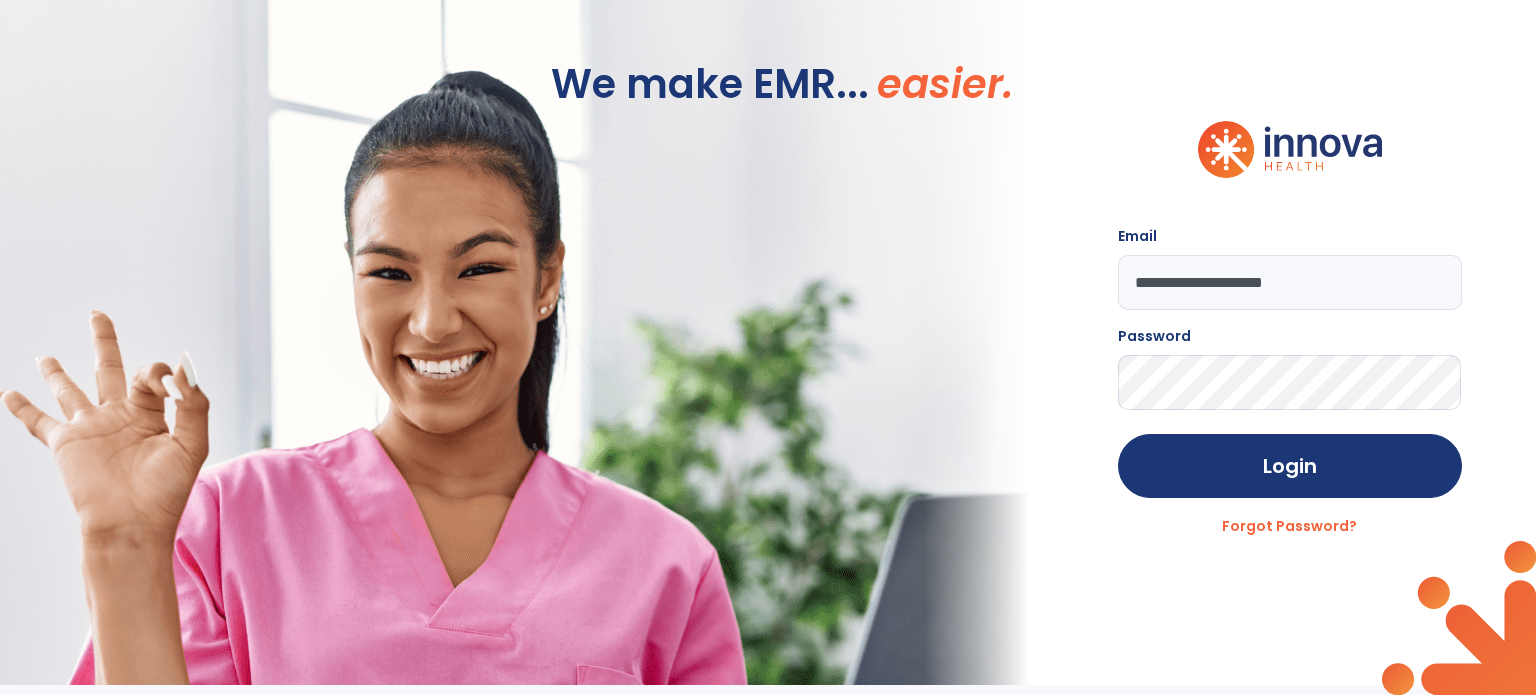 scroll, scrollTop: 0, scrollLeft: 0, axis: both 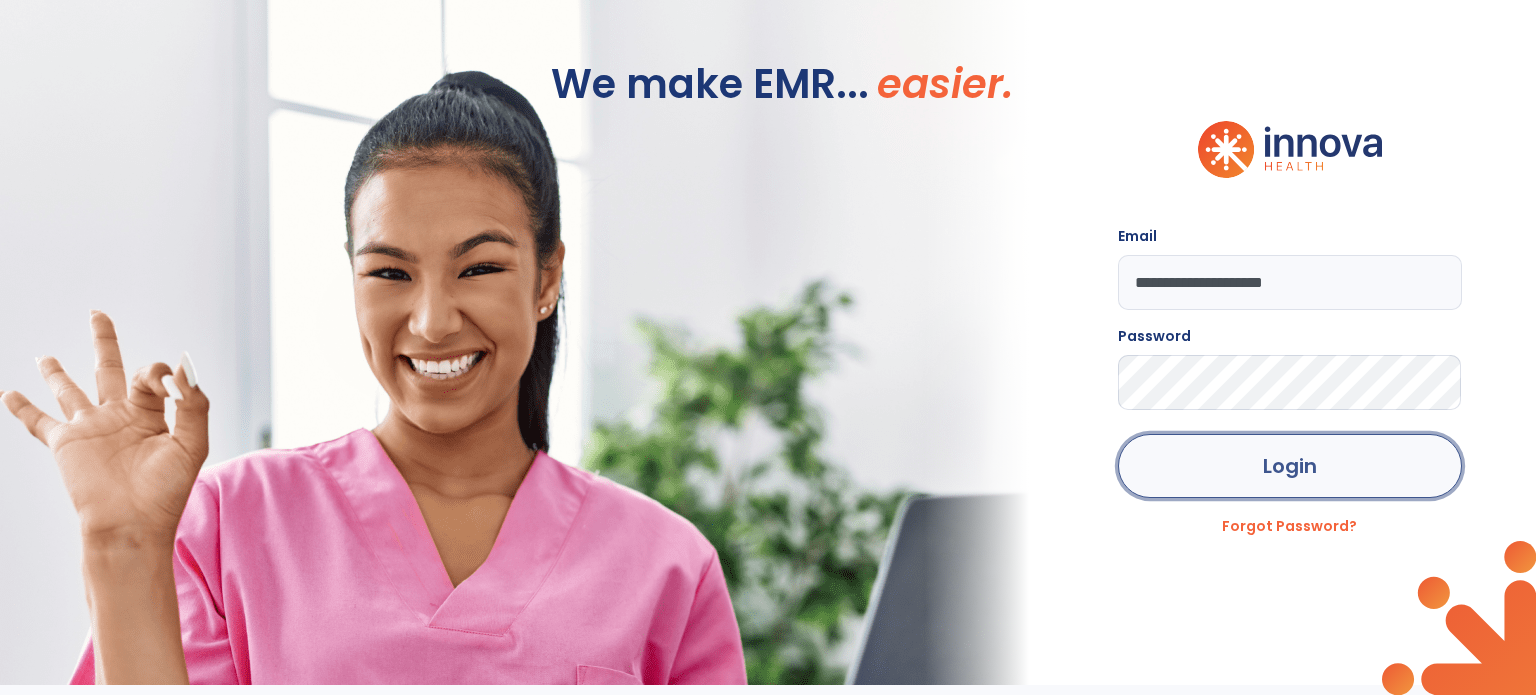 click on "Login" 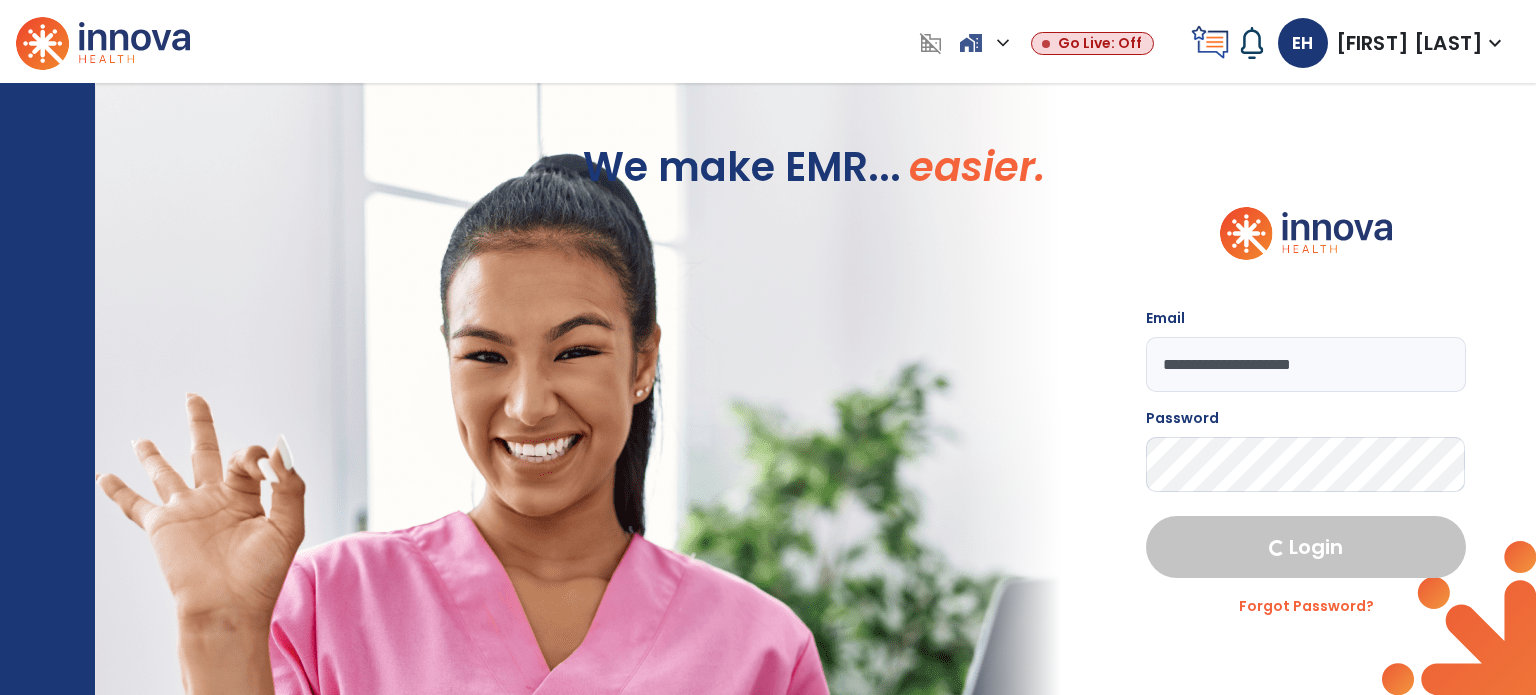 select on "****" 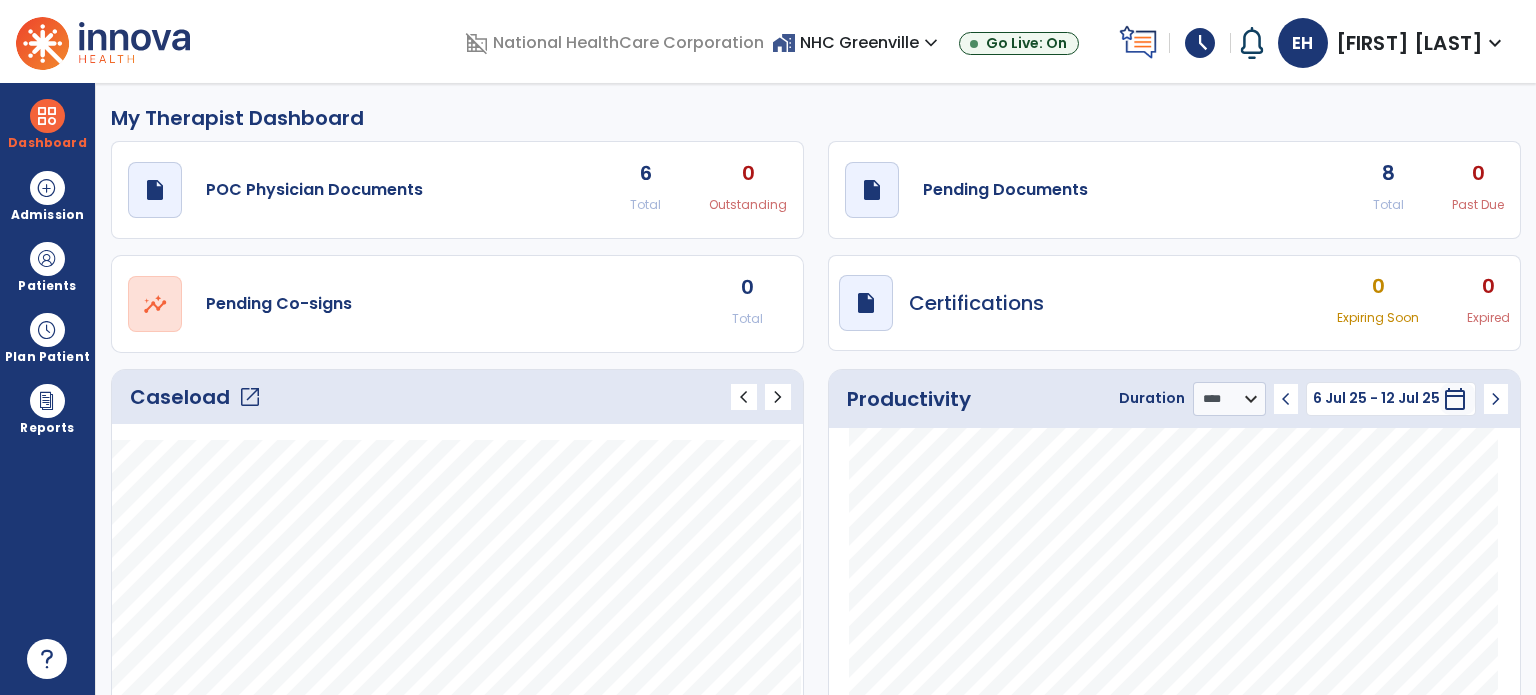 click on "schedule" at bounding box center (1200, 43) 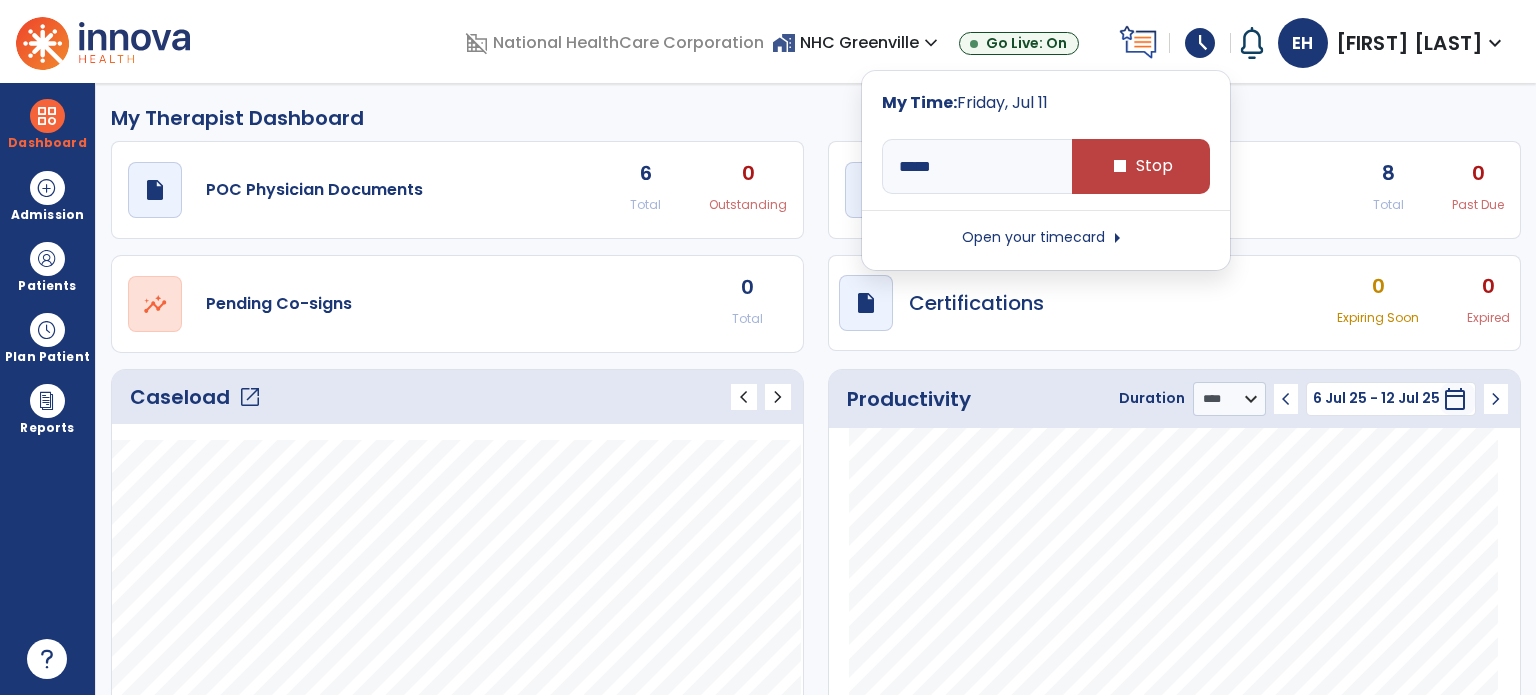 click on "schedule" at bounding box center (1200, 43) 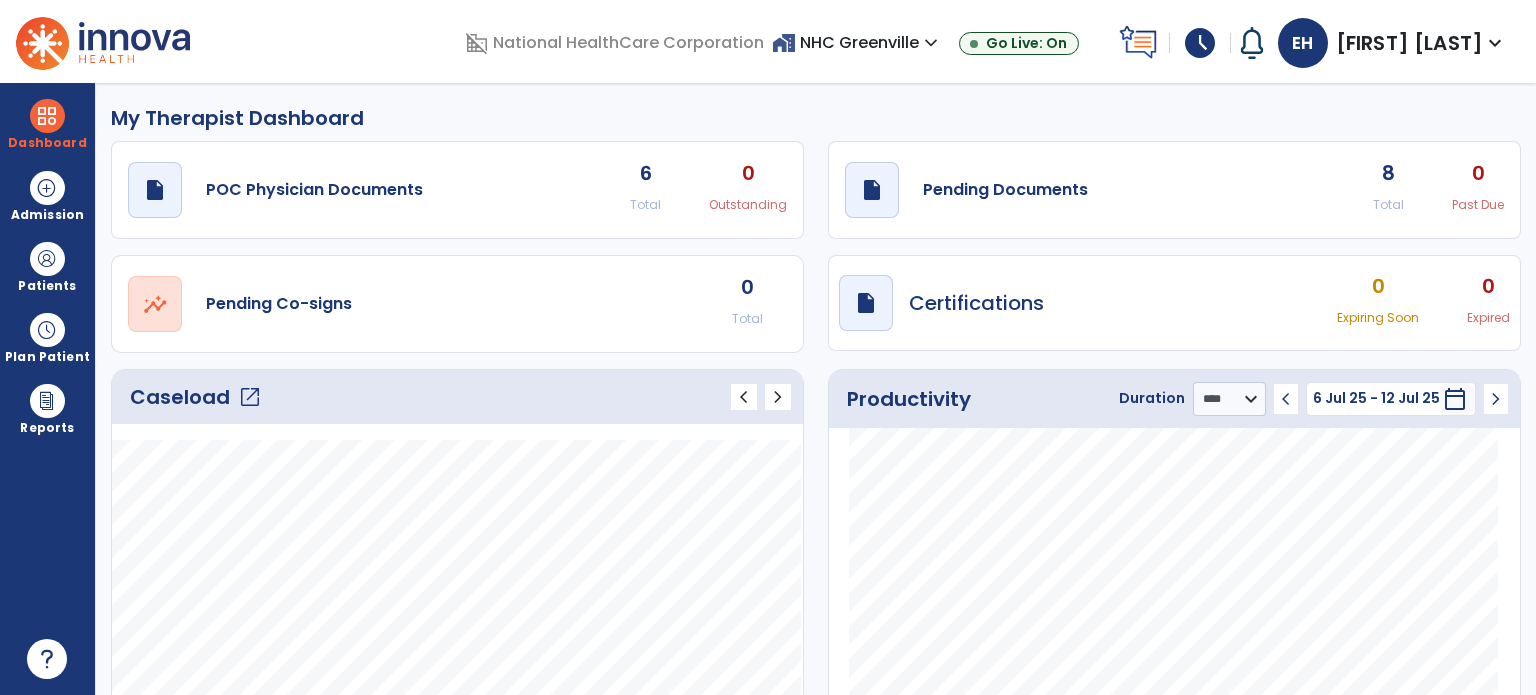 click on "draft   open_in_new  Pending Documents 8 Total 0 Past Due" 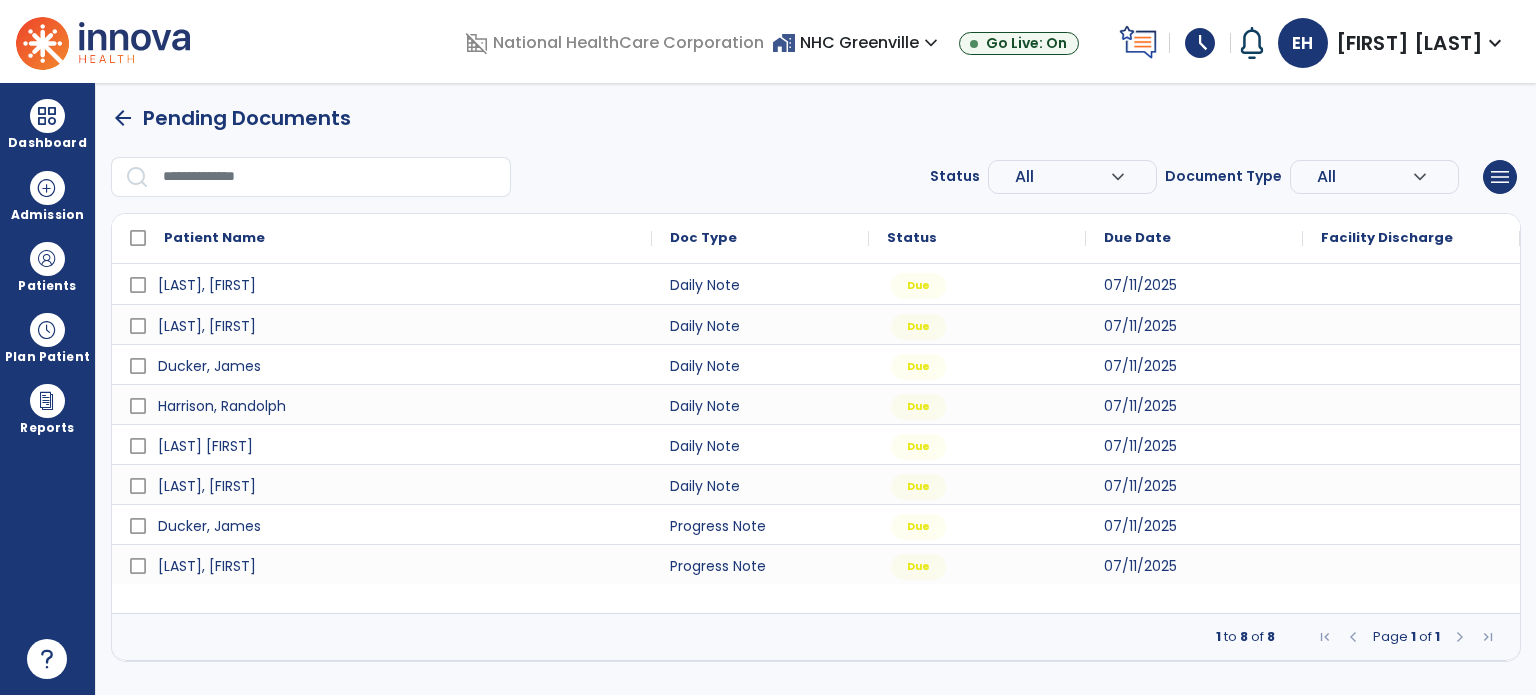 click on "Pending Documents" at bounding box center [247, 118] 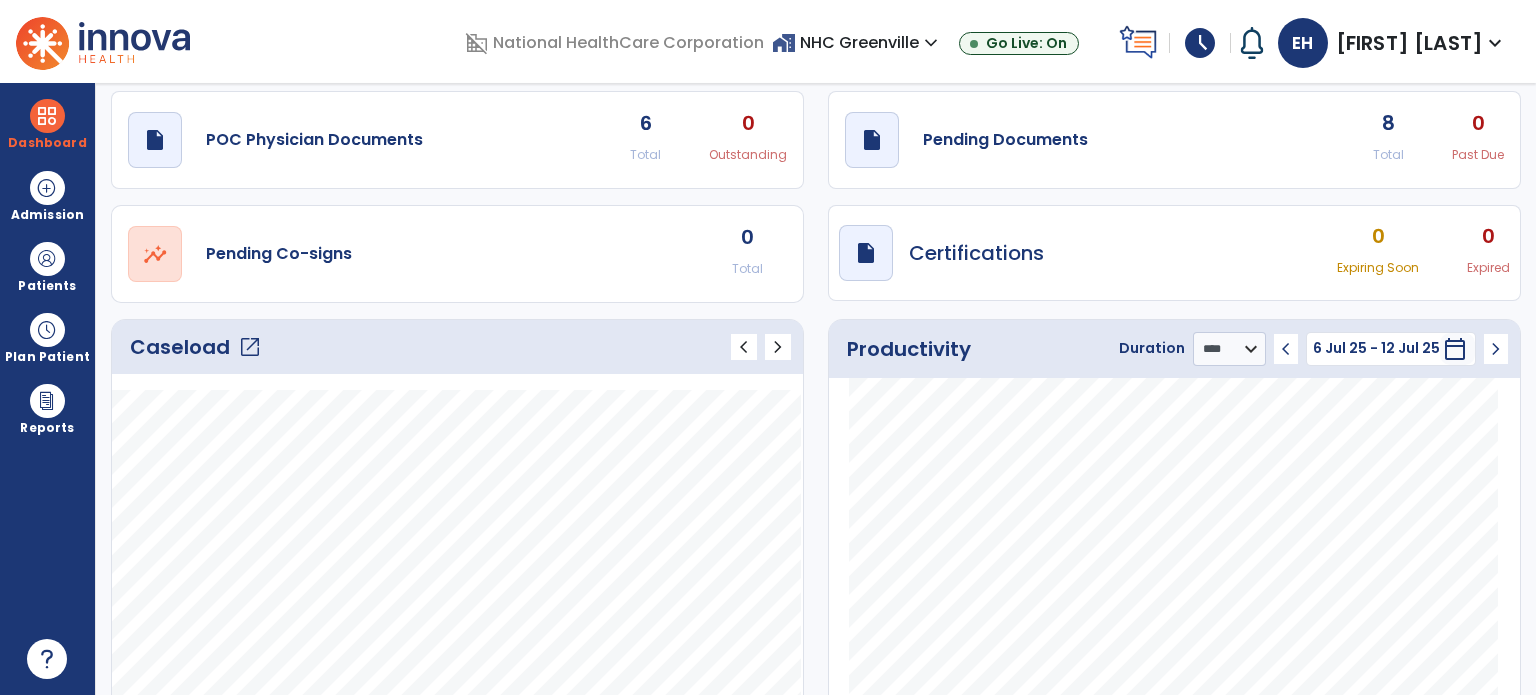 scroll, scrollTop: 0, scrollLeft: 0, axis: both 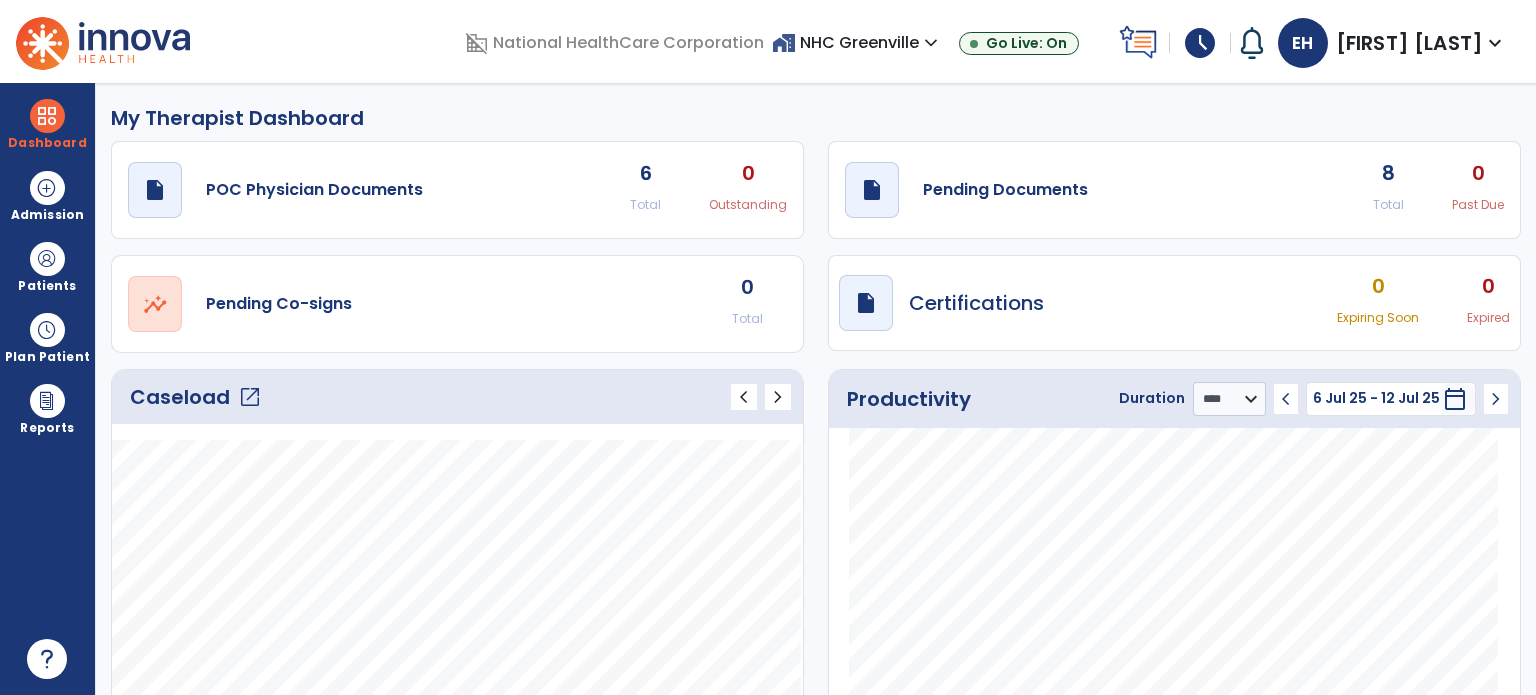 click on "draft   open_in_new  Pending Documents 8 Total 0 Past Due" 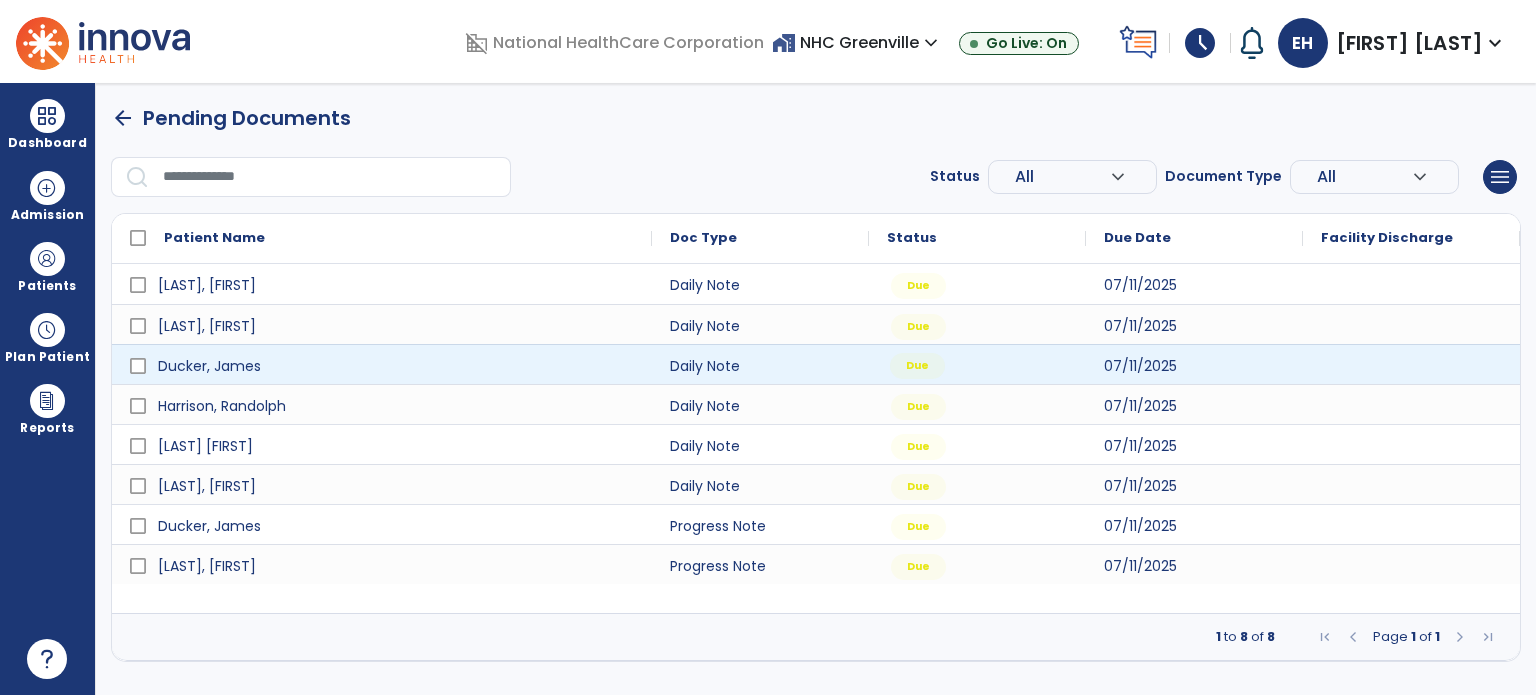click on "Due" at bounding box center [917, 366] 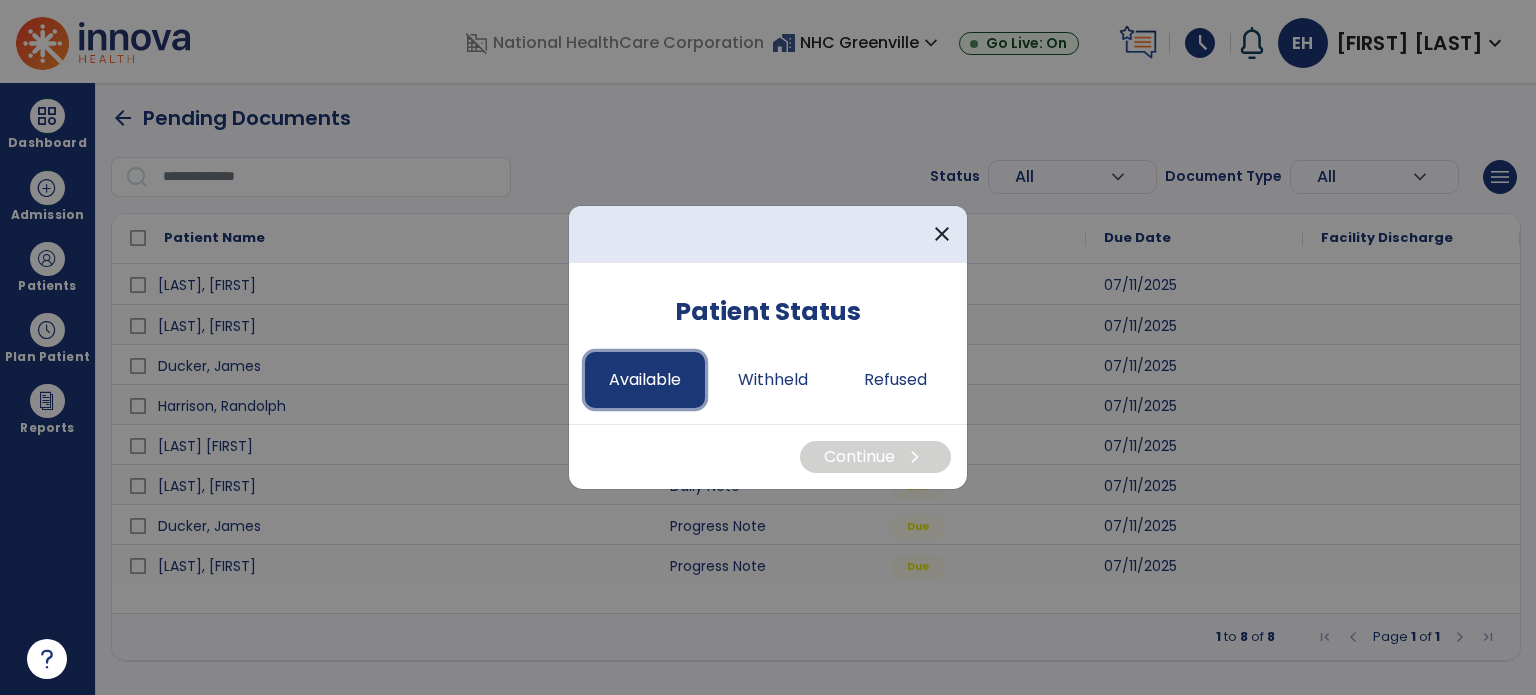 click on "Available" at bounding box center [645, 380] 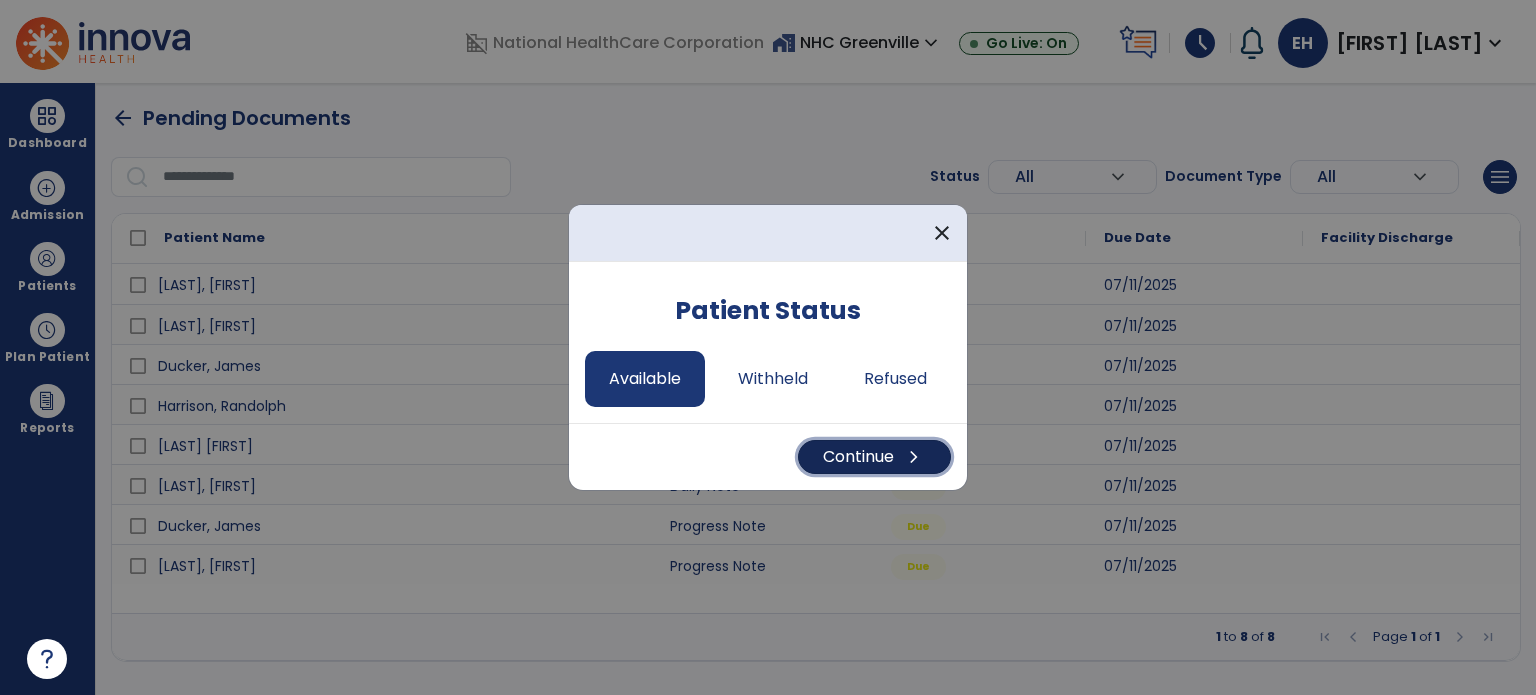 click on "Continue   chevron_right" at bounding box center (874, 457) 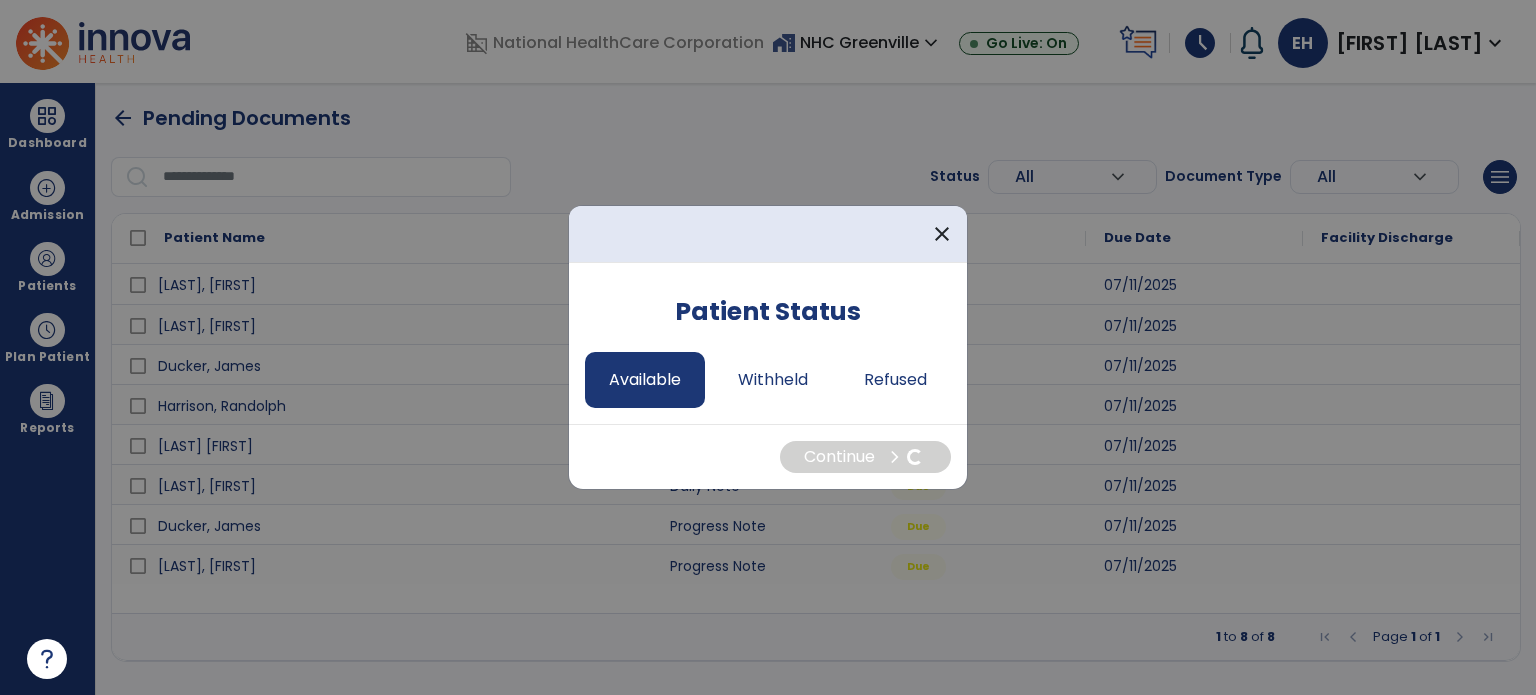 select on "*" 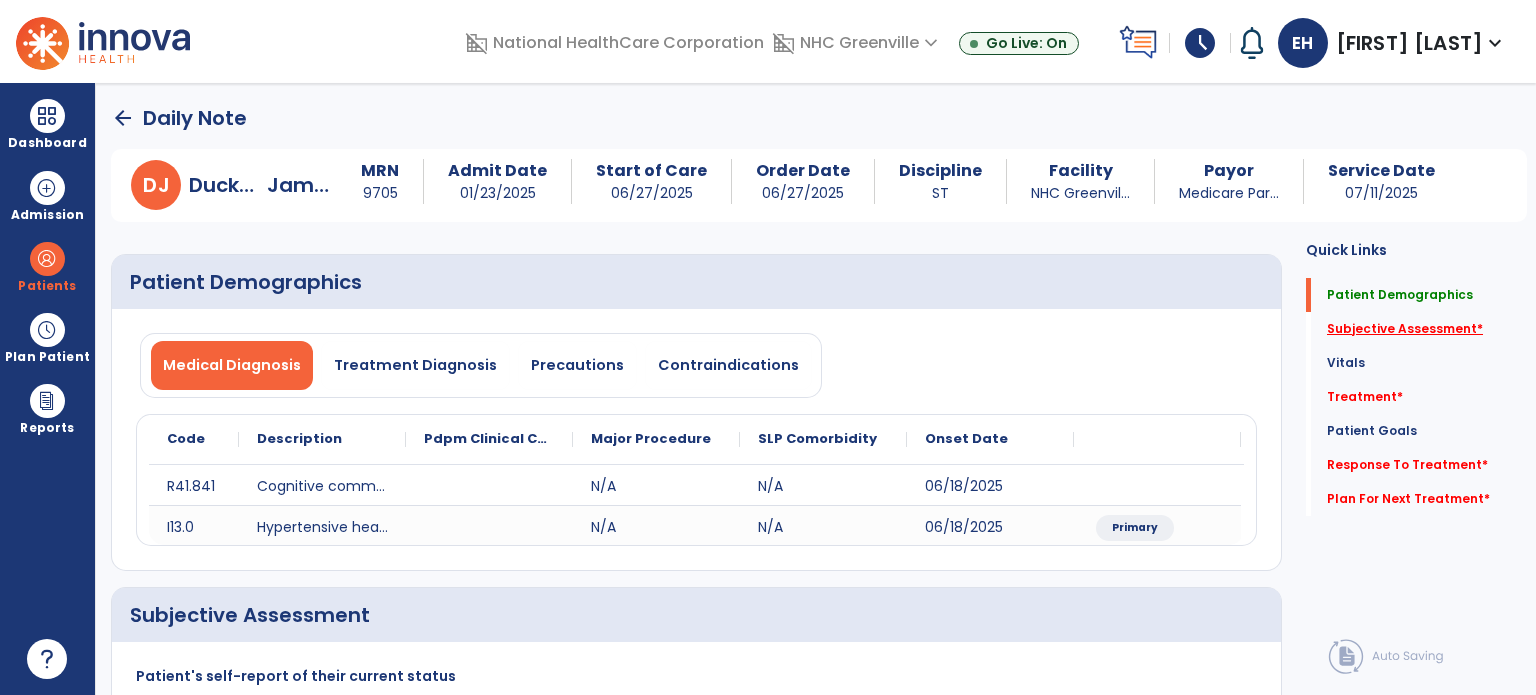 click on "Subjective Assessment   *" 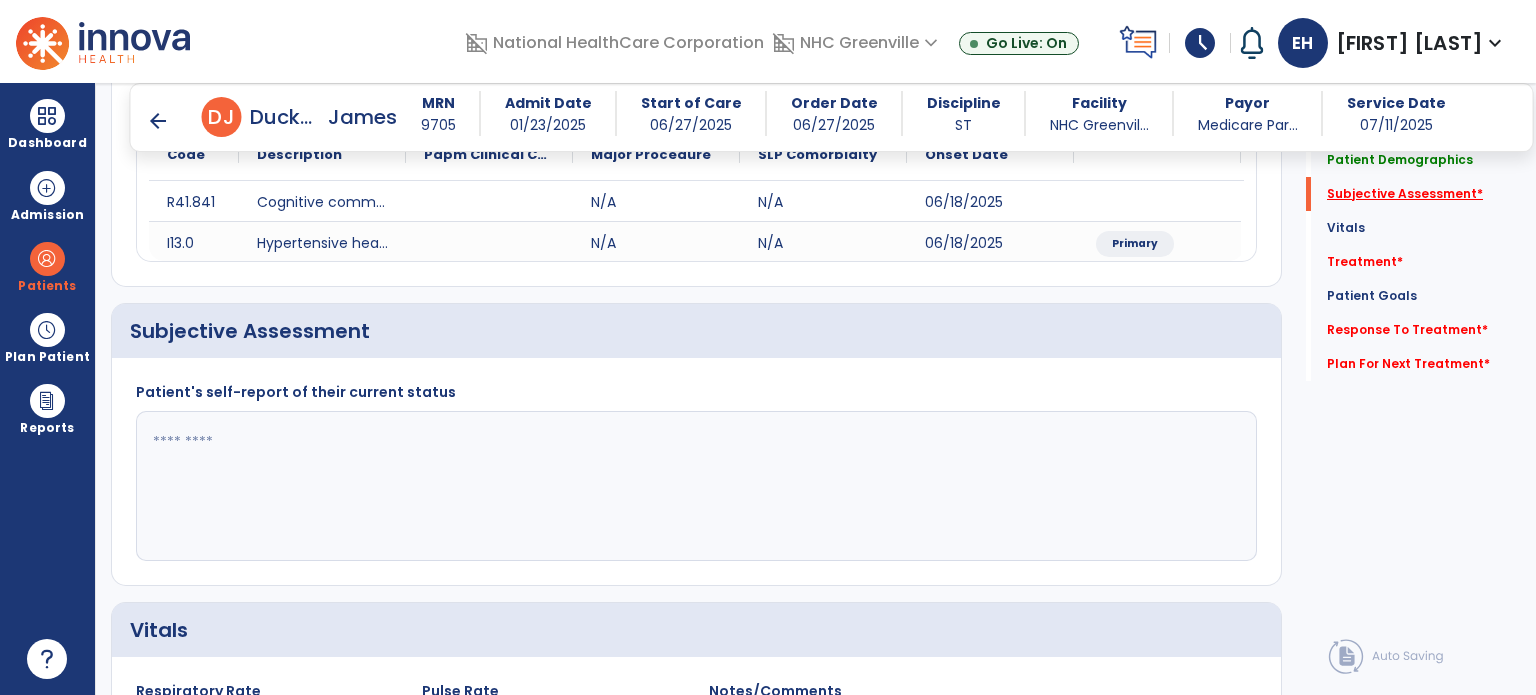 scroll, scrollTop: 338, scrollLeft: 0, axis: vertical 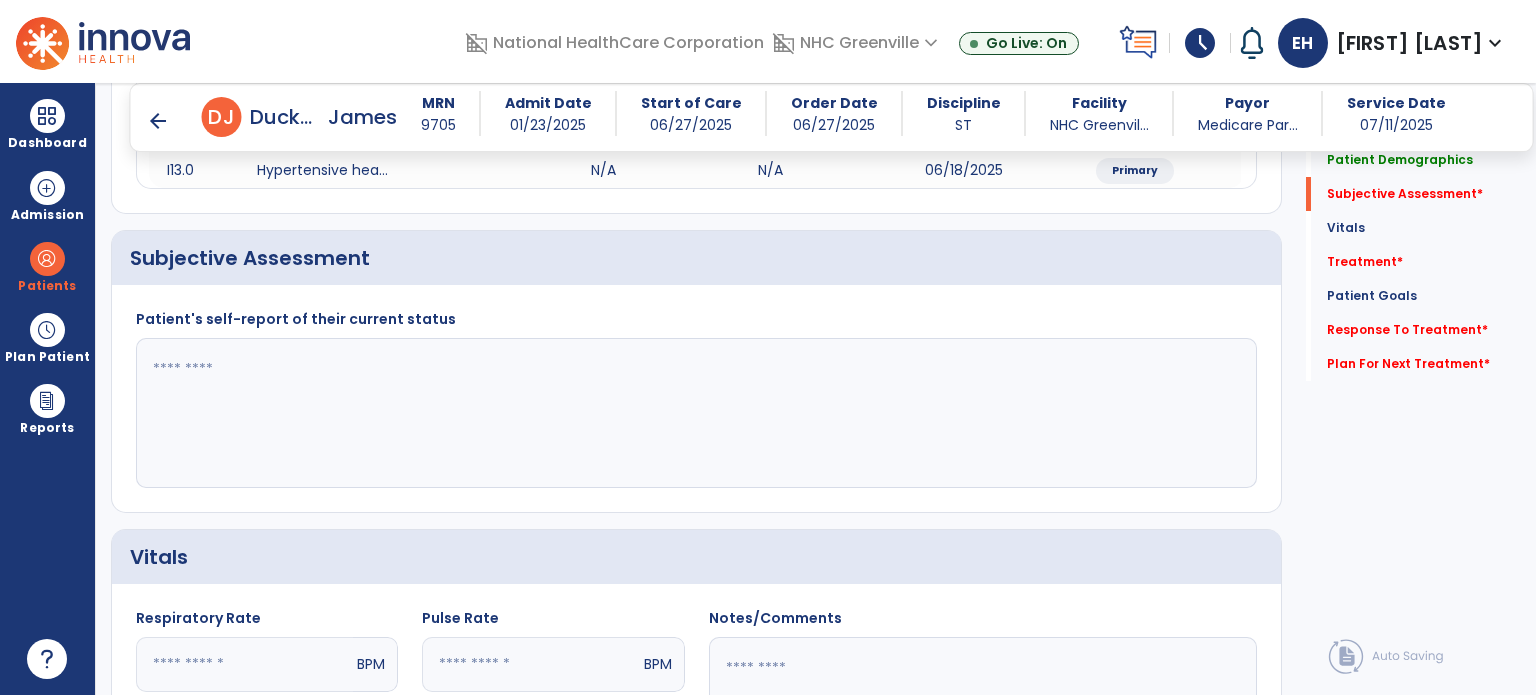 click 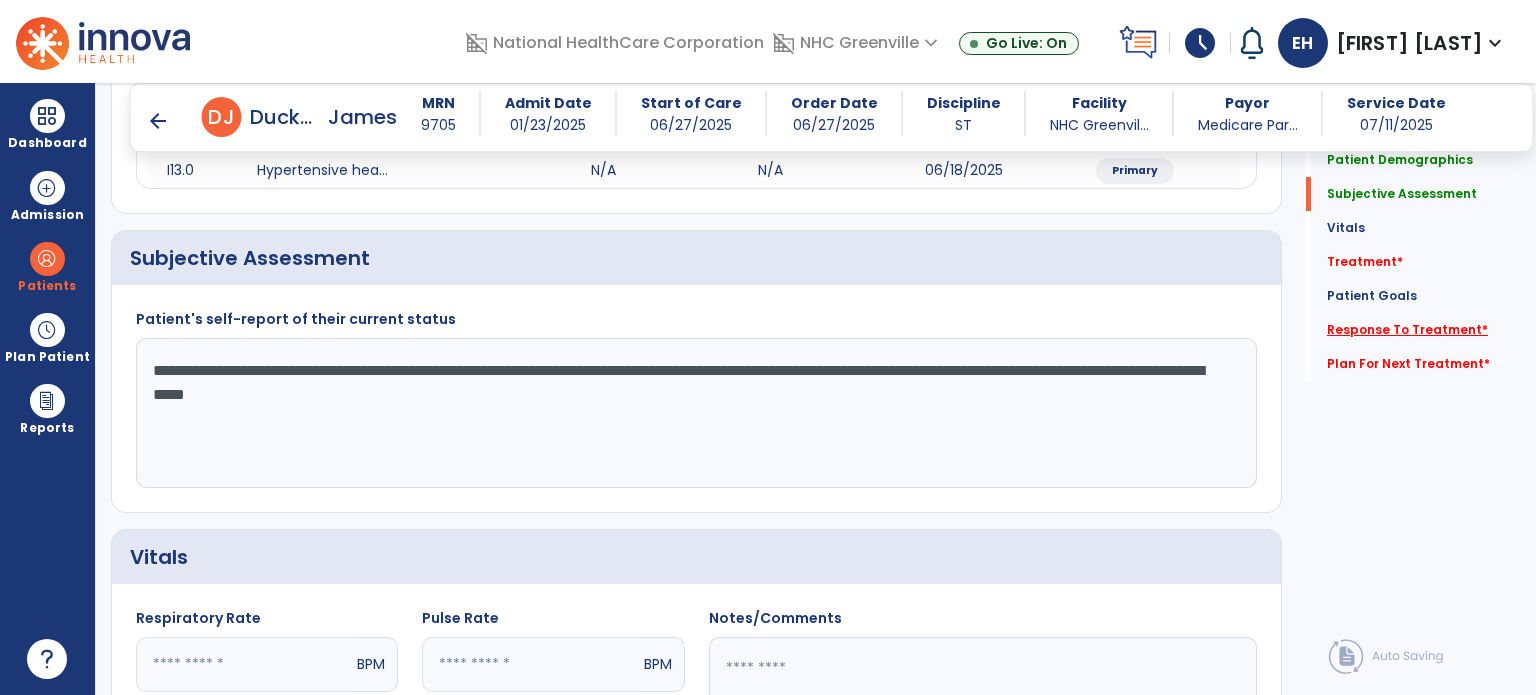 type on "**********" 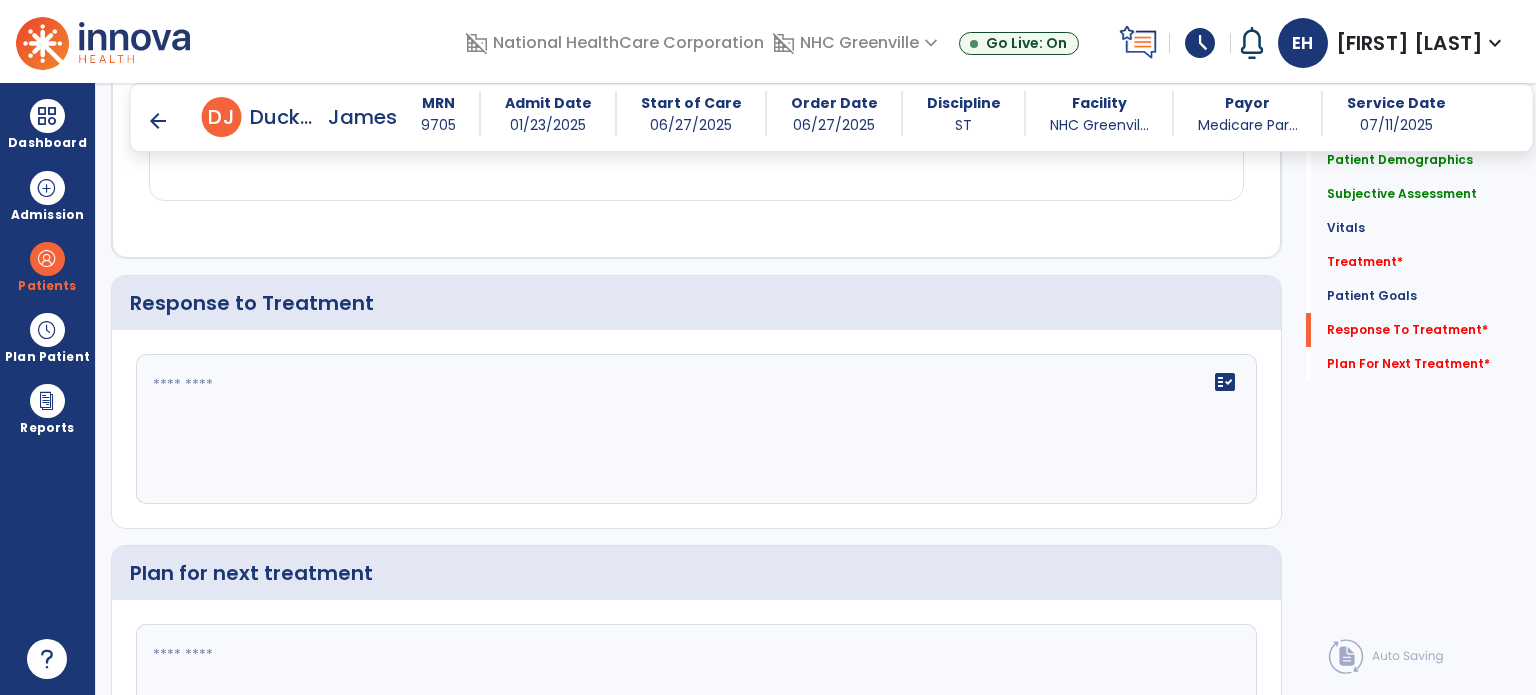 scroll, scrollTop: 2277, scrollLeft: 0, axis: vertical 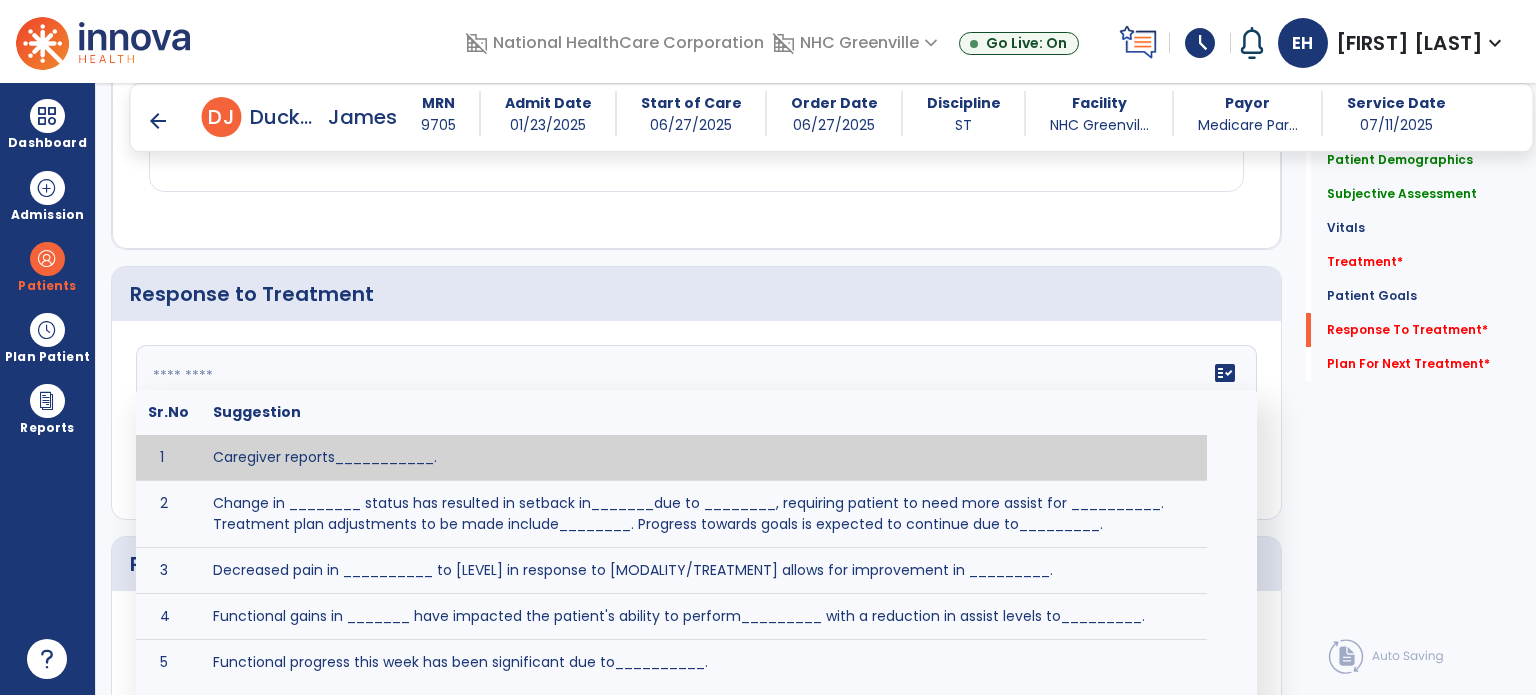 click on "fact_check  Sr.No Suggestion 1 Caregiver reports___________. 2 Change in ________ status has resulted in setback in_______due to ________, requiring patient to need more assist for __________.   Treatment plan adjustments to be made include________.  Progress towards goals is expected to continue due to_________. 3 Decreased pain in __________ to [LEVEL] in response to [MODALITY/TREATMENT] allows for improvement in _________. 4 Functional gains in _______ have impacted the patient's ability to perform_________ with a reduction in assist levels to_________. 5 Functional progress this week has been significant due to__________. 6 Gains in ________ have improved the patient's ability to perform ______with decreased levels of assist to___________. 7 Improvement in ________allows patient to tolerate higher levels of challenges in_________. 8 Pain in [AREA] has decreased to [LEVEL] in response to [TREATMENT/MODALITY], allowing fore ease in completing__________. 9 10 11 12 13 14 15 16 17 18 19 20 21" 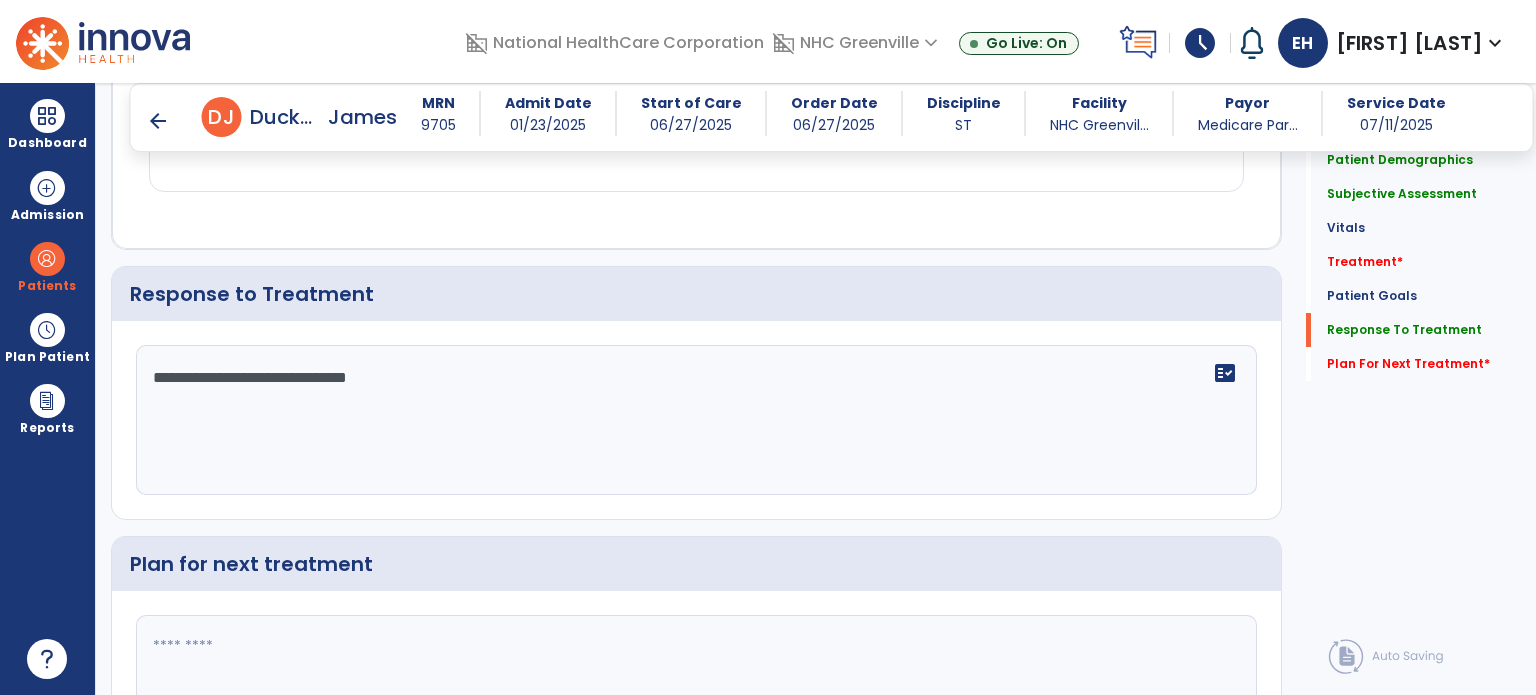 scroll, scrollTop: 2404, scrollLeft: 0, axis: vertical 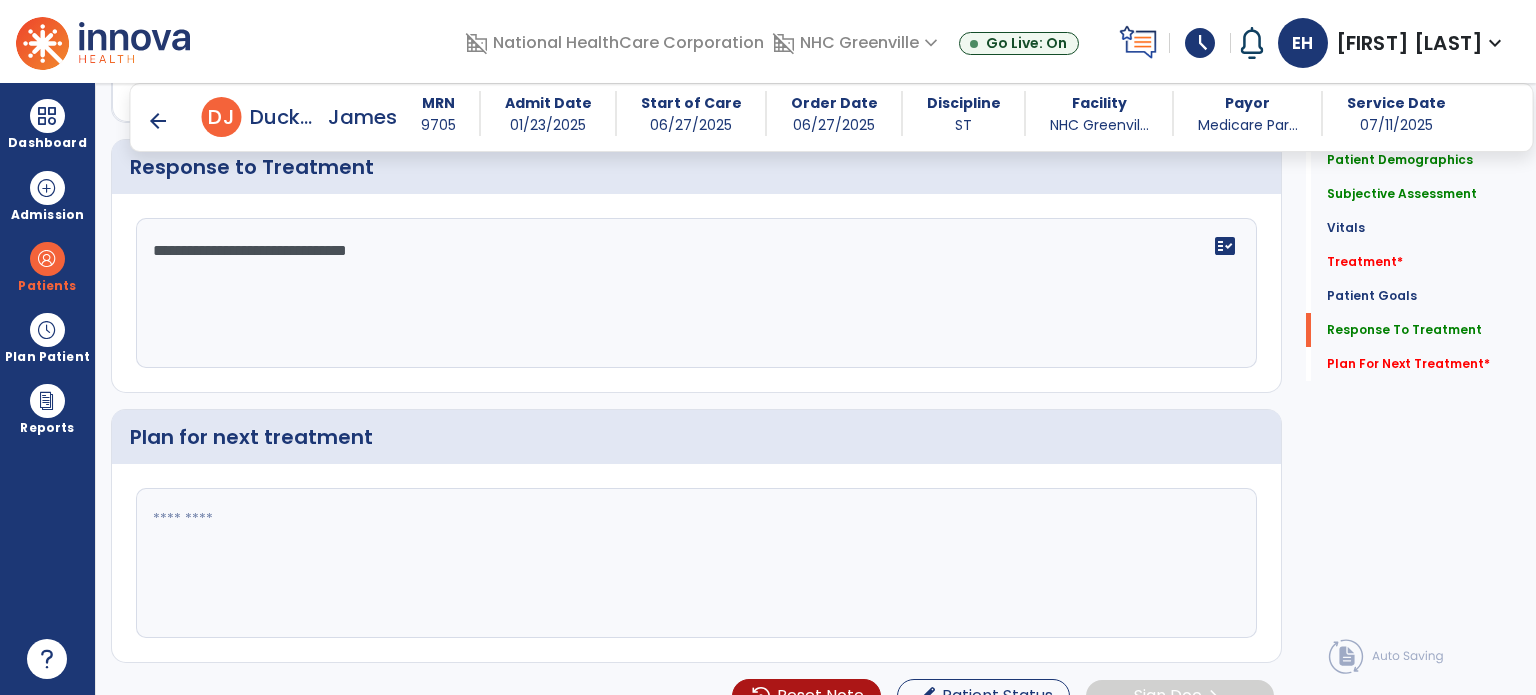 type on "**********" 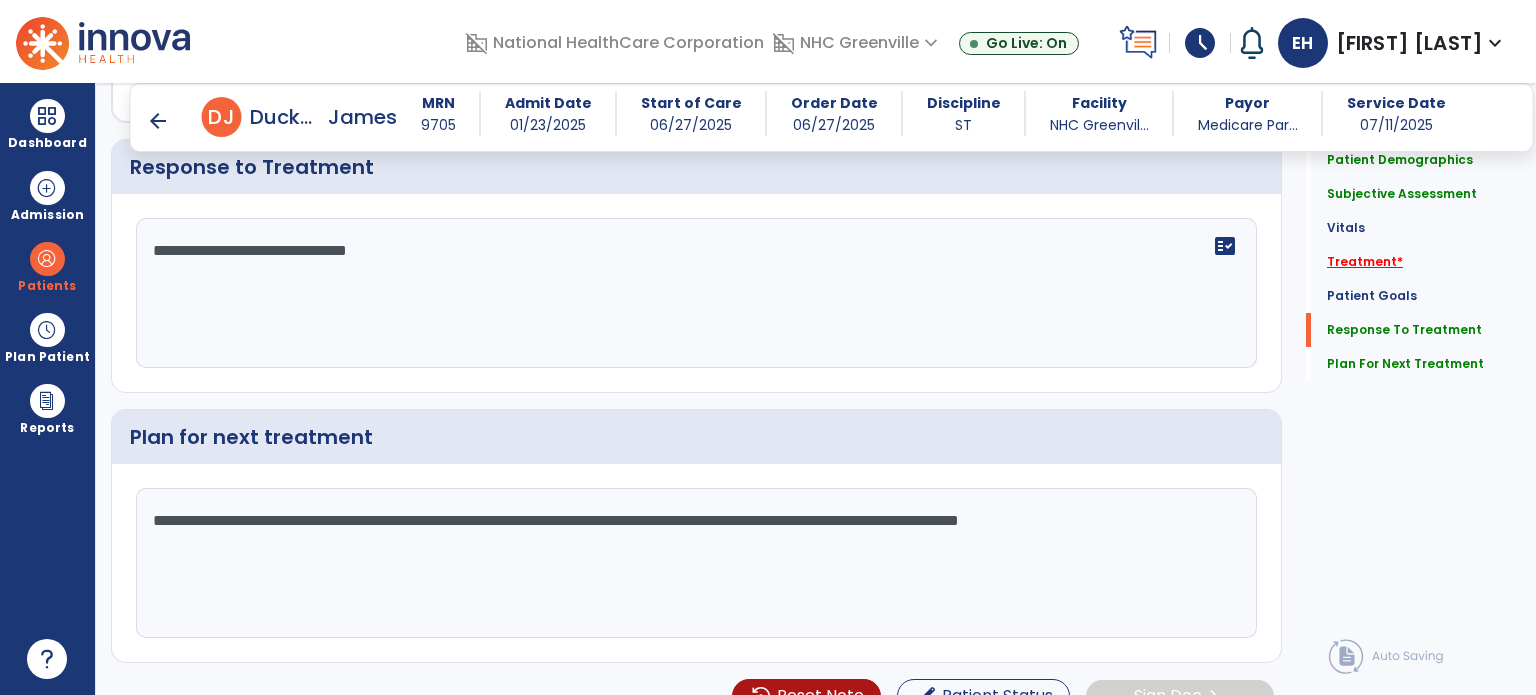 type on "**********" 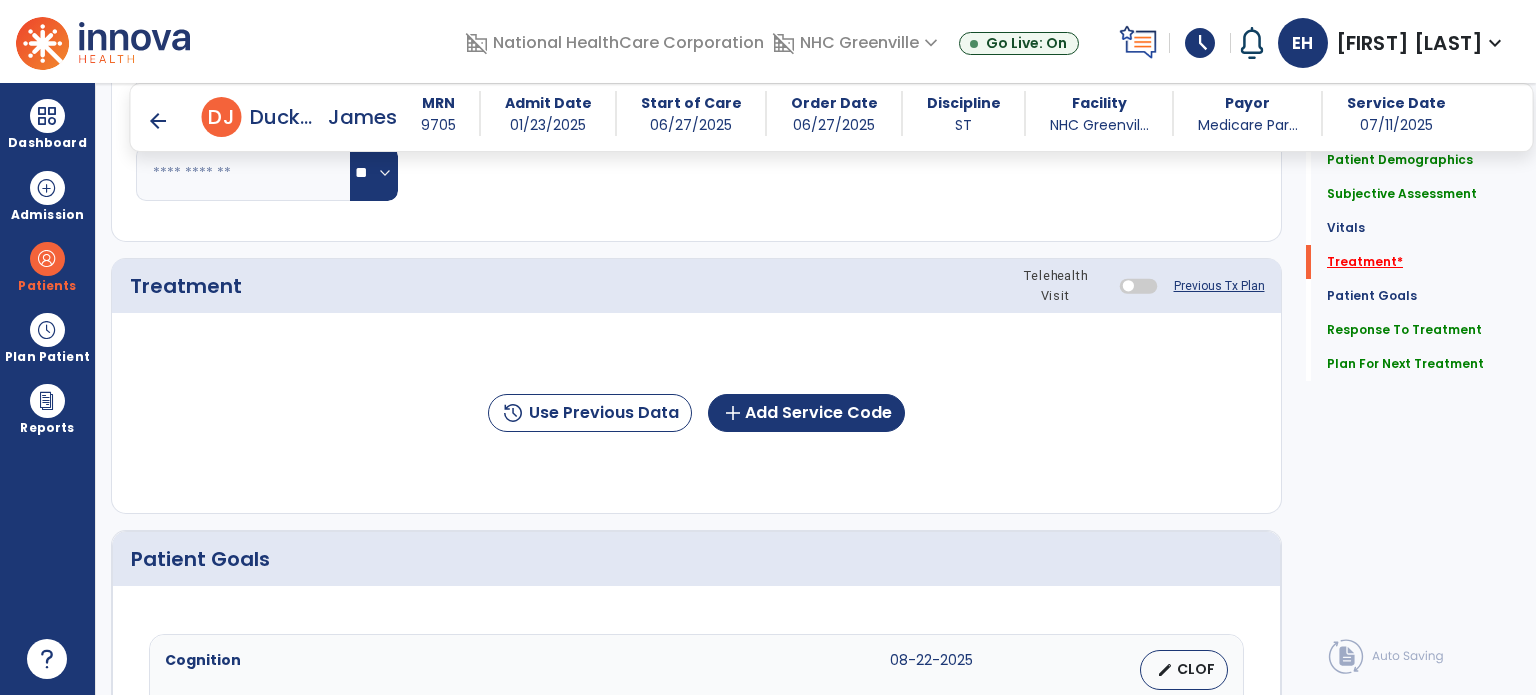 scroll, scrollTop: 1027, scrollLeft: 0, axis: vertical 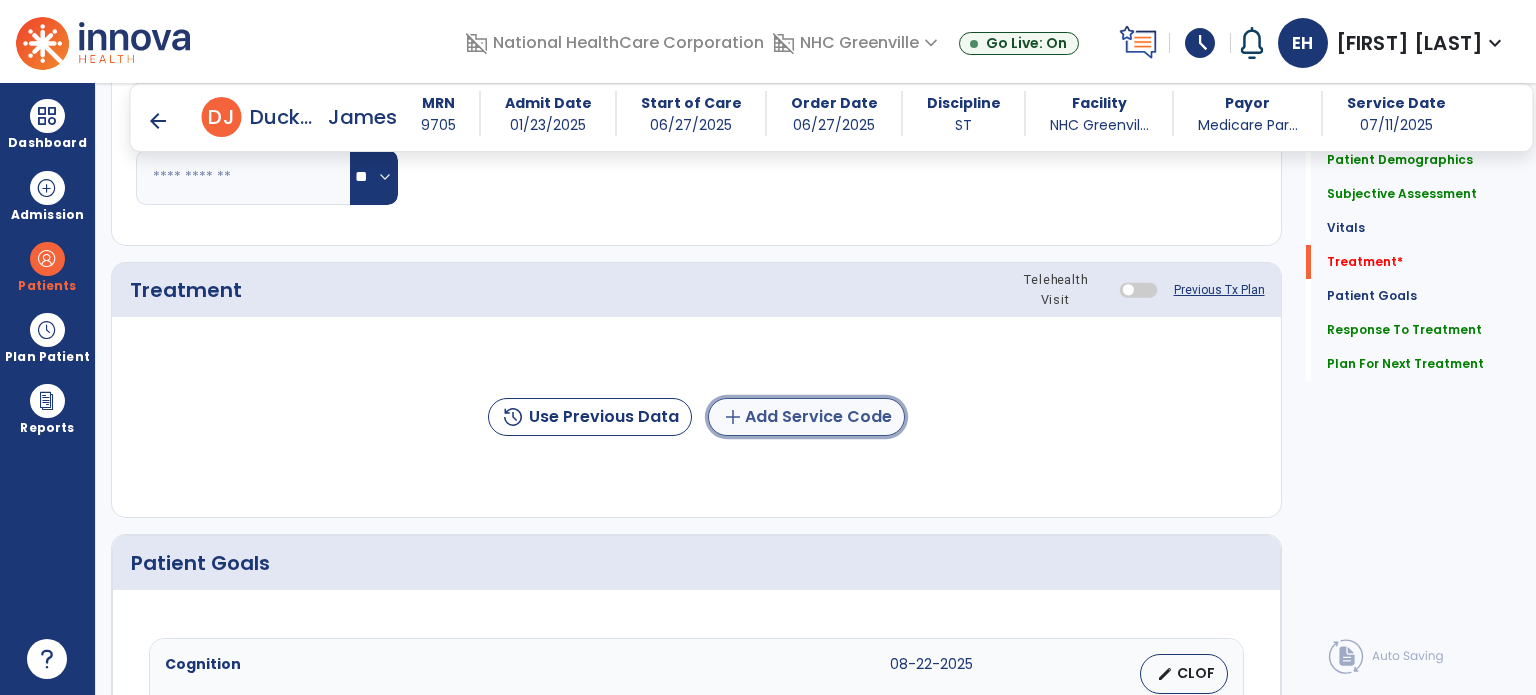 click on "add  Add Service Code" 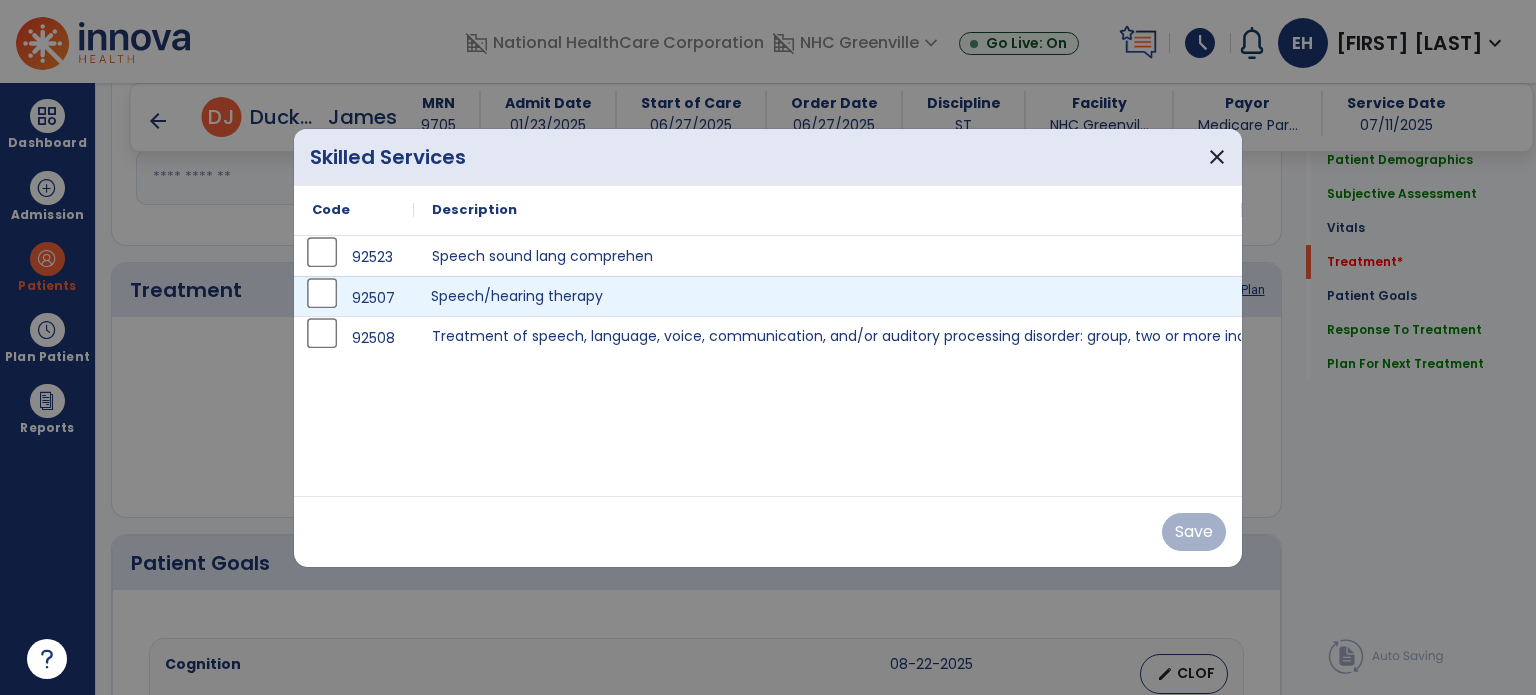 click on "Speech/hearing therapy" at bounding box center [828, 296] 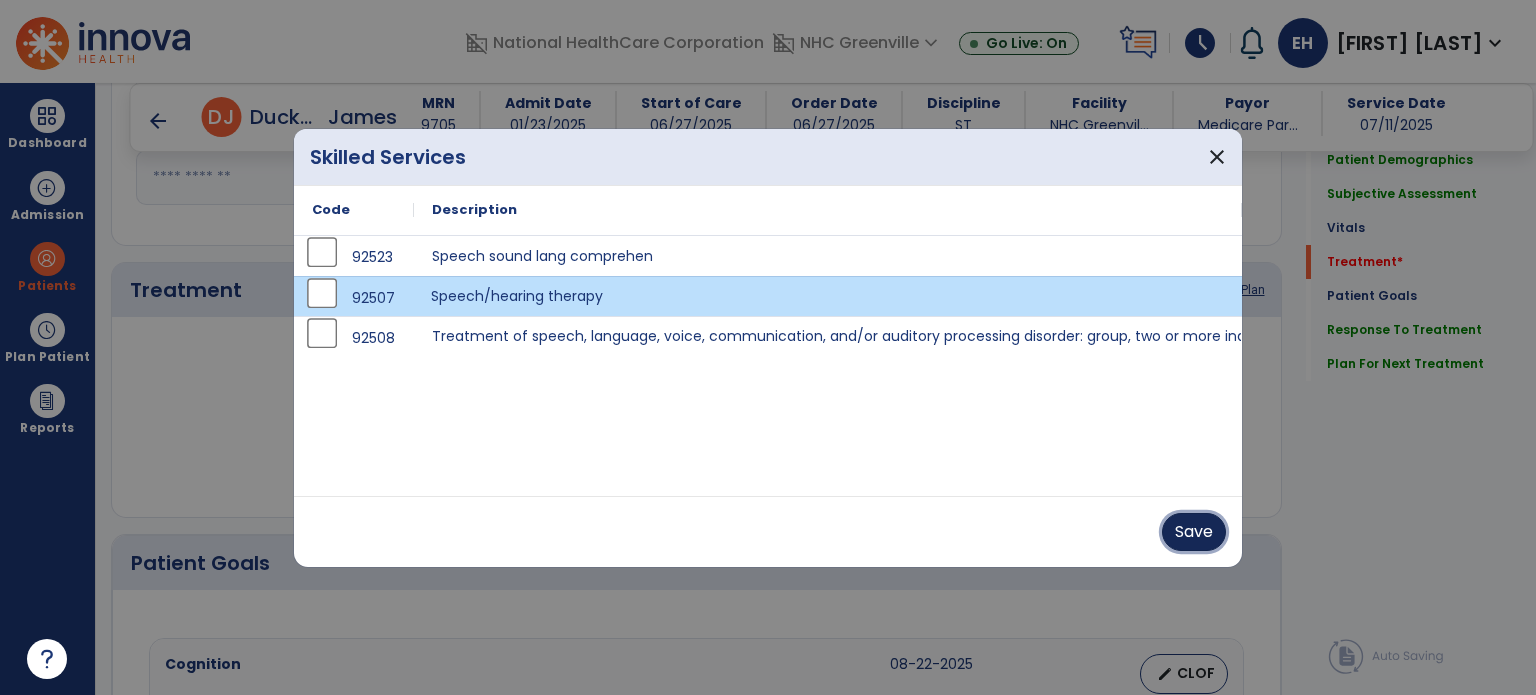 click on "Save" at bounding box center [1194, 532] 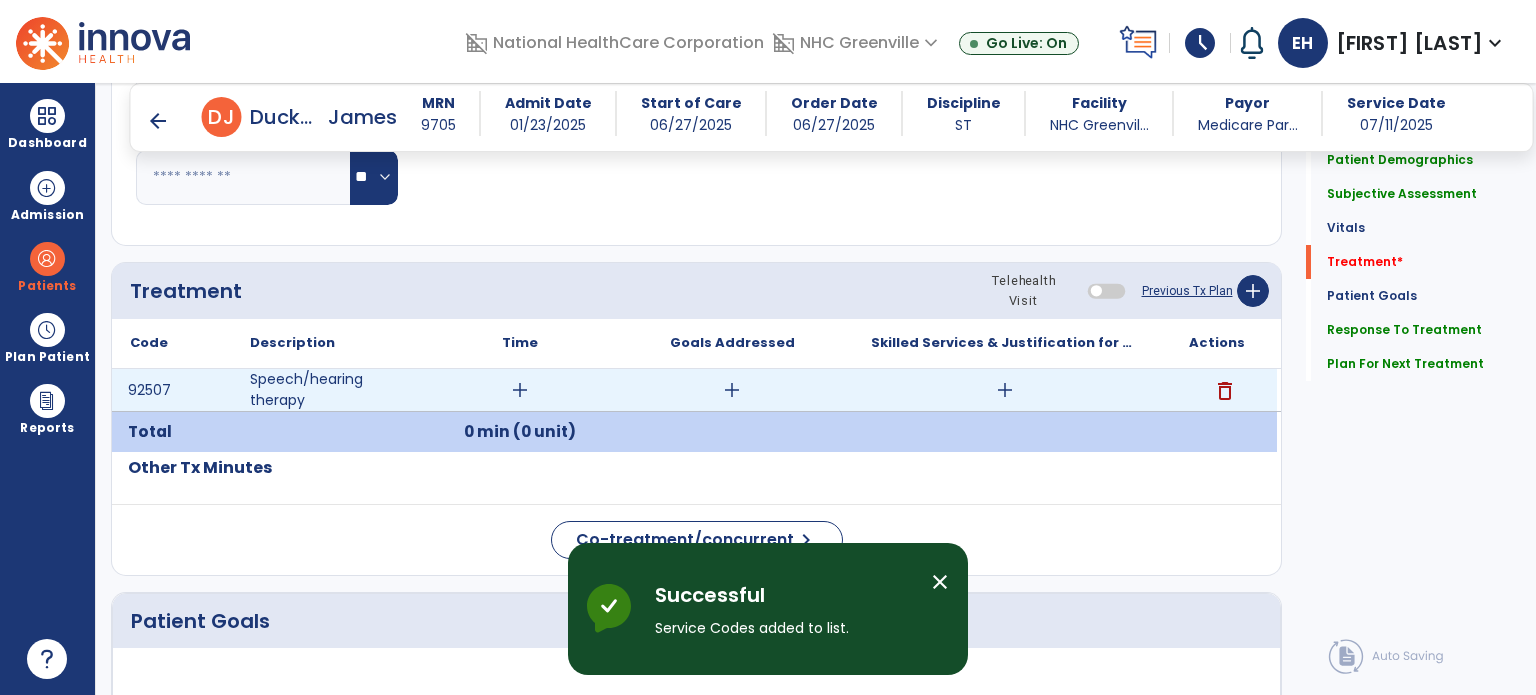 click on "add" at bounding box center (732, 390) 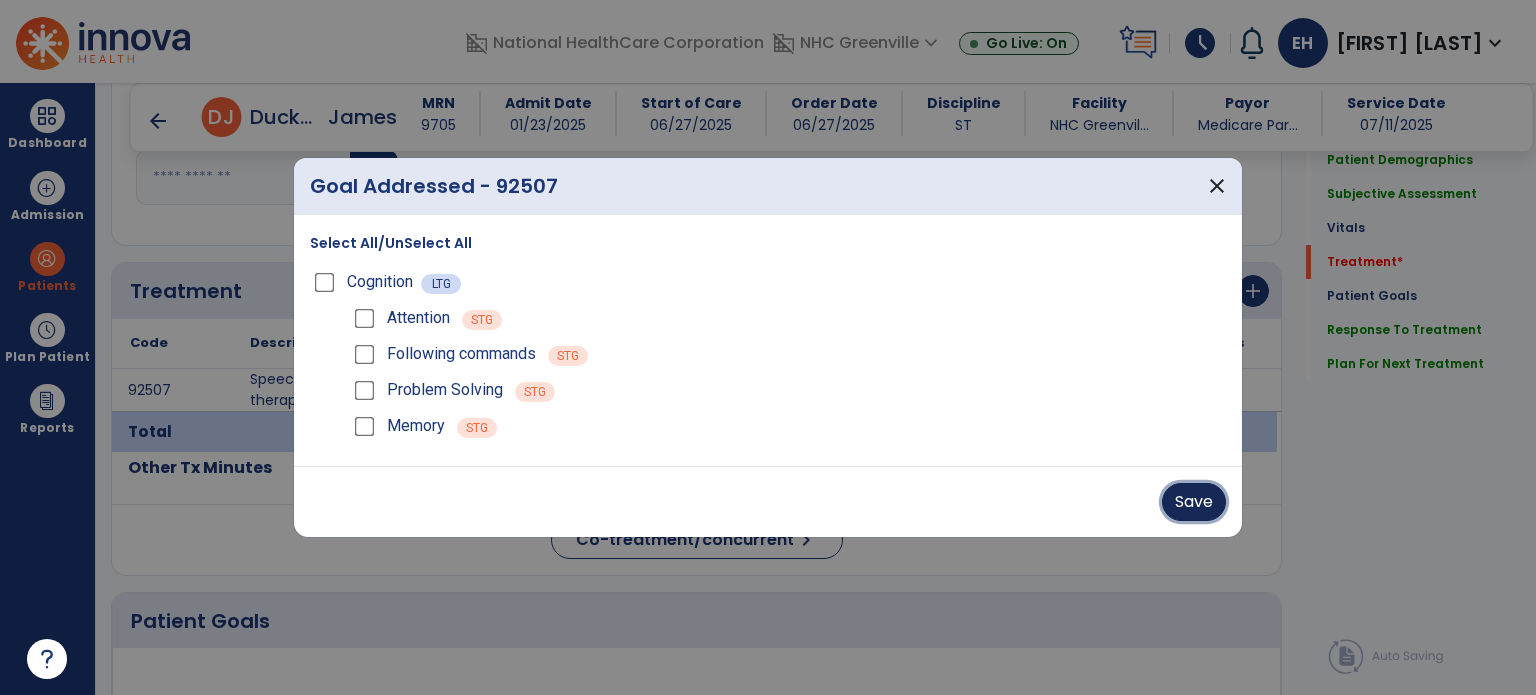 click on "Save" at bounding box center [1194, 502] 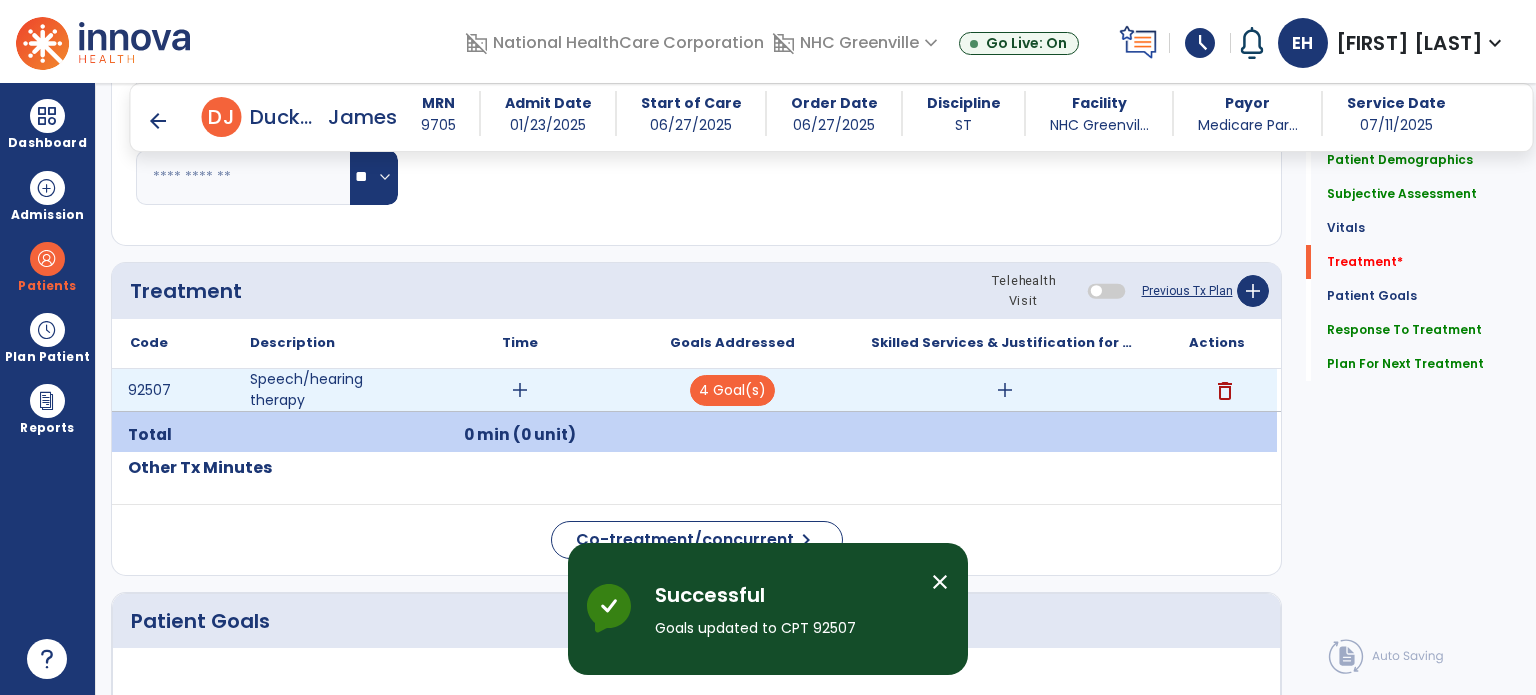 click on "add" at bounding box center [1005, 390] 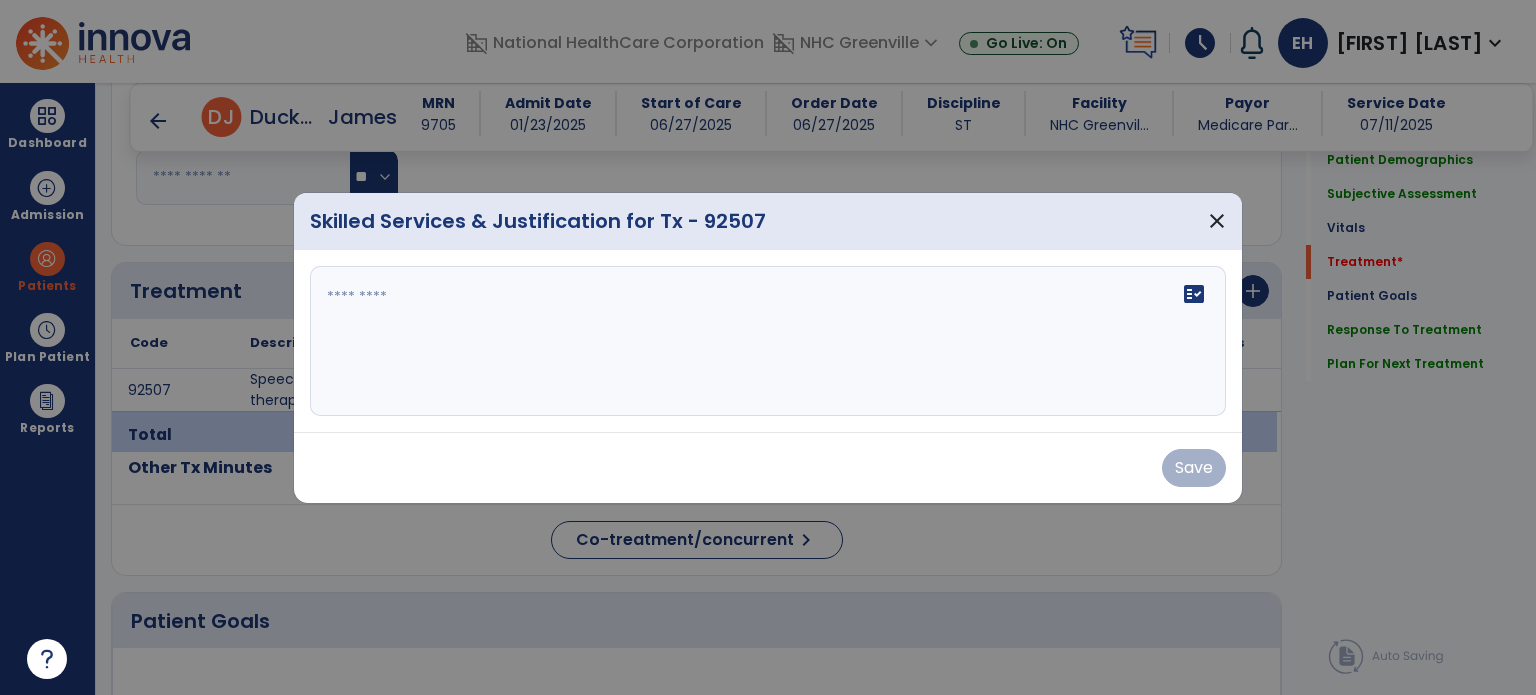 click on "fact_check" at bounding box center [768, 341] 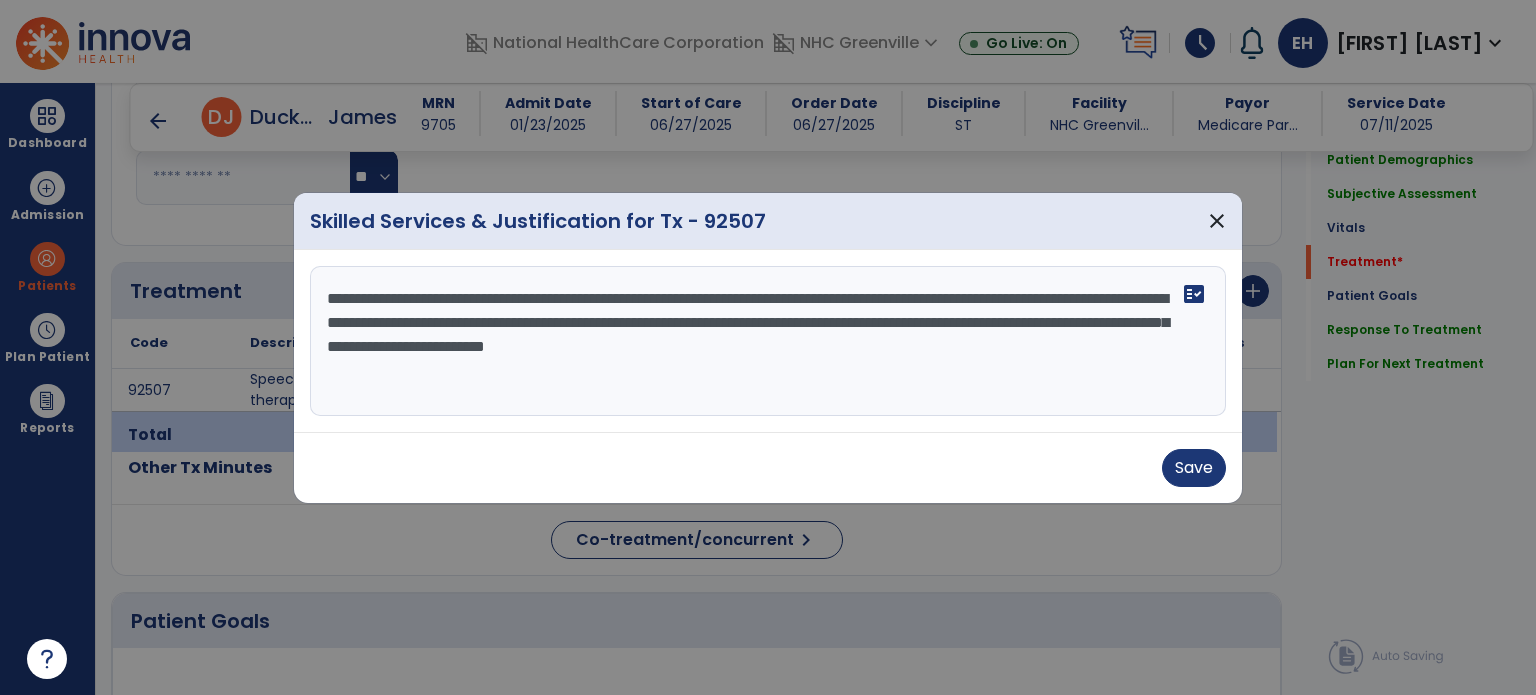 click on "**********" at bounding box center (768, 341) 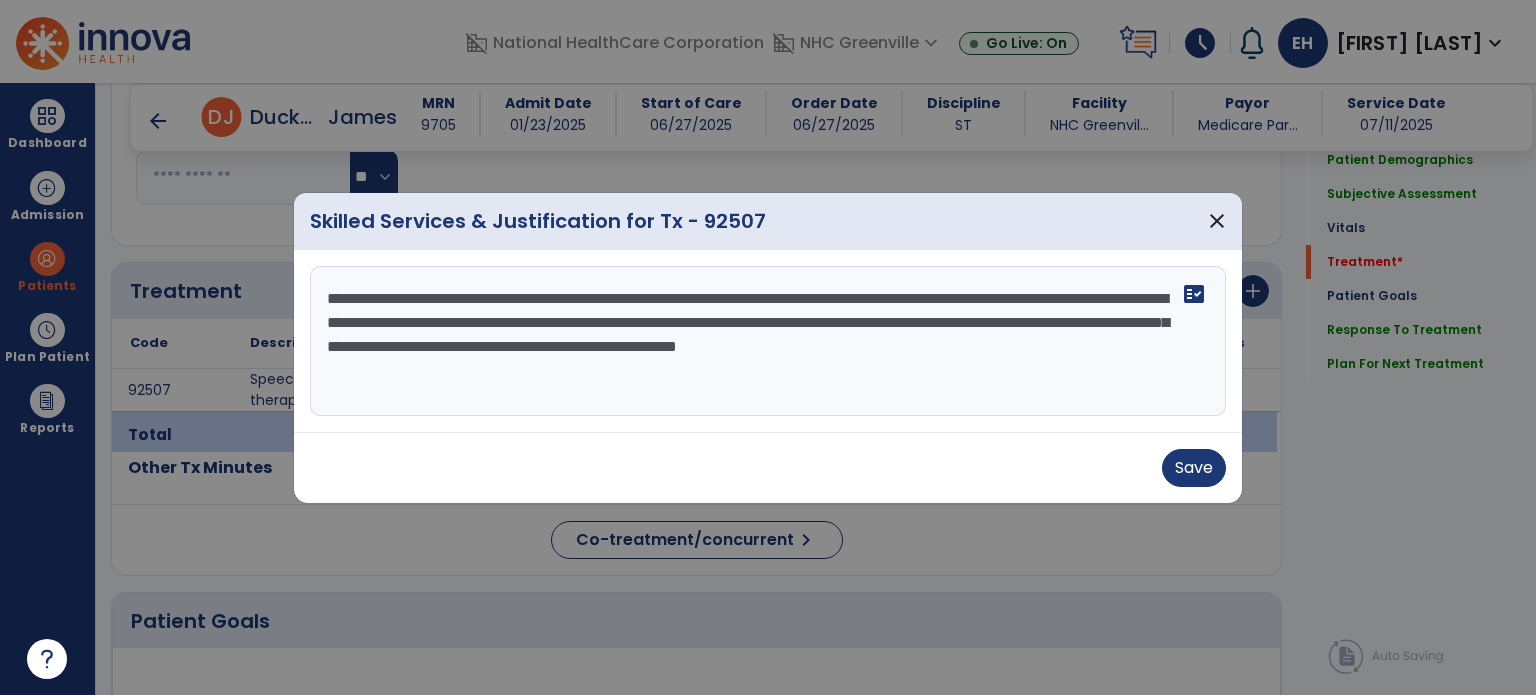 click on "**********" at bounding box center (768, 341) 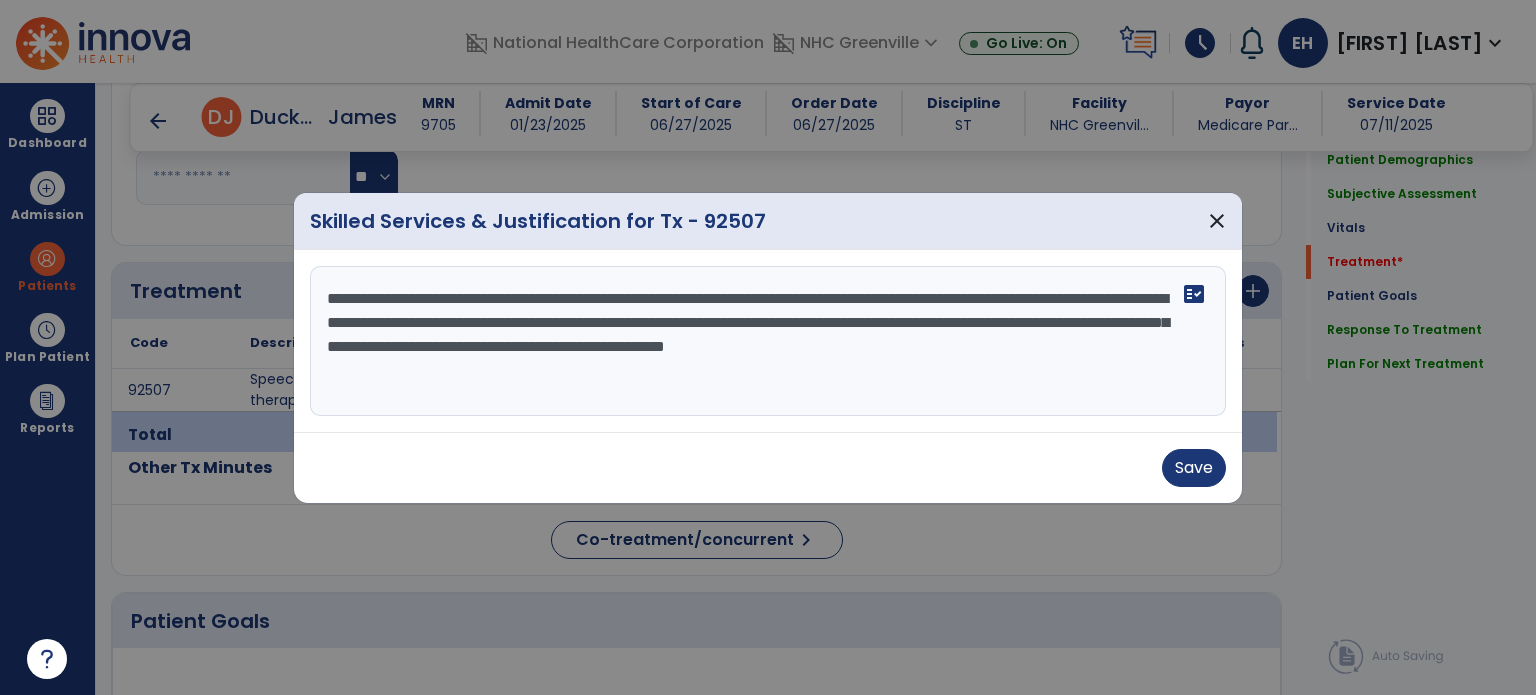 click on "**********" at bounding box center [768, 341] 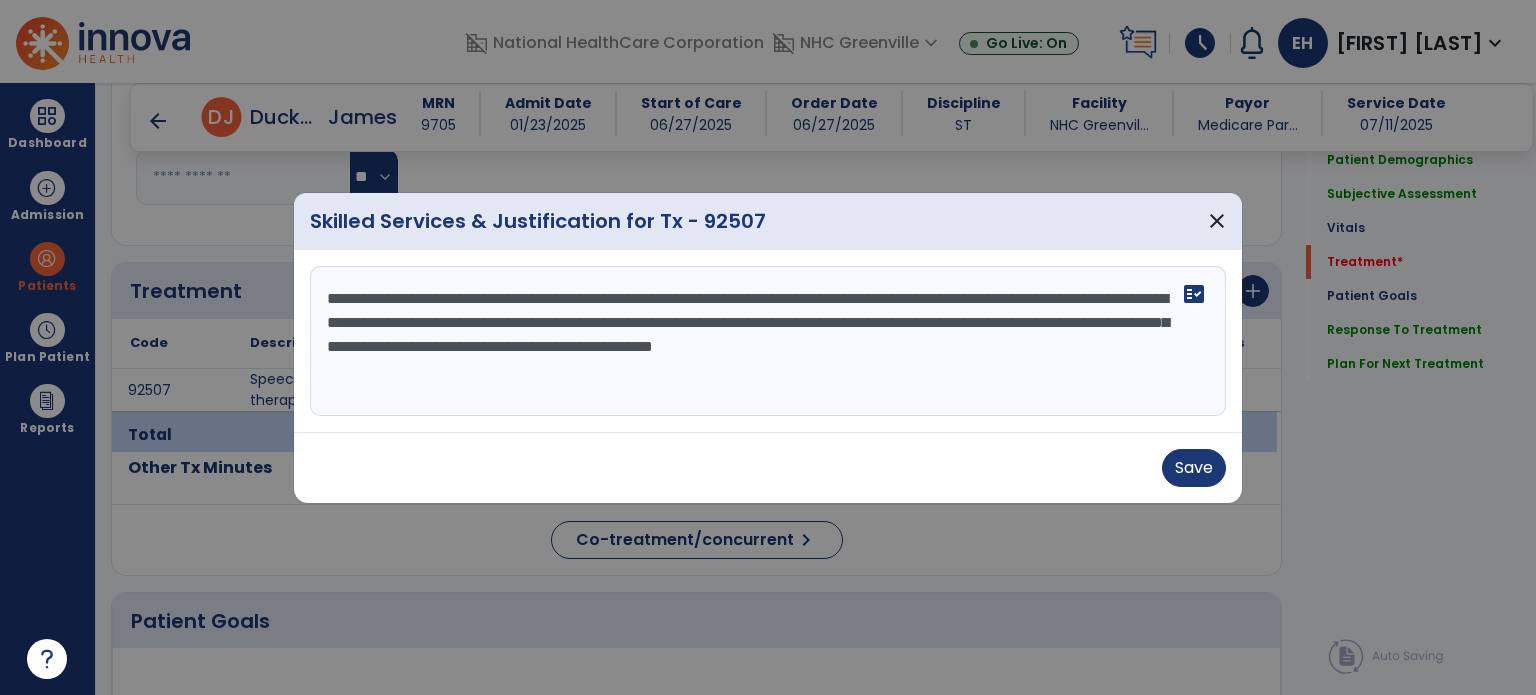 click on "**********" at bounding box center (768, 341) 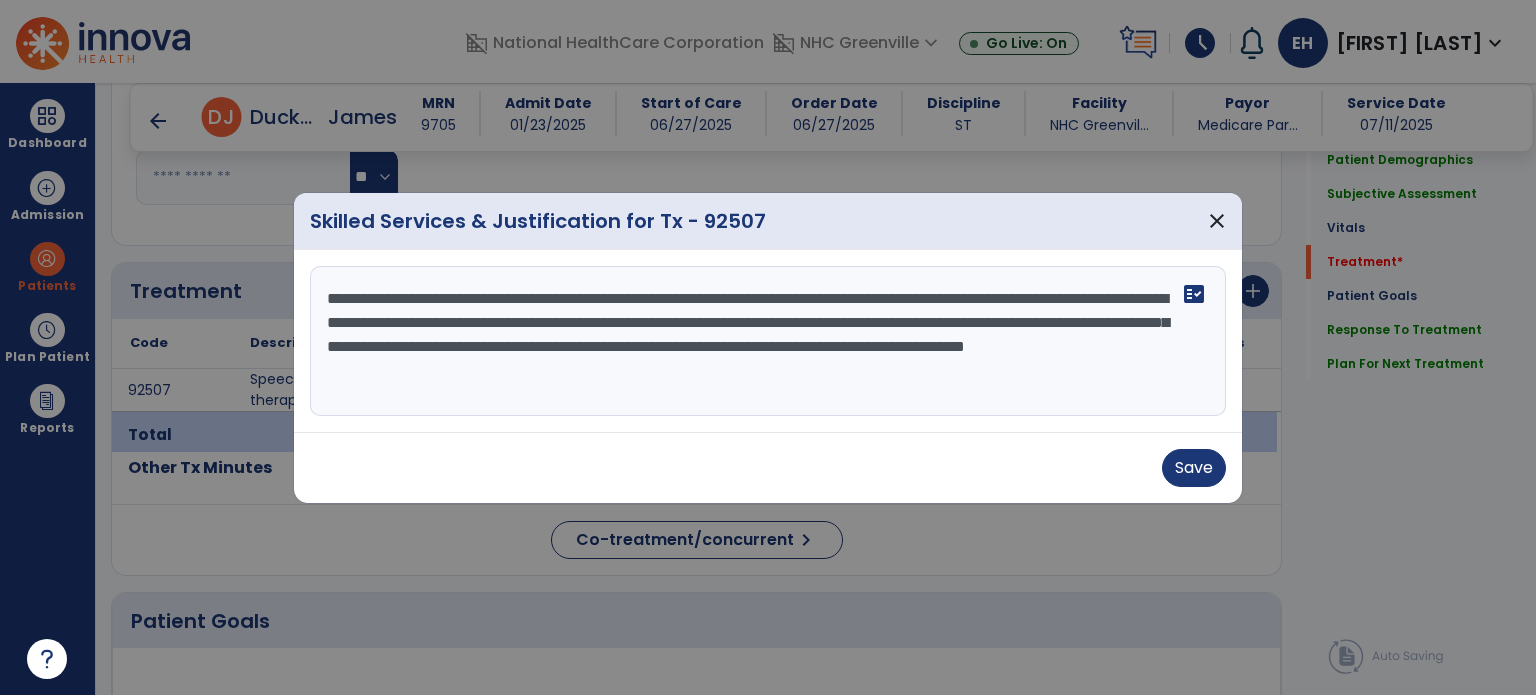 click on "**********" at bounding box center (768, 341) 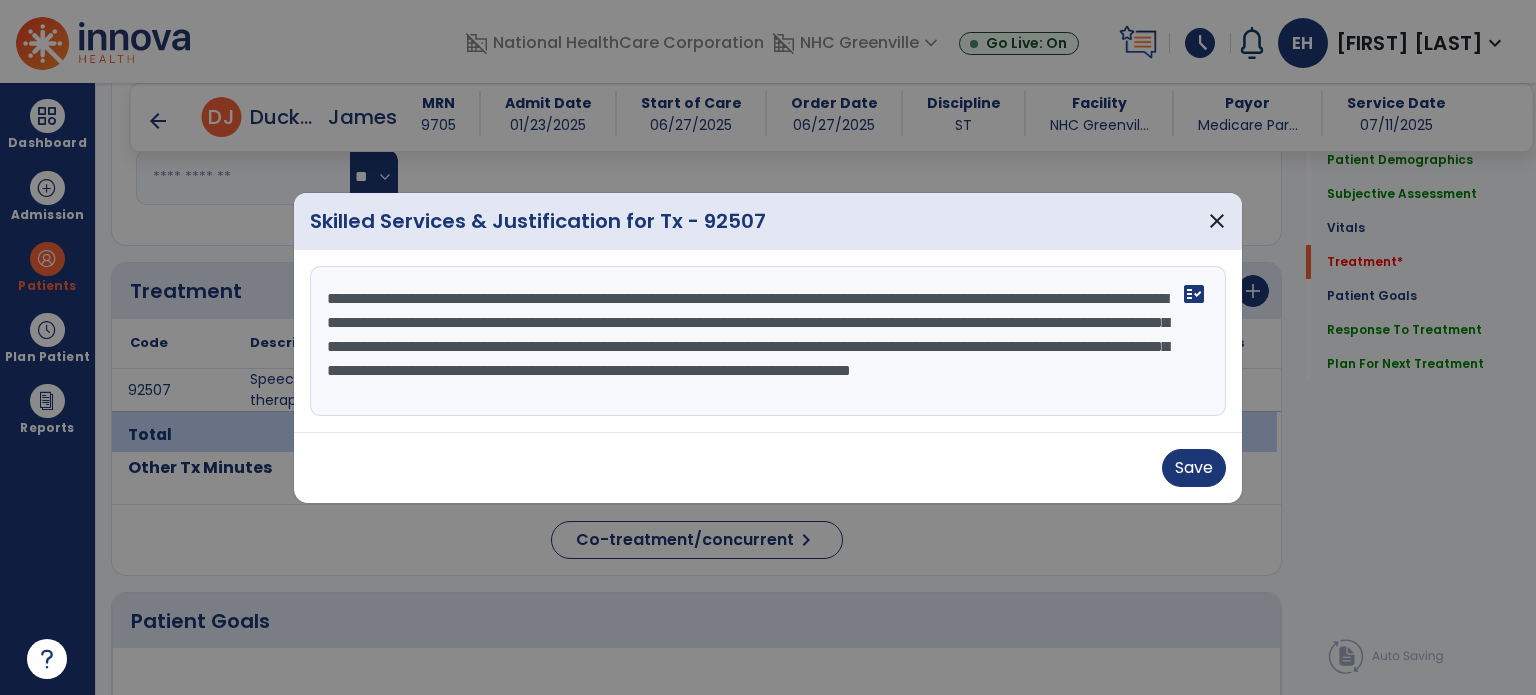 scroll, scrollTop: 15, scrollLeft: 0, axis: vertical 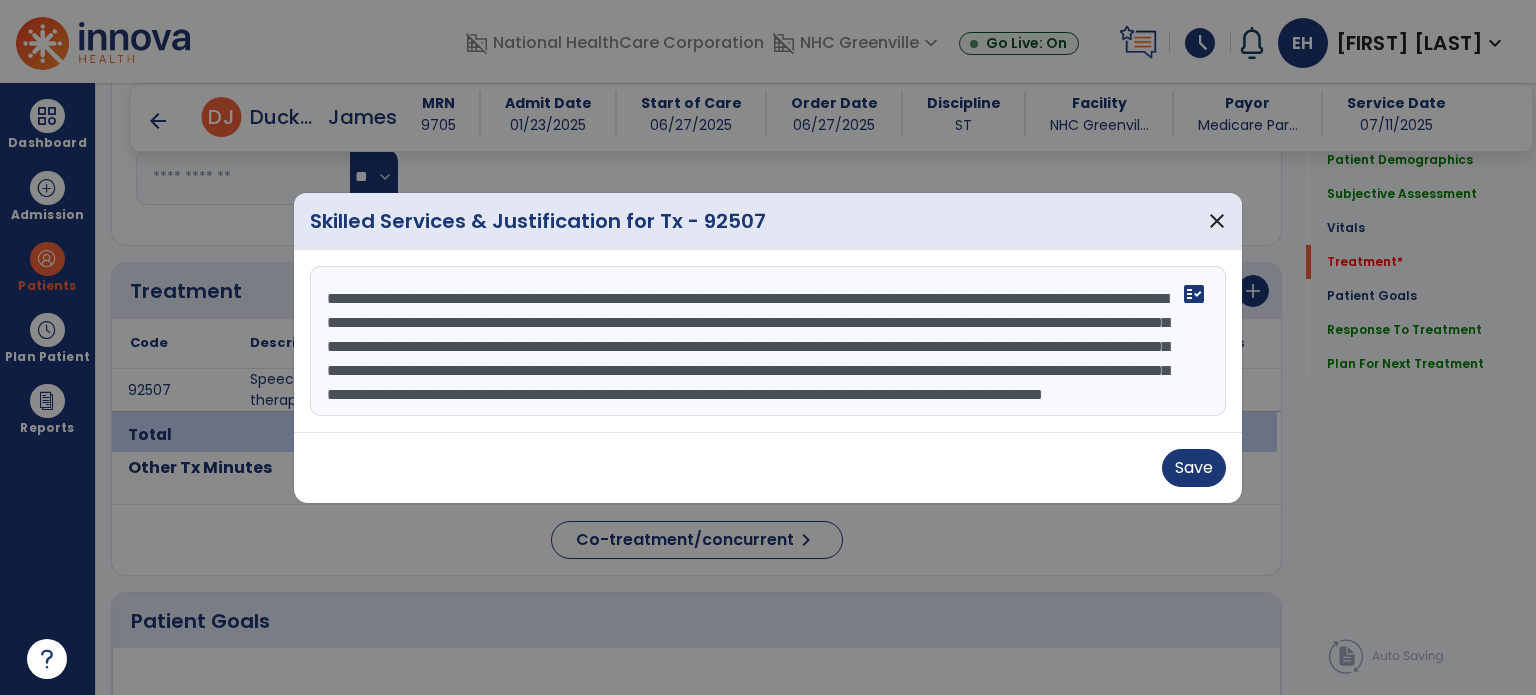click on "**********" at bounding box center (768, 341) 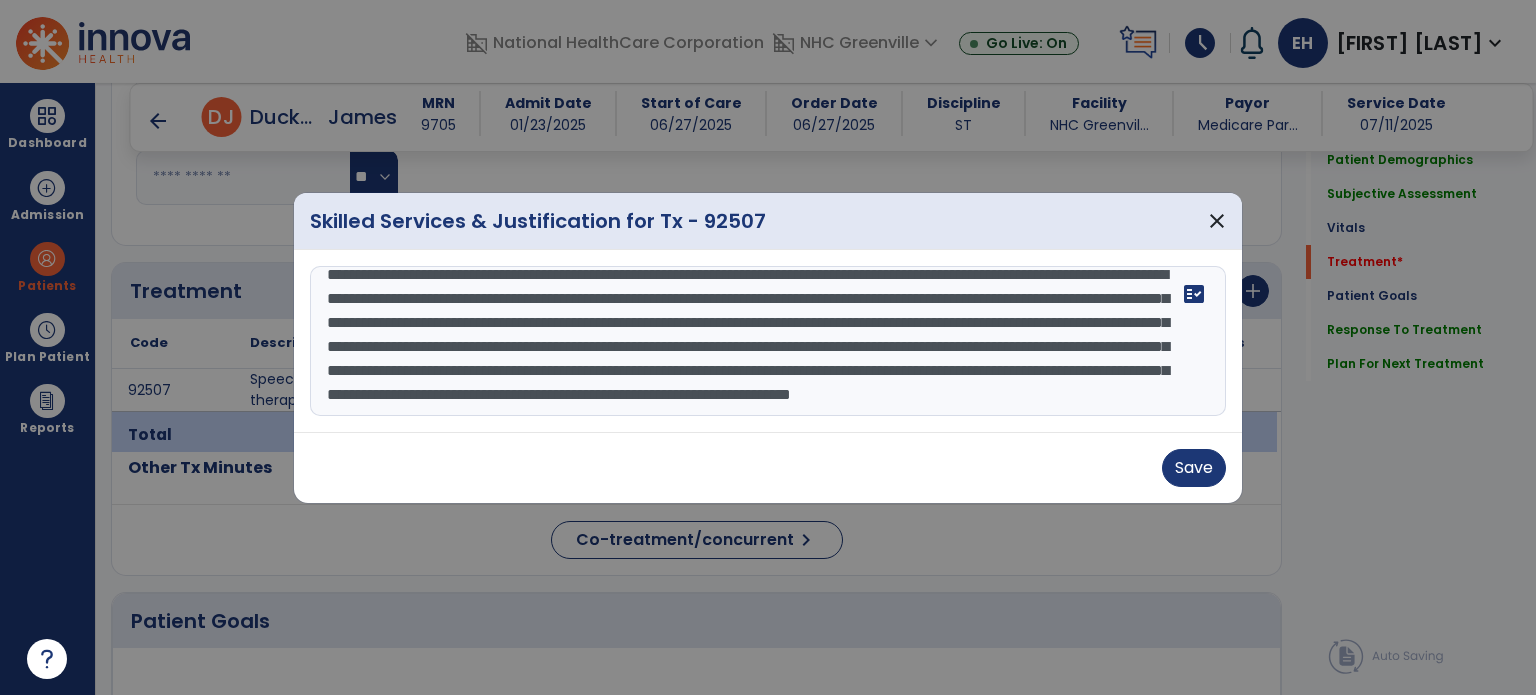 scroll, scrollTop: 72, scrollLeft: 0, axis: vertical 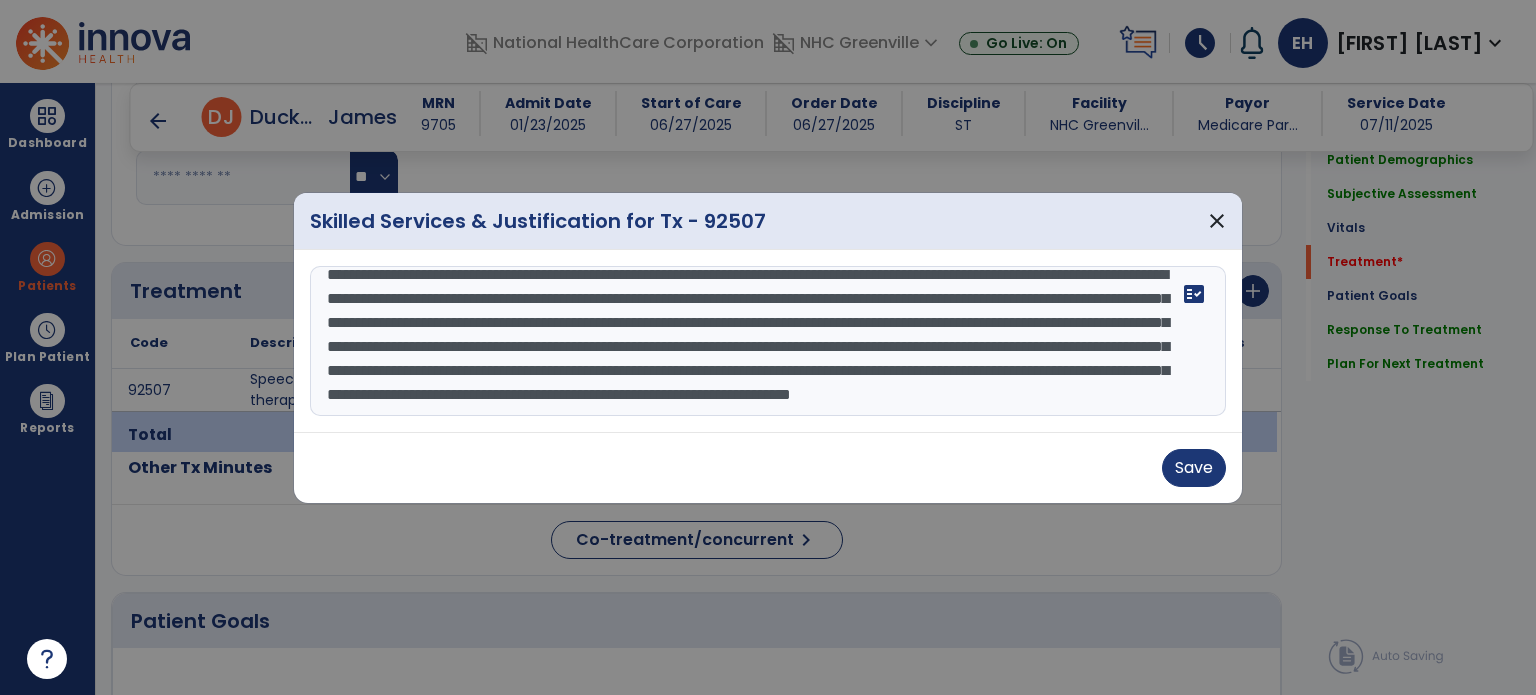 click on "**********" at bounding box center [768, 341] 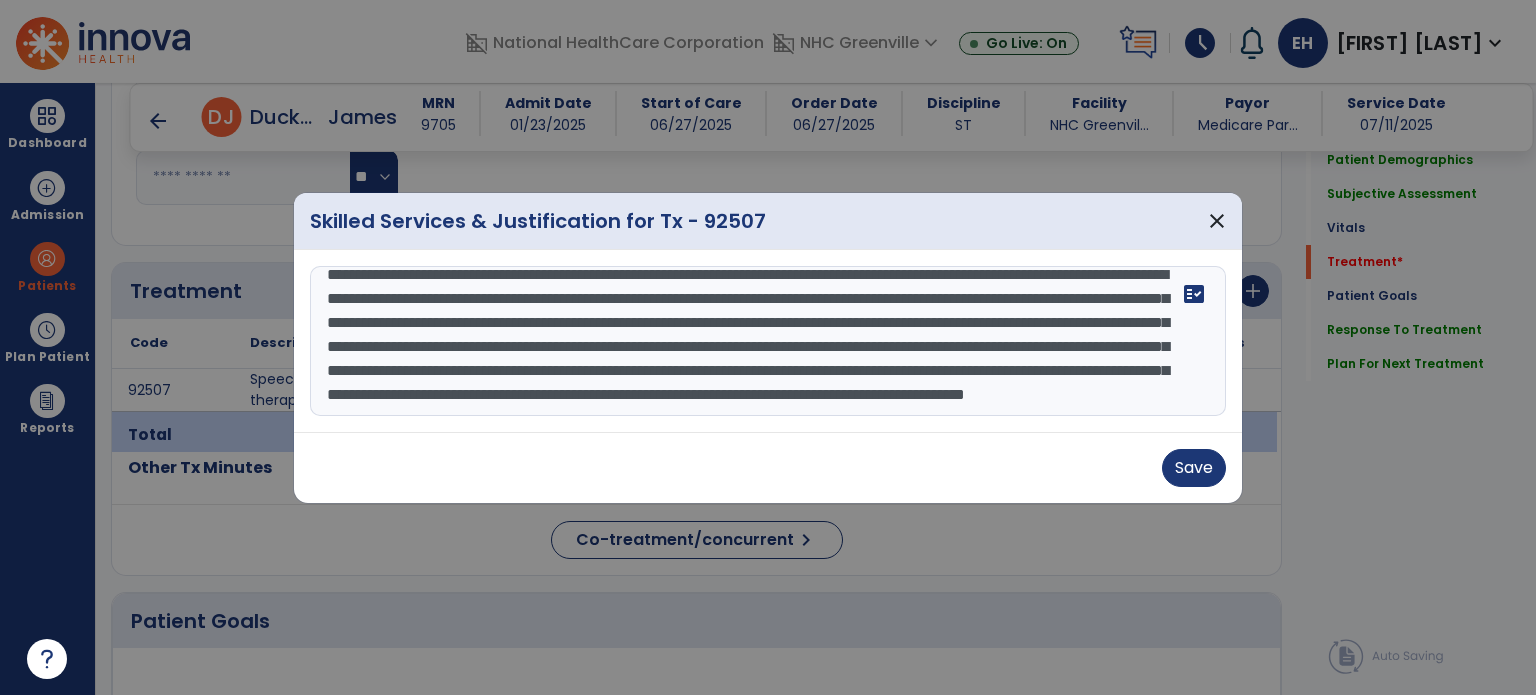 scroll, scrollTop: 87, scrollLeft: 0, axis: vertical 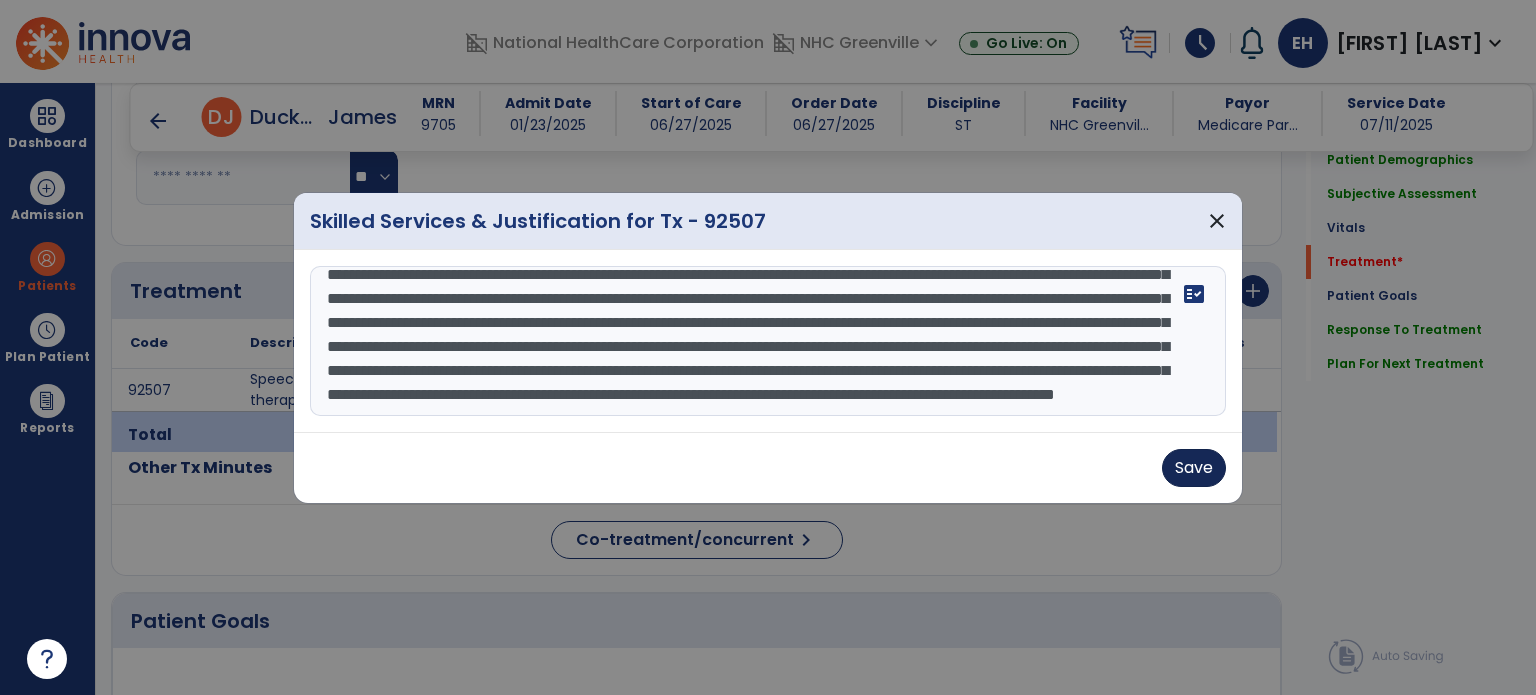 type on "**********" 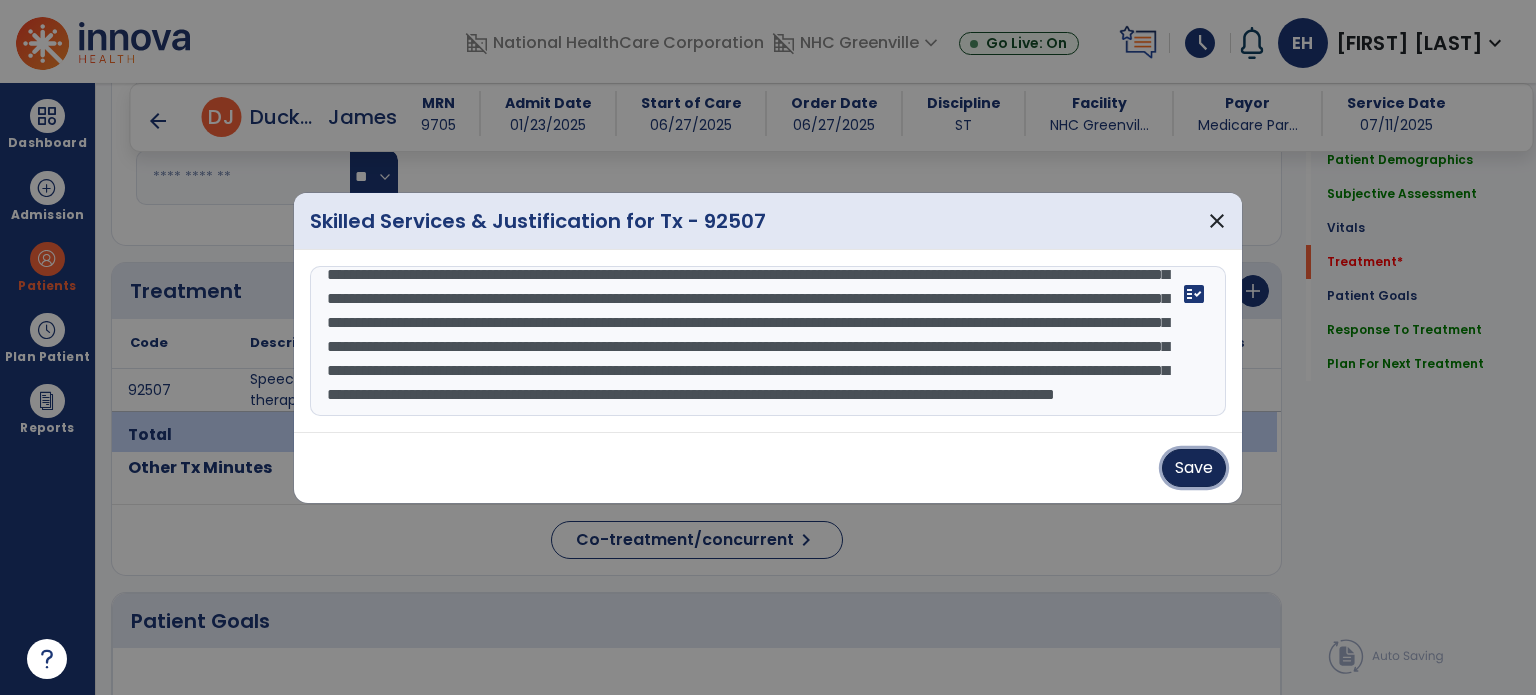 click on "Save" at bounding box center (1194, 468) 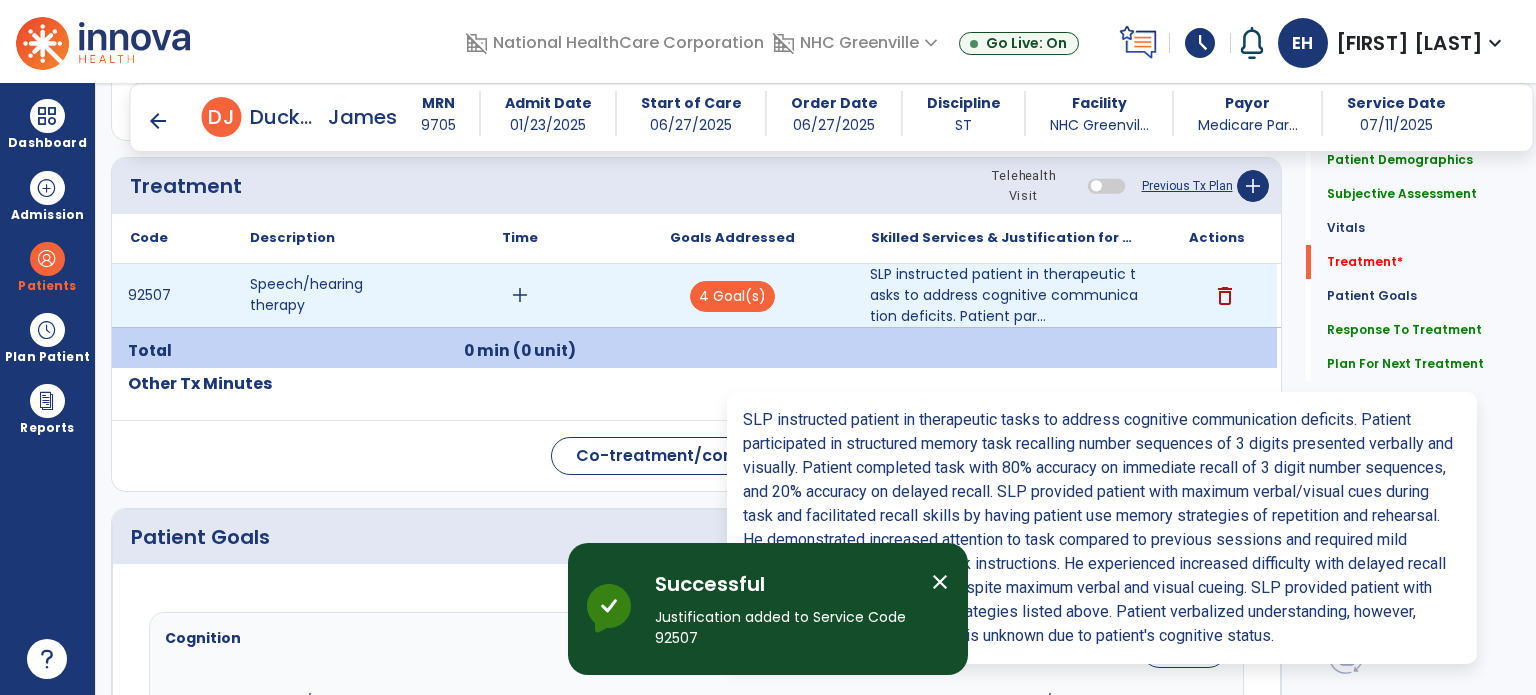scroll, scrollTop: 1150, scrollLeft: 0, axis: vertical 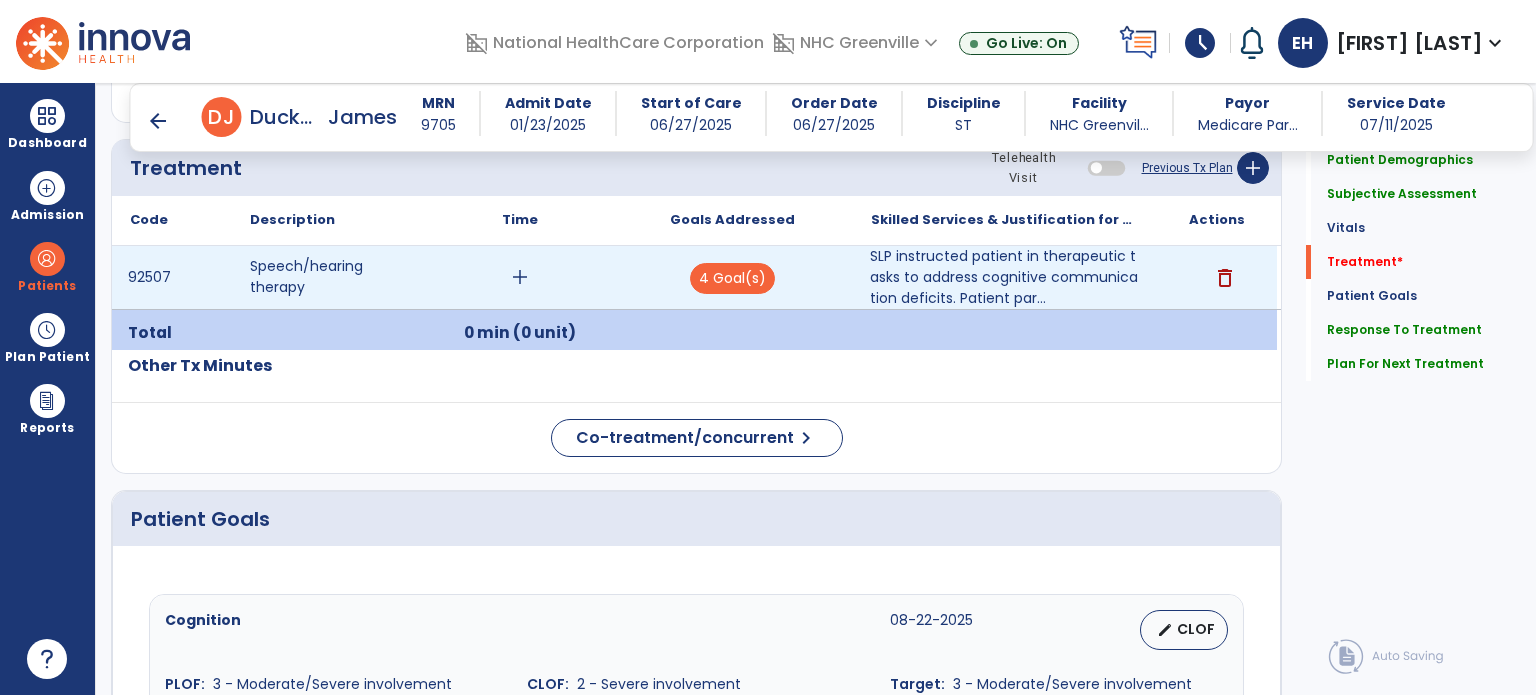 click on "add" at bounding box center (520, 277) 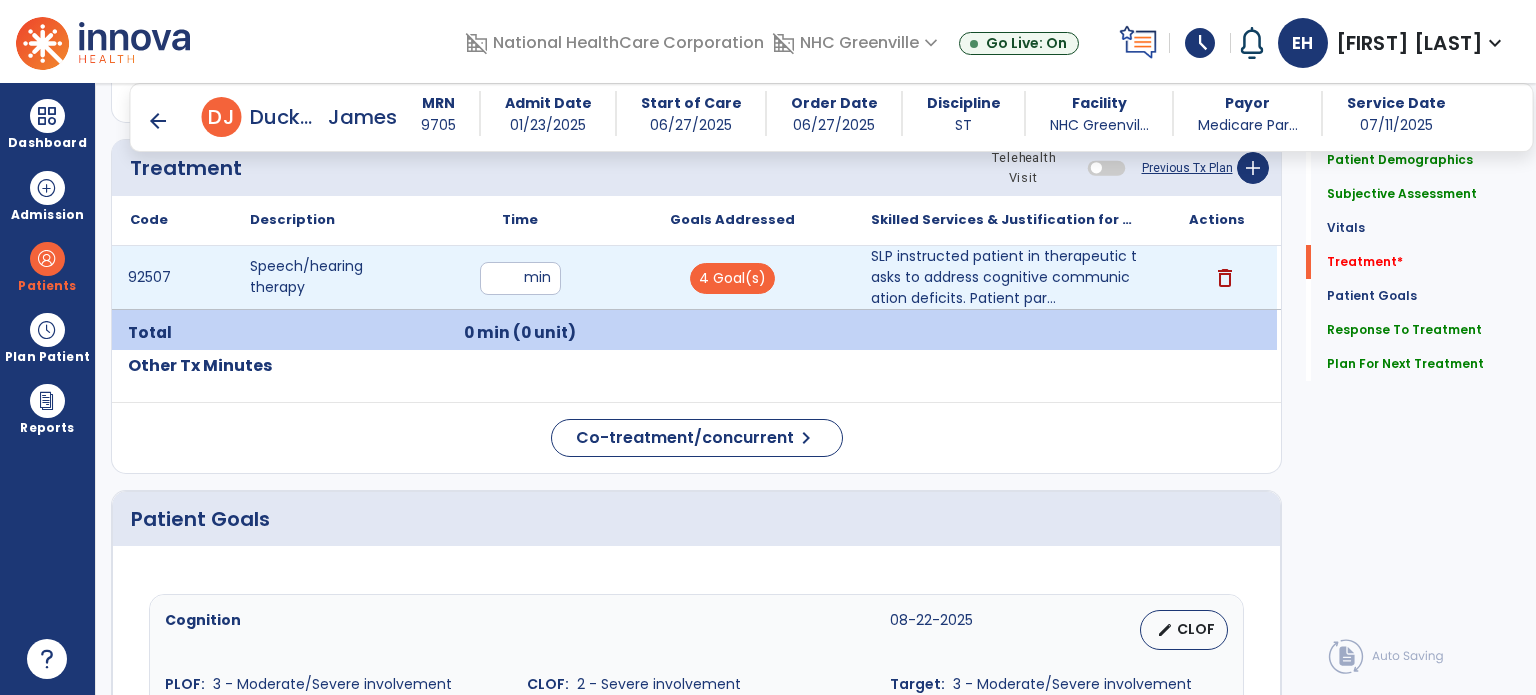 type on "**" 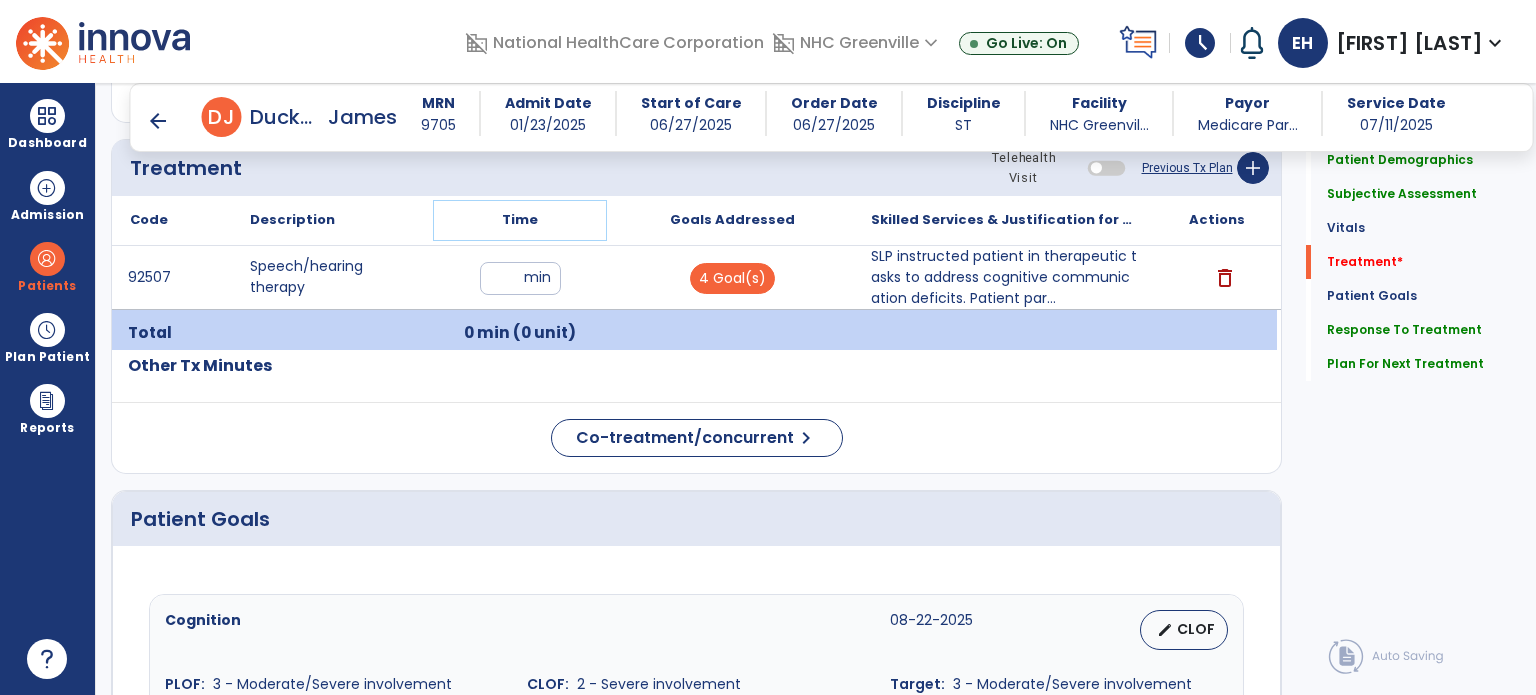 click on "Time" at bounding box center (520, 220) 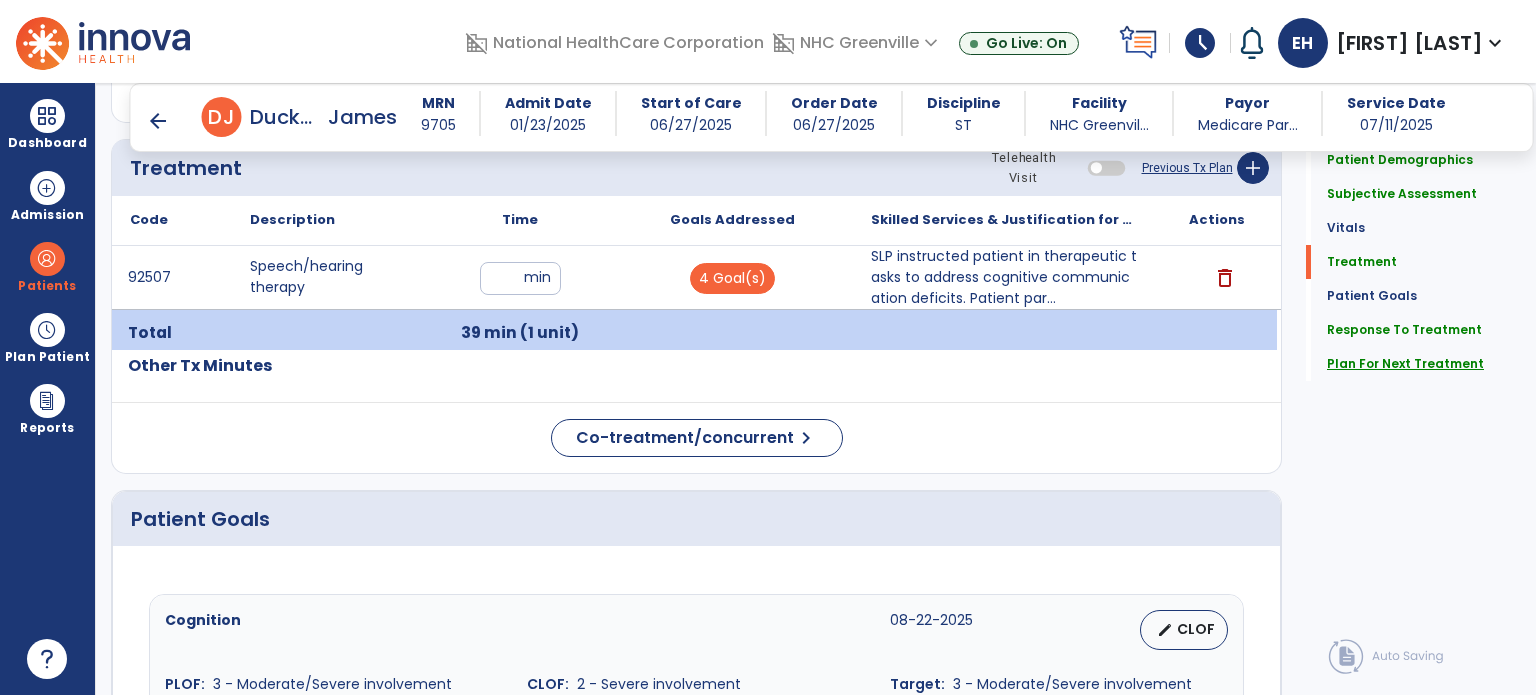 click on "Plan For Next Treatment" 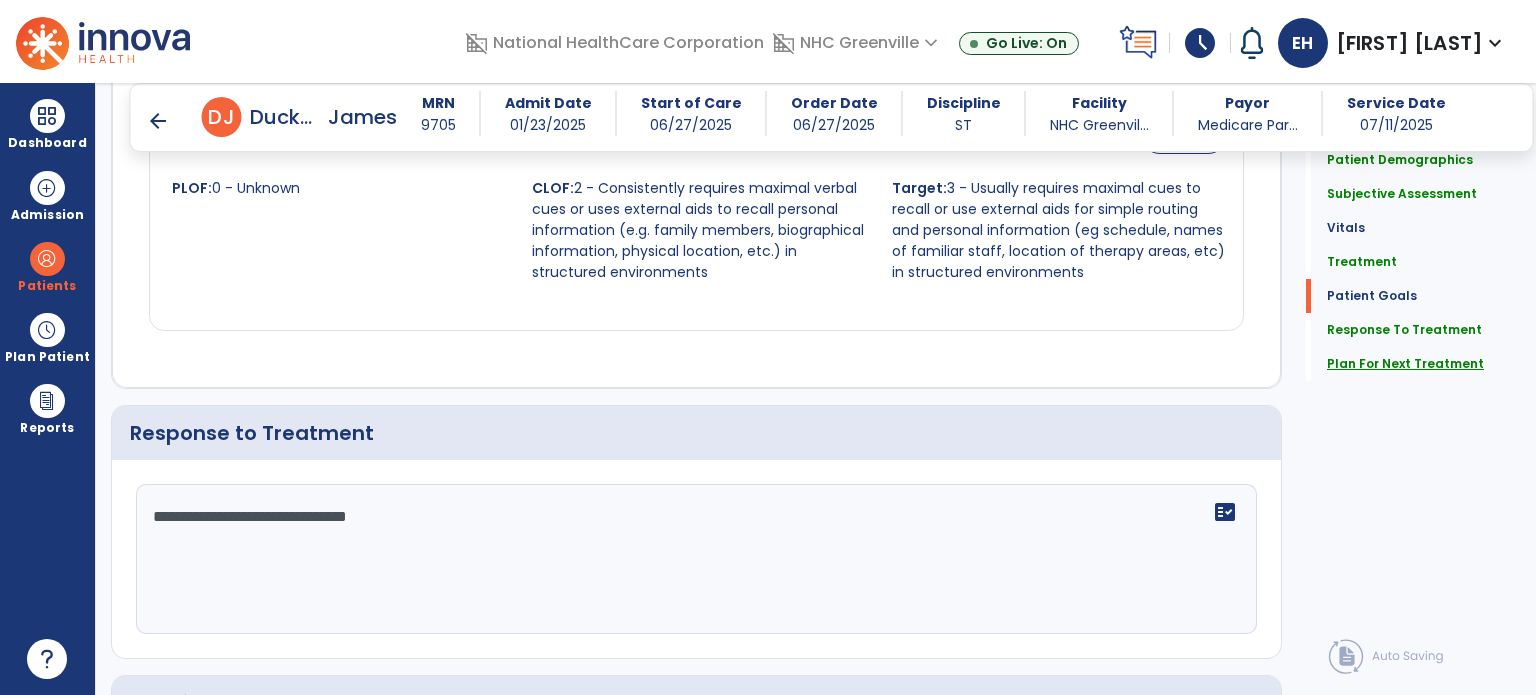 scroll, scrollTop: 2510, scrollLeft: 0, axis: vertical 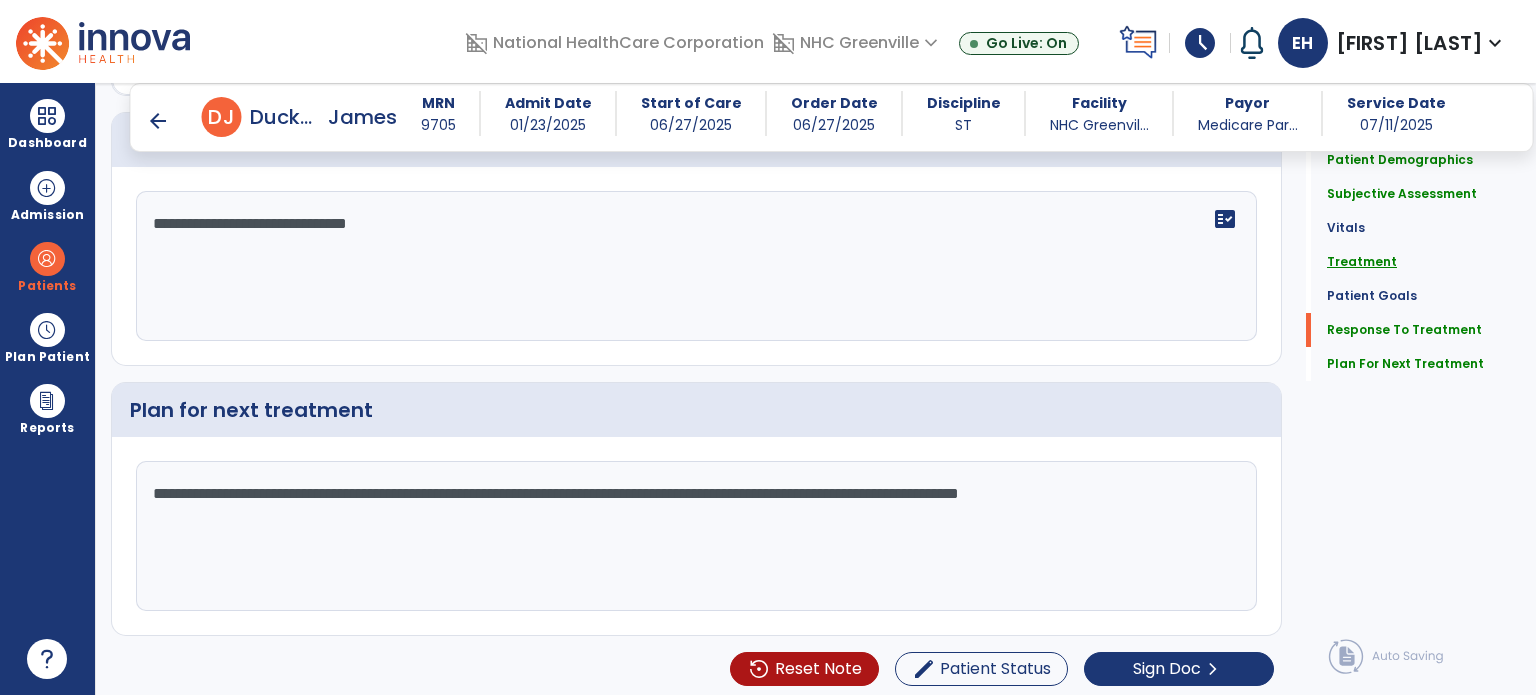 click on "Treatment" 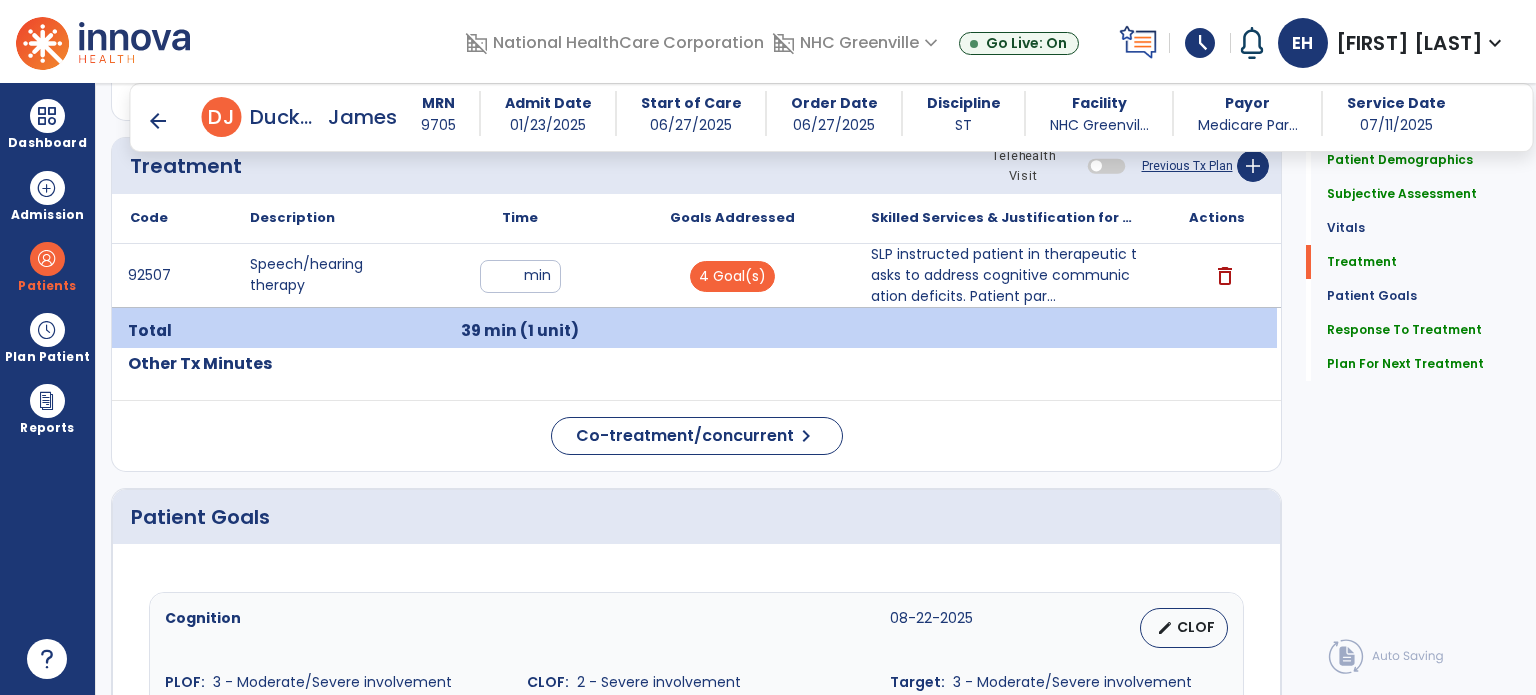 scroll, scrollTop: 1066, scrollLeft: 0, axis: vertical 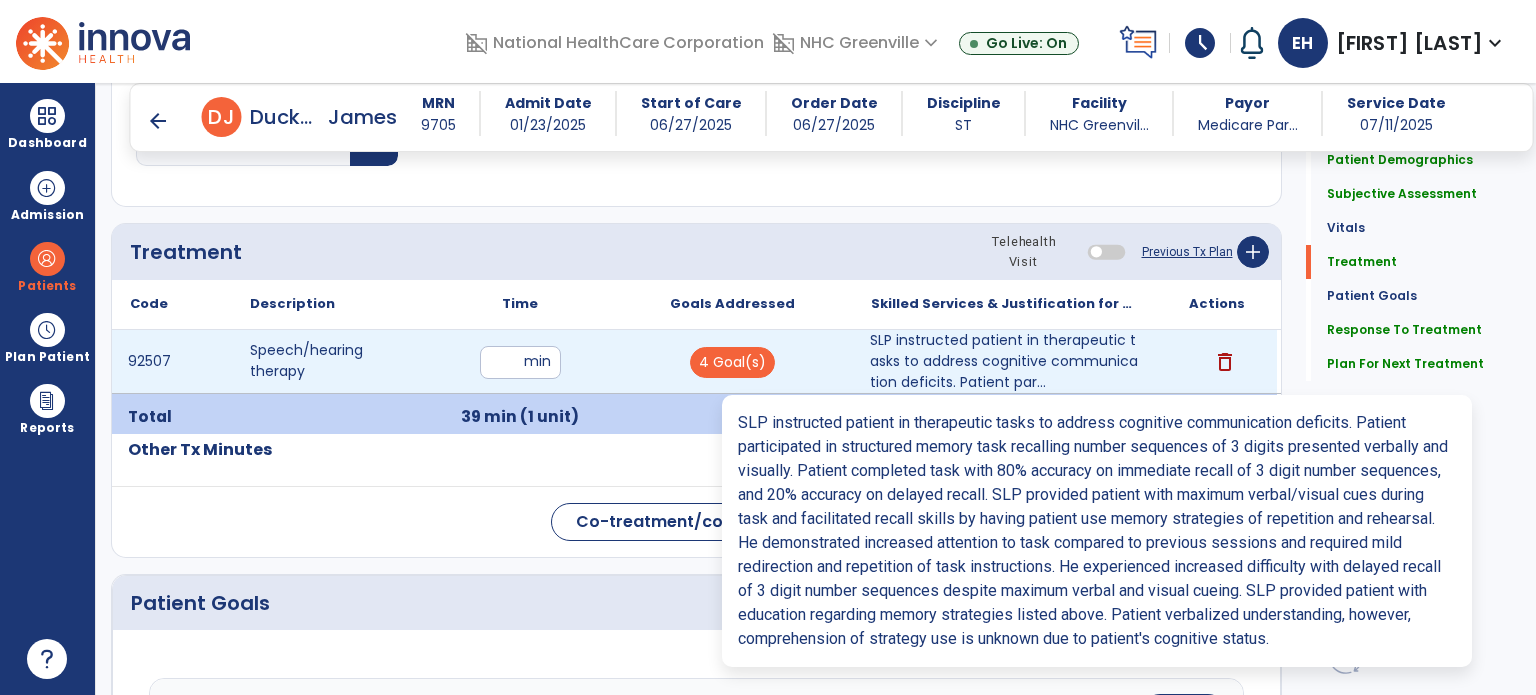 click on "SLP instructed patient in therapeutic tasks to address cognitive communication deficits. Patient par..." at bounding box center (1004, 361) 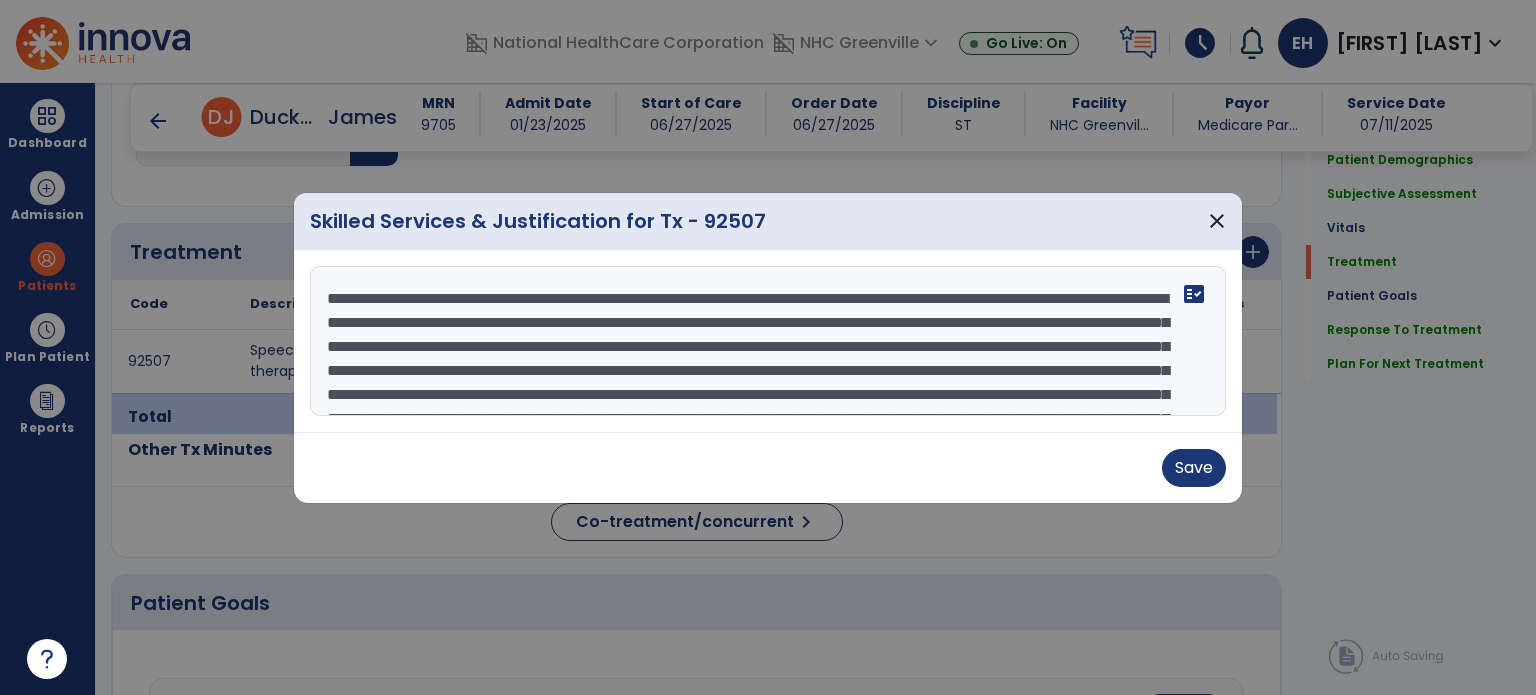 scroll, scrollTop: 120, scrollLeft: 0, axis: vertical 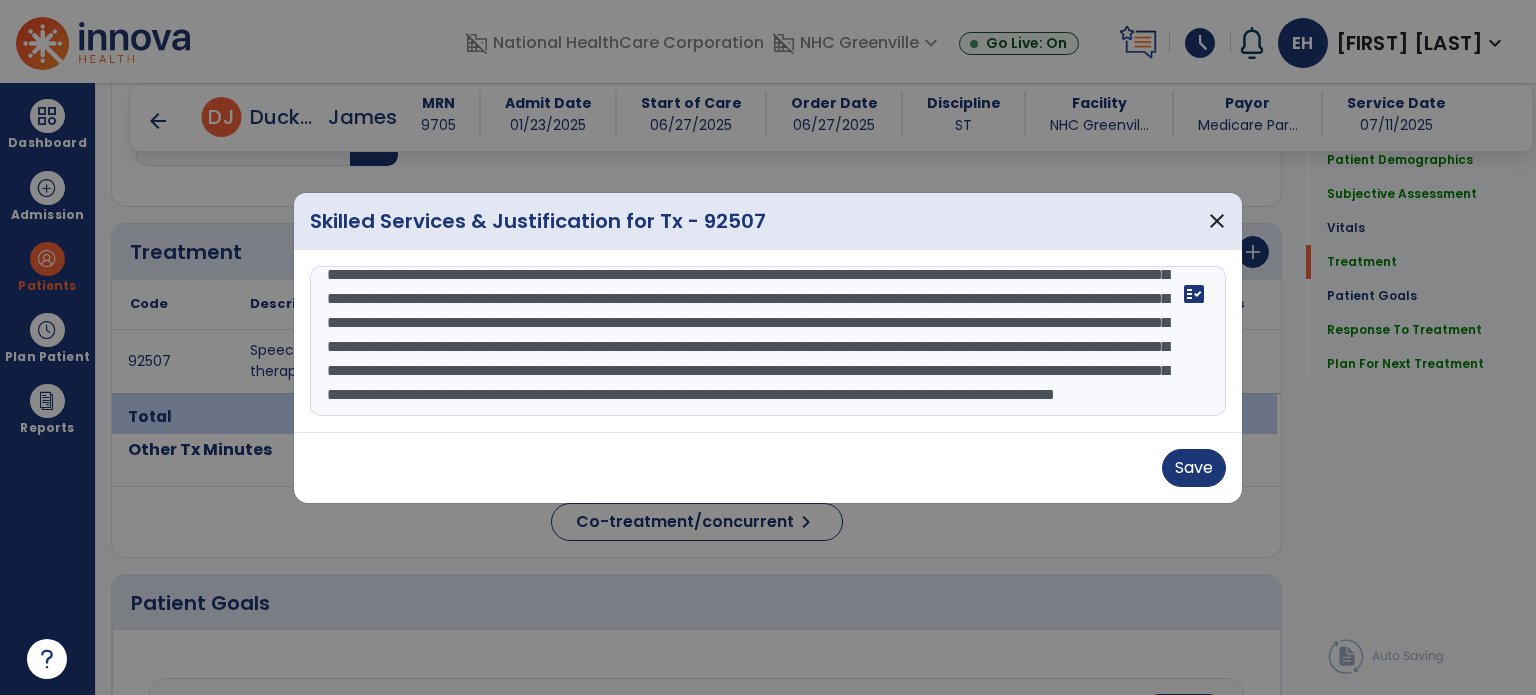 drag, startPoint x: 322, startPoint y: 301, endPoint x: 1056, endPoint y: 531, distance: 769.1918 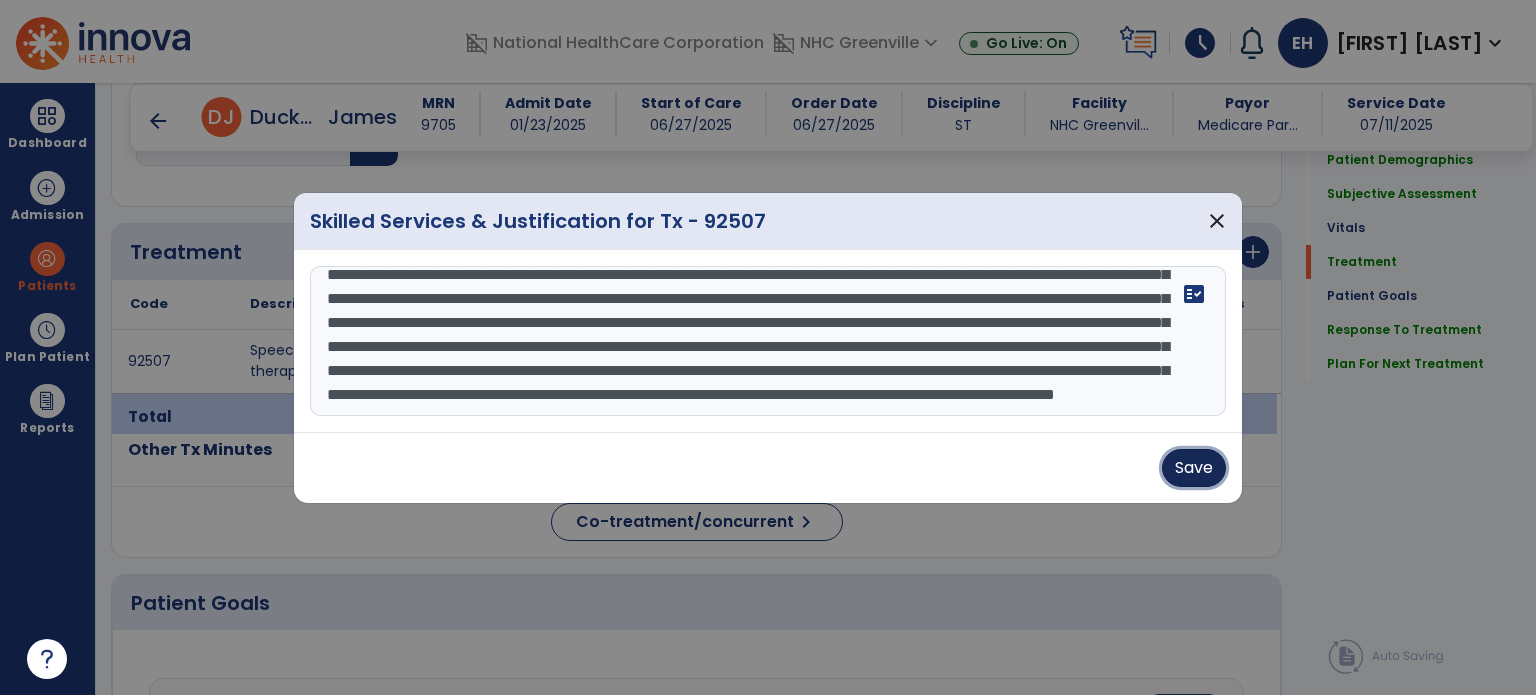 click on "Save" at bounding box center [1194, 468] 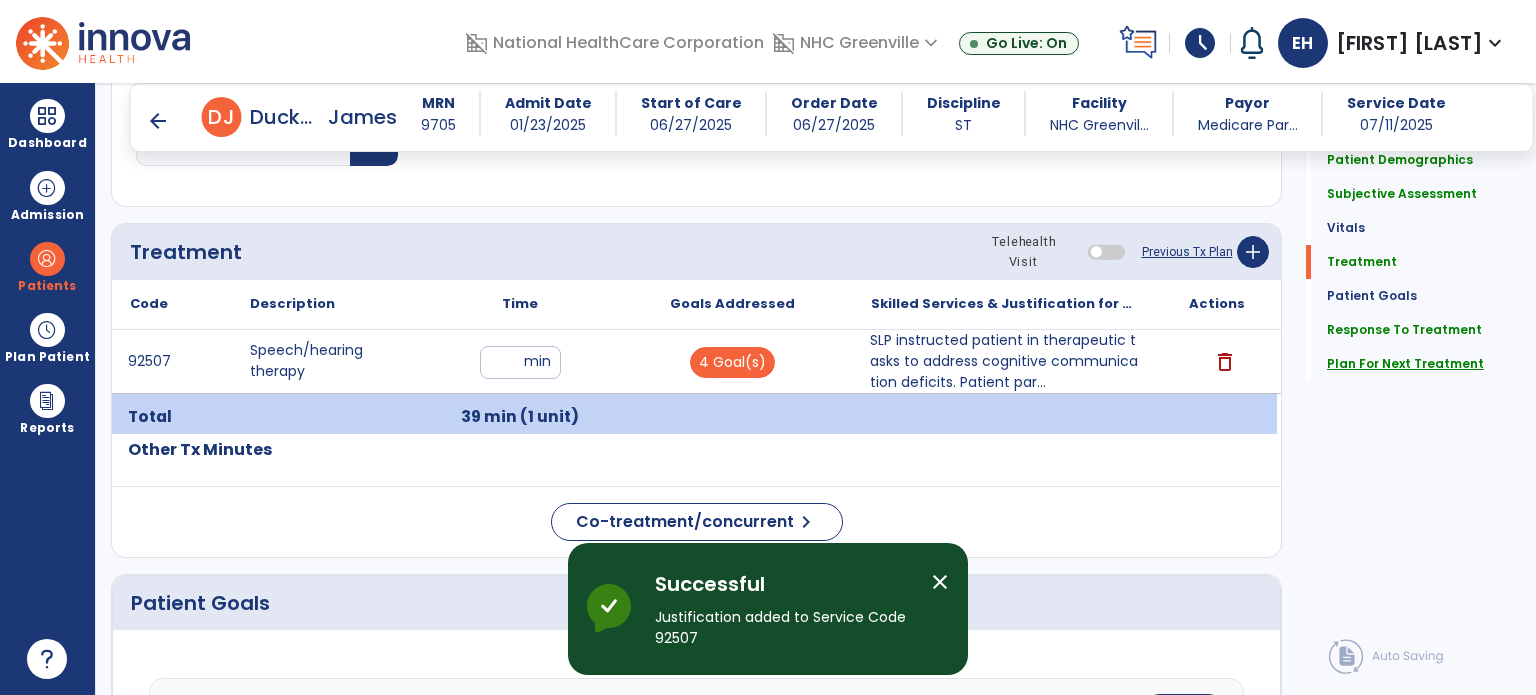click on "Plan For Next Treatment" 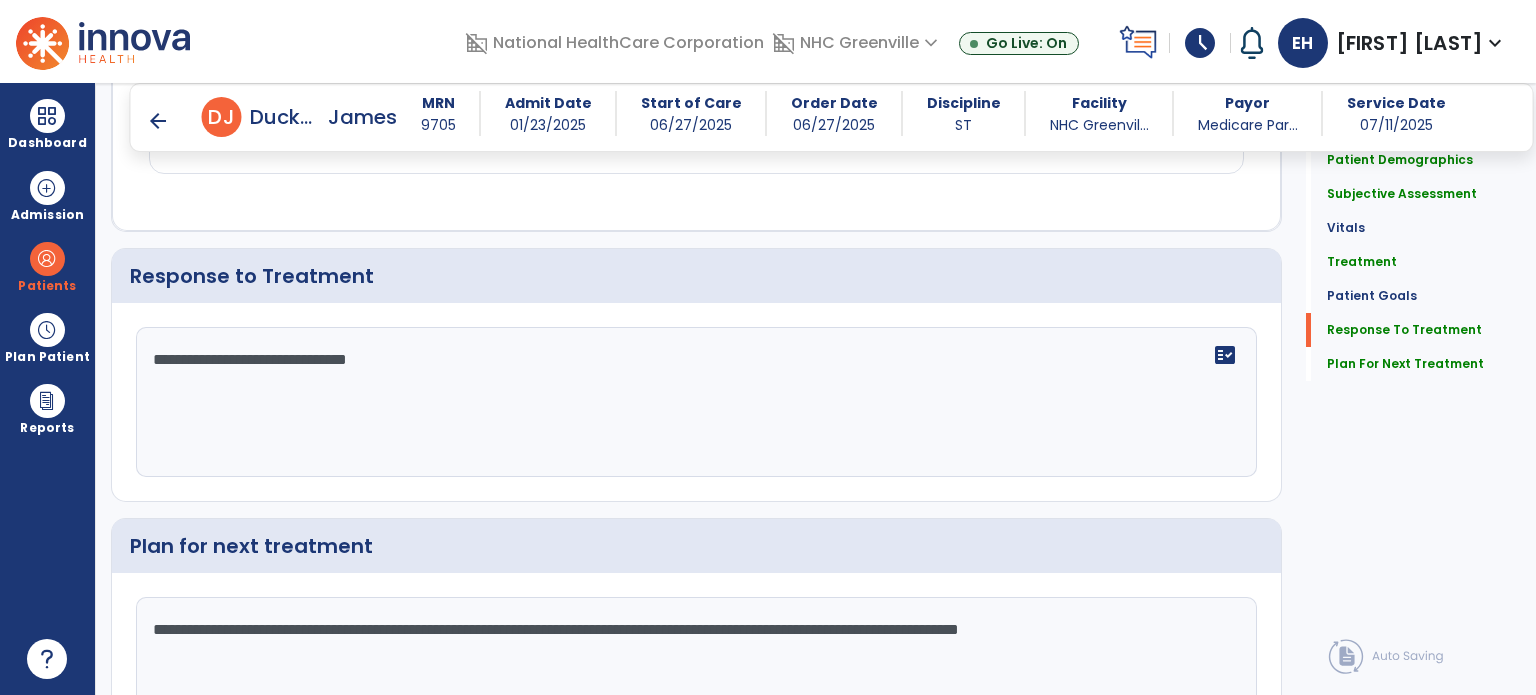 scroll, scrollTop: 2510, scrollLeft: 0, axis: vertical 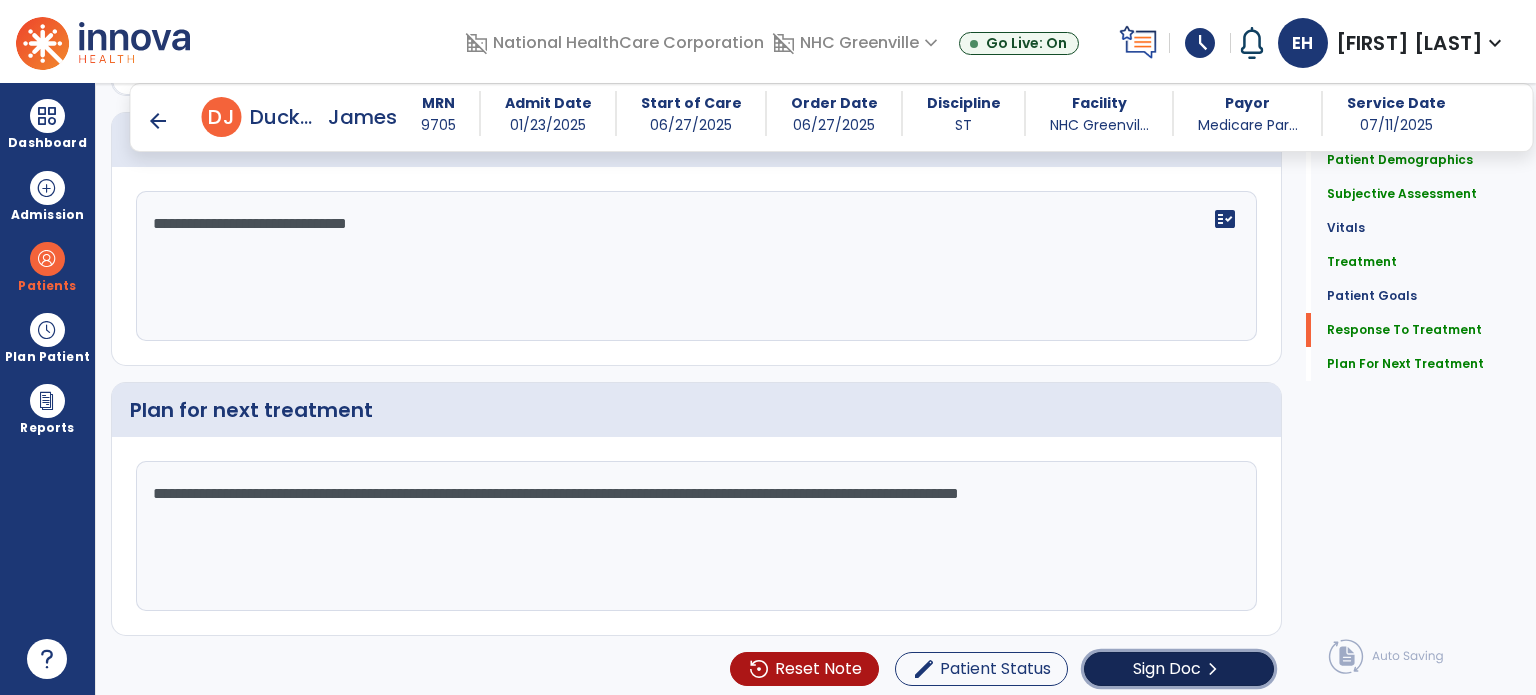 click on "Sign Doc" 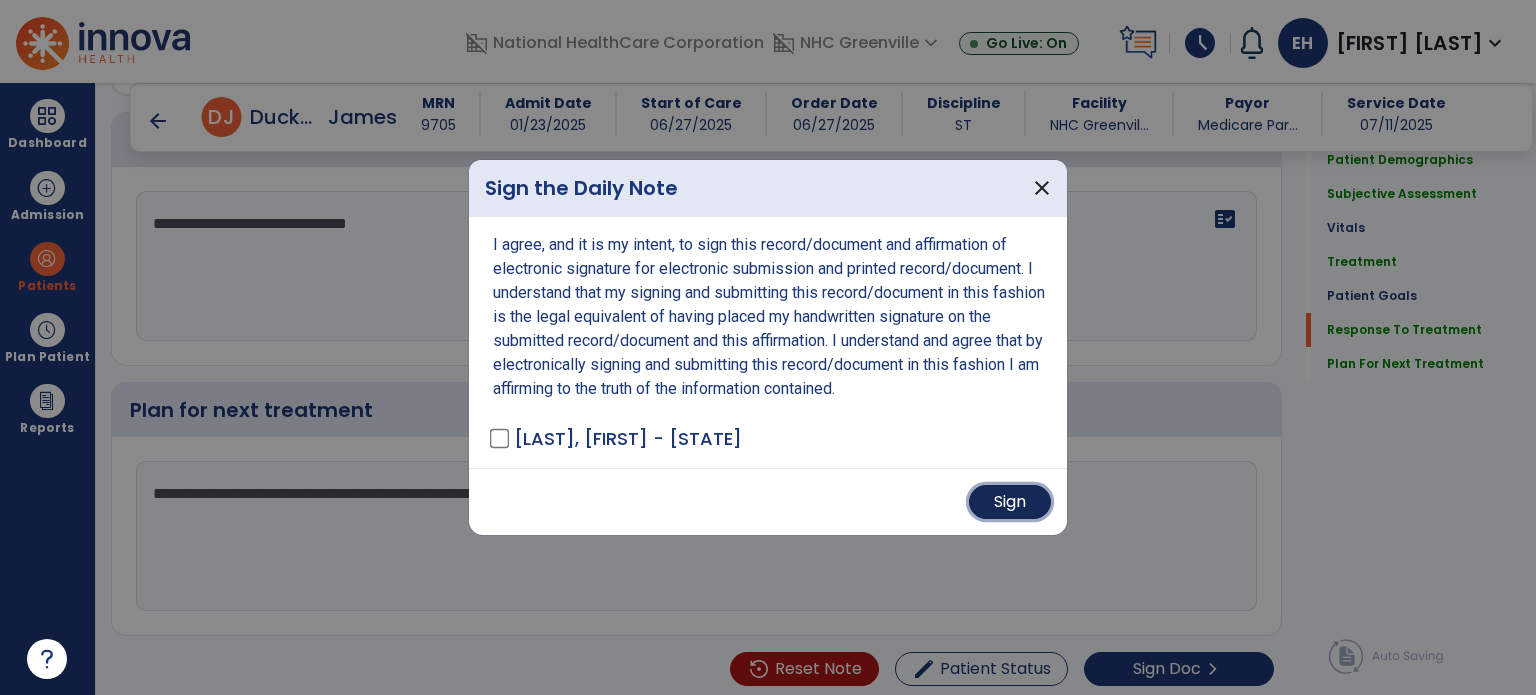 click on "Sign" at bounding box center [1010, 502] 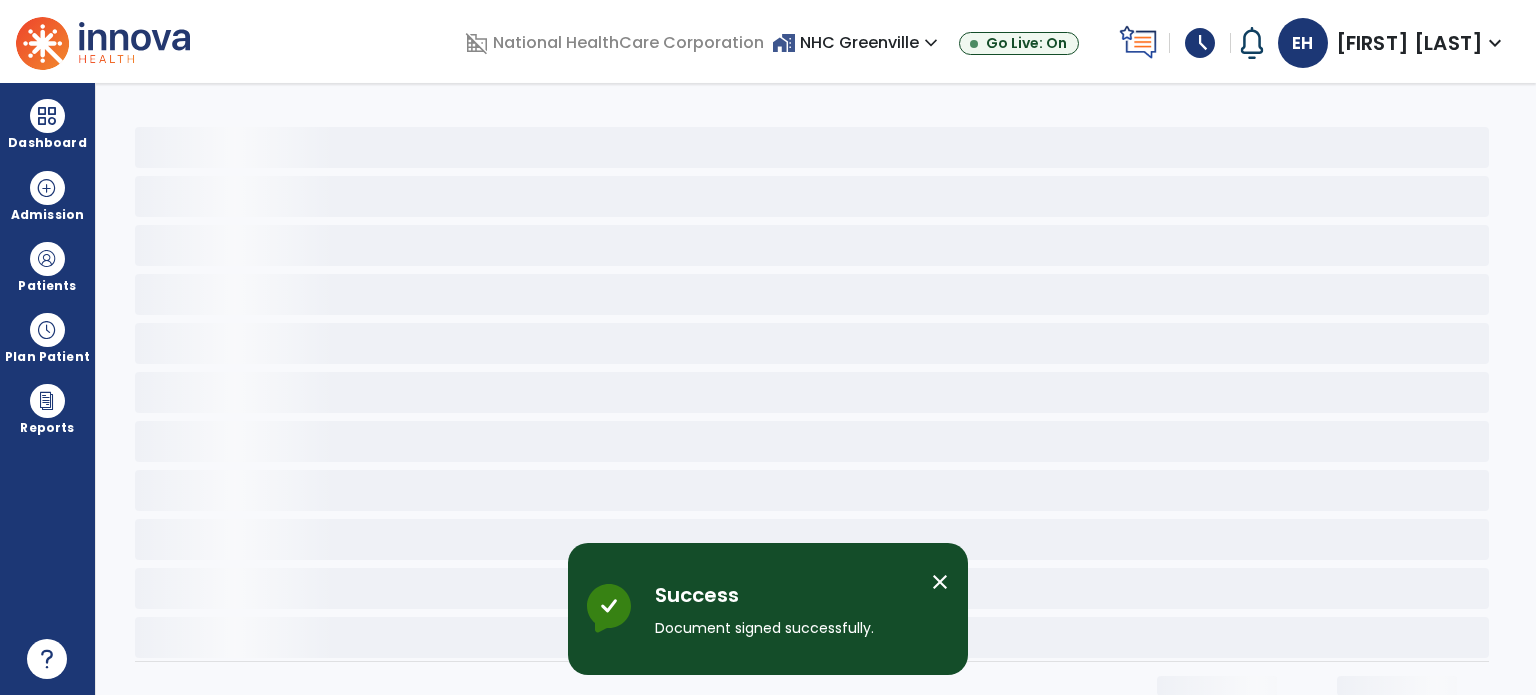 scroll, scrollTop: 0, scrollLeft: 0, axis: both 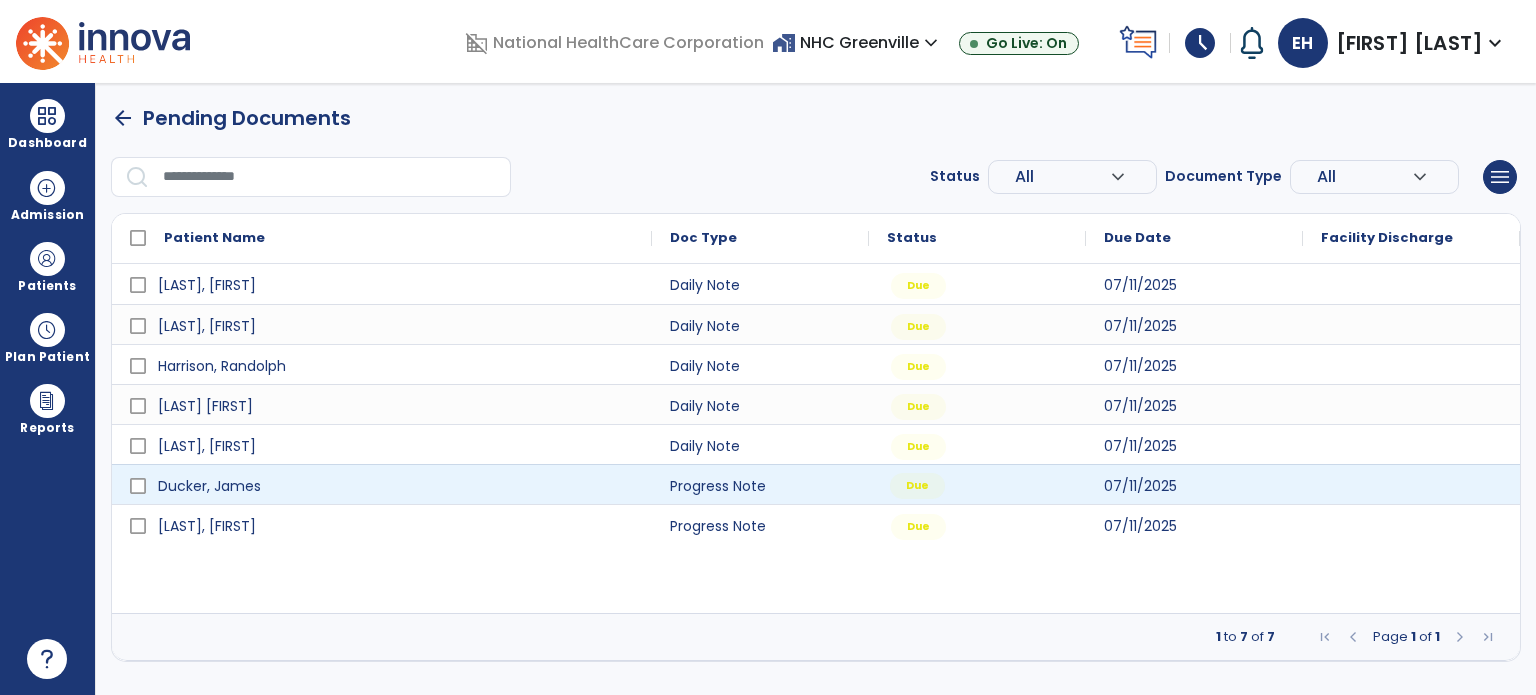 click on "Due" at bounding box center [977, 484] 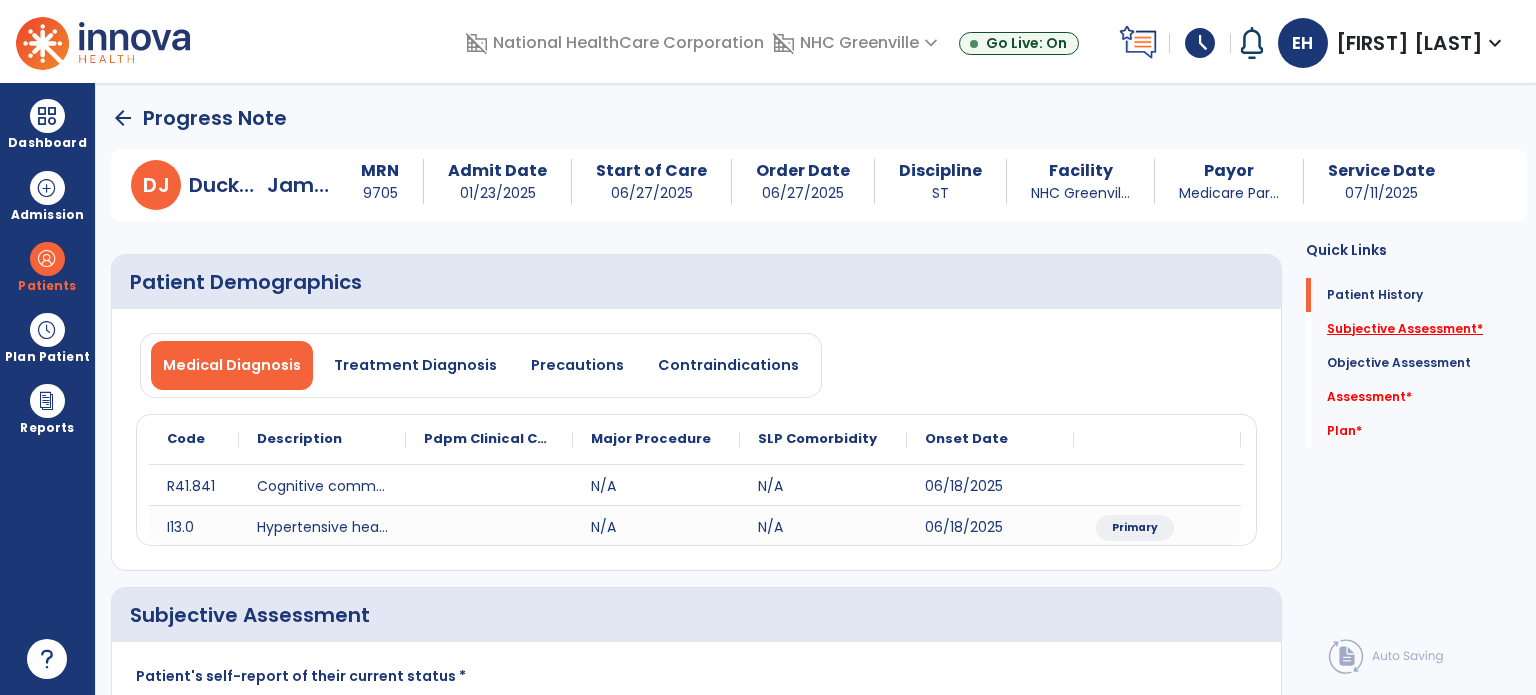 click on "Subjective Assessment   *" 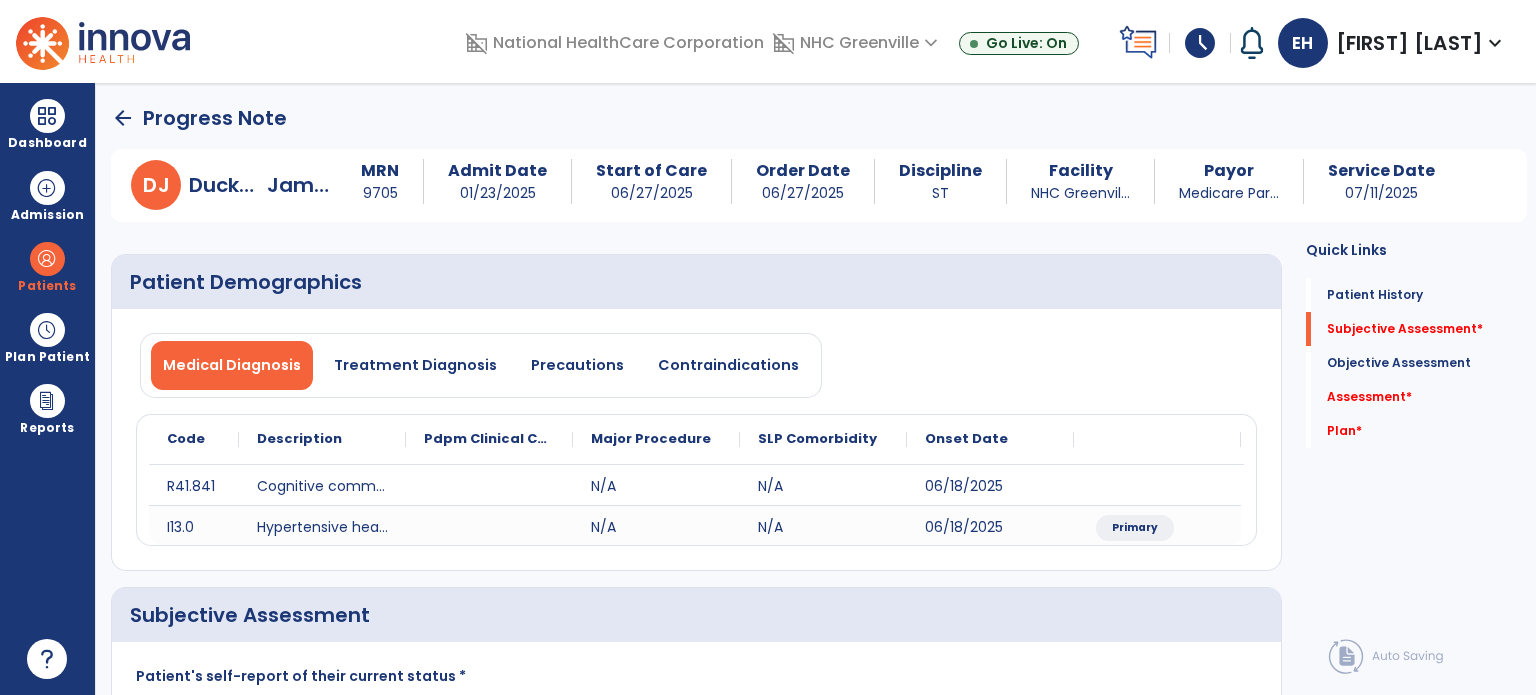 scroll, scrollTop: 40, scrollLeft: 0, axis: vertical 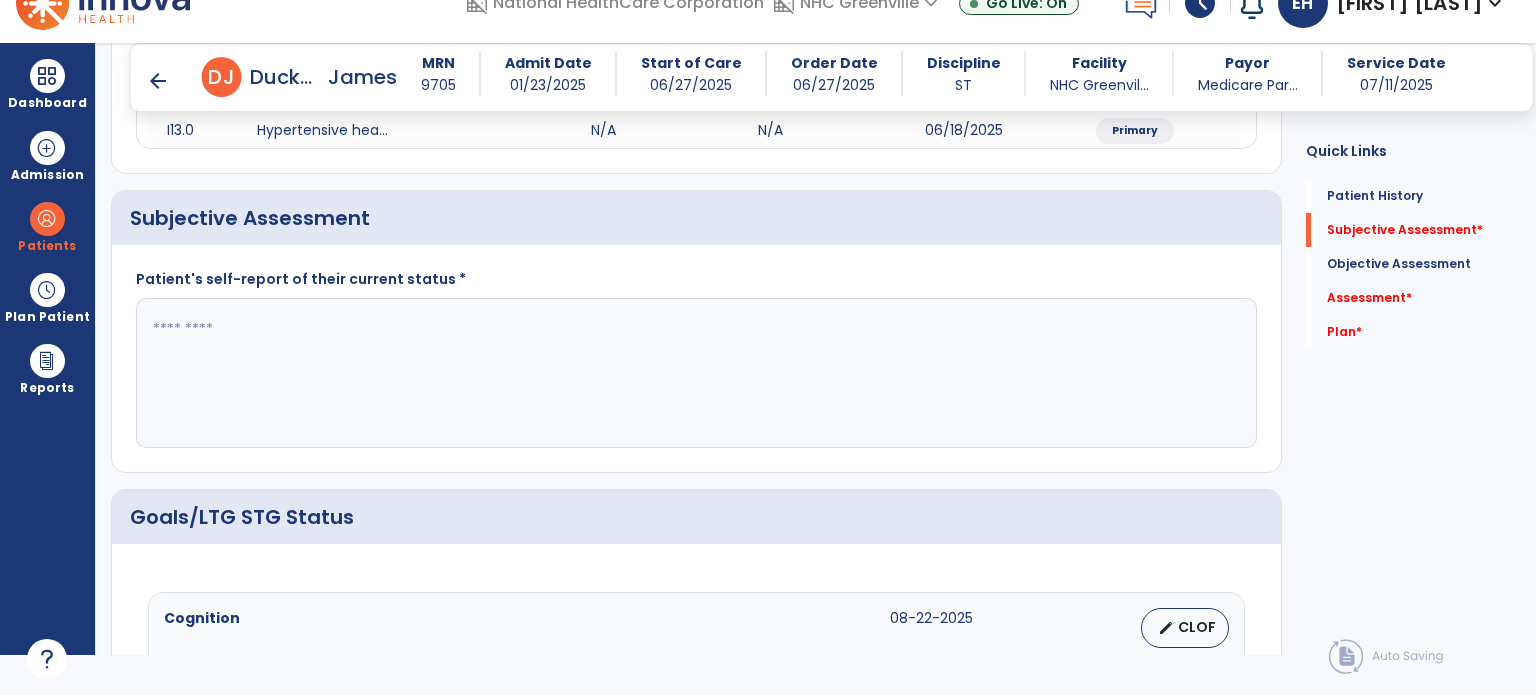 click 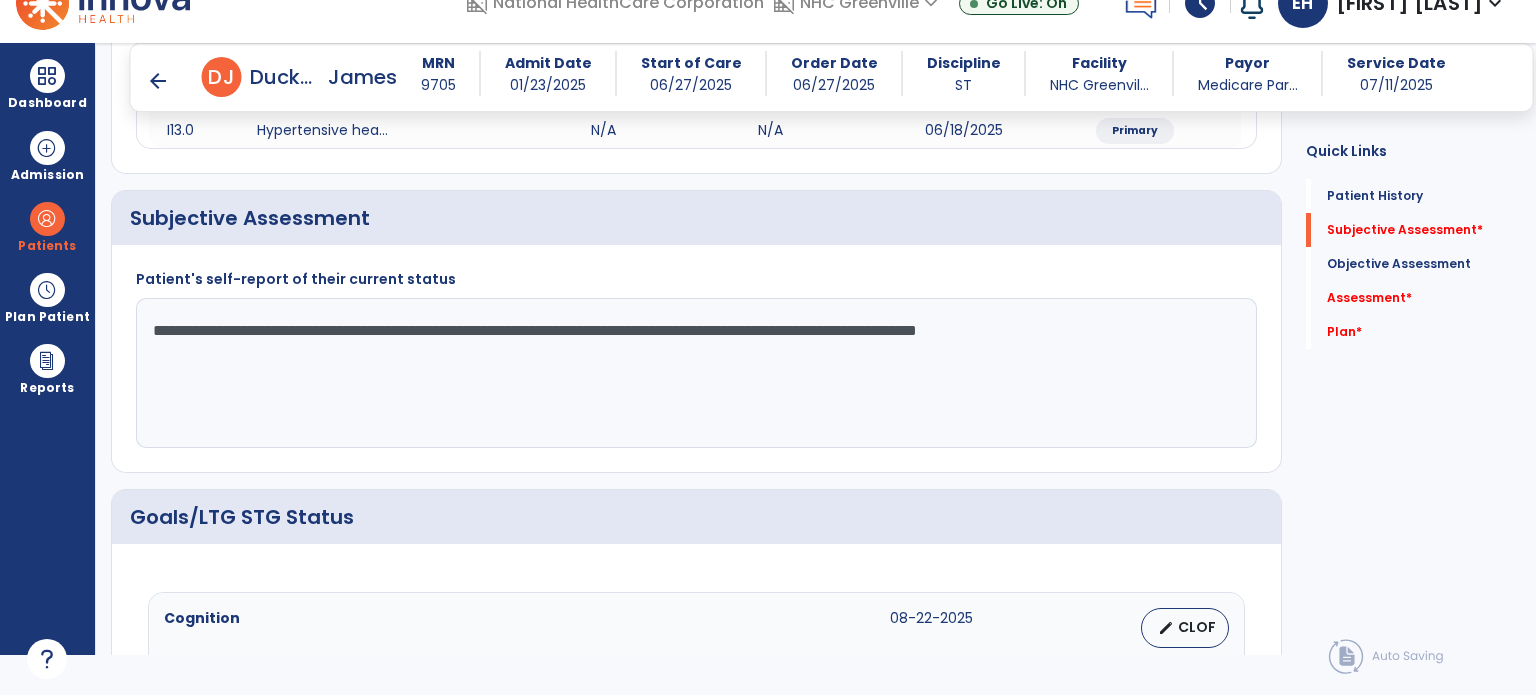 type on "**********" 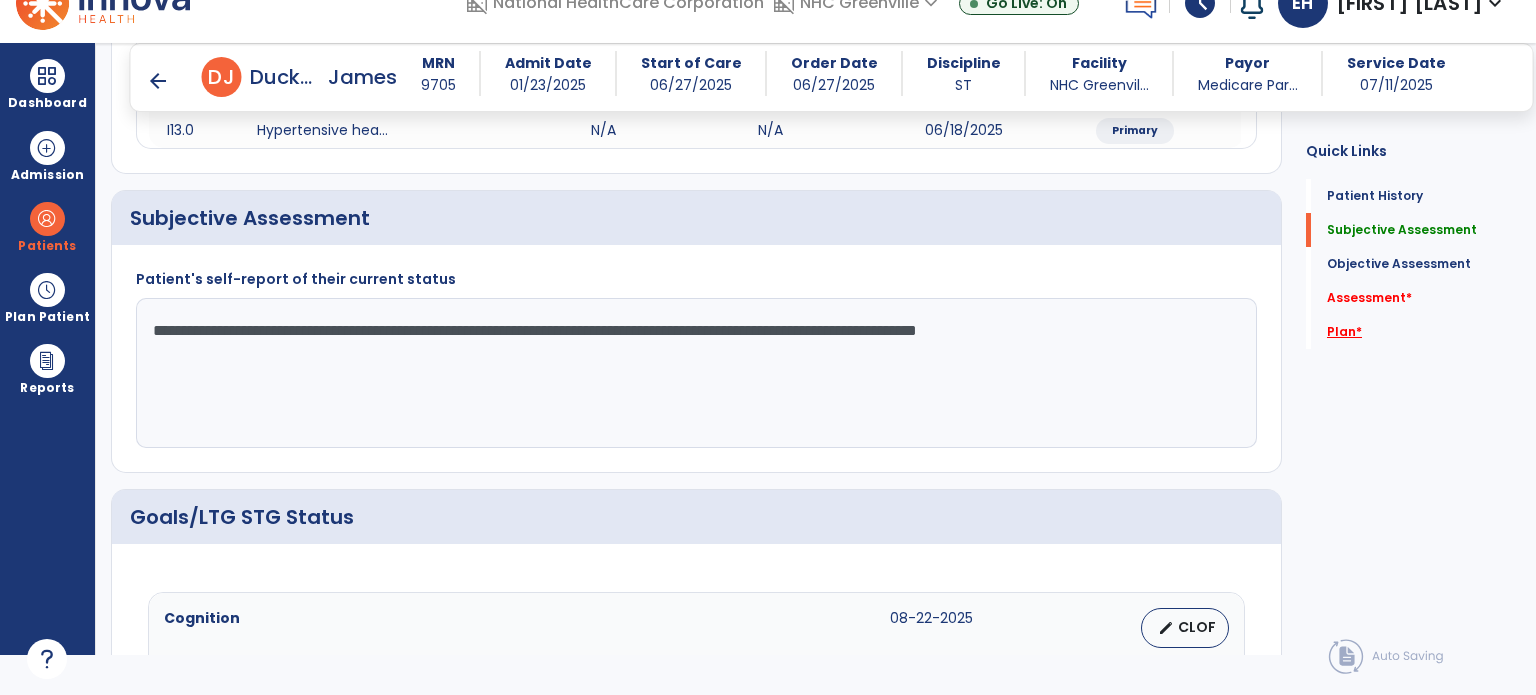 click on "Plan   *" 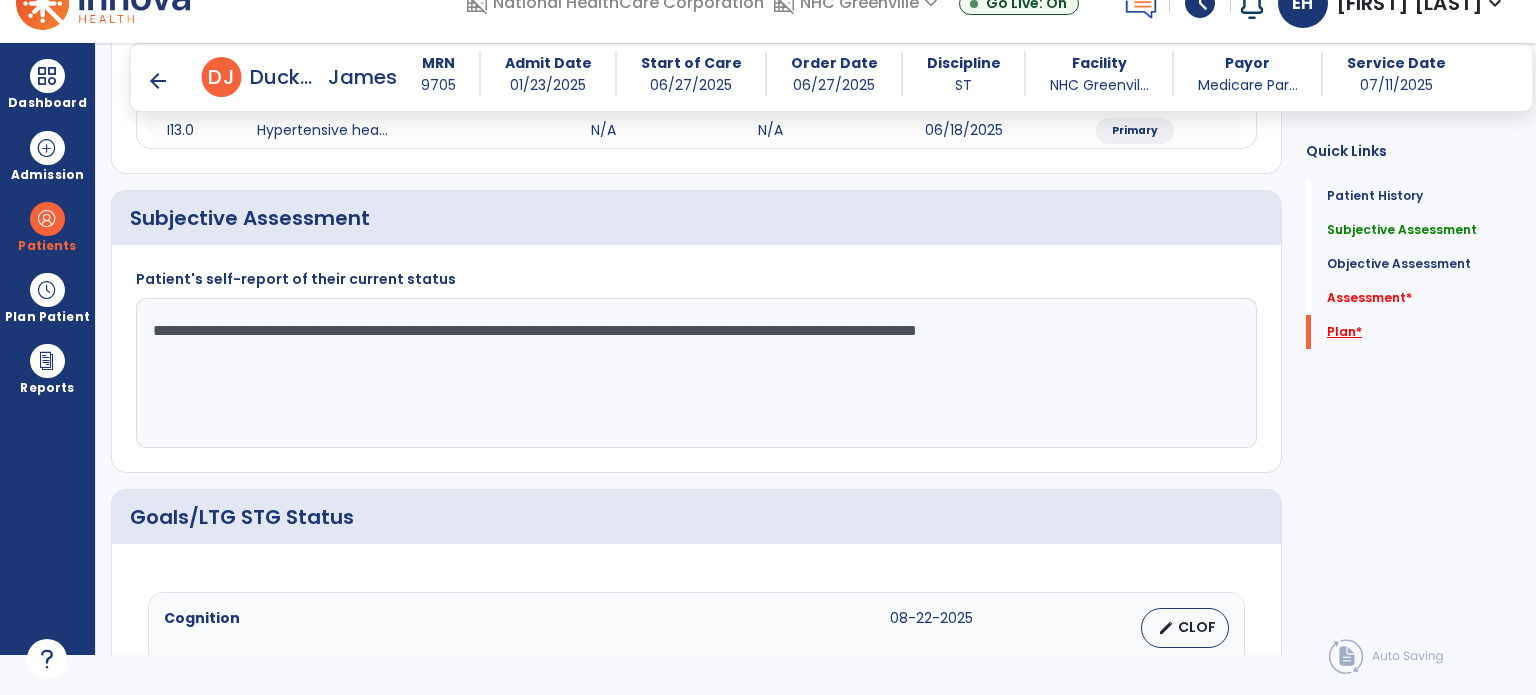 scroll, scrollTop: 109, scrollLeft: 0, axis: vertical 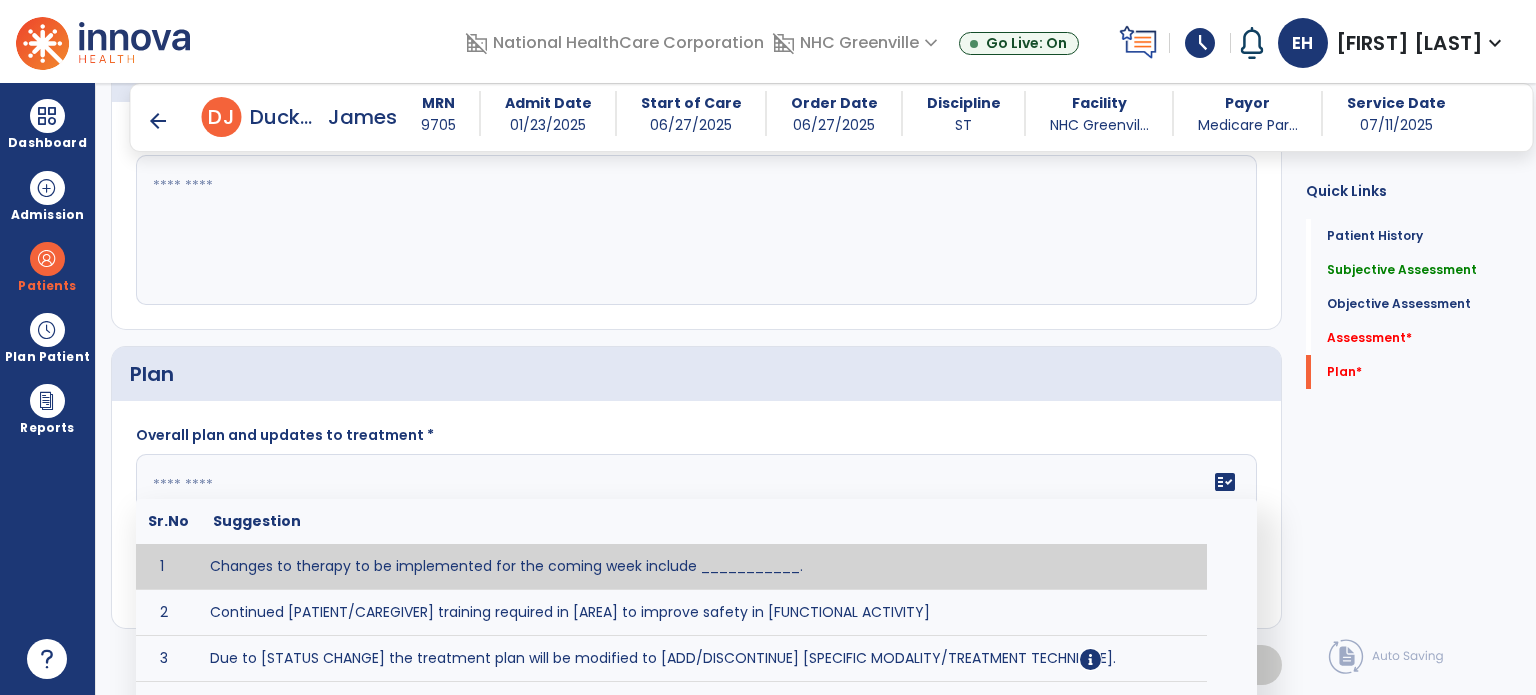 click 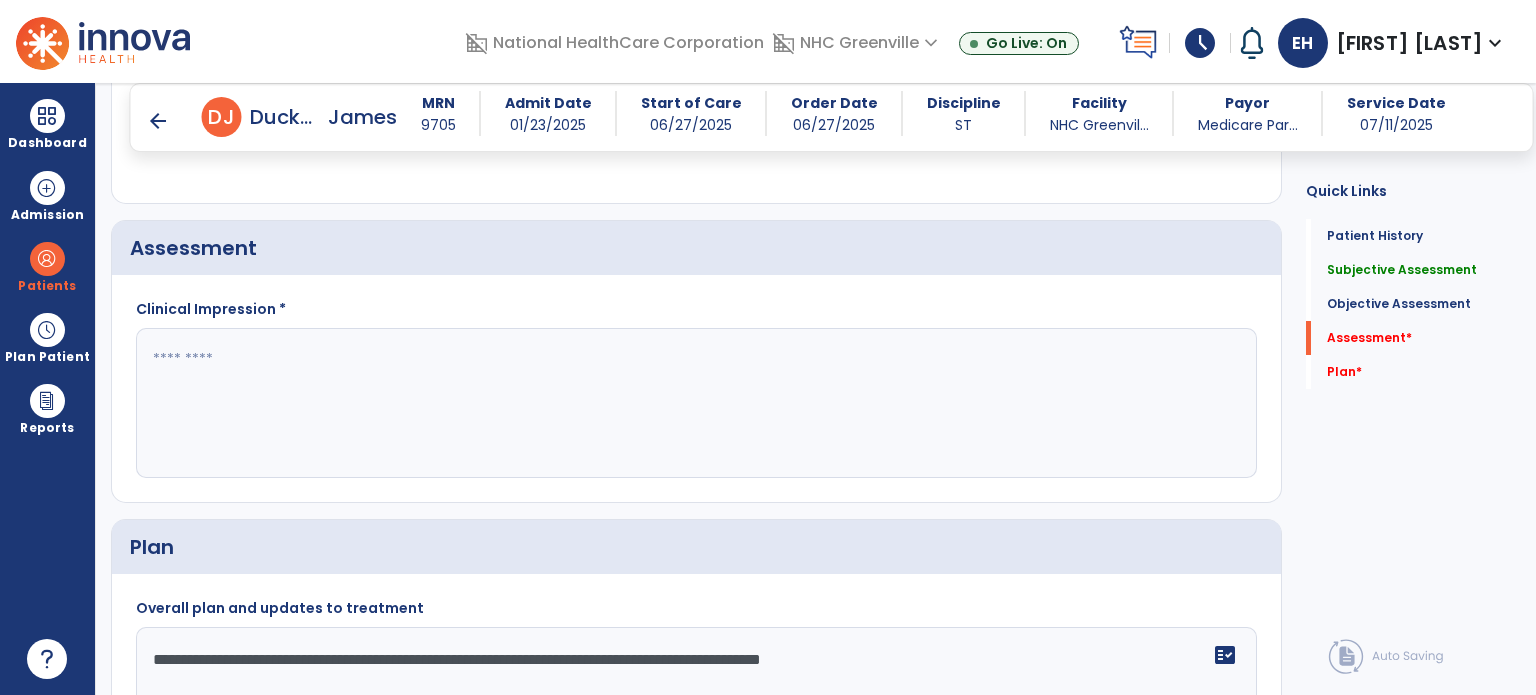 scroll, scrollTop: 1662, scrollLeft: 0, axis: vertical 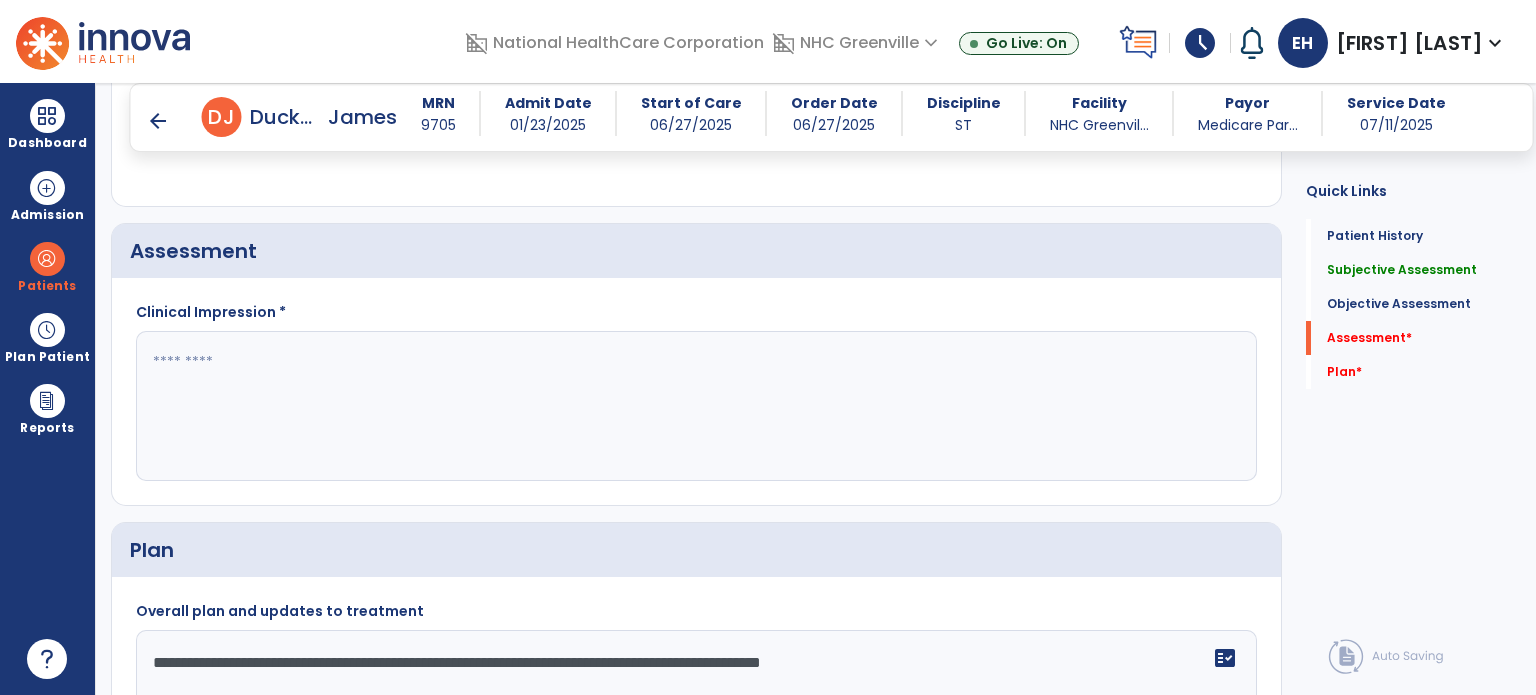 type on "**********" 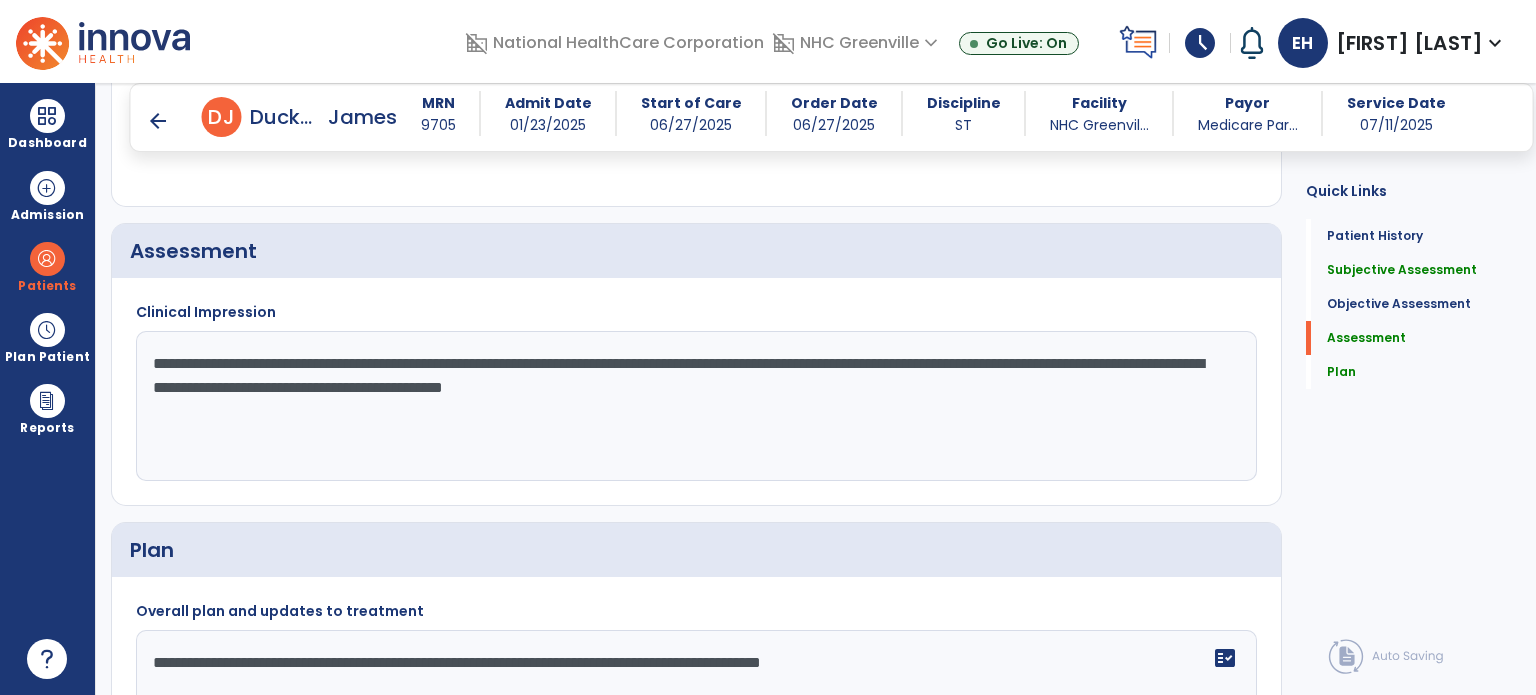 click on "**********" 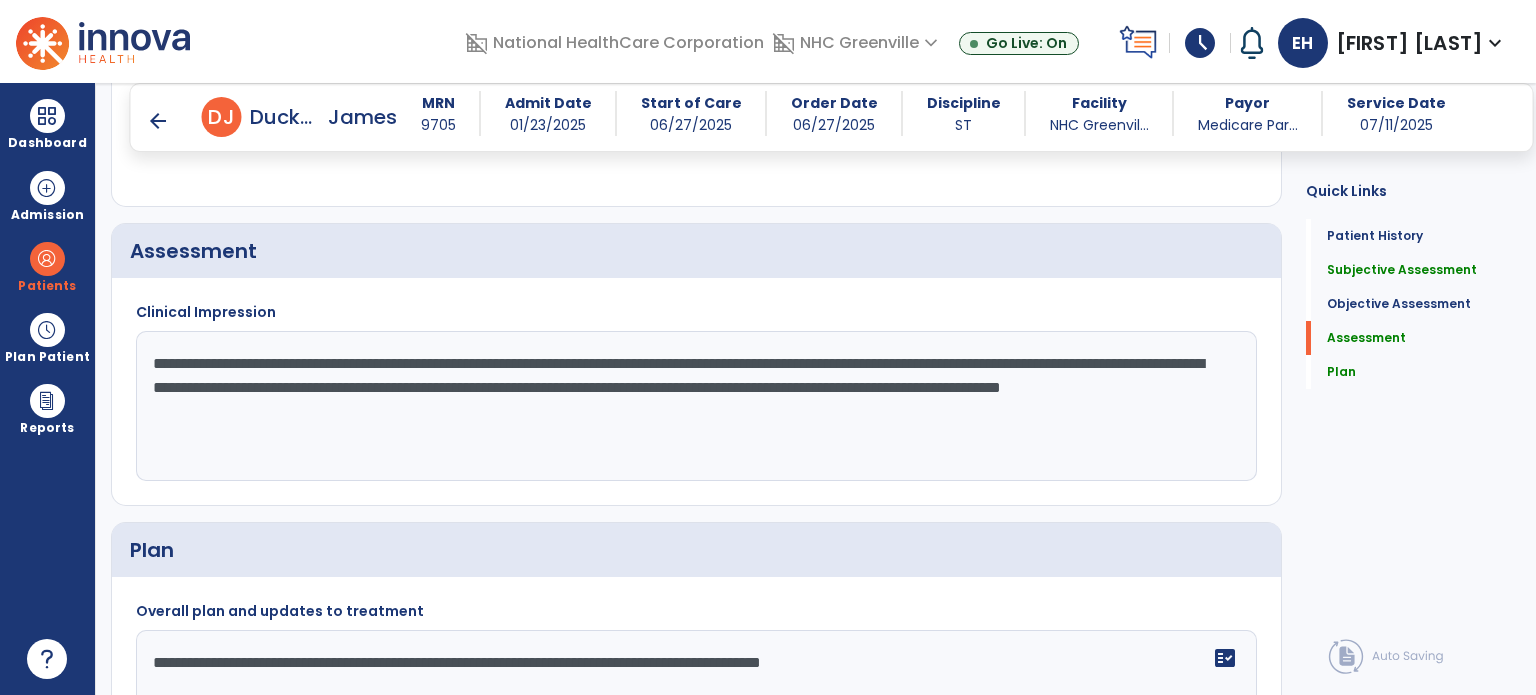 click on "**********" 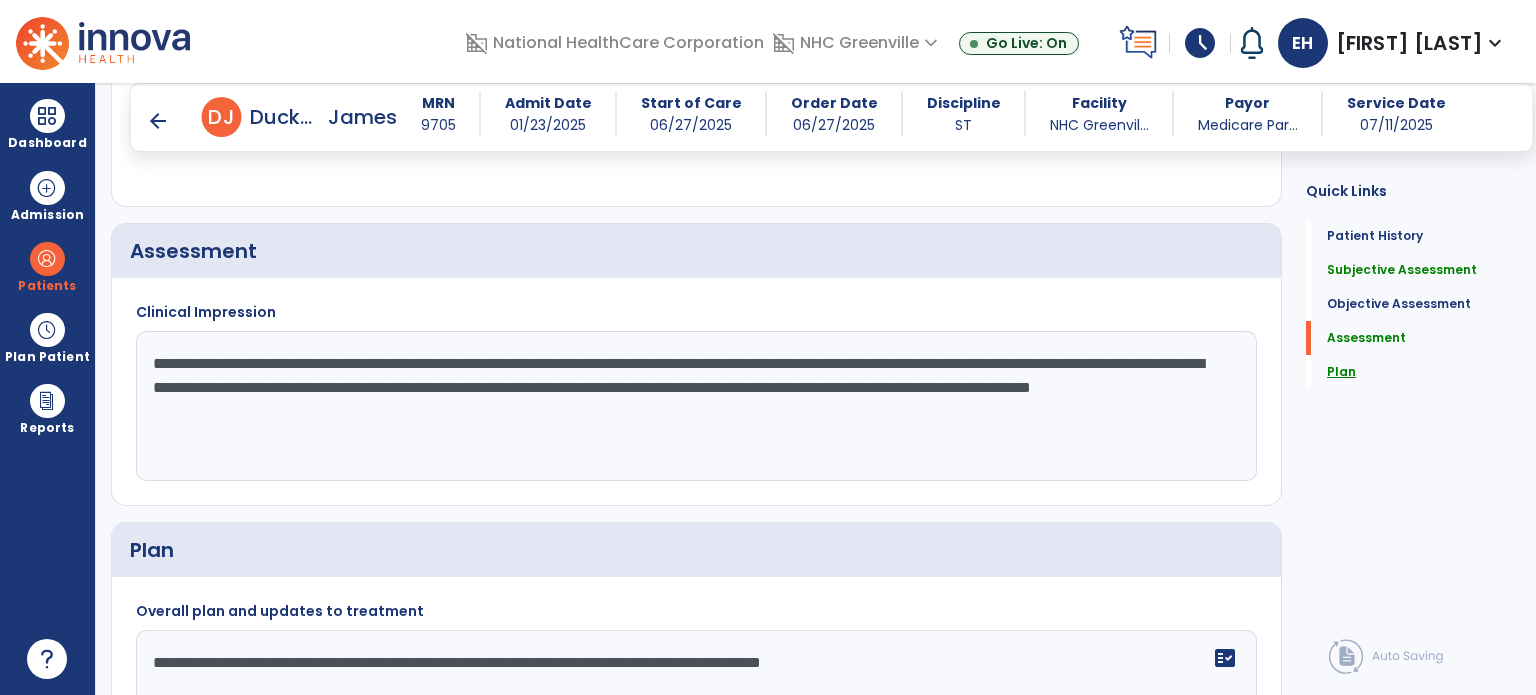 type on "**********" 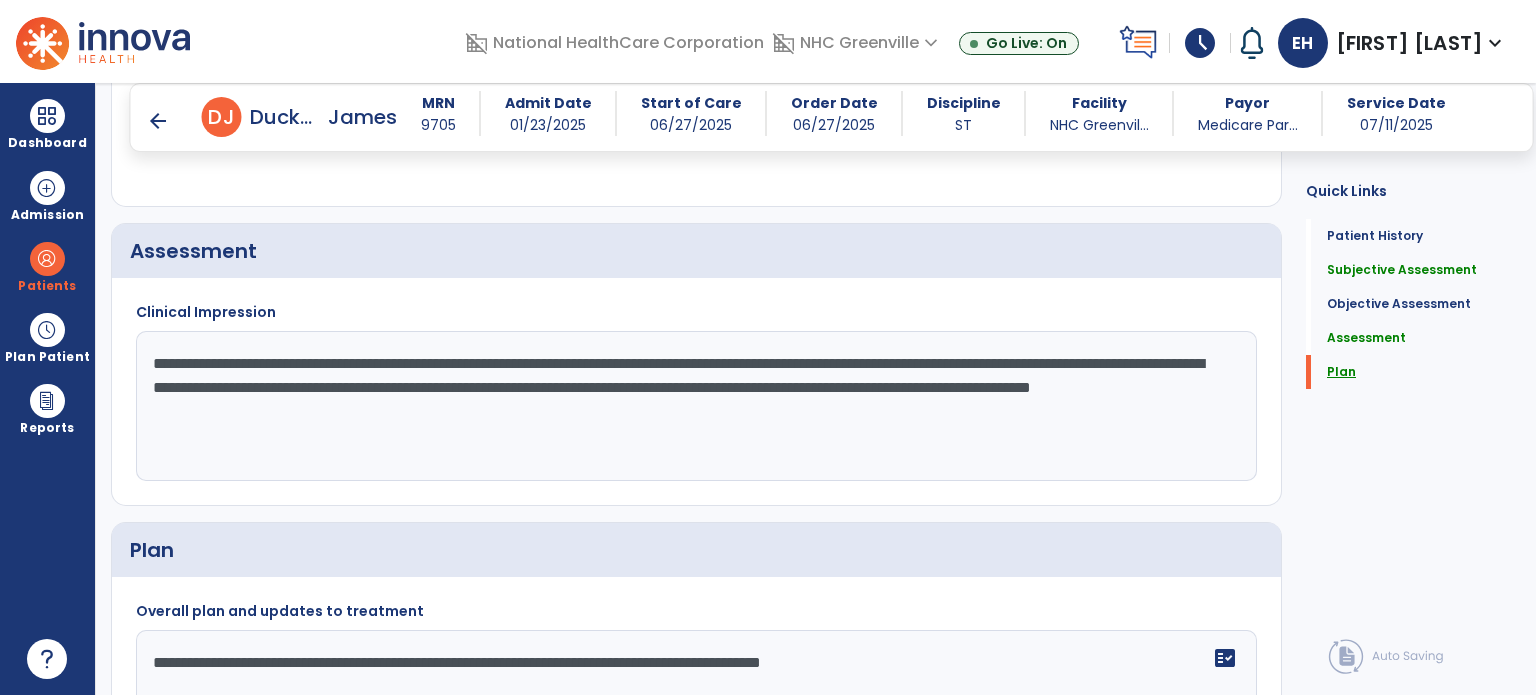 scroll, scrollTop: 13, scrollLeft: 0, axis: vertical 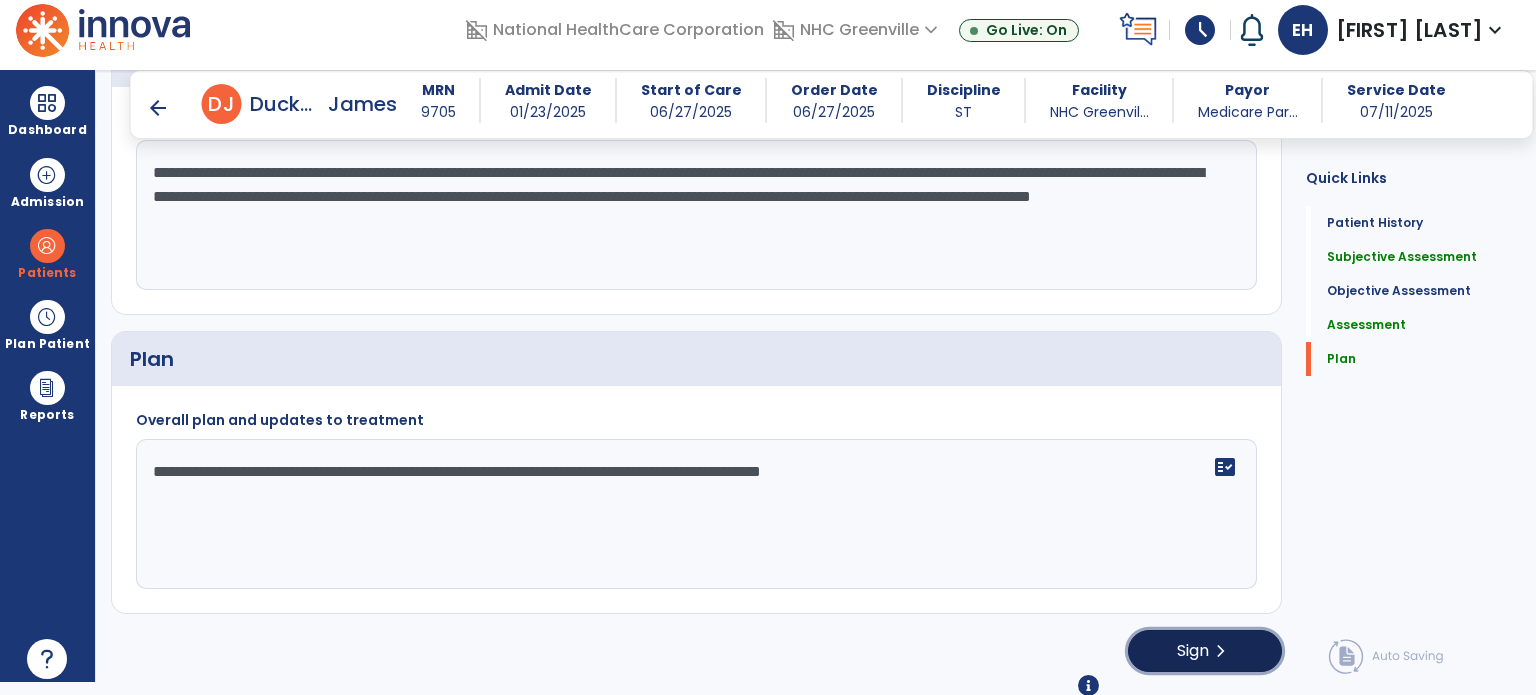 click on "chevron_right" 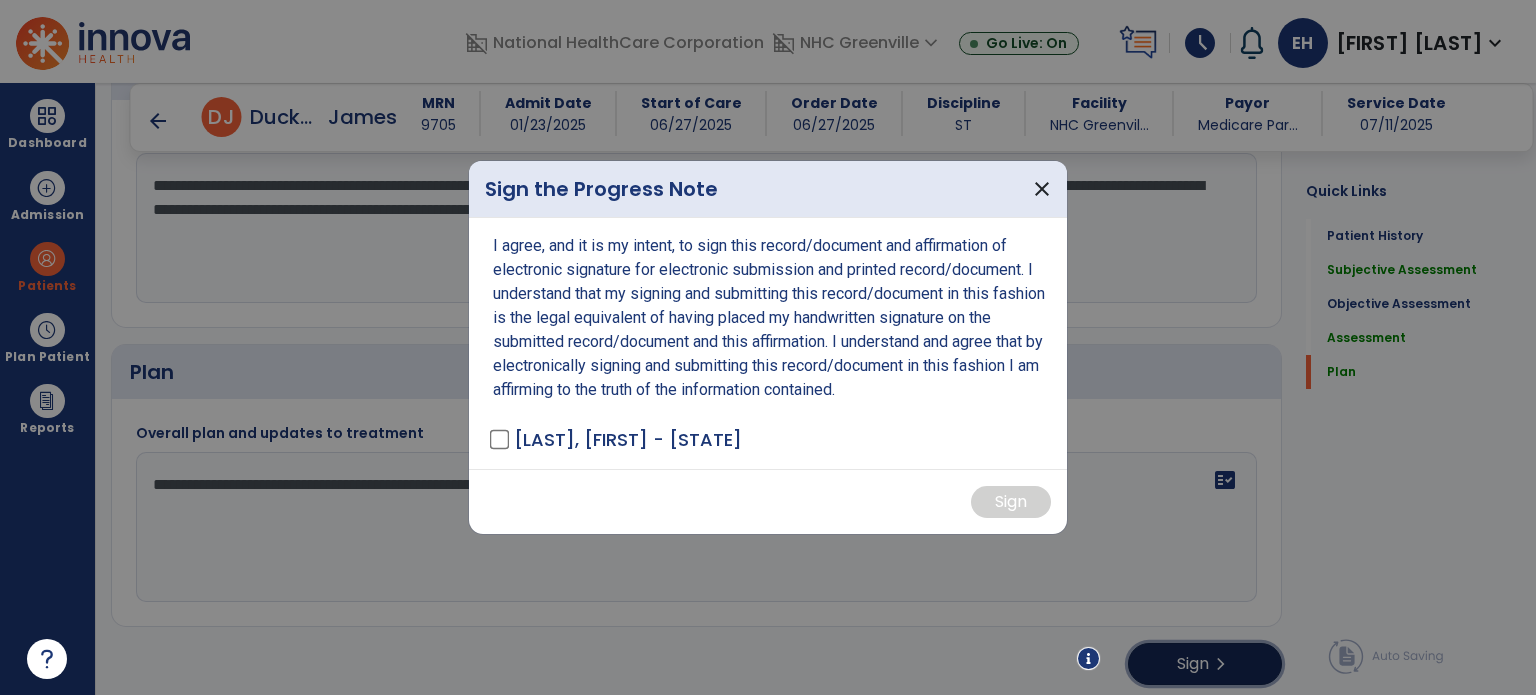 scroll, scrollTop: 0, scrollLeft: 0, axis: both 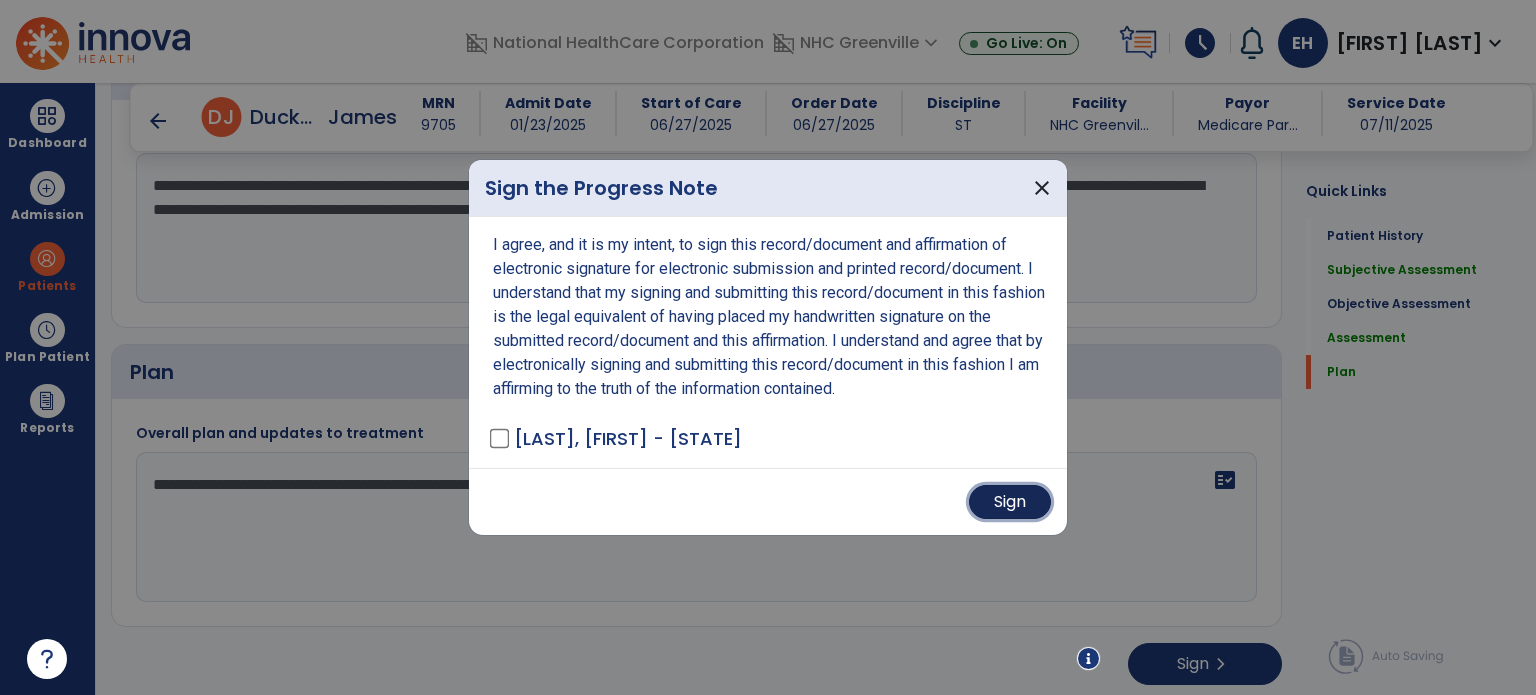 click on "Sign" at bounding box center (1010, 502) 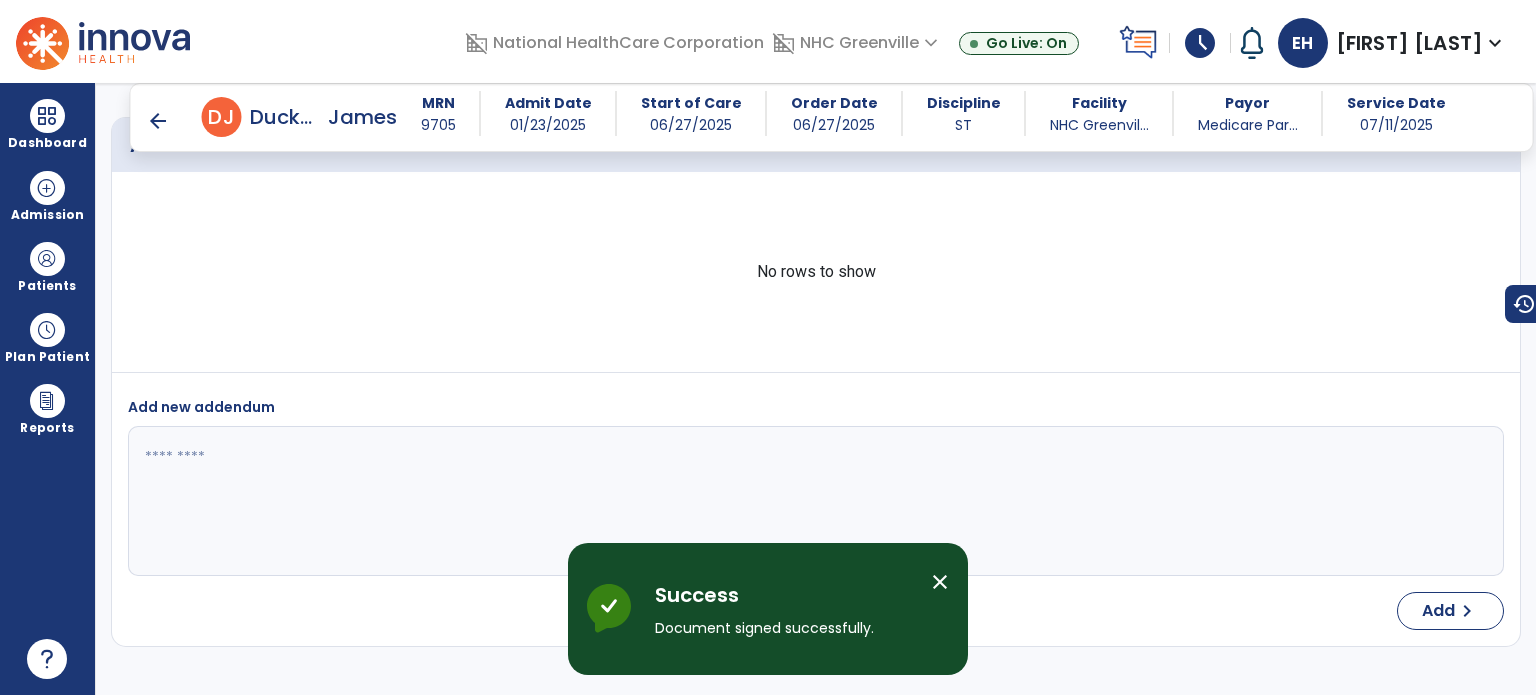 scroll, scrollTop: 2712, scrollLeft: 0, axis: vertical 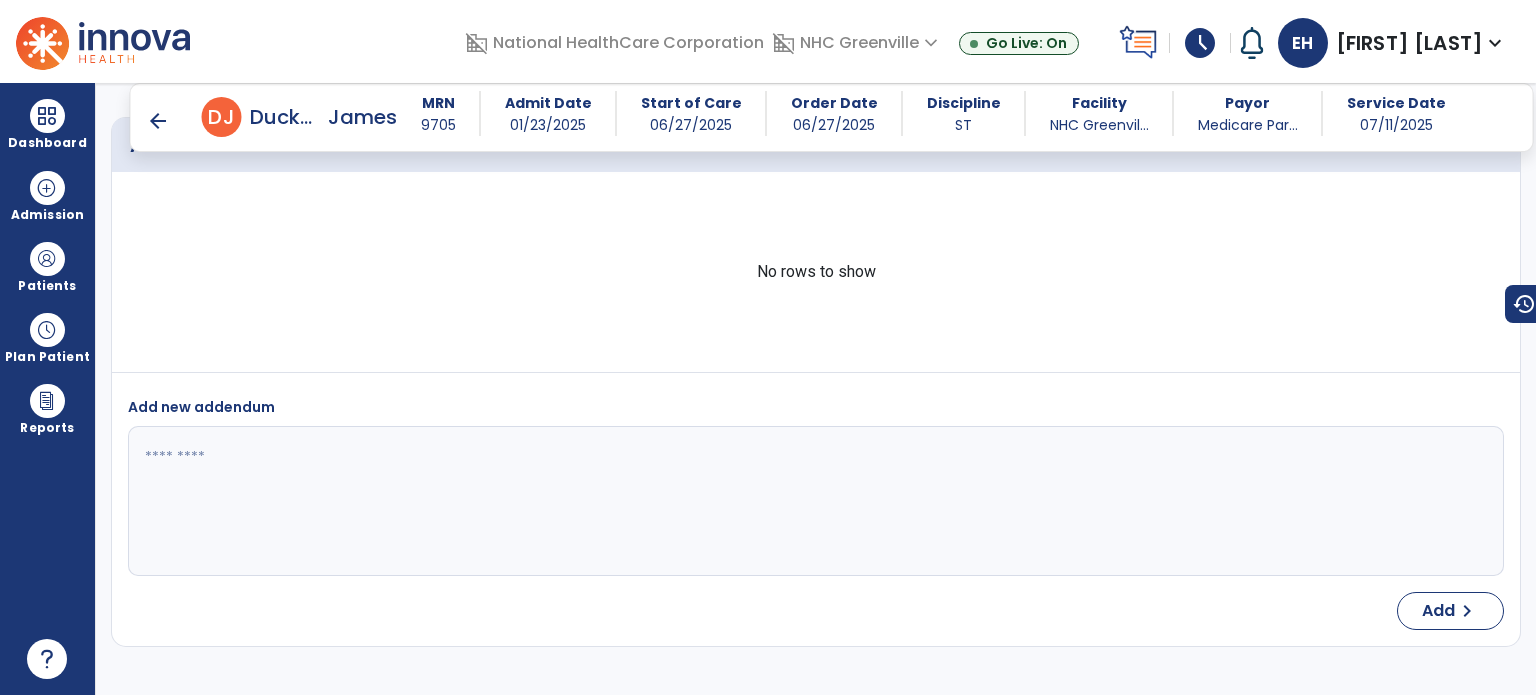 click on "arrow_back" at bounding box center (158, 121) 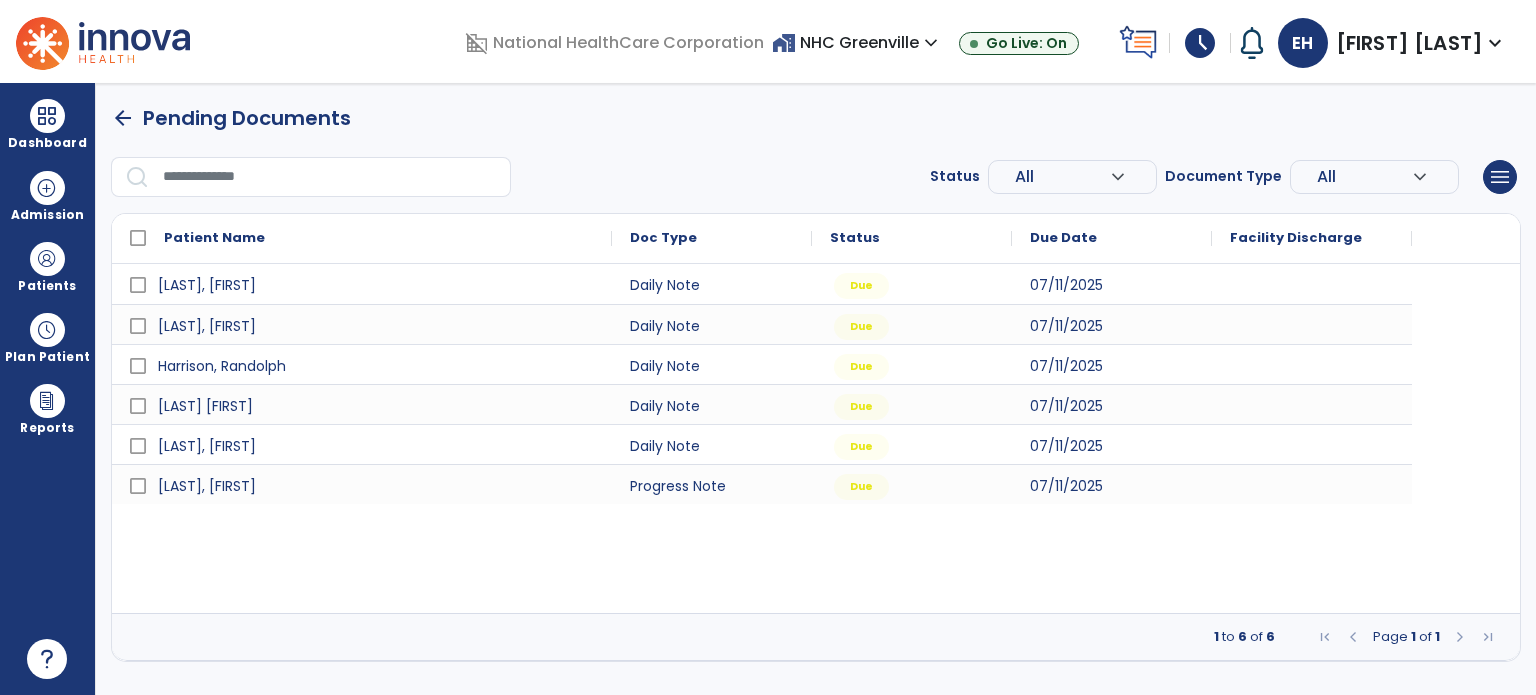 scroll, scrollTop: 0, scrollLeft: 0, axis: both 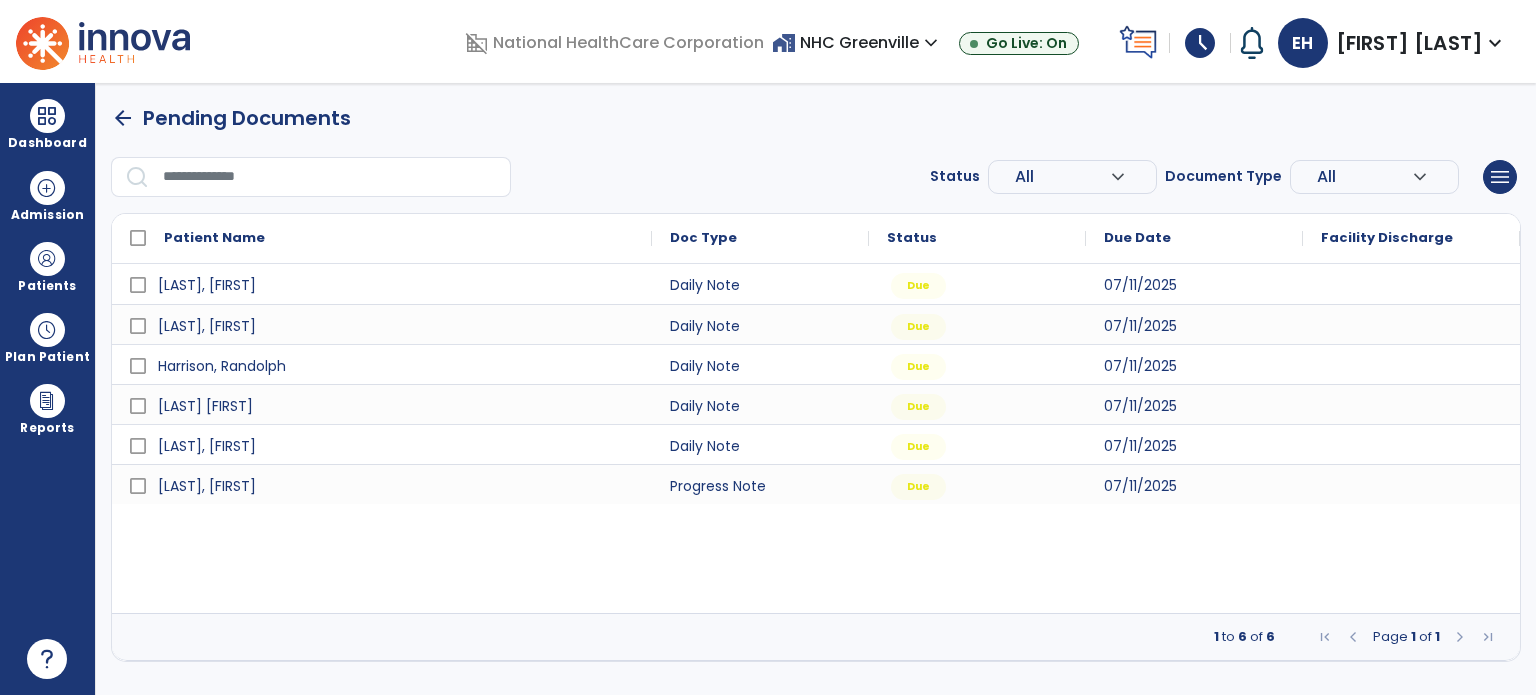 click on "schedule" at bounding box center [1200, 43] 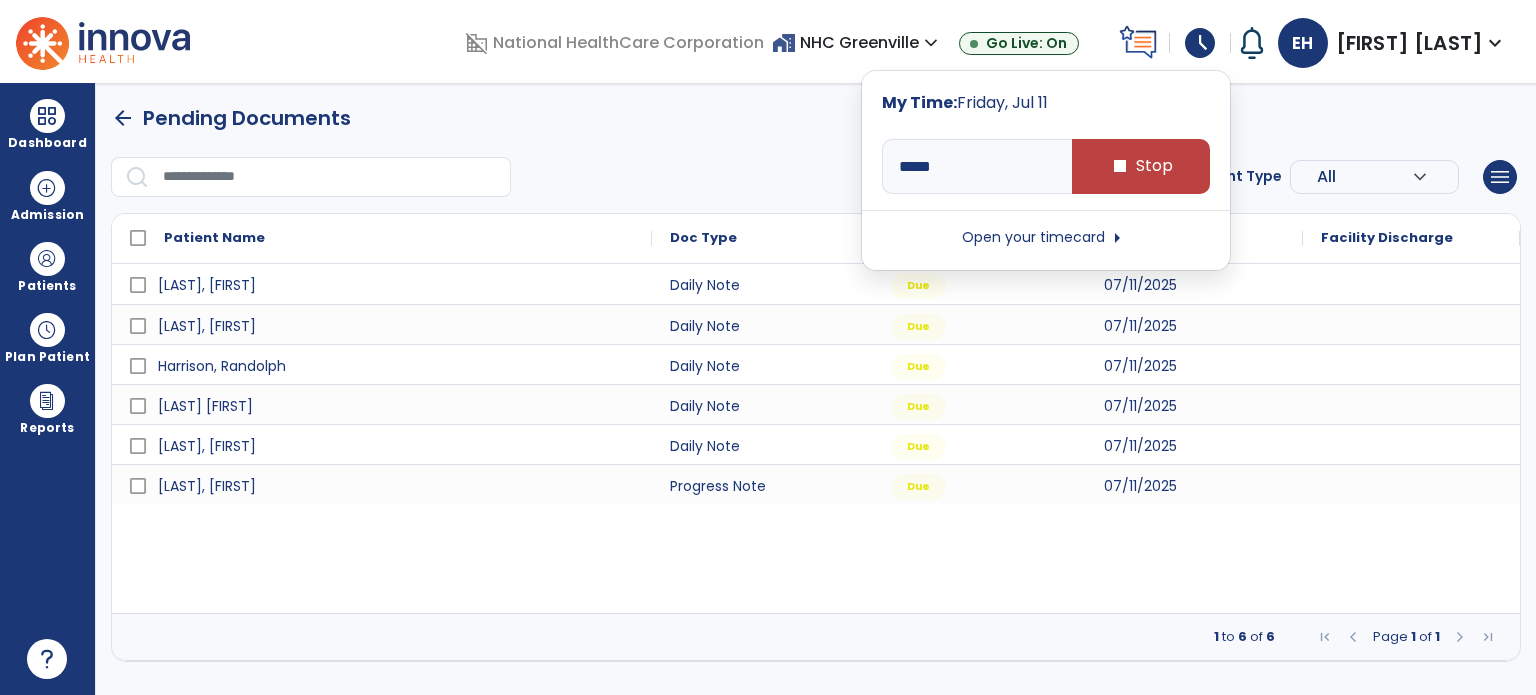 click on "schedule" at bounding box center [1200, 43] 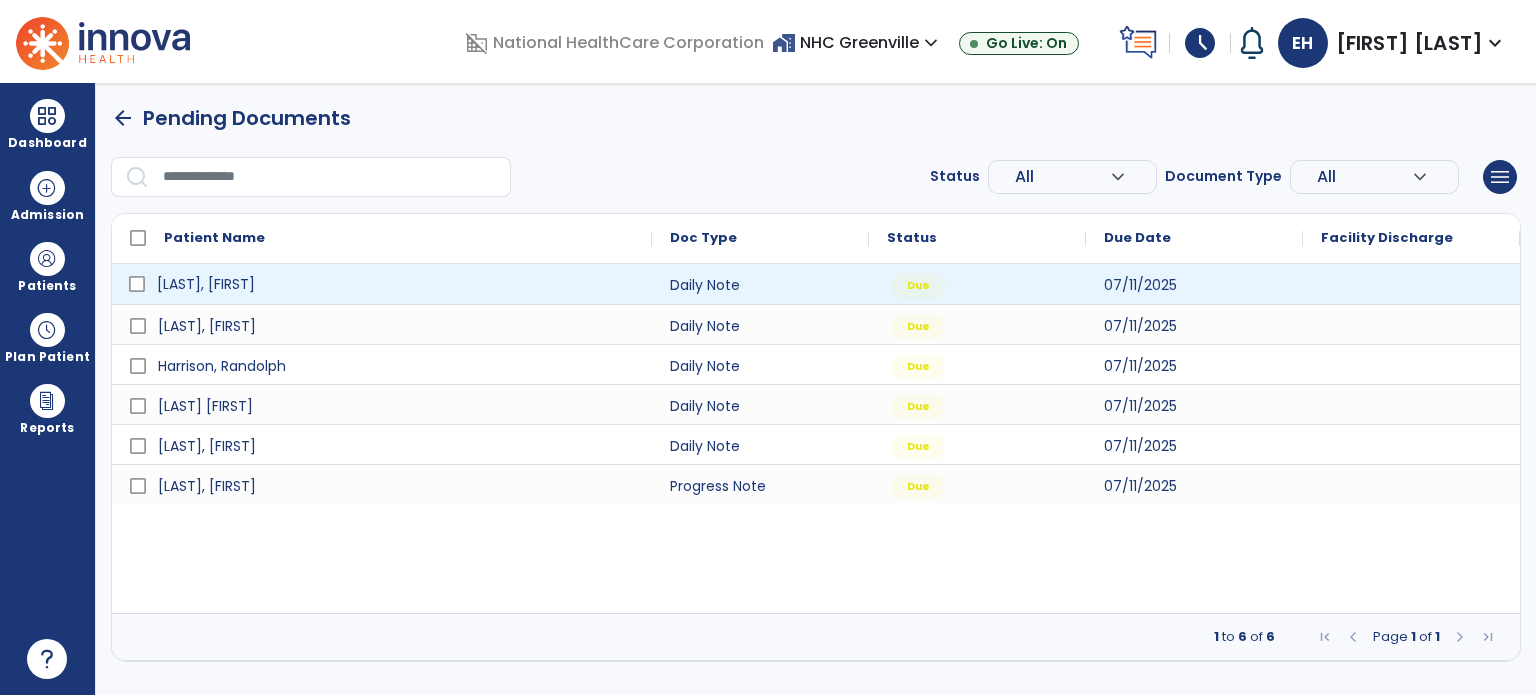 click on "[LAST], [FIRST]" at bounding box center (396, 284) 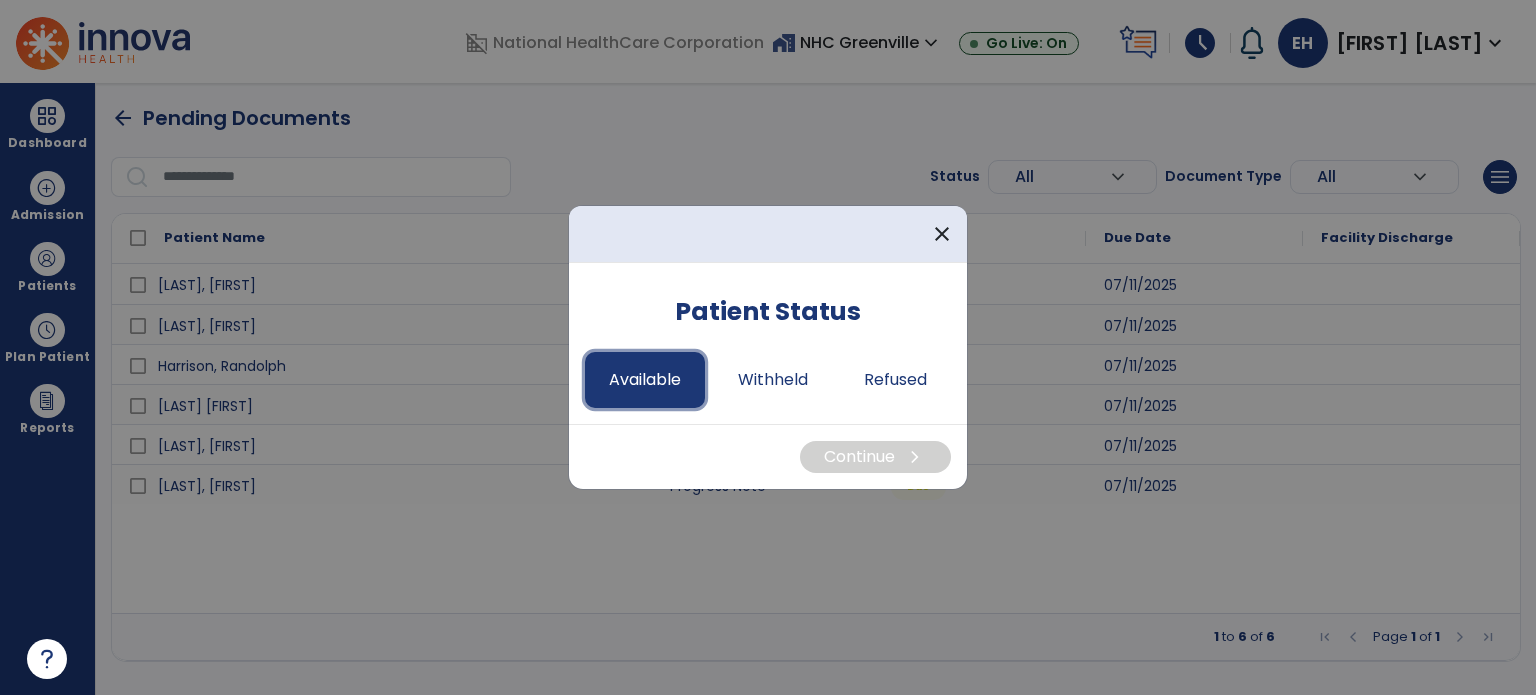 click on "Available" at bounding box center (645, 380) 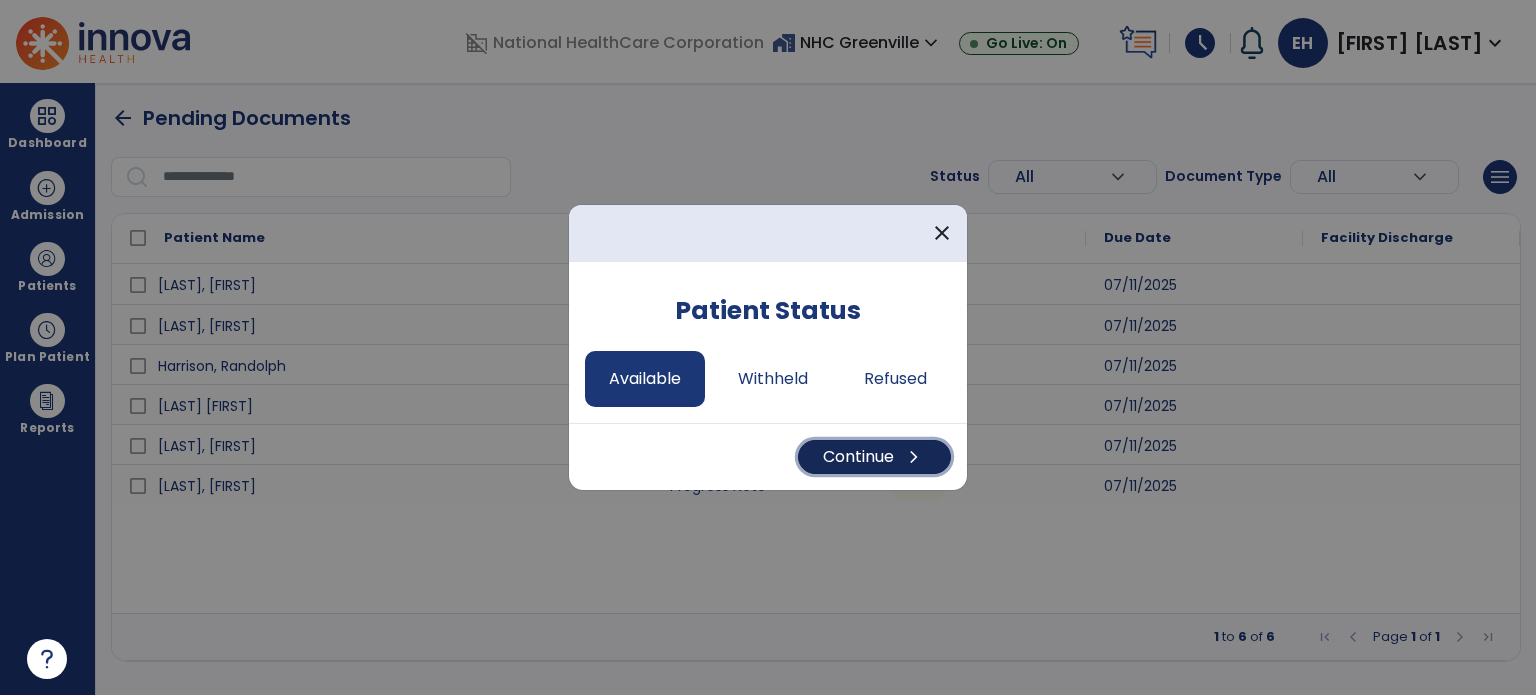 click on "Continue   chevron_right" at bounding box center [874, 457] 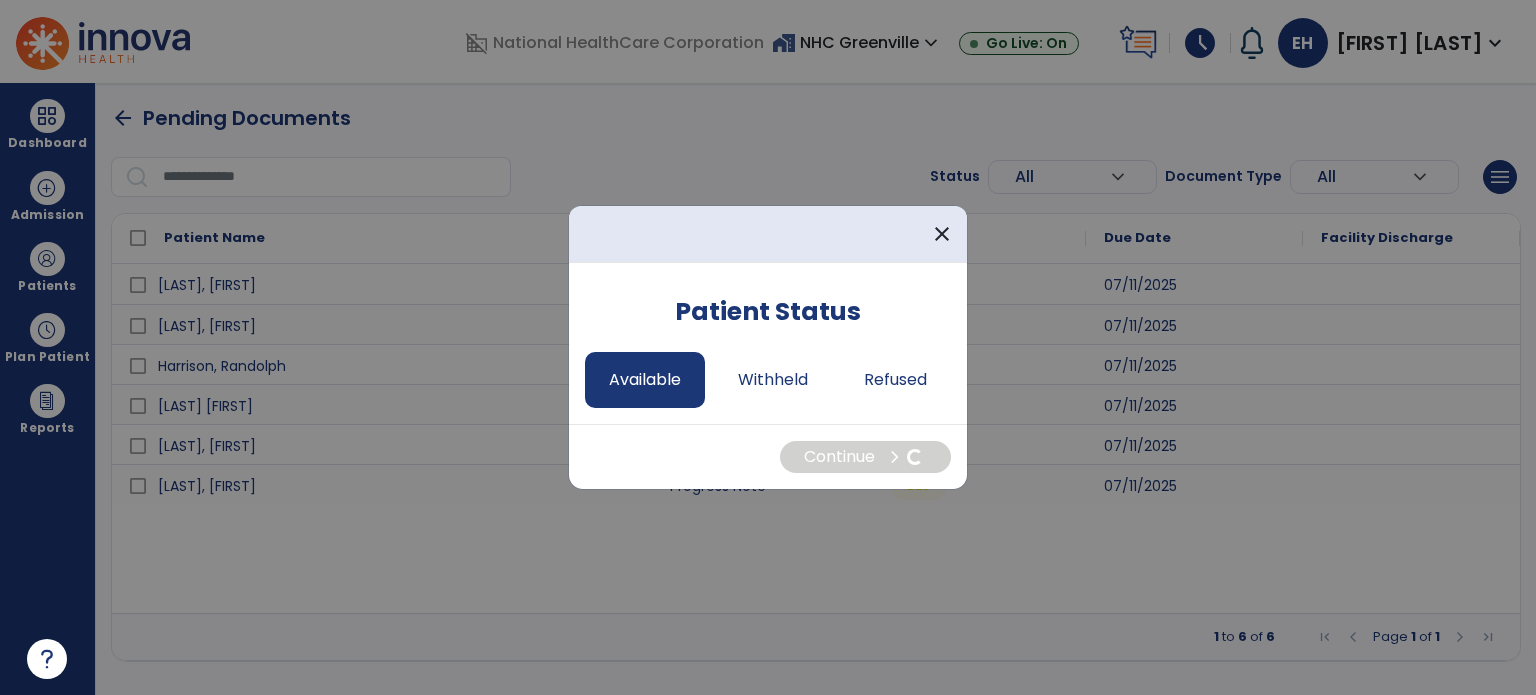 select on "*" 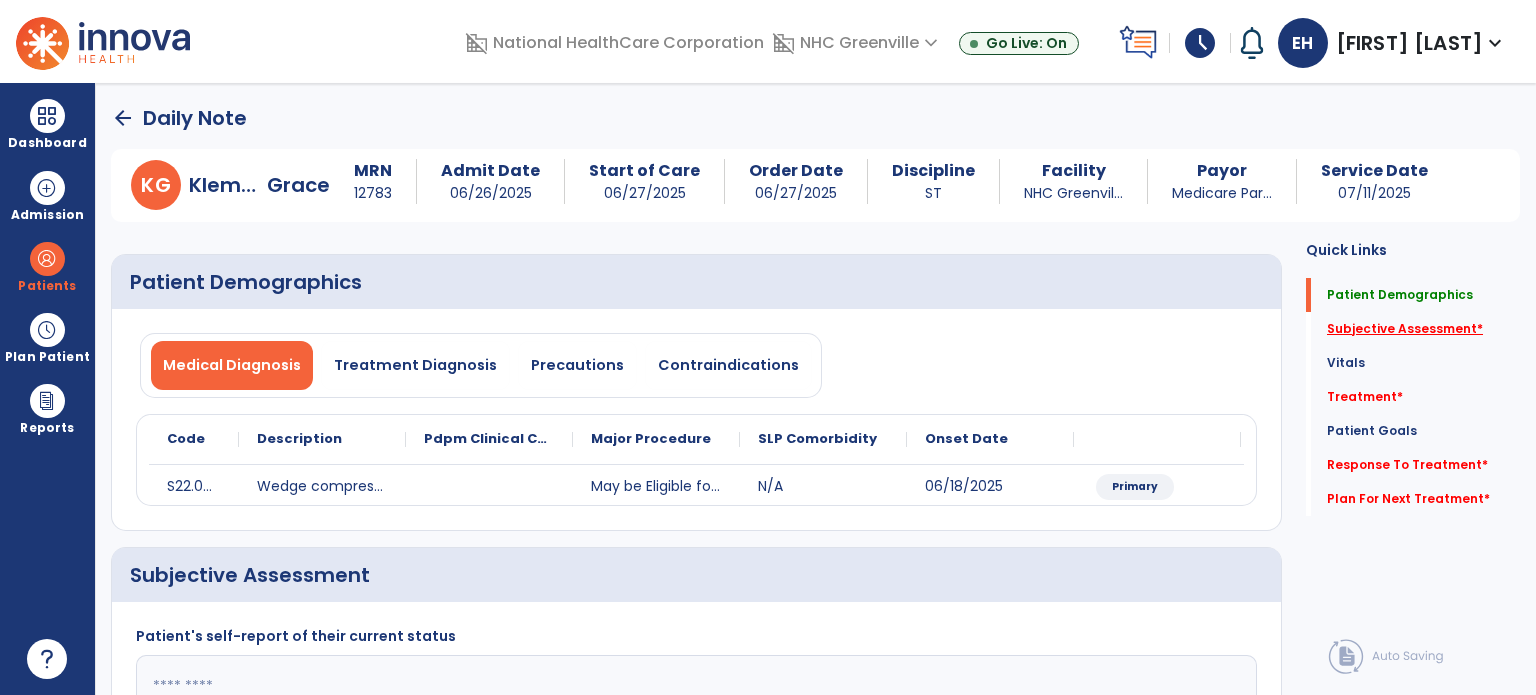click on "Subjective Assessment   *" 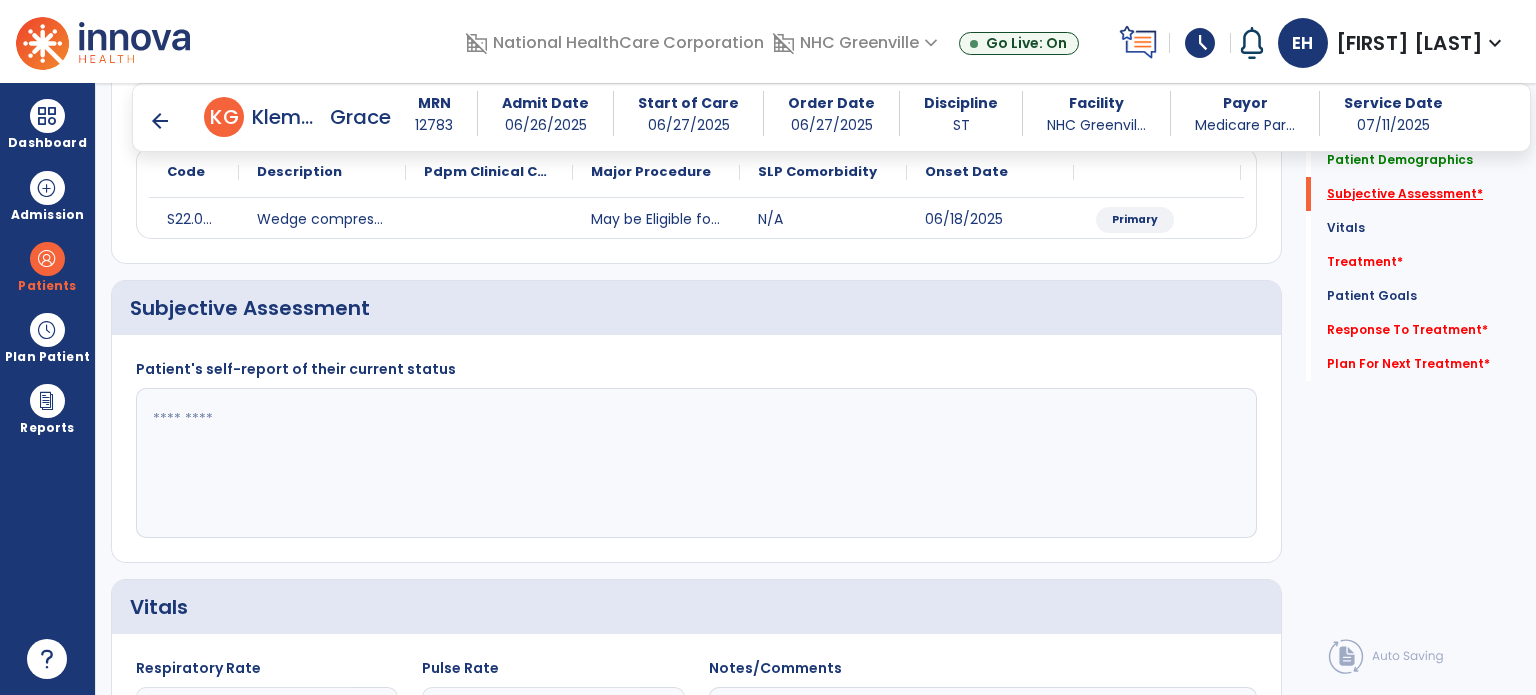 scroll, scrollTop: 298, scrollLeft: 0, axis: vertical 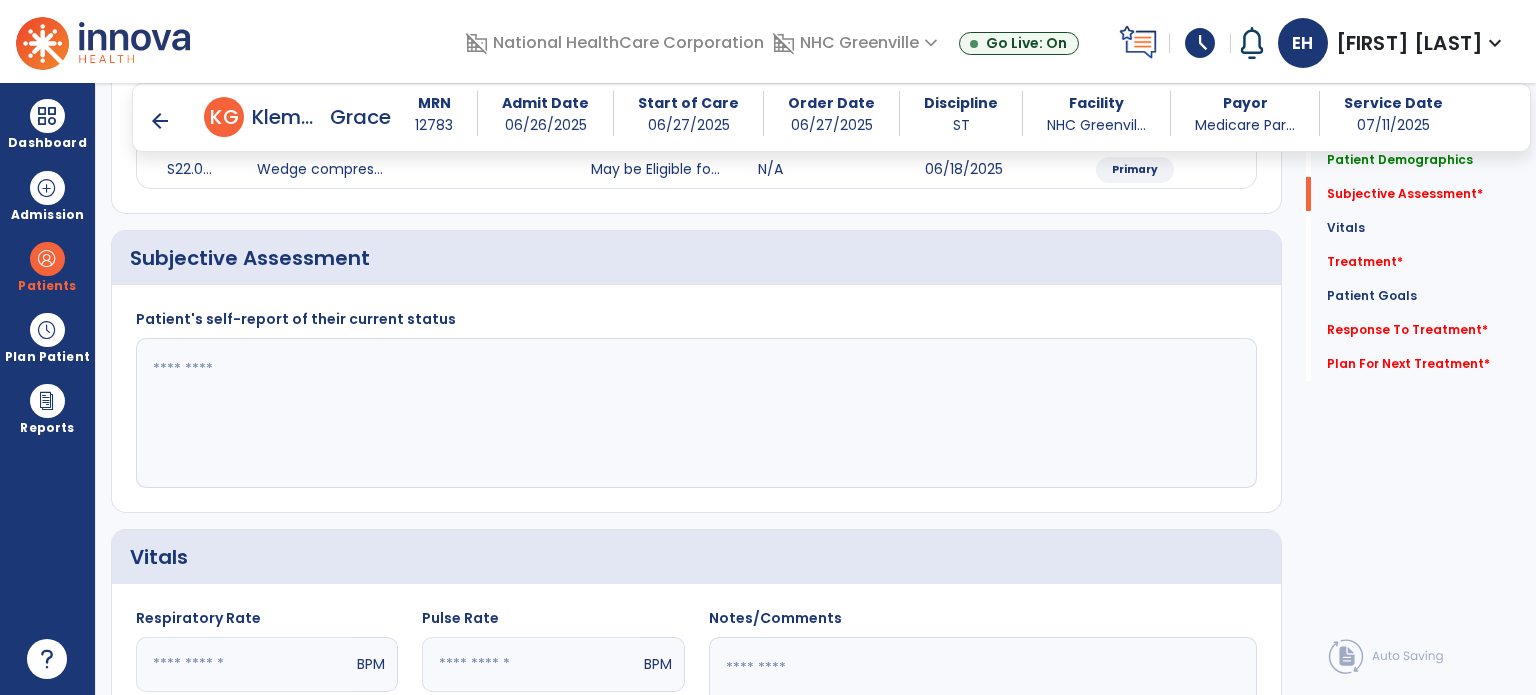 click 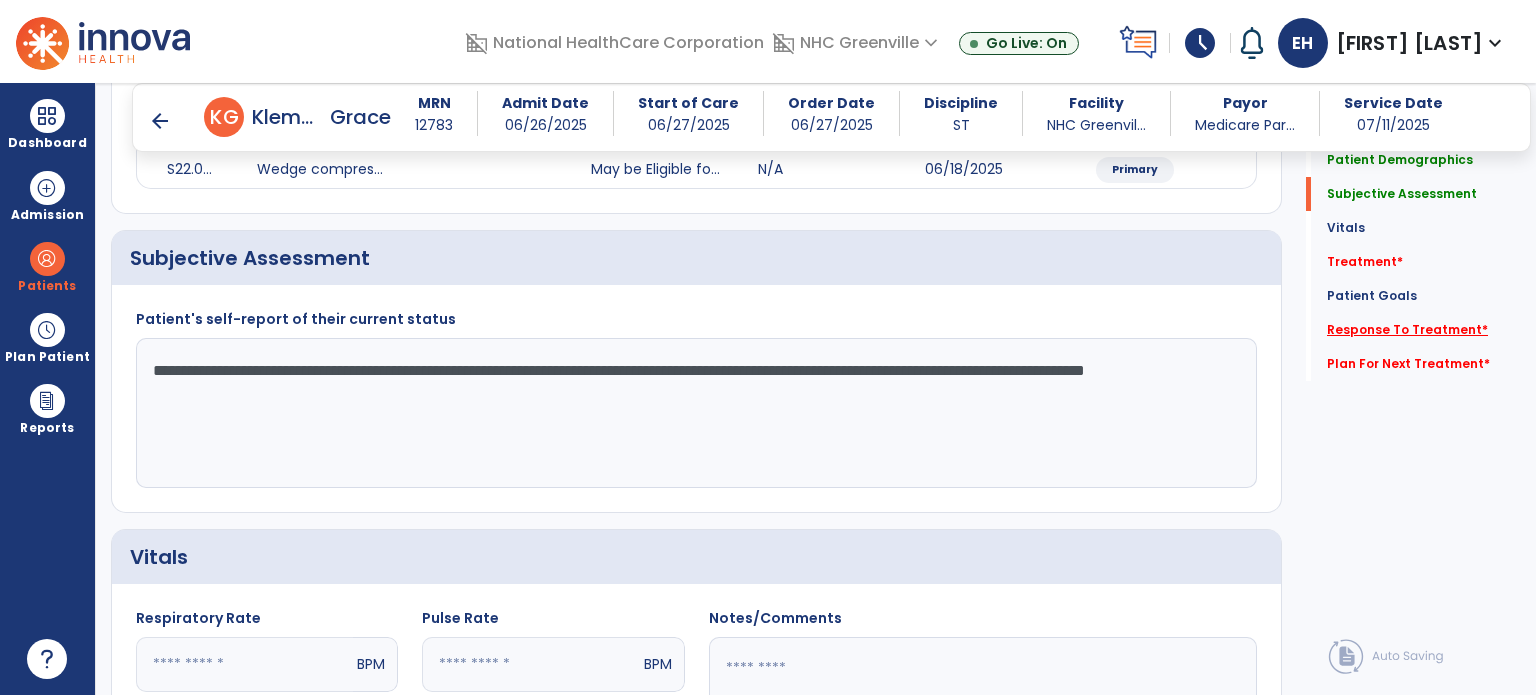 type on "**********" 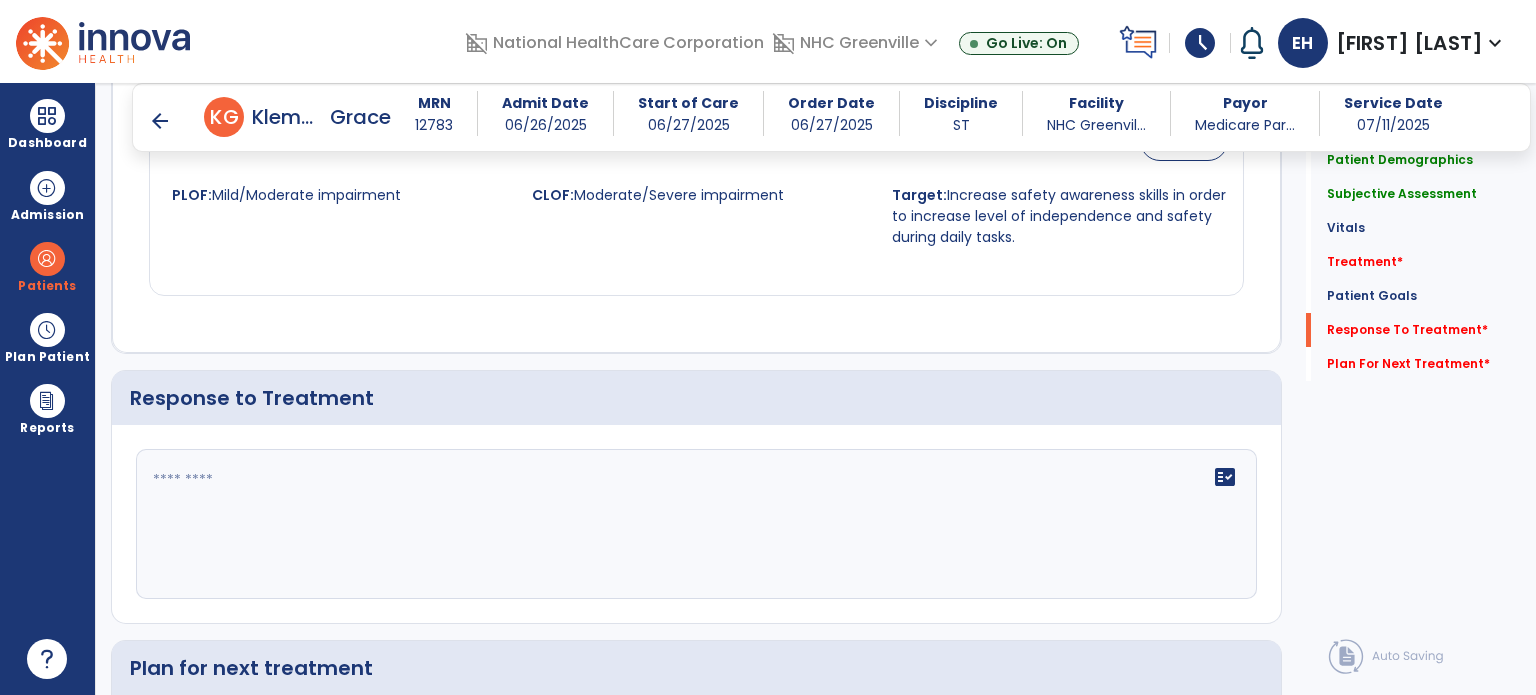 scroll, scrollTop: 2134, scrollLeft: 0, axis: vertical 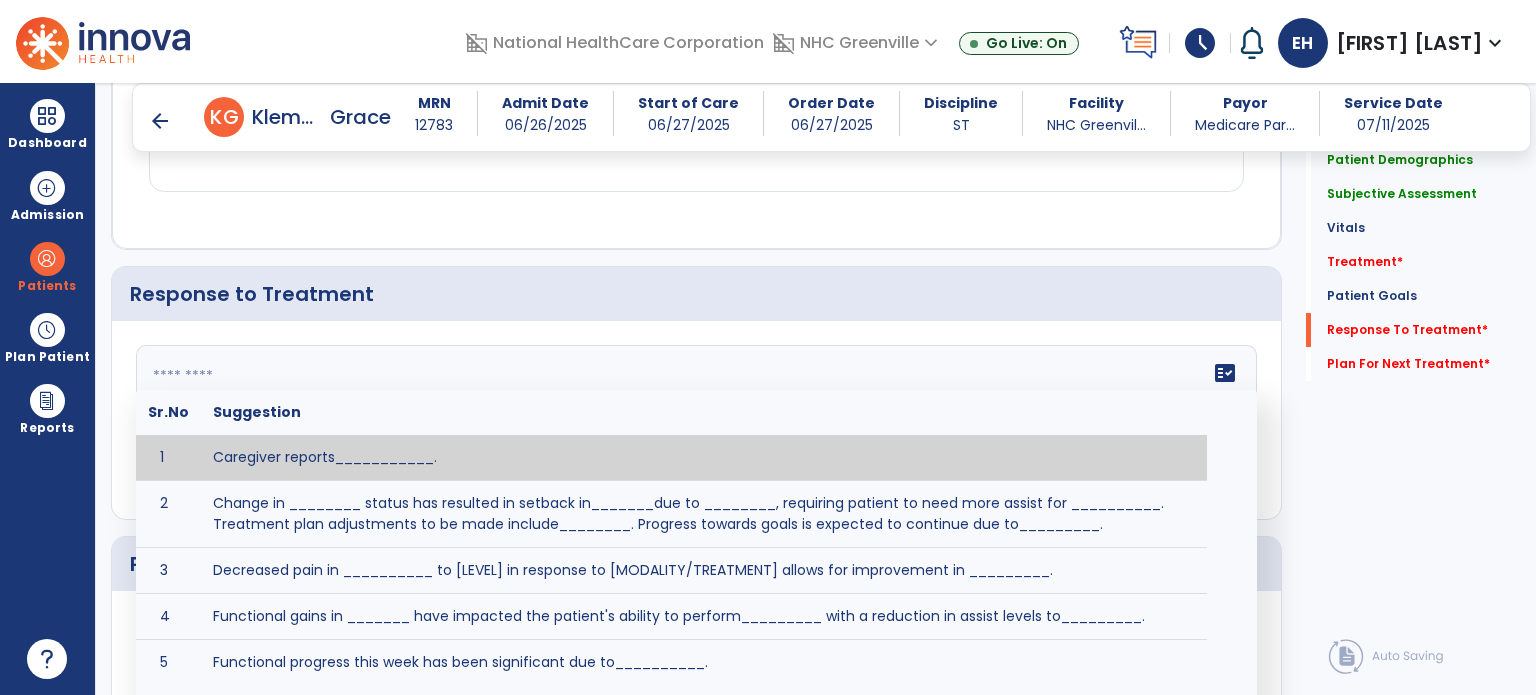 click on "fact_check  Sr.No Suggestion 1 Caregiver reports___________. 2 Change in ________ status has resulted in setback in_______due to ________, requiring patient to need more assist for __________.   Treatment plan adjustments to be made include________.  Progress towards goals is expected to continue due to_________. 3 Decreased pain in __________ to [LEVEL] in response to [MODALITY/TREATMENT] allows for improvement in _________. 4 Functional gains in _______ have impacted the patient's ability to perform_________ with a reduction in assist levels to_________. 5 Functional progress this week has been significant due to__________. 6 Gains in ________ have improved the patient's ability to perform ______with decreased levels of assist to___________. 7 Improvement in ________allows patient to tolerate higher levels of challenges in_________. 8 Pain in [AREA] has decreased to [LEVEL] in response to [TREATMENT/MODALITY], allowing fore ease in completing__________. 9 10 11 12 13 14 15 16 17 18 19 20 21" 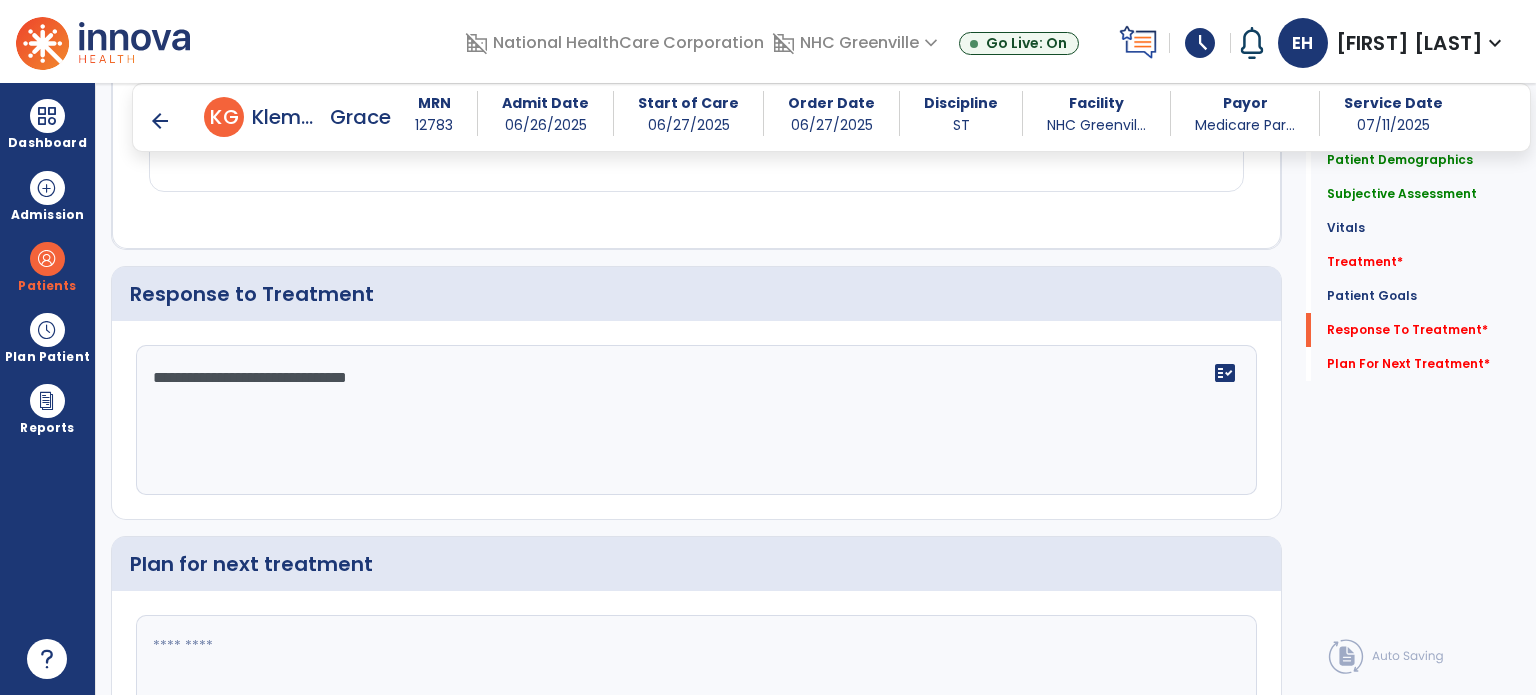 scroll, scrollTop: 2289, scrollLeft: 0, axis: vertical 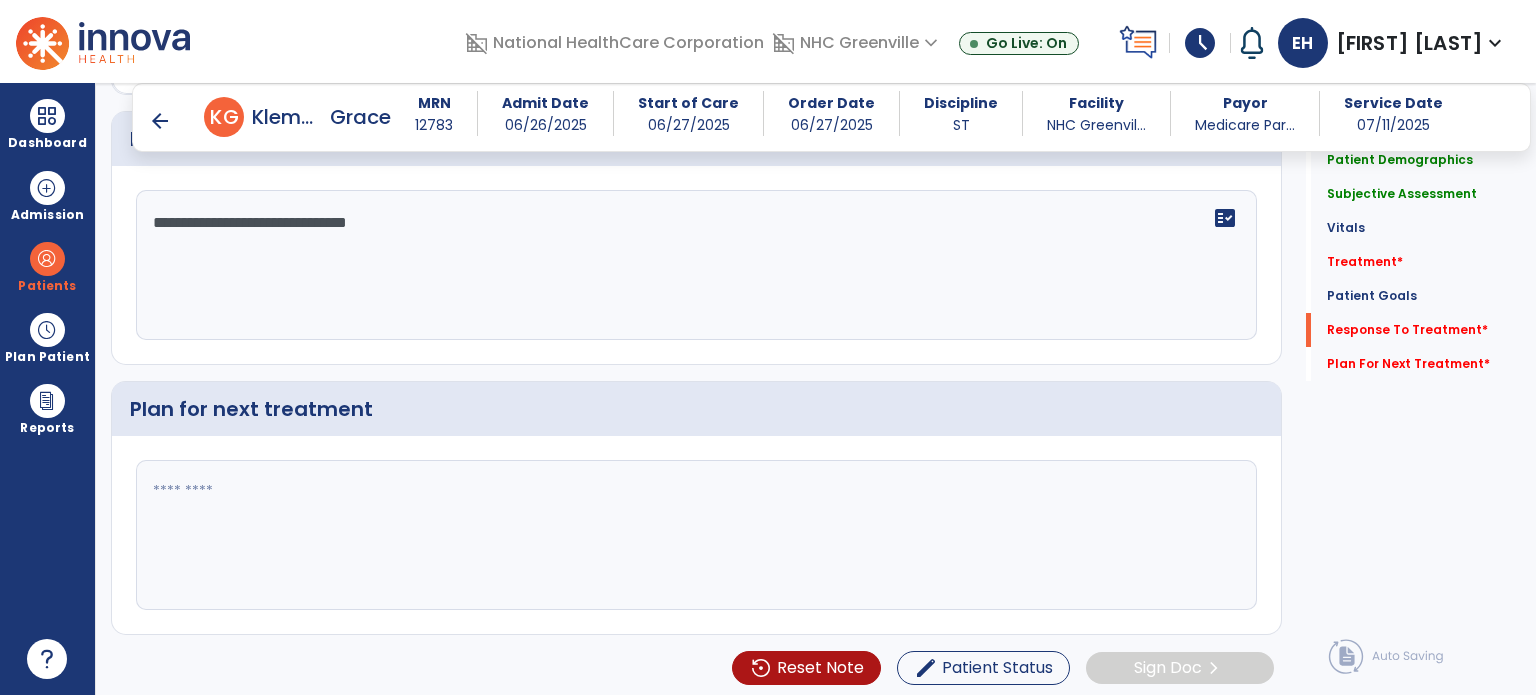 type on "**********" 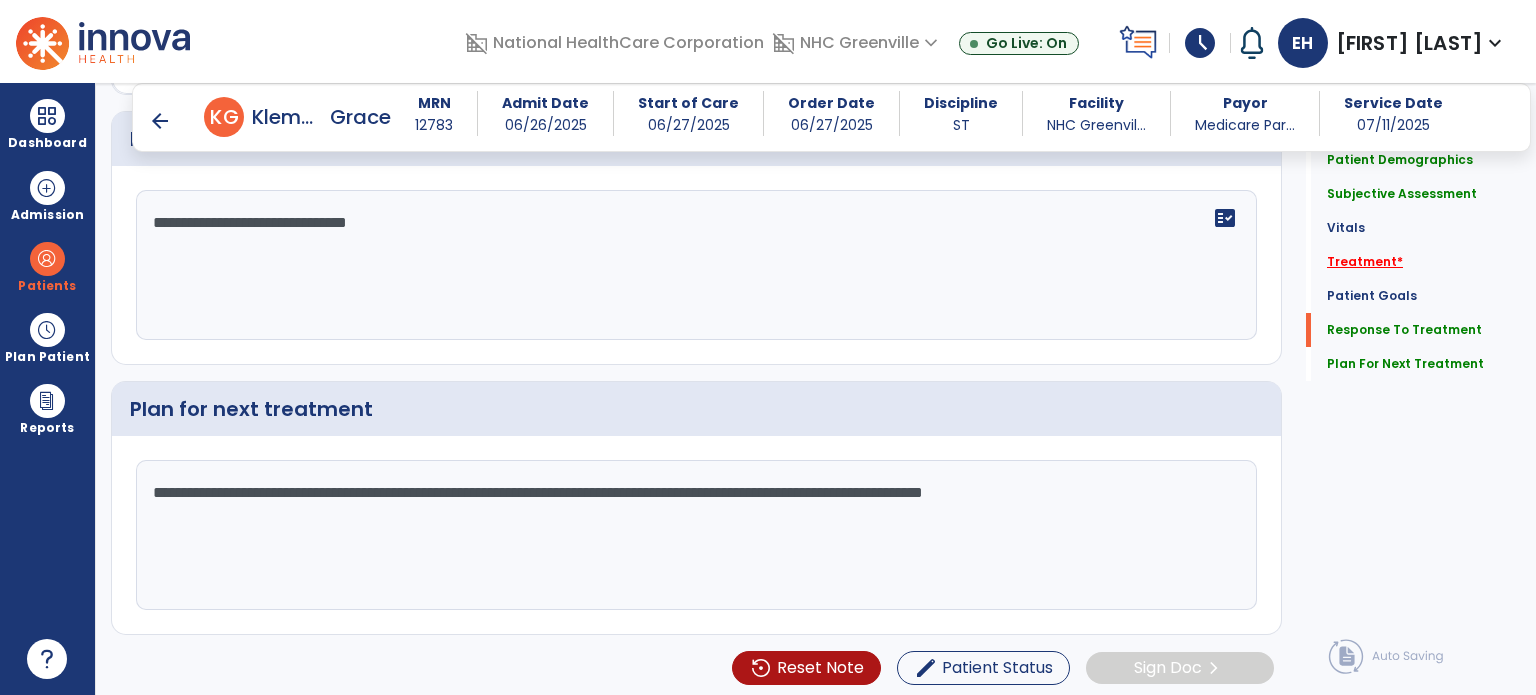 type on "**********" 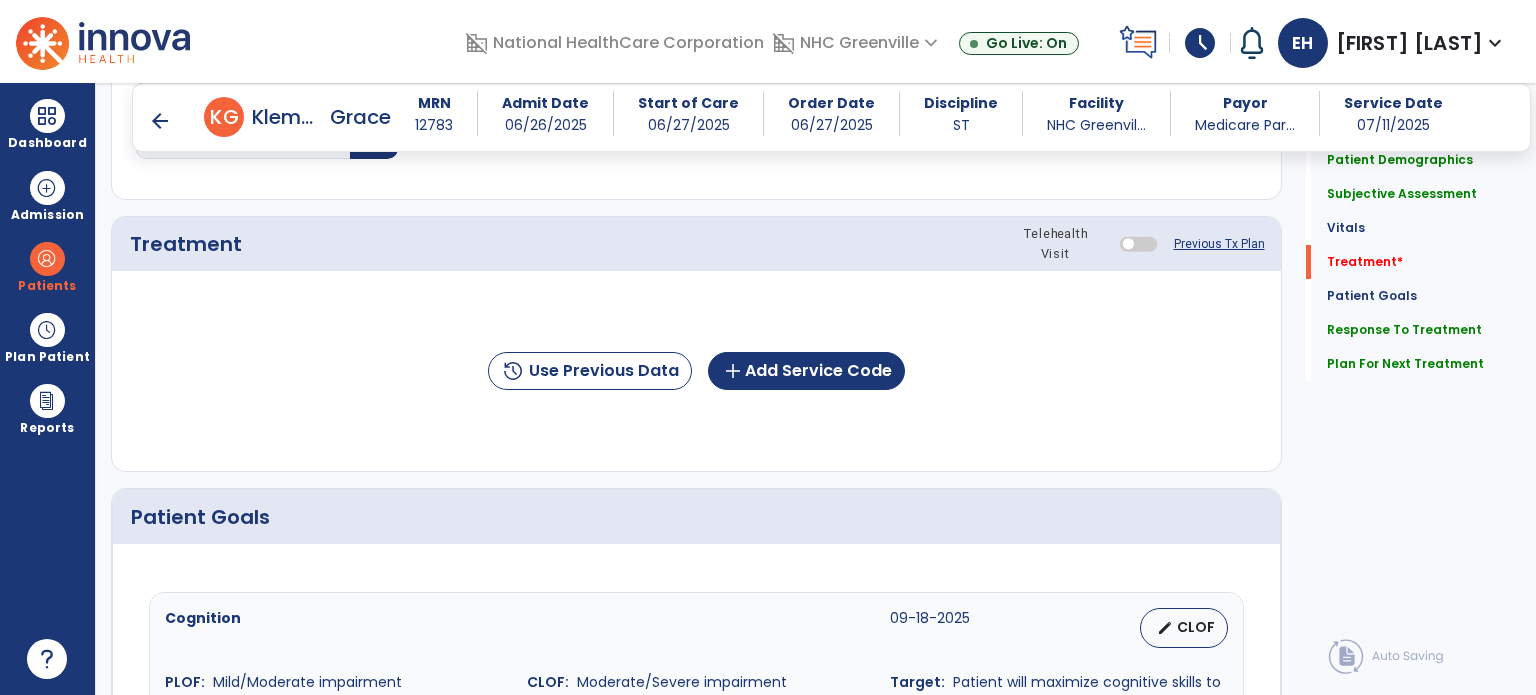 scroll, scrollTop: 987, scrollLeft: 0, axis: vertical 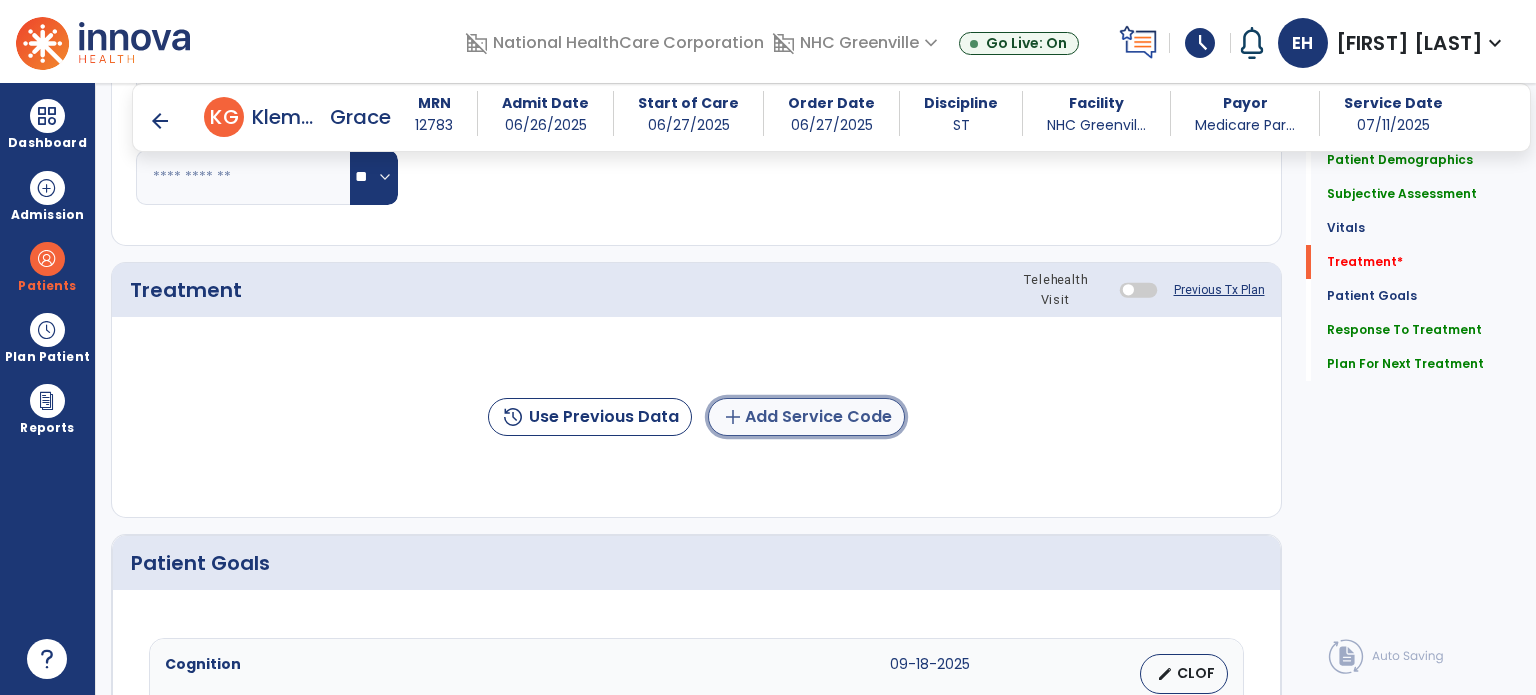 click on "add  Add Service Code" 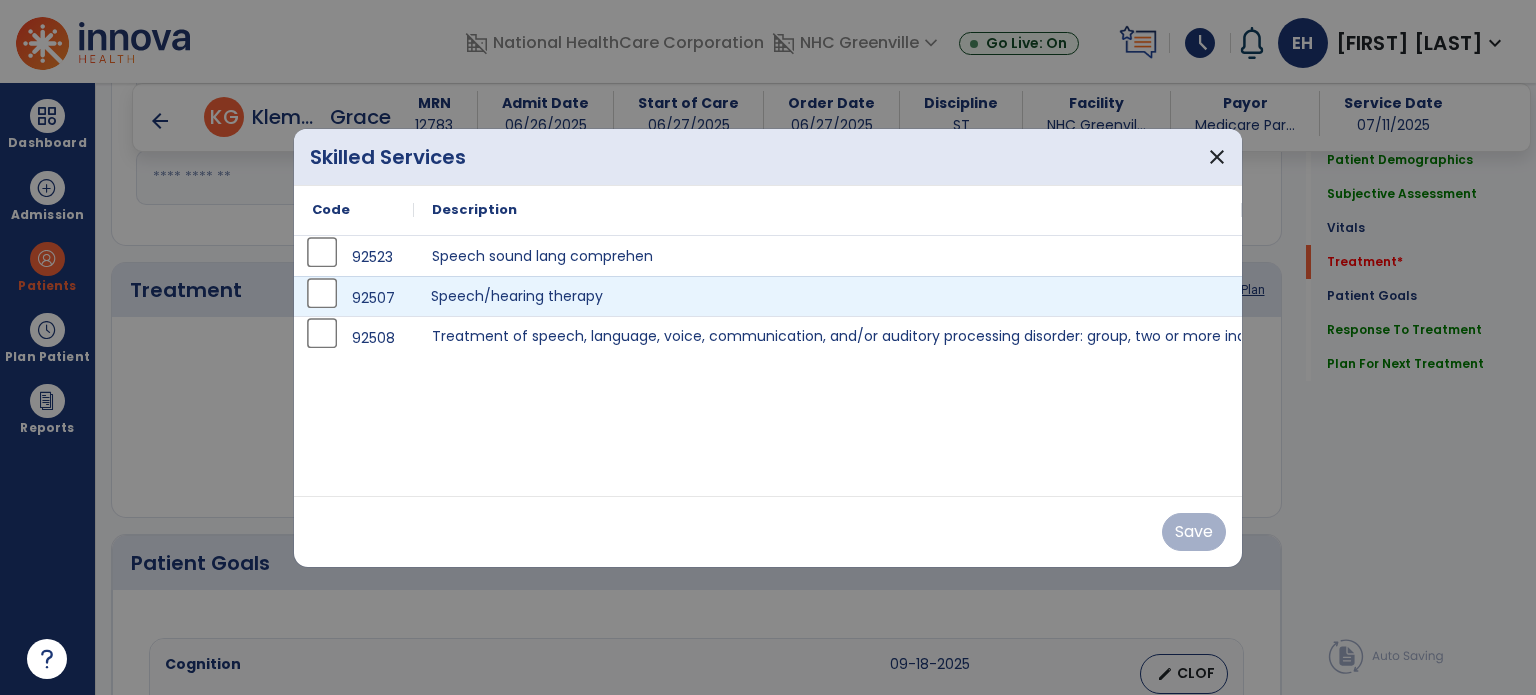 click on "Speech/hearing therapy" at bounding box center (828, 296) 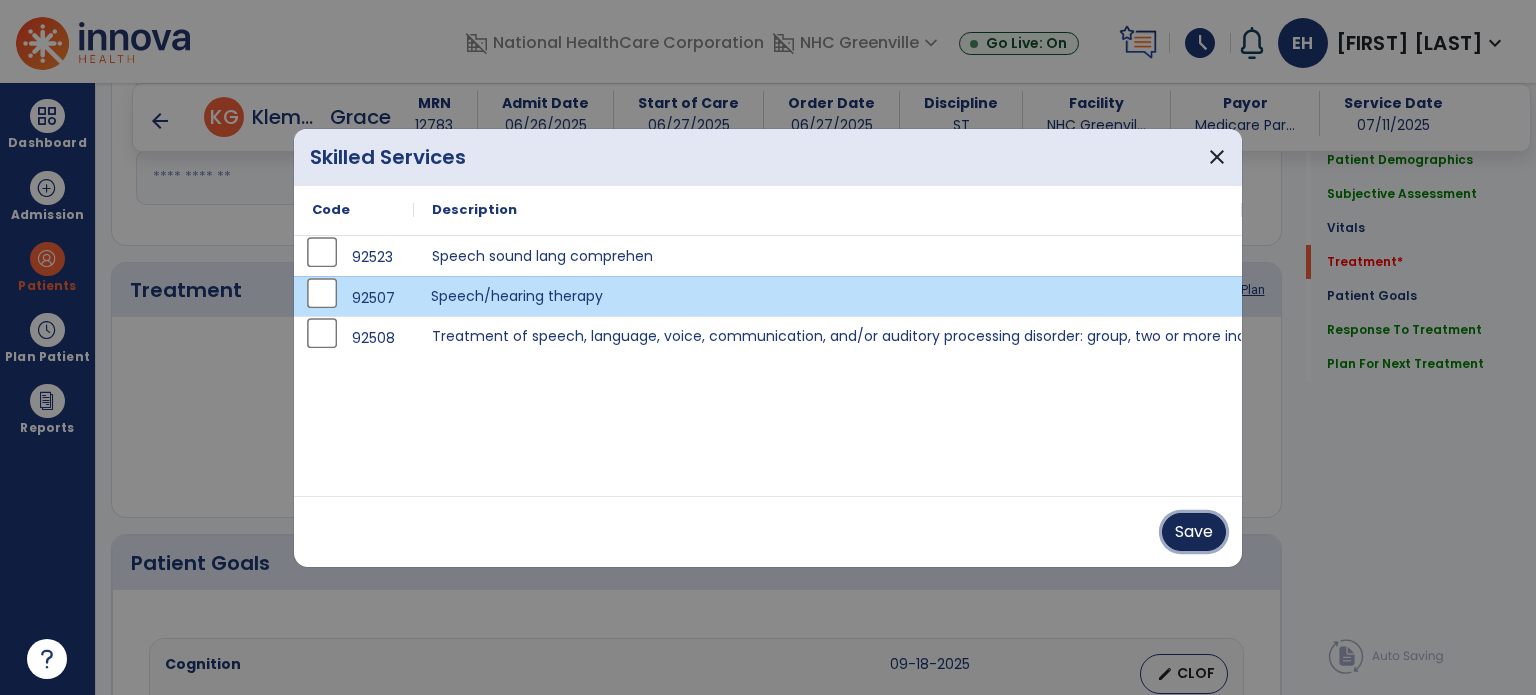 click on "Save" at bounding box center (1194, 532) 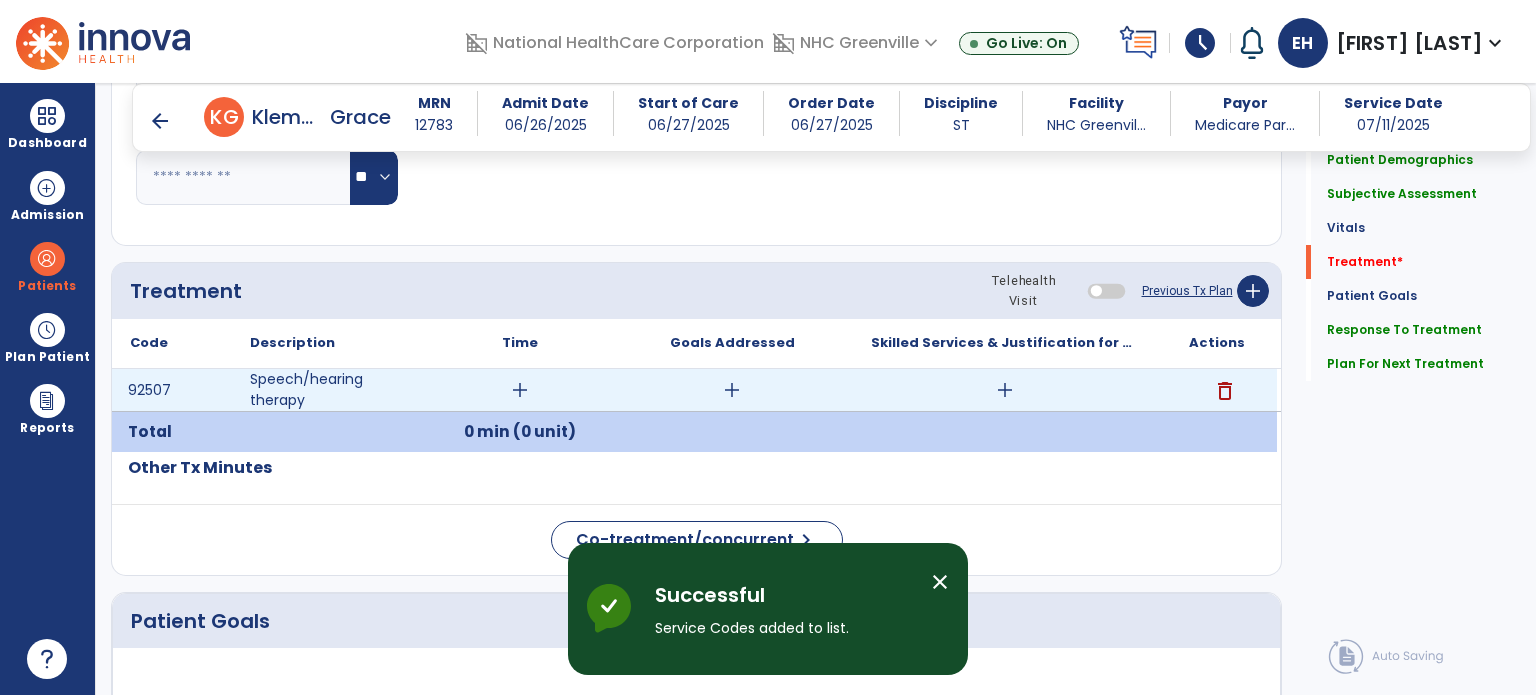 click on "add" at bounding box center [732, 390] 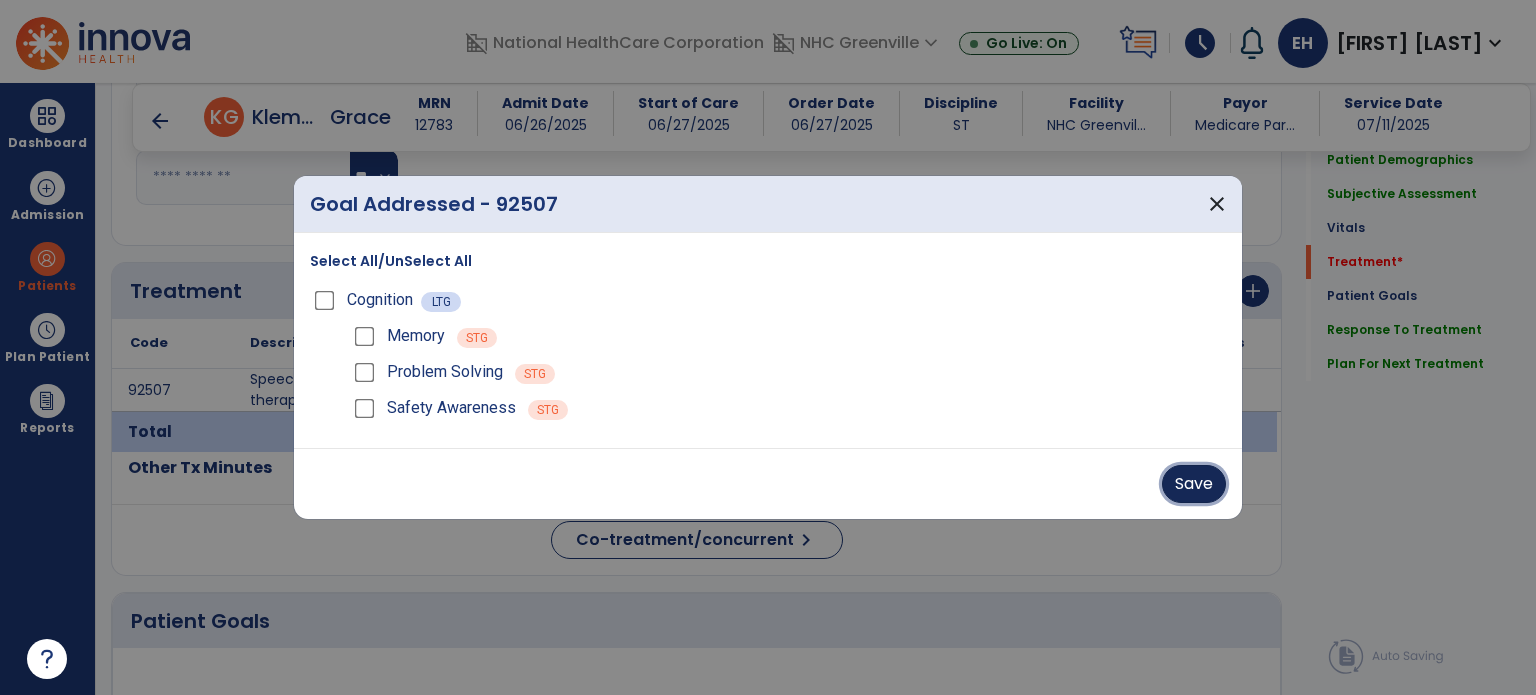 click on "Save" at bounding box center [1194, 484] 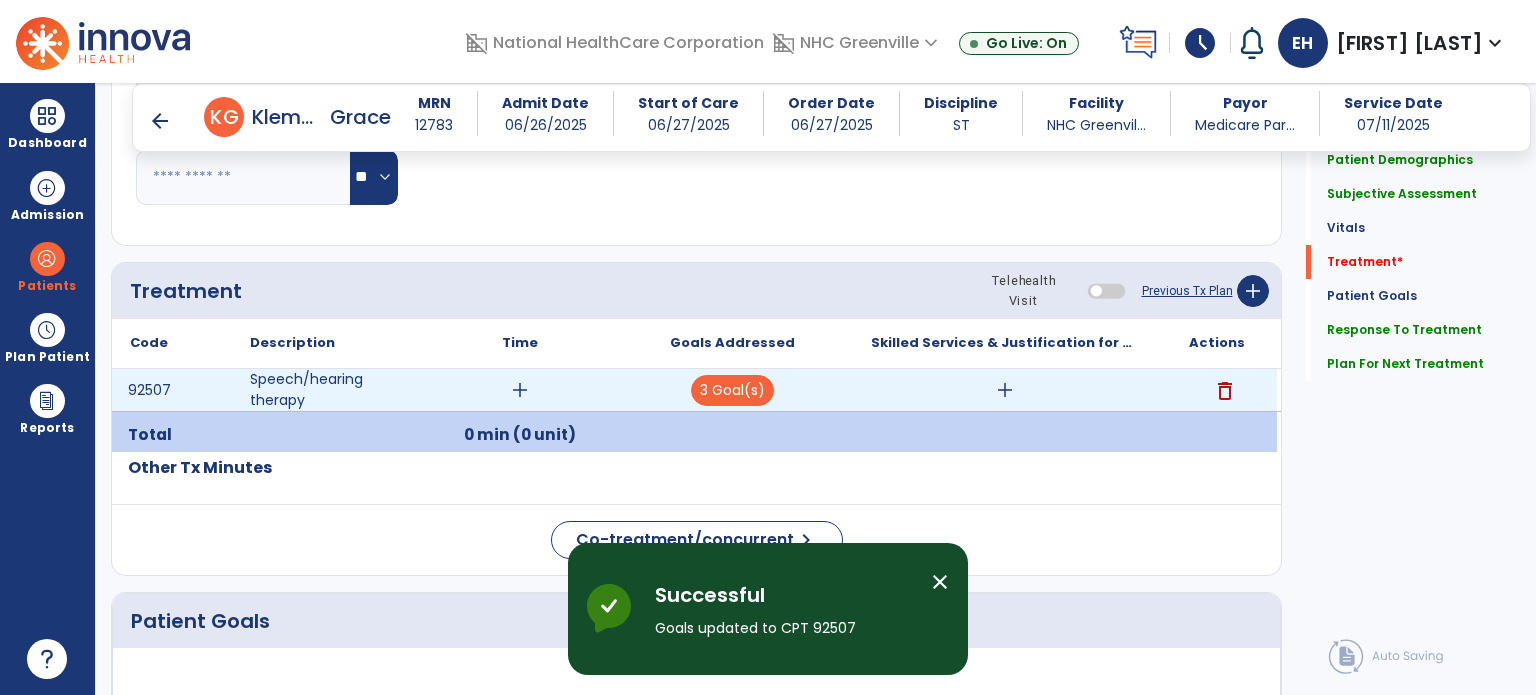 click on "add" at bounding box center (1005, 390) 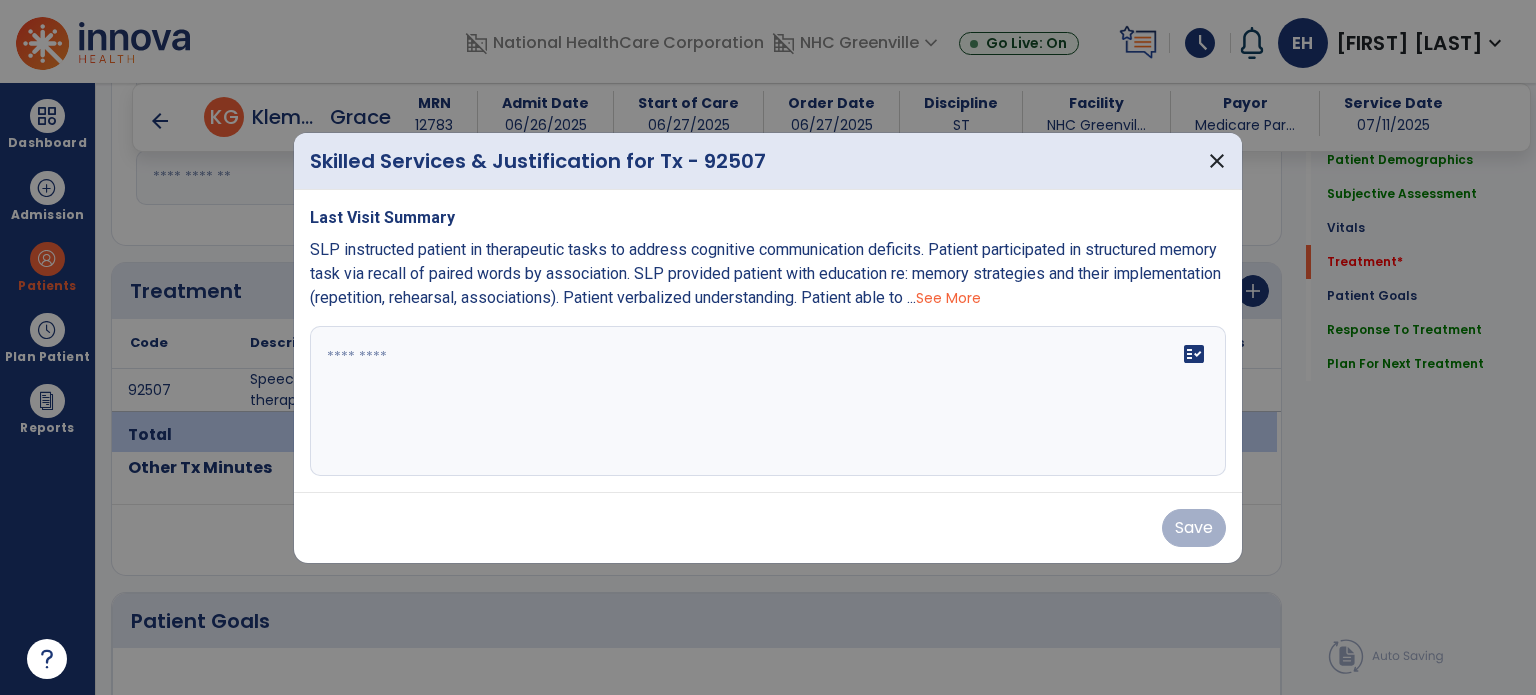 click on "fact_check" at bounding box center (768, 401) 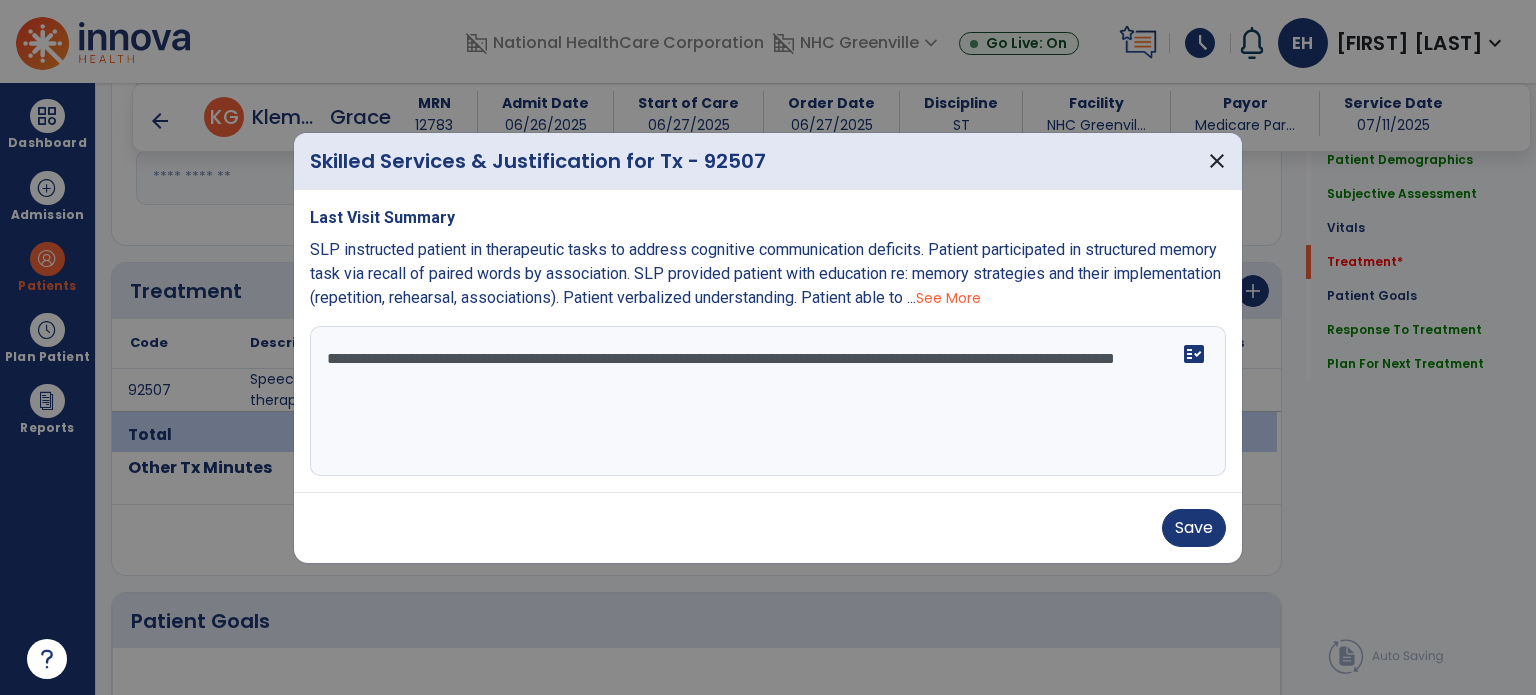 click on "**********" at bounding box center [768, 401] 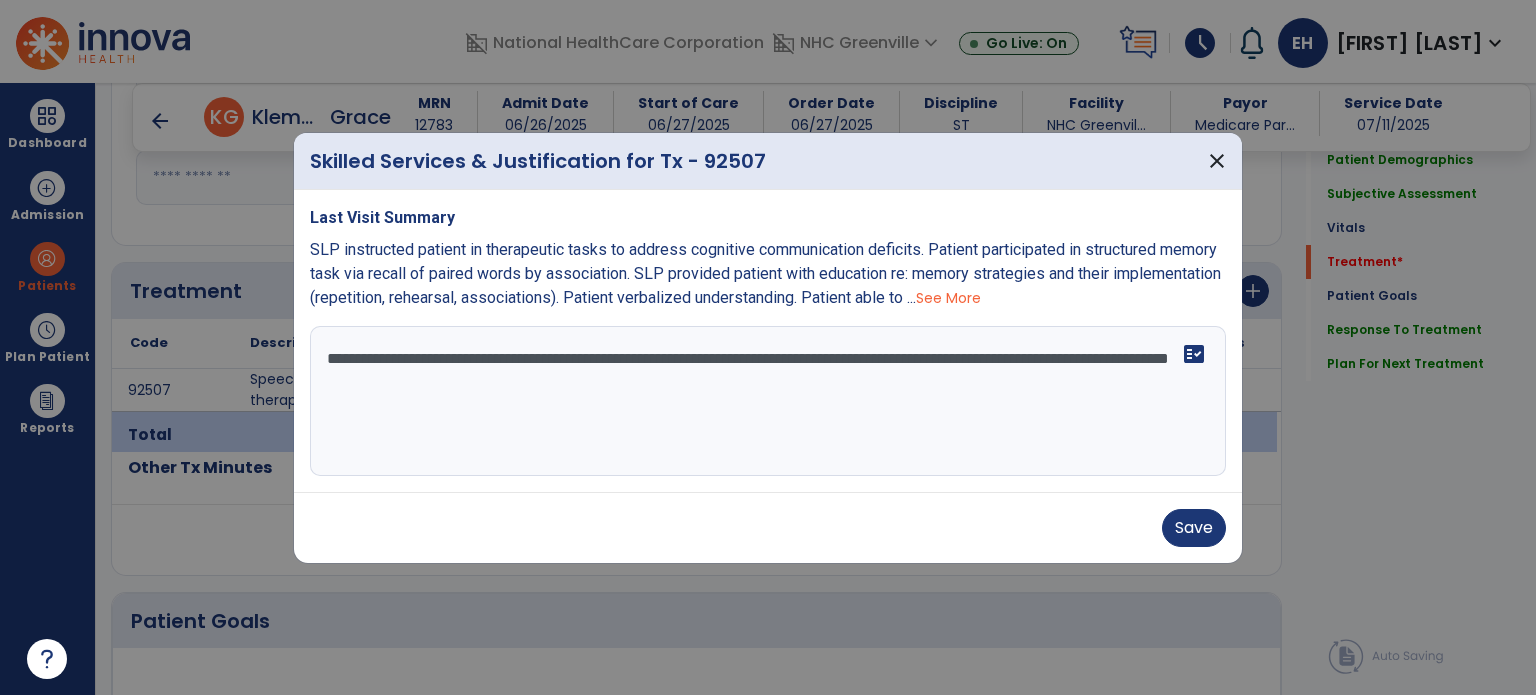 click on "**********" at bounding box center [768, 401] 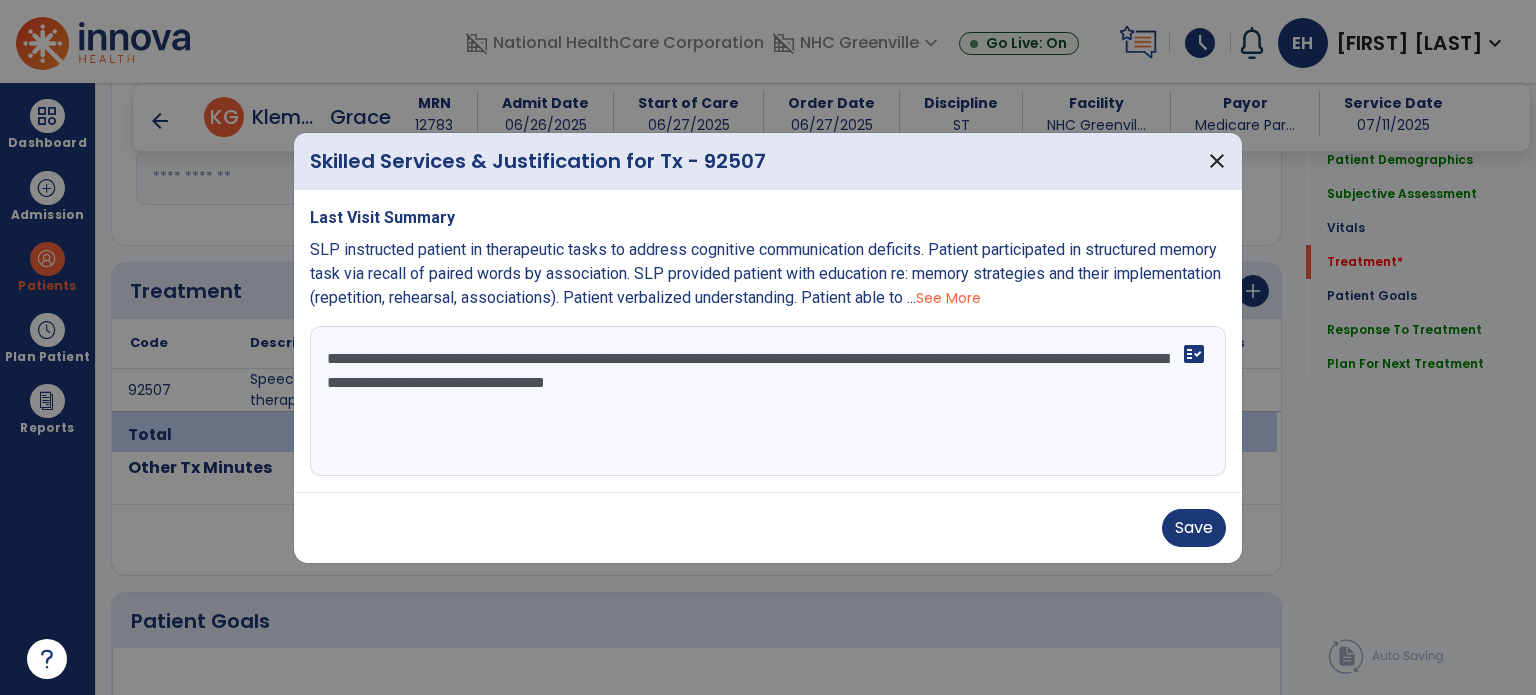 click on "**********" at bounding box center [768, 401] 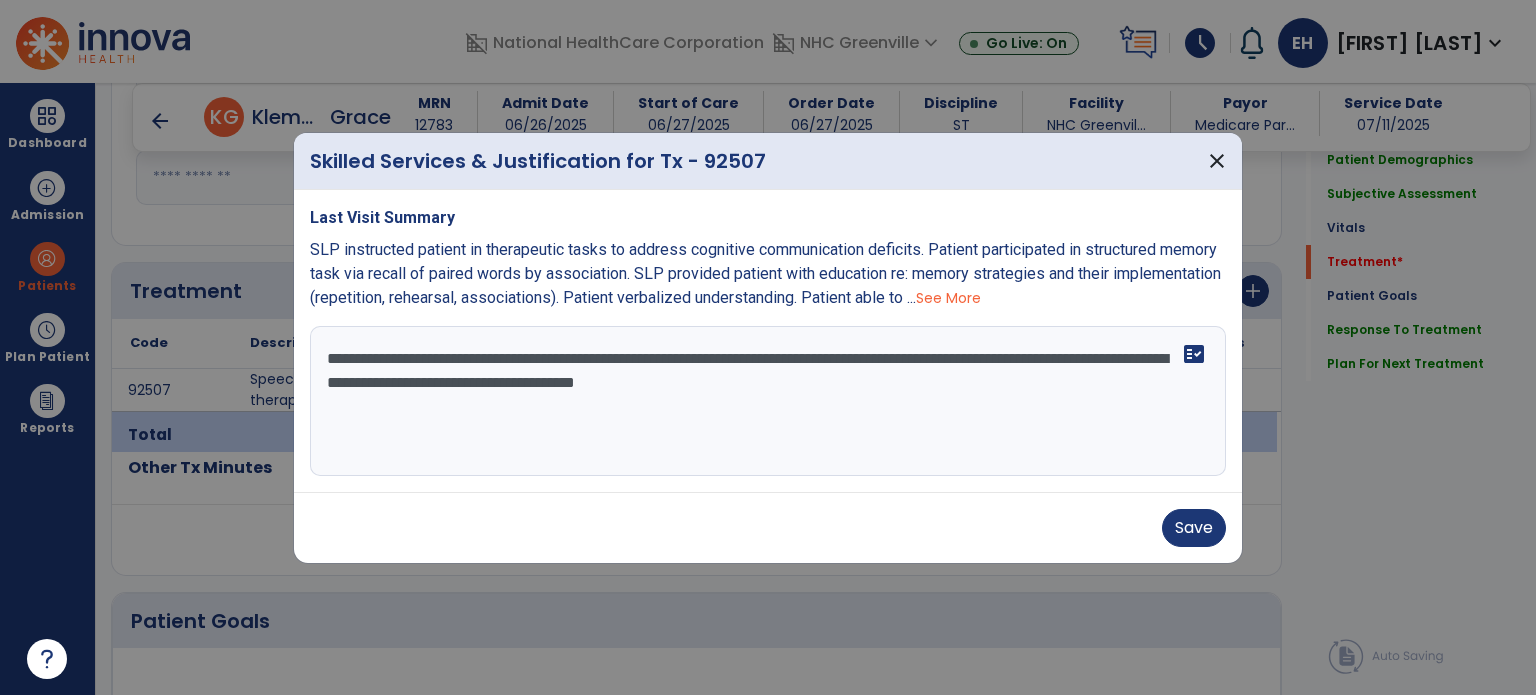 click on "**********" at bounding box center [768, 401] 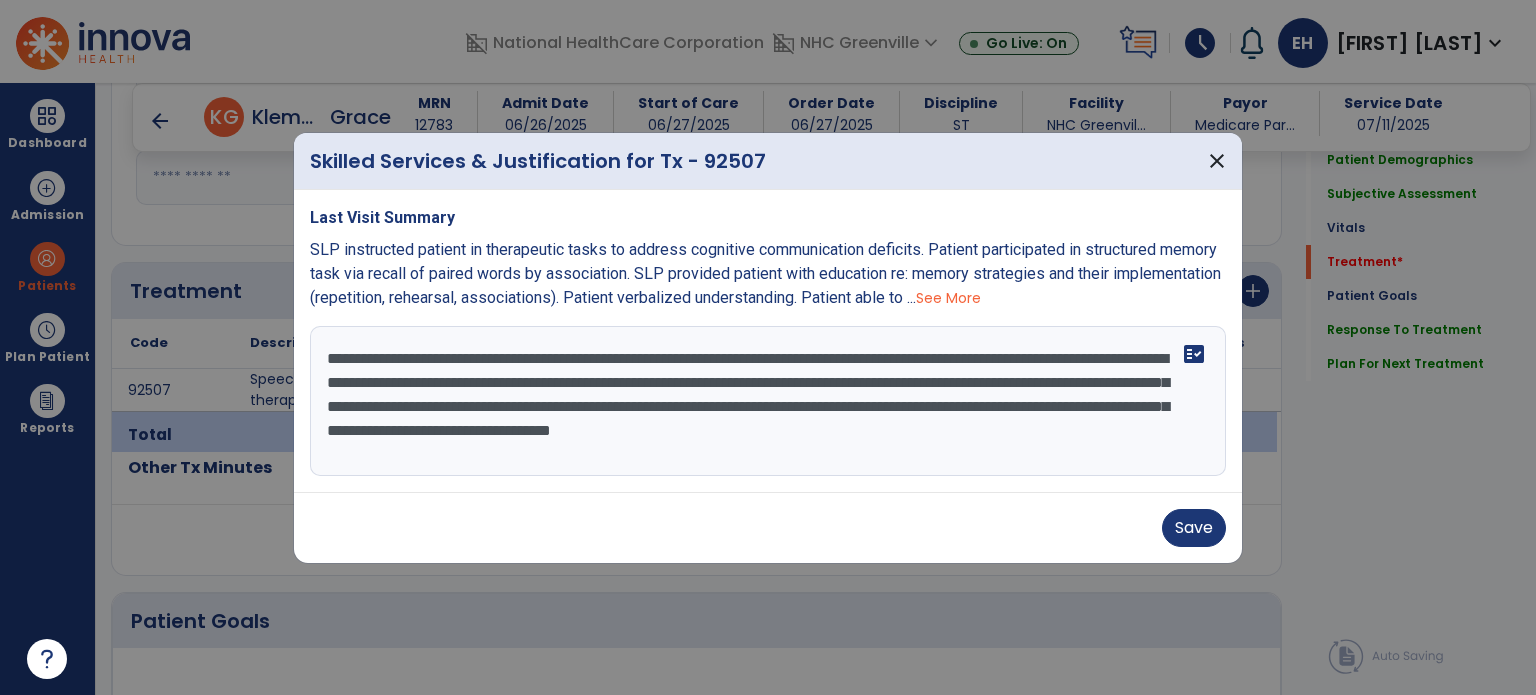 click on "**********" at bounding box center [768, 401] 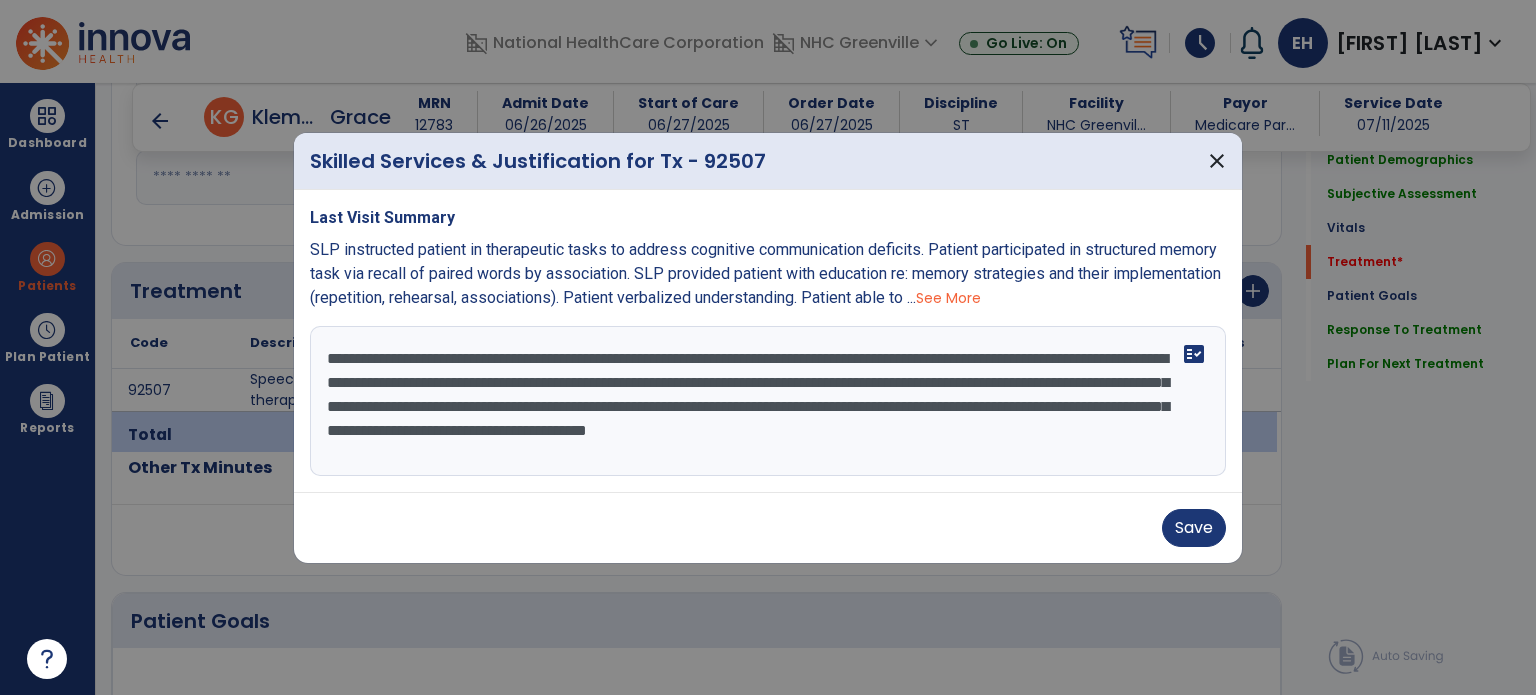 click on "**********" at bounding box center (768, 401) 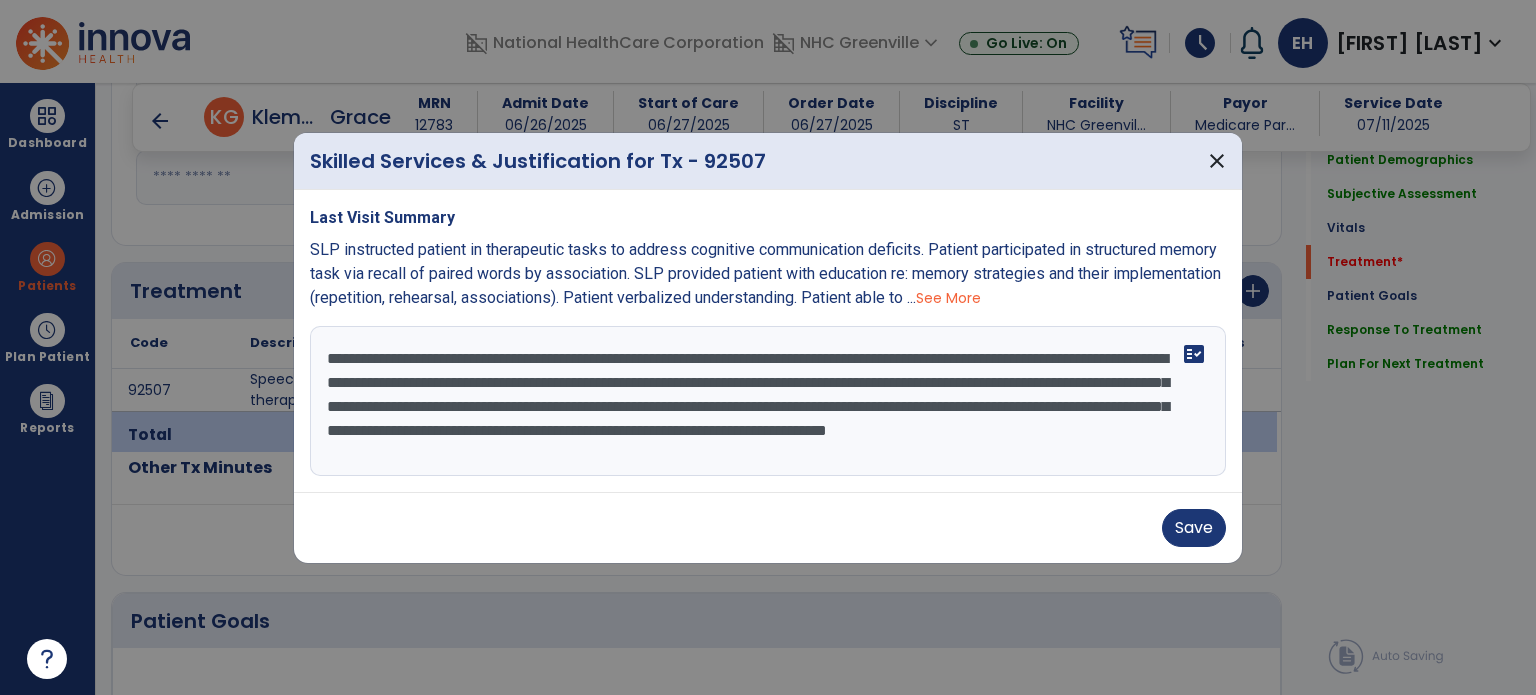 scroll, scrollTop: 15, scrollLeft: 0, axis: vertical 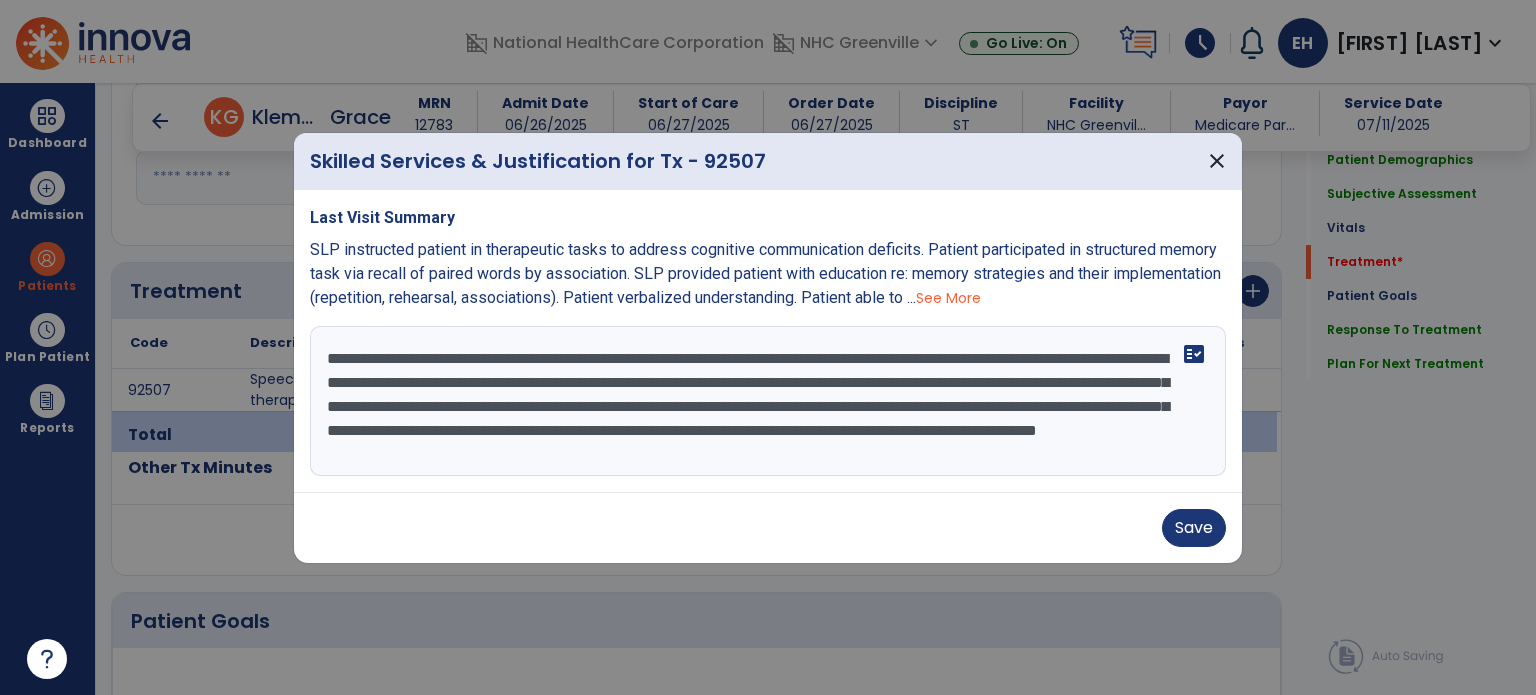 drag, startPoint x: 653, startPoint y: 389, endPoint x: 694, endPoint y: 467, distance: 88.11924 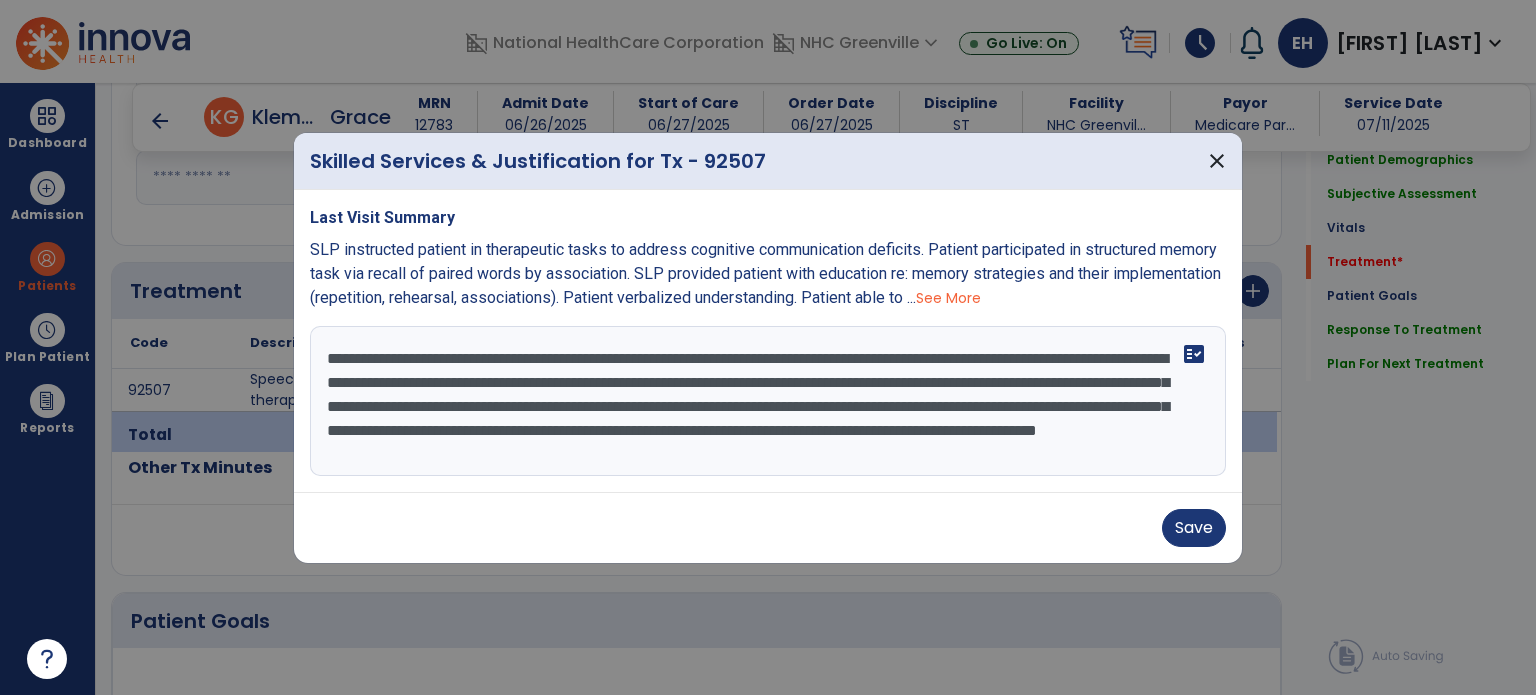 drag, startPoint x: 672, startPoint y: 402, endPoint x: 1034, endPoint y: 358, distance: 364.6642 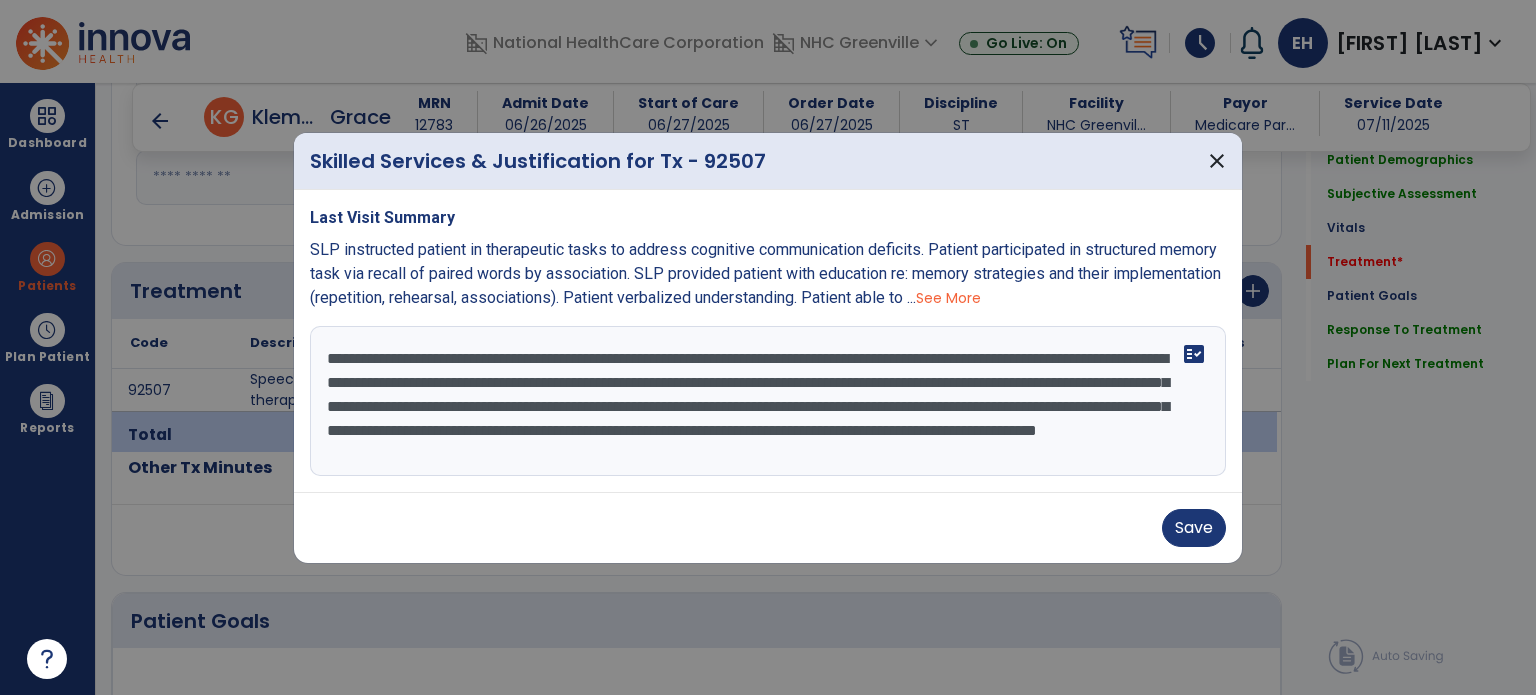 drag, startPoint x: 1034, startPoint y: 358, endPoint x: 696, endPoint y: 450, distance: 350.29703 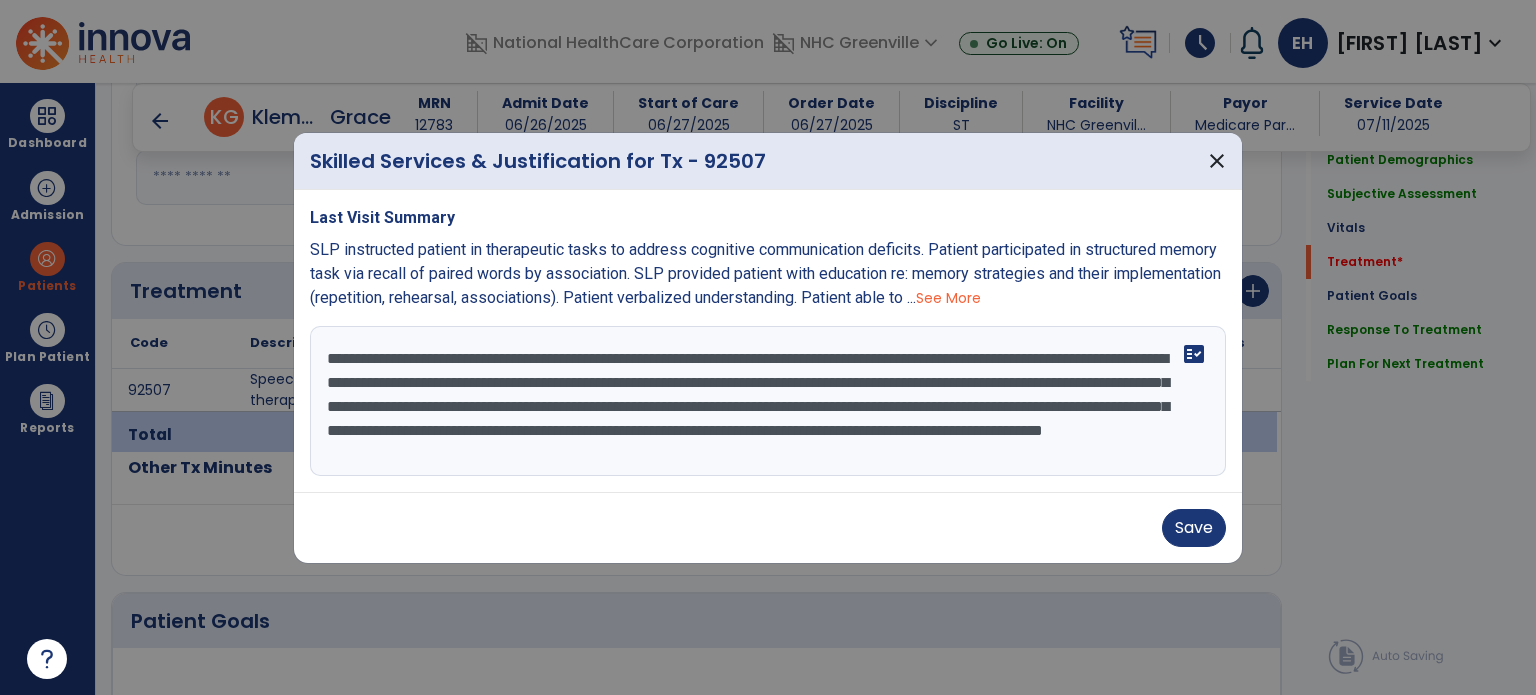 drag, startPoint x: 1040, startPoint y: 361, endPoint x: 320, endPoint y: 350, distance: 720.08405 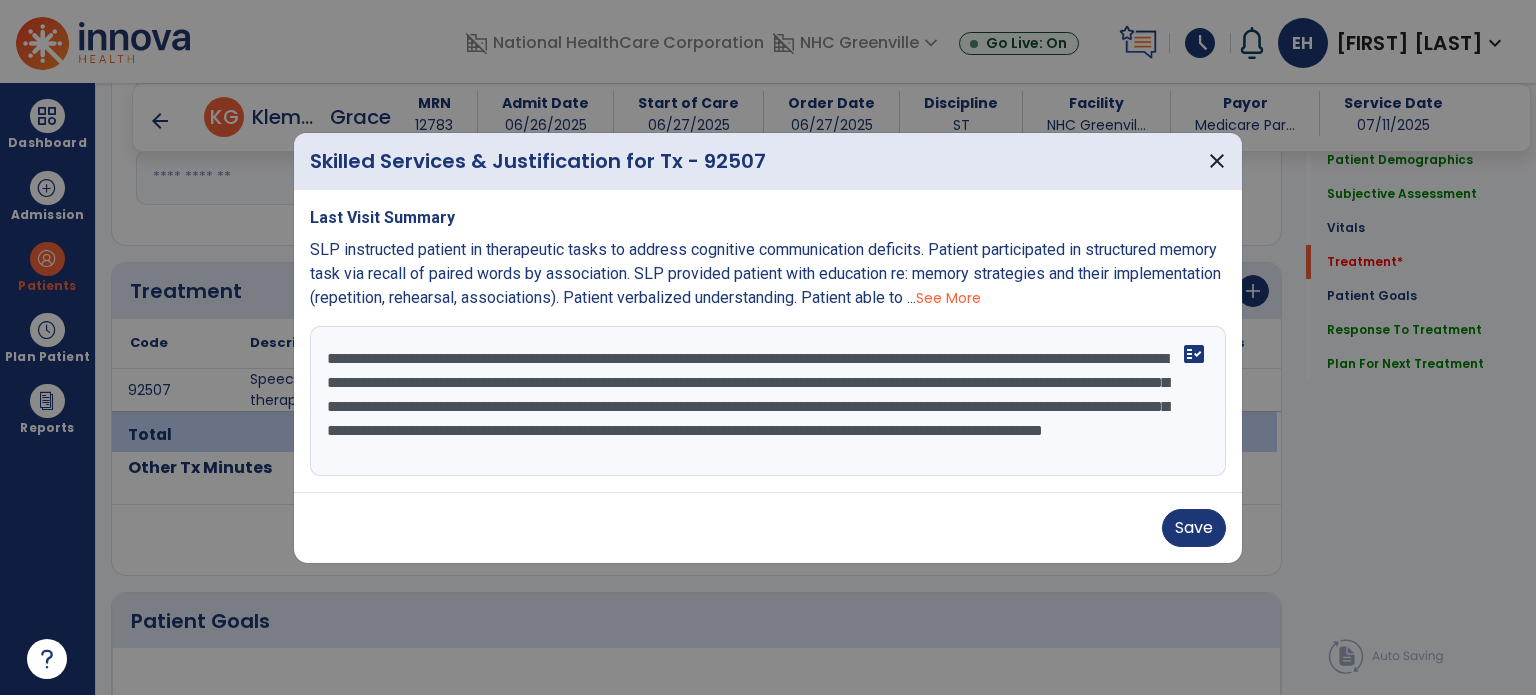 drag, startPoint x: 320, startPoint y: 350, endPoint x: 545, endPoint y: 339, distance: 225.26872 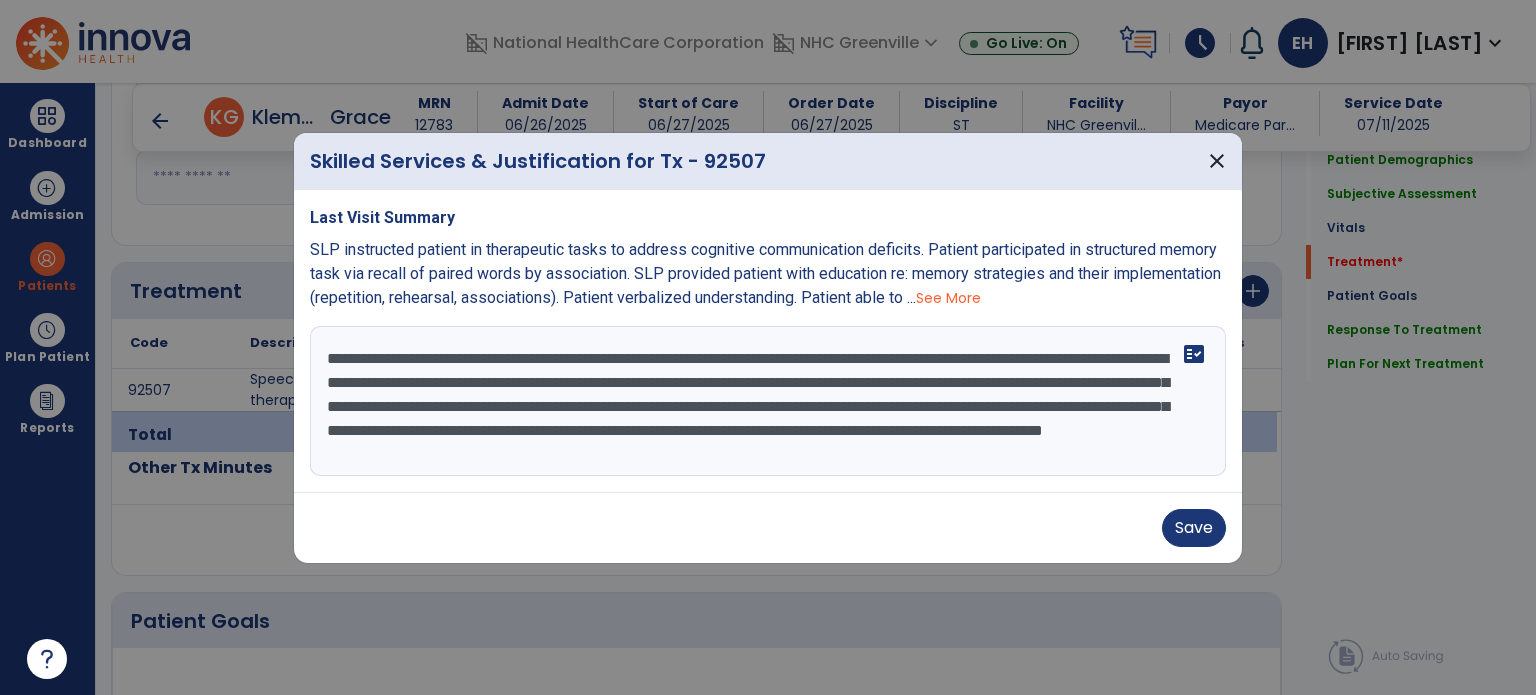 drag, startPoint x: 1039, startPoint y: 355, endPoint x: 305, endPoint y: 331, distance: 734.3923 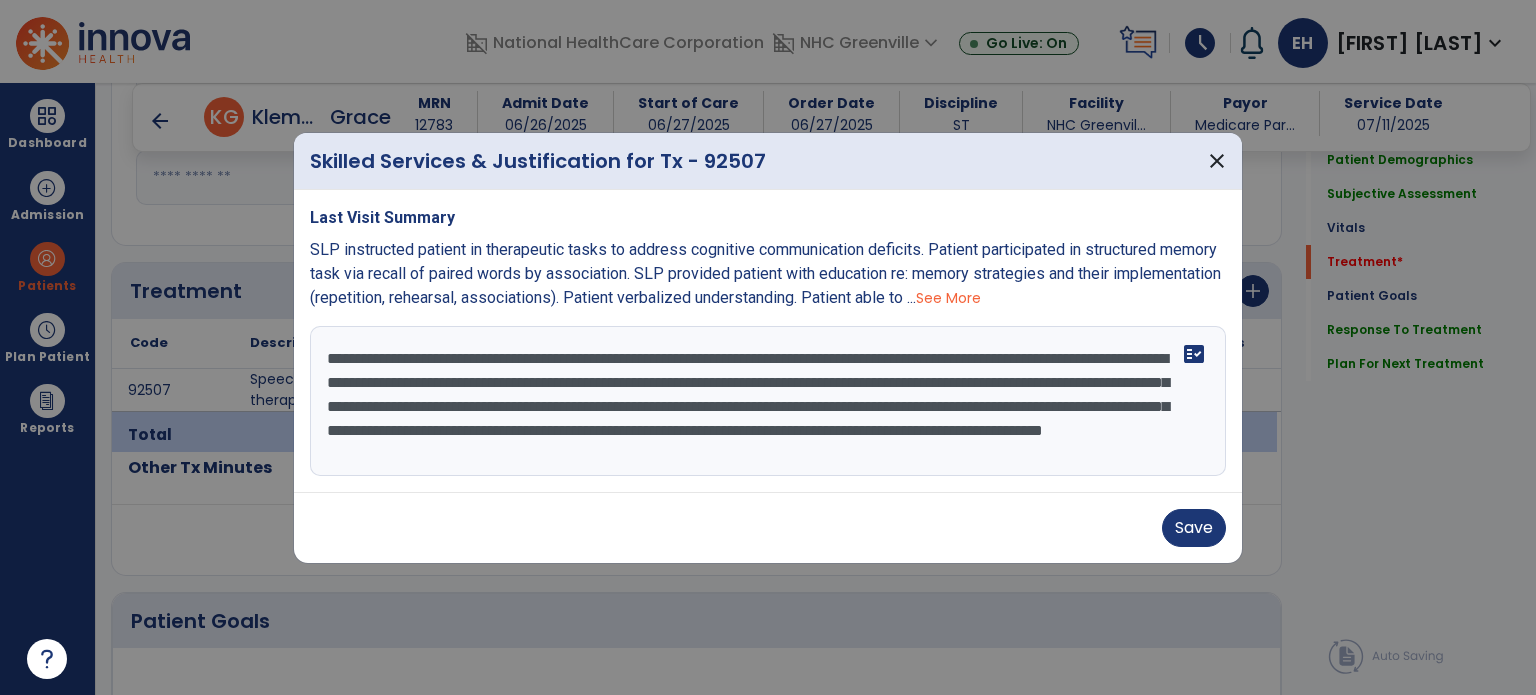click on "SLP instructed patient in therapeutic tasks to address cognitive communication deficits. Patient participated in structured memory task via recall of paired words by association. SLP provided patient with education re: memory strategies and their implementation (repetition, rehearsal, associations). Patient verbalized understanding. Patient able to ... See More SLP instructed patient in therapeutic tasks to address cognitive-communication deficits. Patient reported that she sometimes gets up and walks to the bathroom without assistance because she doesn't want to bother anyone to help. SLP provided patient with education regarding the risks of not having assistance and encouraged her to make sure she has help. Patient verbalized understanding. Patient participated in safety awareness discussion to identify potential fall hazards in order to increase awareness and safety during daily tasks. fact_check" at bounding box center [768, 341] 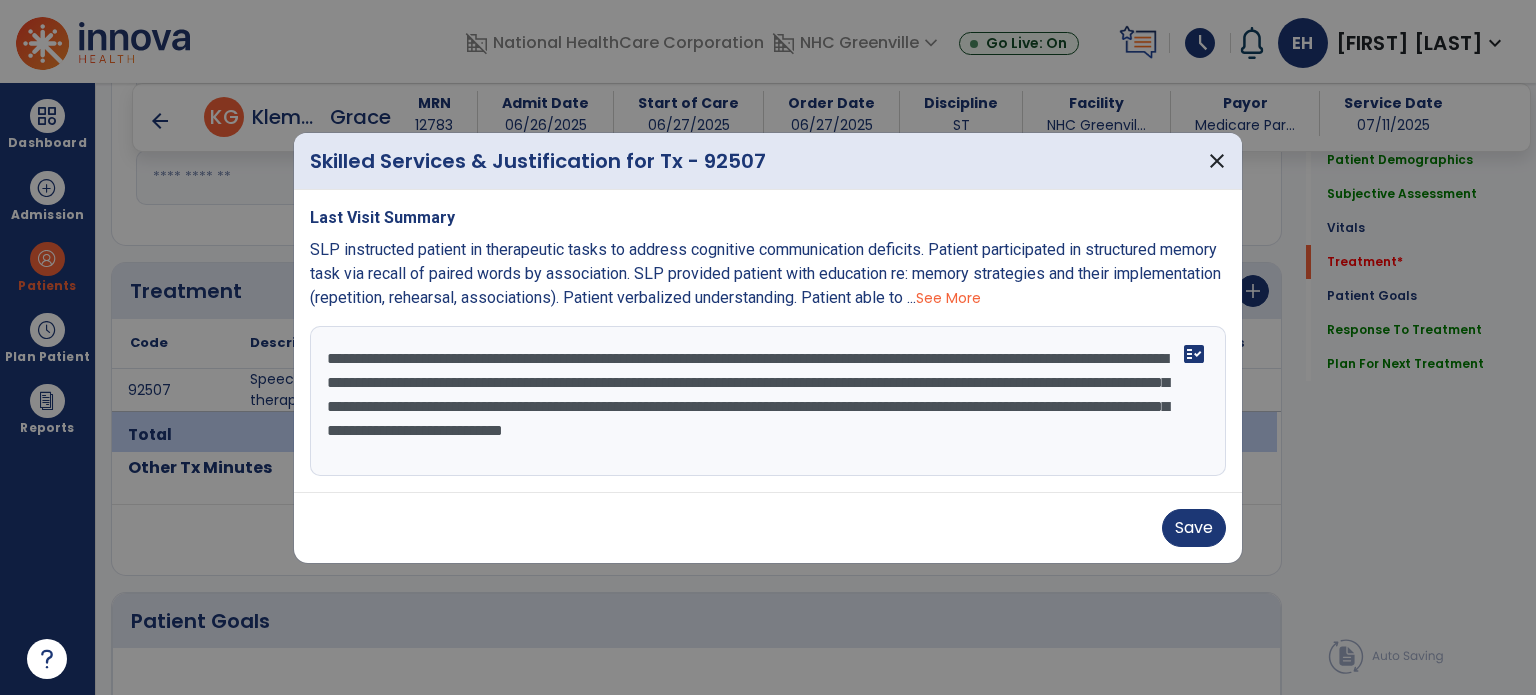 drag, startPoint x: 687, startPoint y: 359, endPoint x: 791, endPoint y: 359, distance: 104 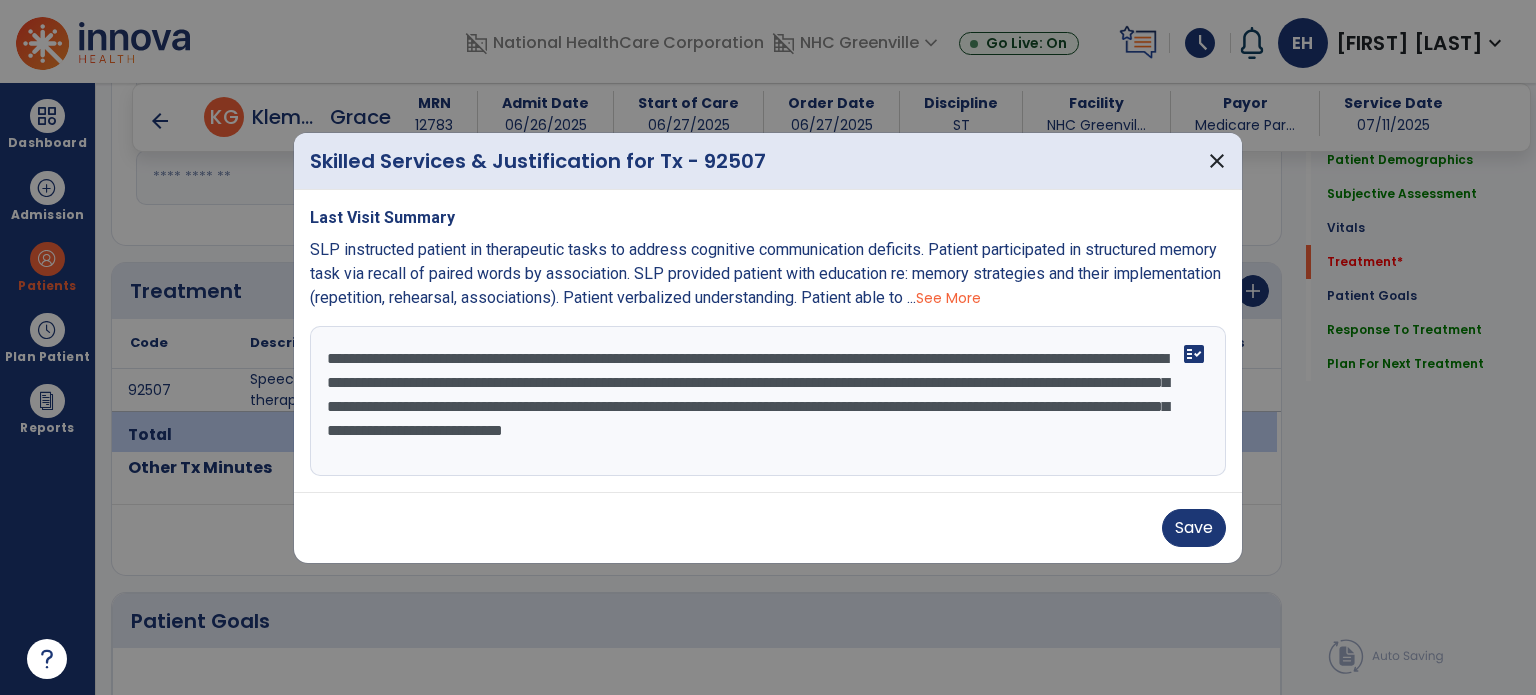 click on "**********" at bounding box center [768, 401] 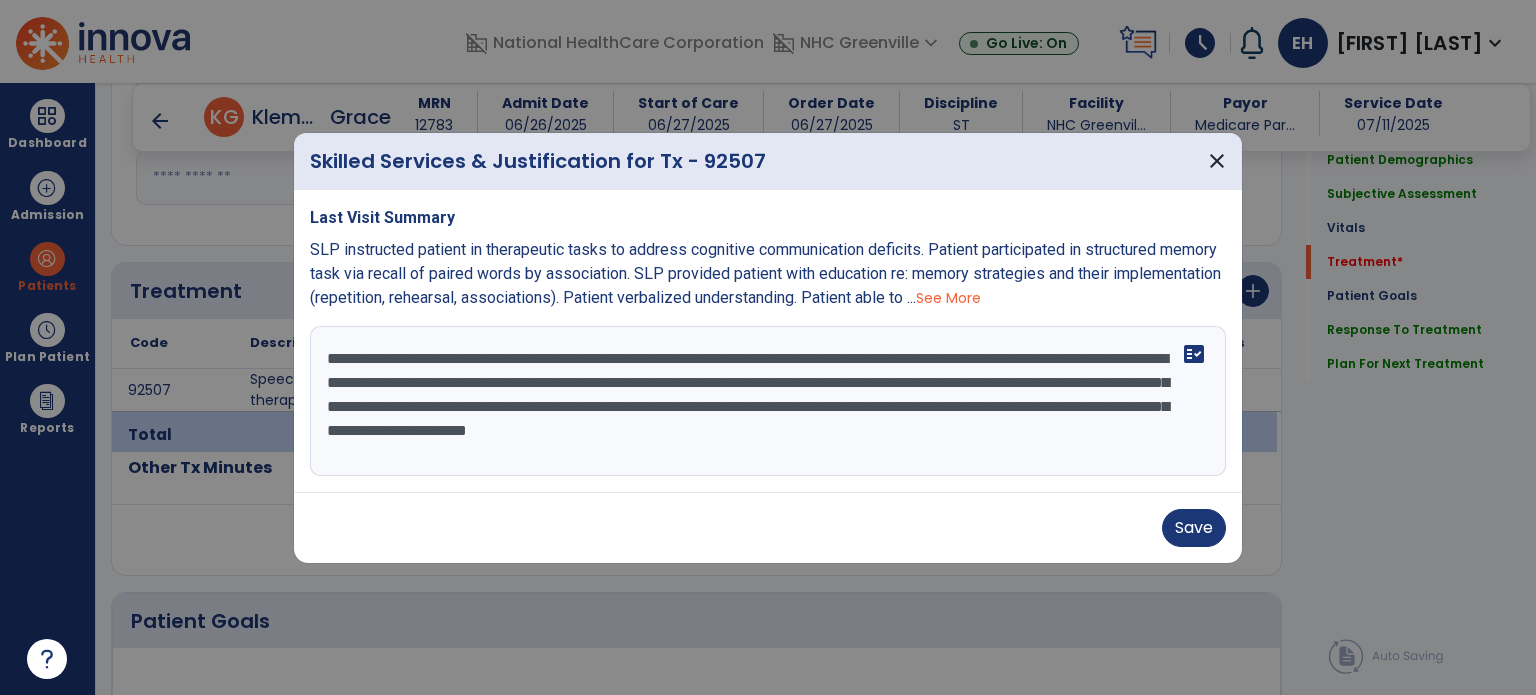click on "**********" at bounding box center (768, 401) 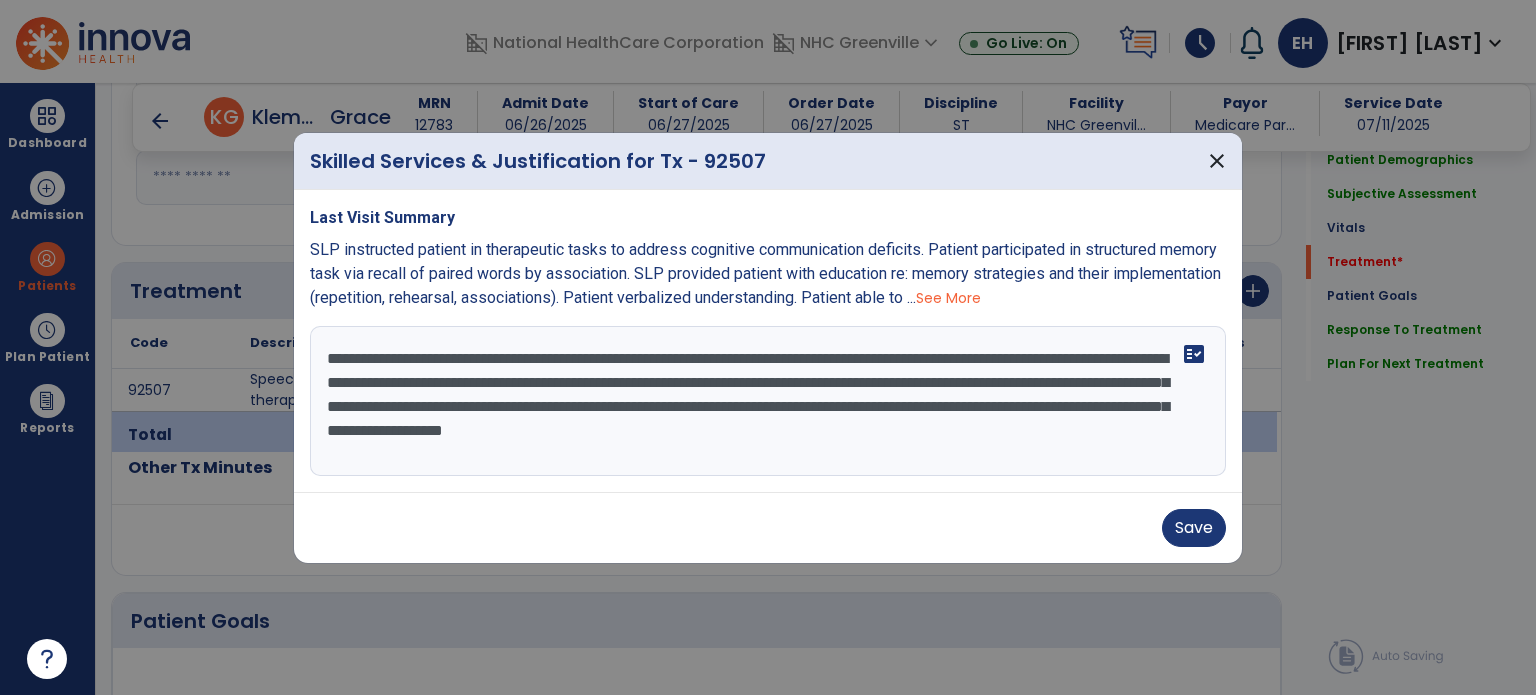drag, startPoint x: 533, startPoint y: 383, endPoint x: 394, endPoint y: 373, distance: 139.35925 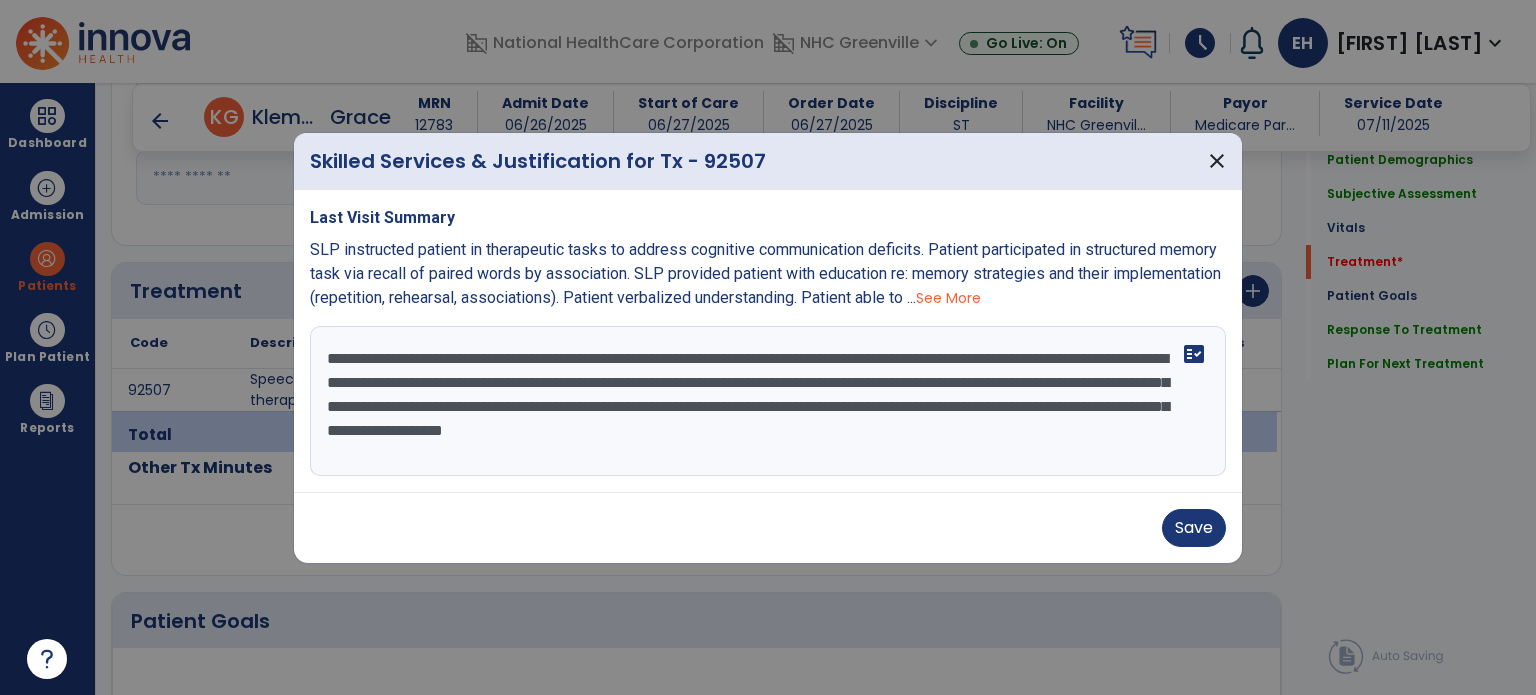click on "**********" at bounding box center (768, 401) 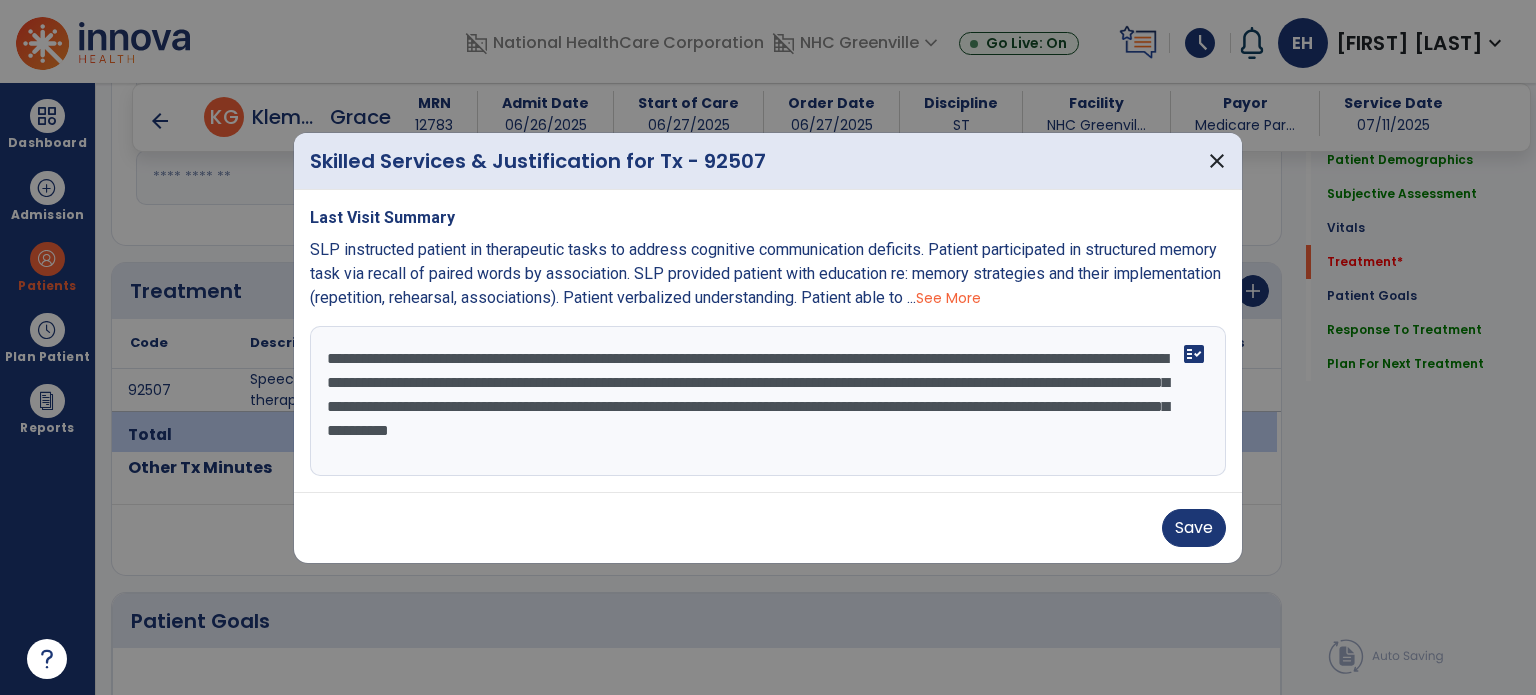 click on "**********" at bounding box center [768, 401] 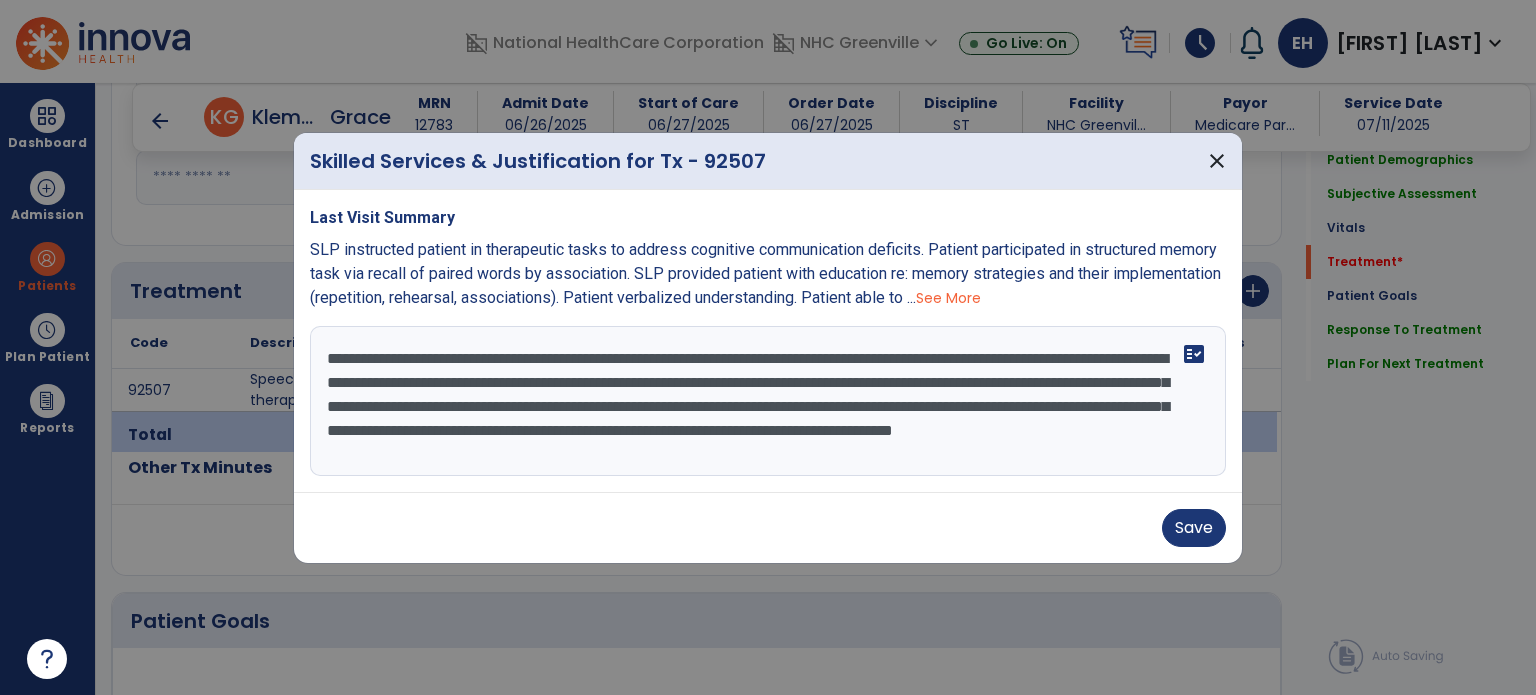 click on "**********" at bounding box center [768, 401] 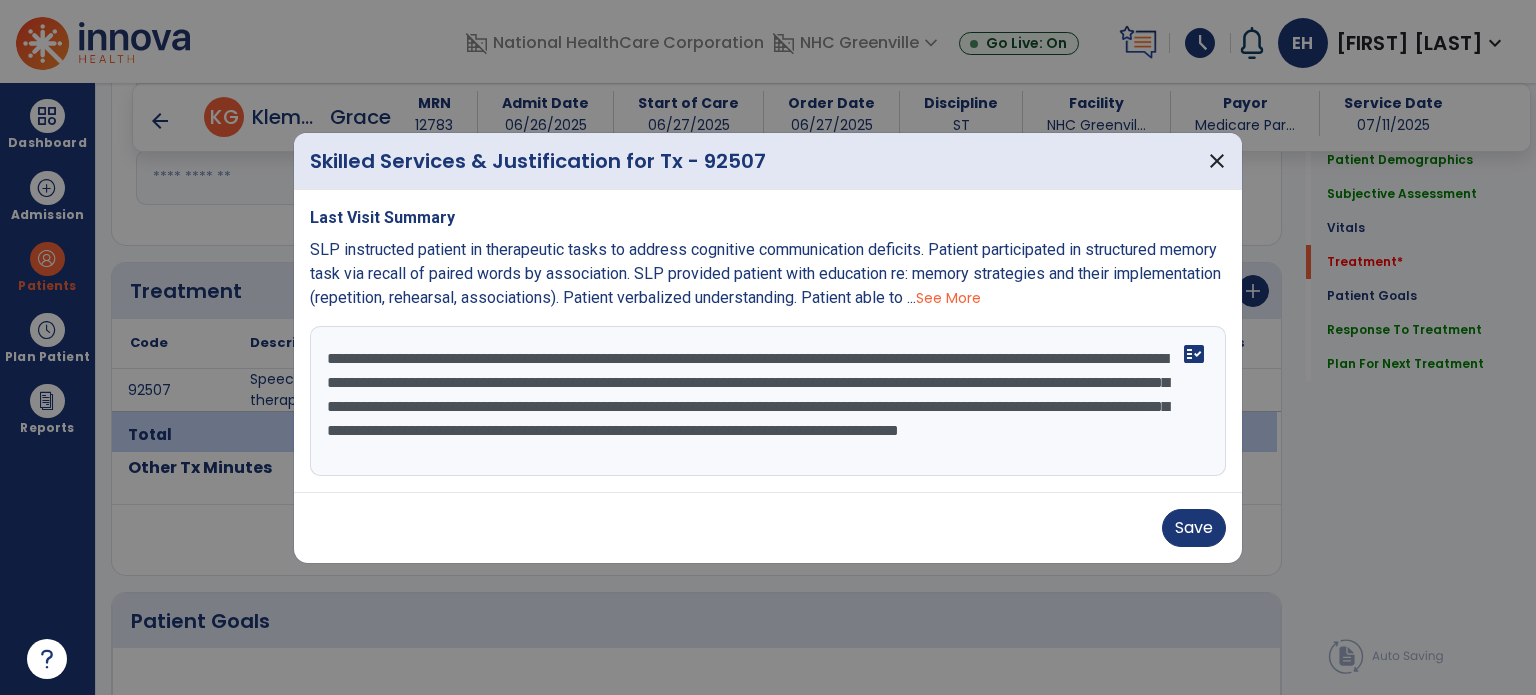click on "**********" at bounding box center (768, 401) 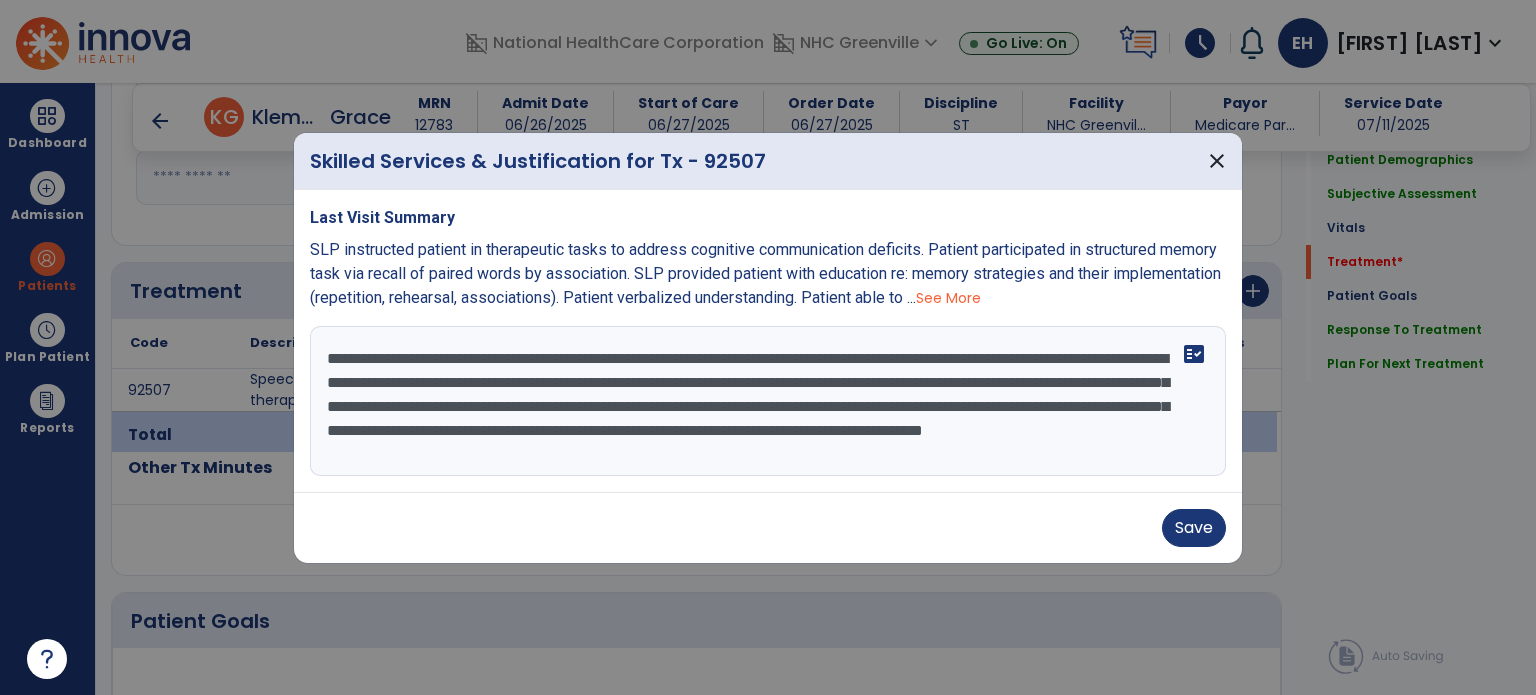 scroll, scrollTop: 15, scrollLeft: 0, axis: vertical 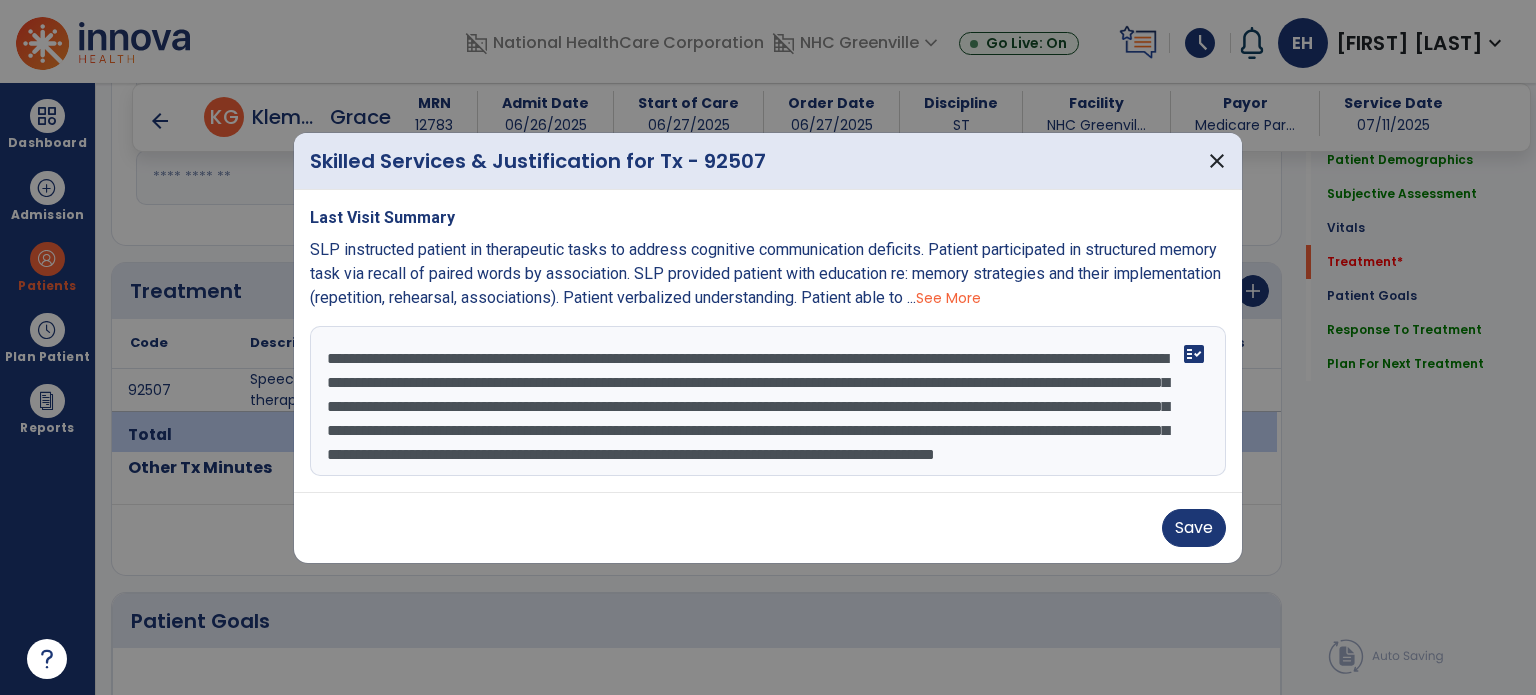 click on "**********" at bounding box center (768, 401) 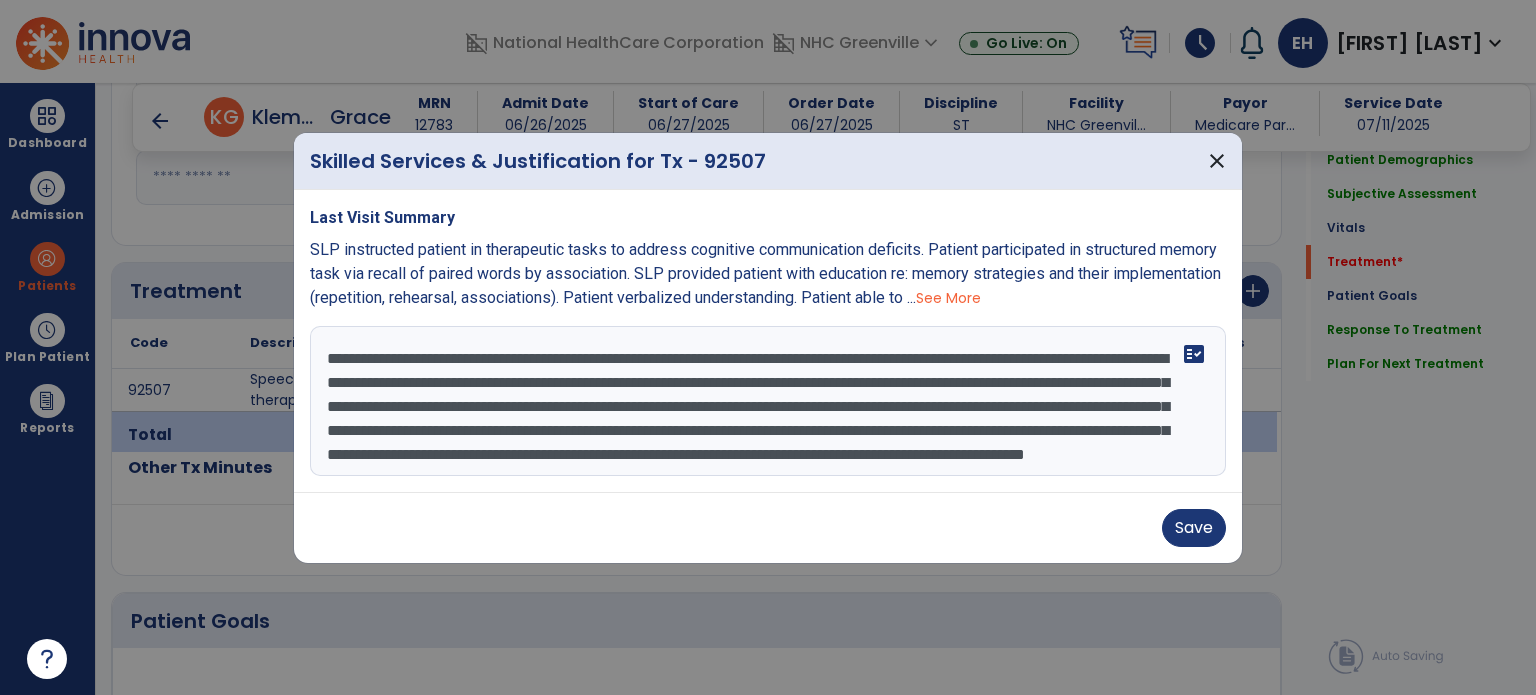 click on "**********" at bounding box center [768, 401] 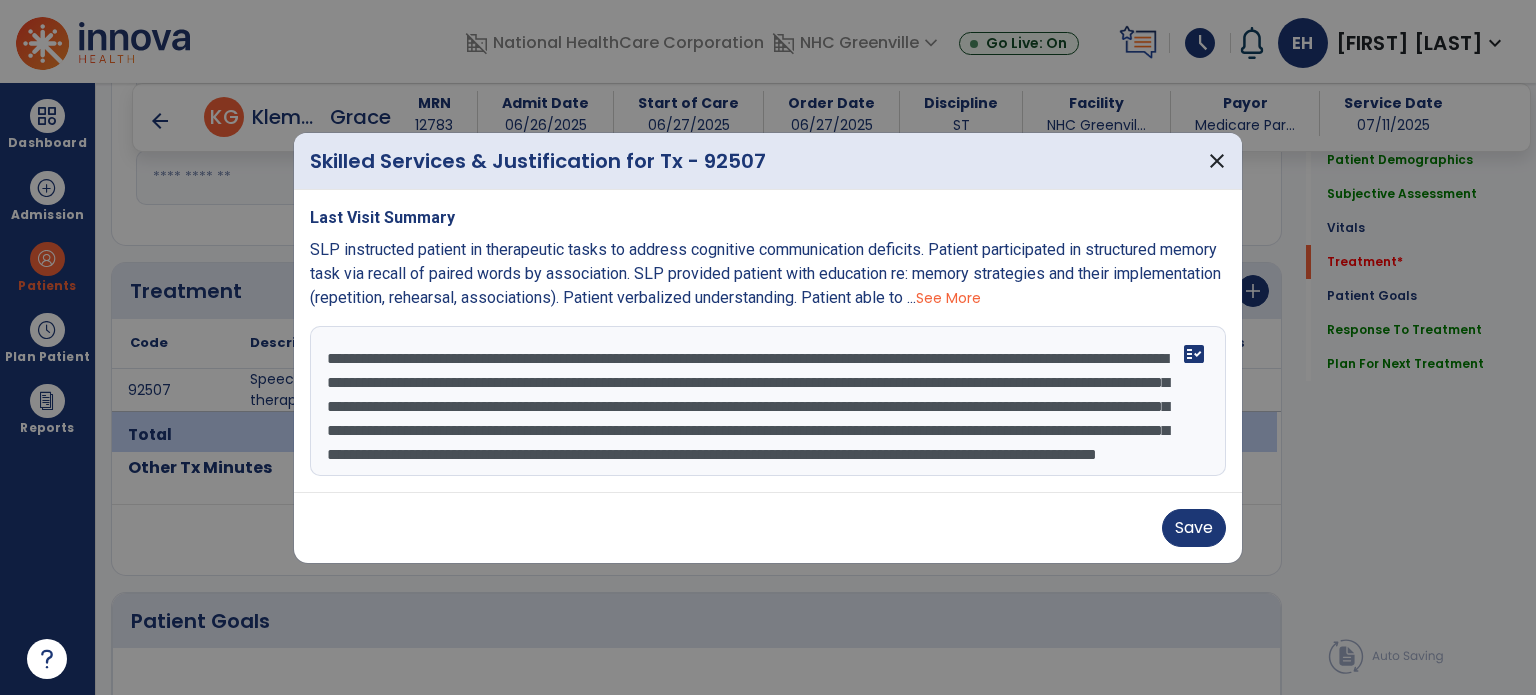 scroll, scrollTop: 63, scrollLeft: 0, axis: vertical 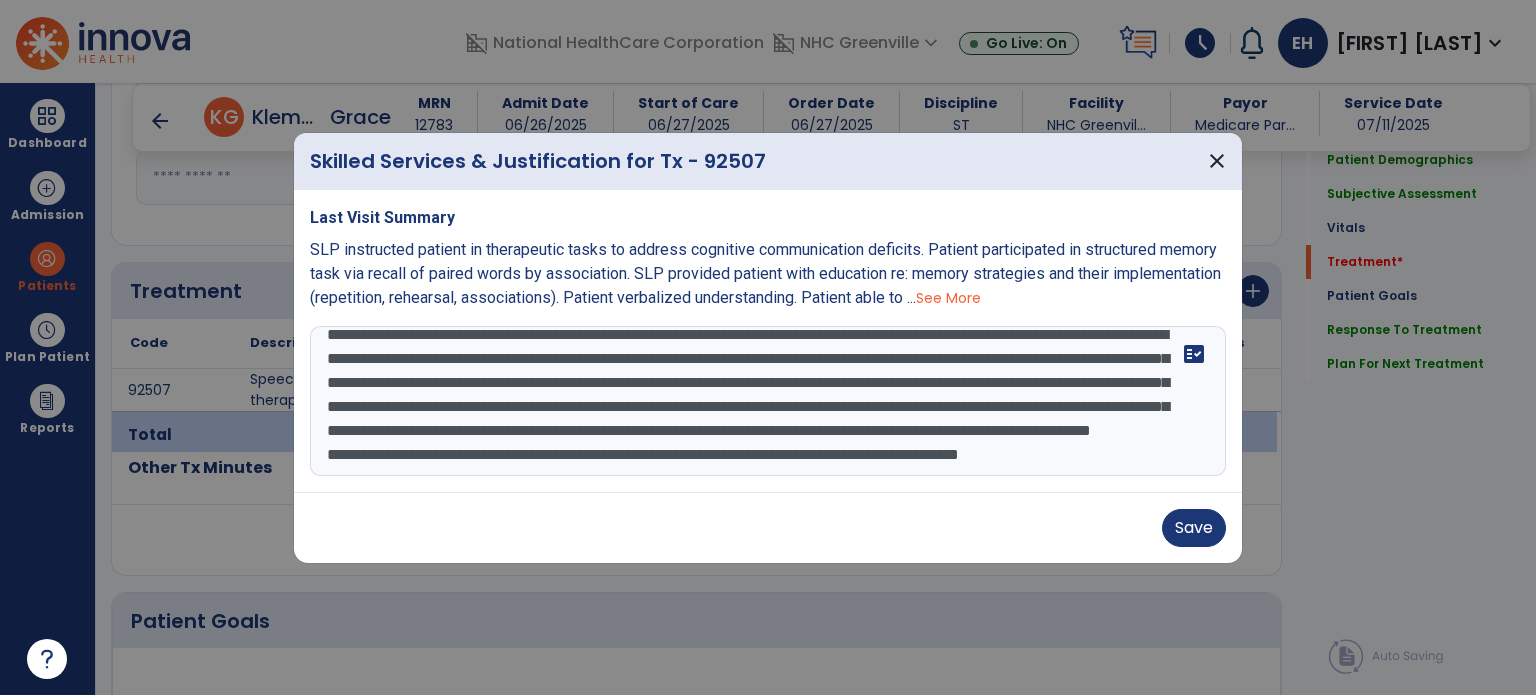 click on "**********" at bounding box center [768, 401] 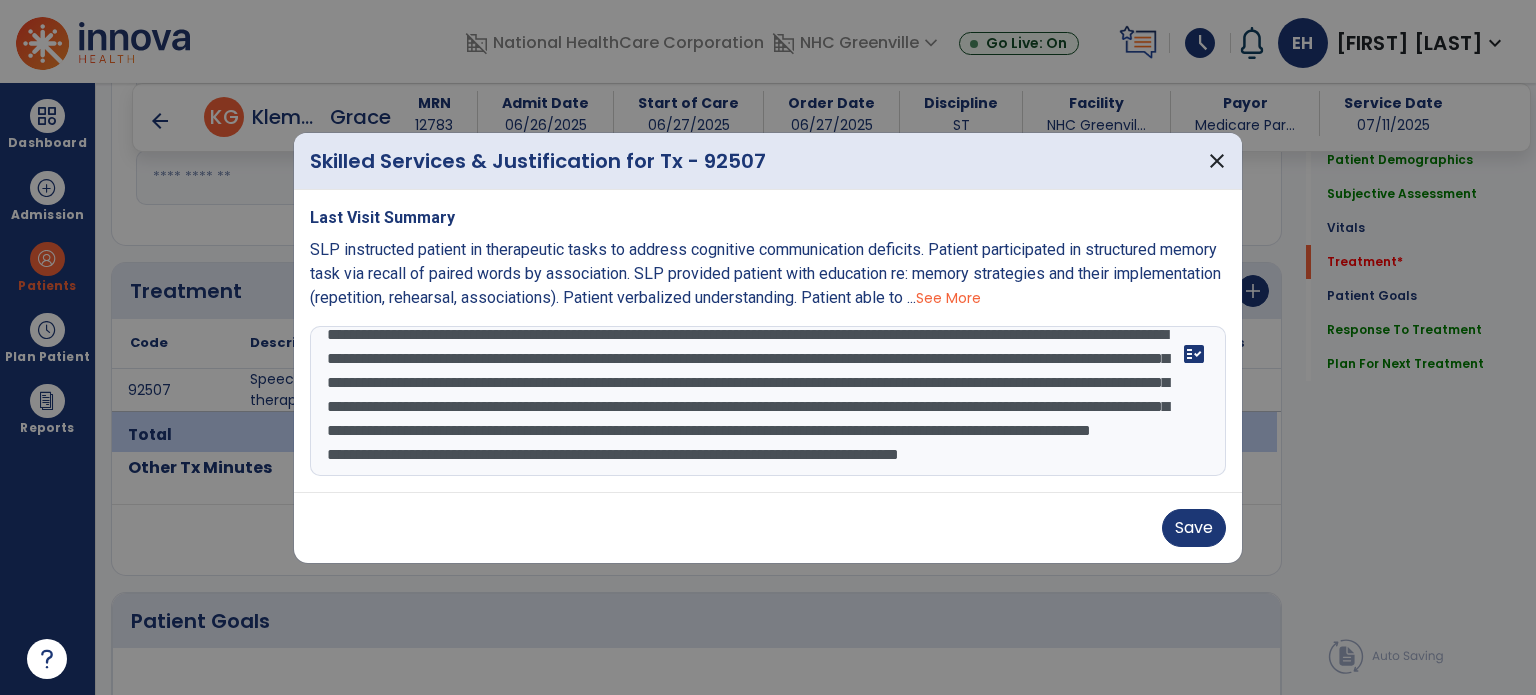 scroll, scrollTop: 72, scrollLeft: 0, axis: vertical 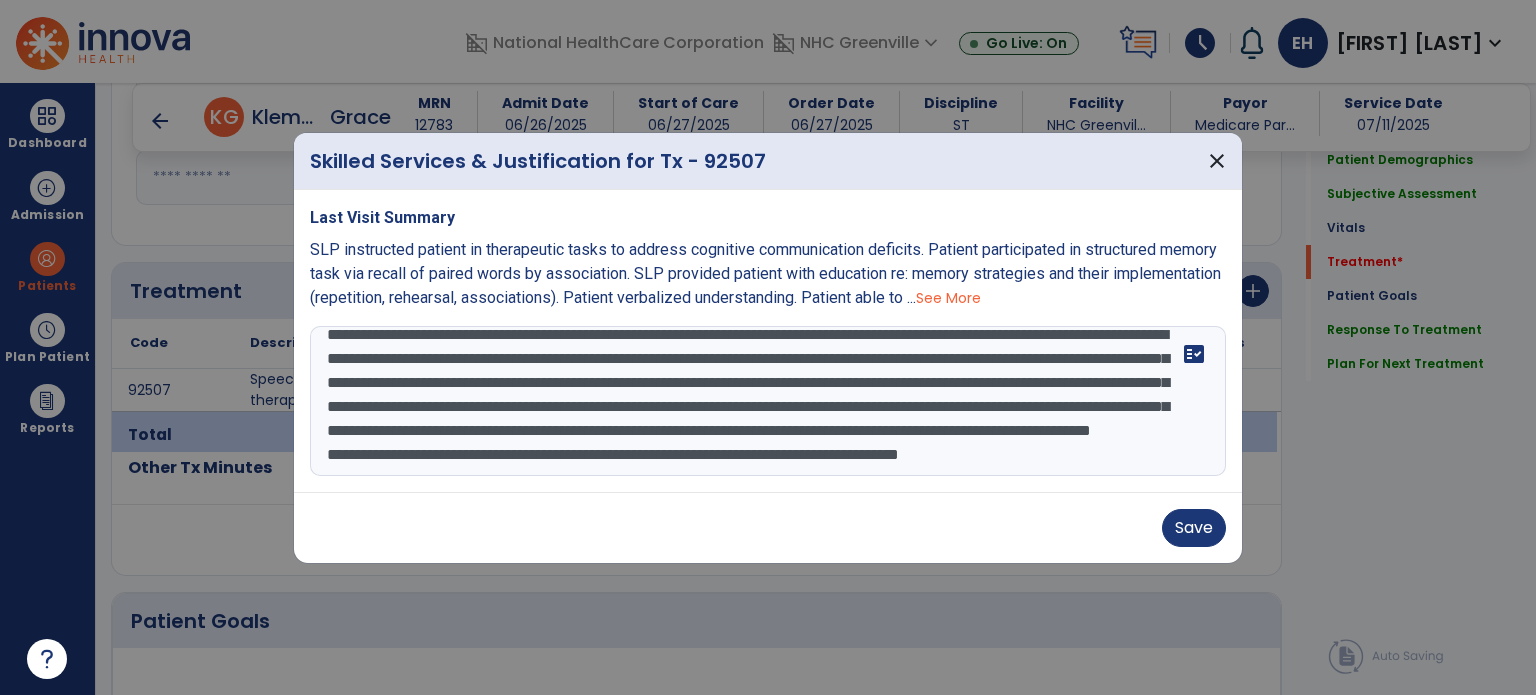 click on "**********" at bounding box center [768, 401] 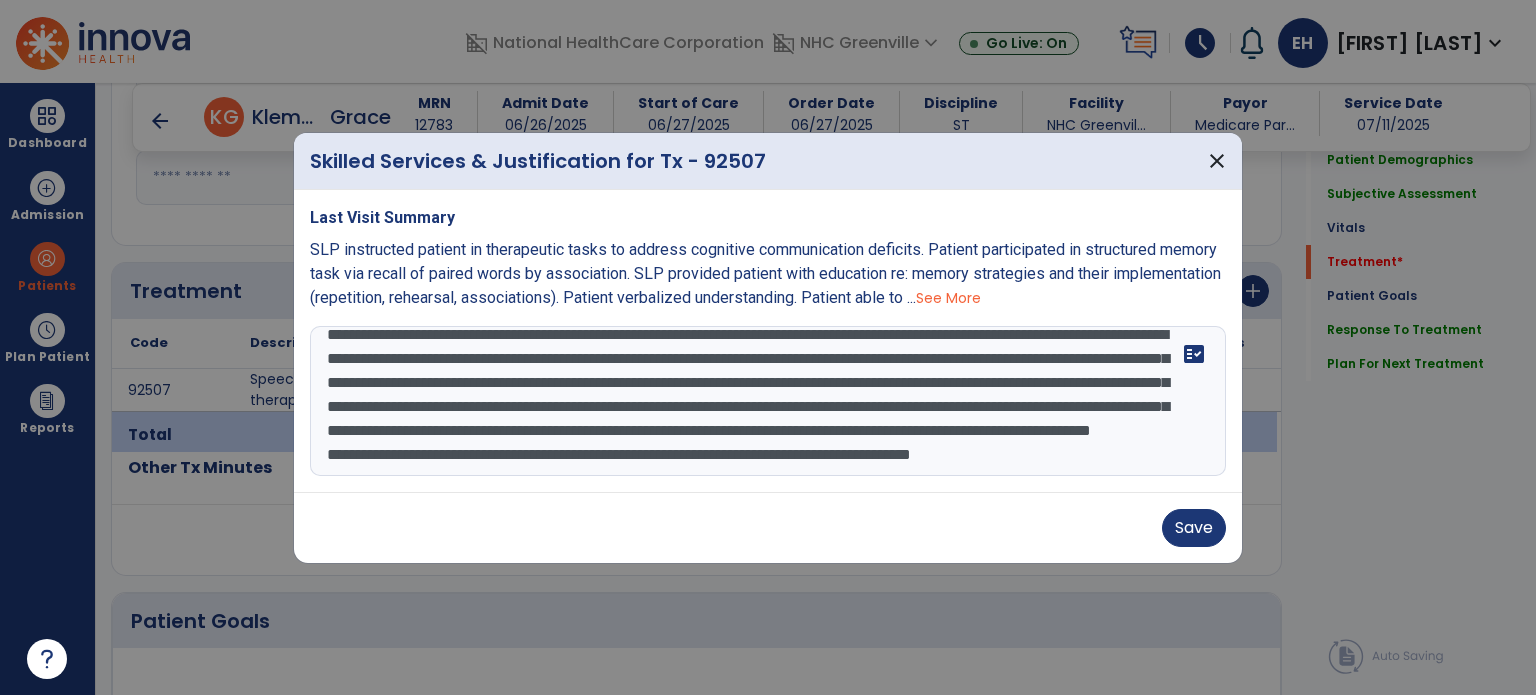 click on "**********" at bounding box center [768, 401] 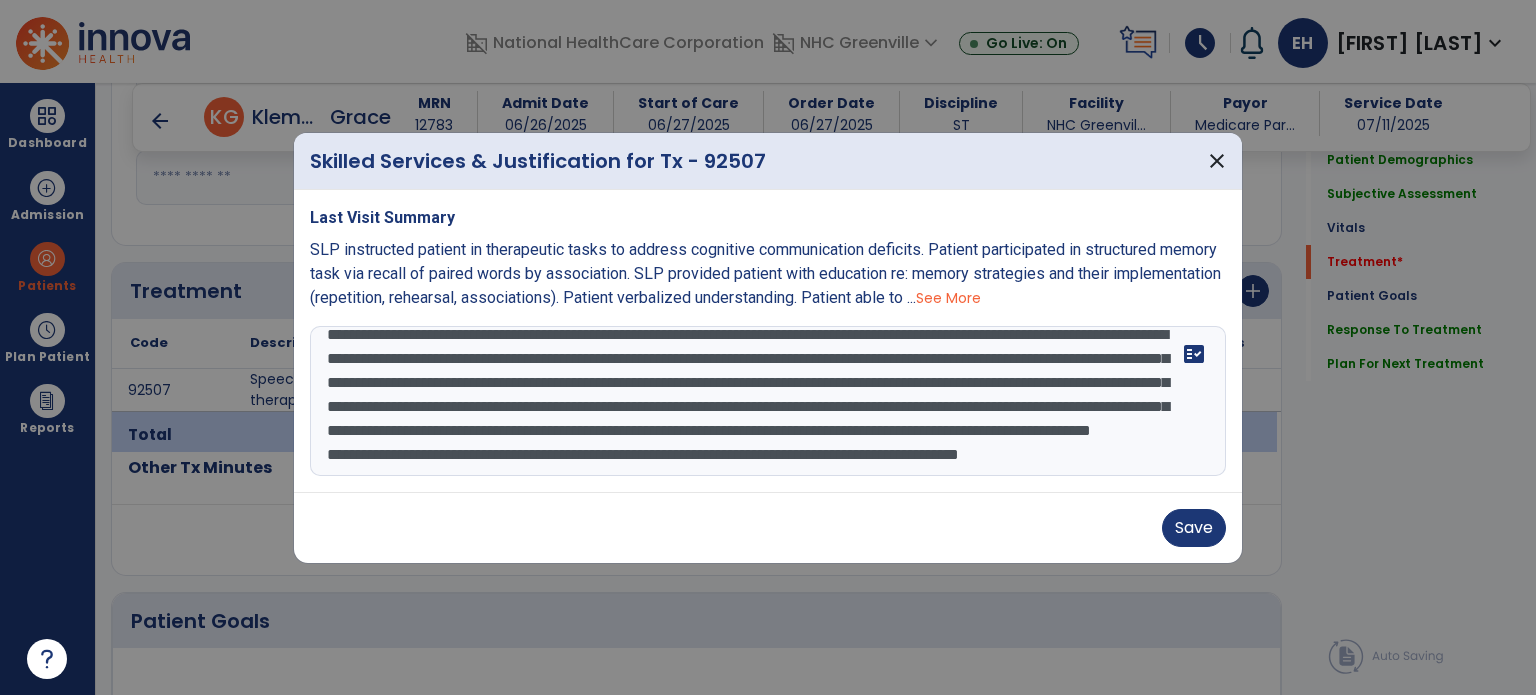 scroll, scrollTop: 87, scrollLeft: 0, axis: vertical 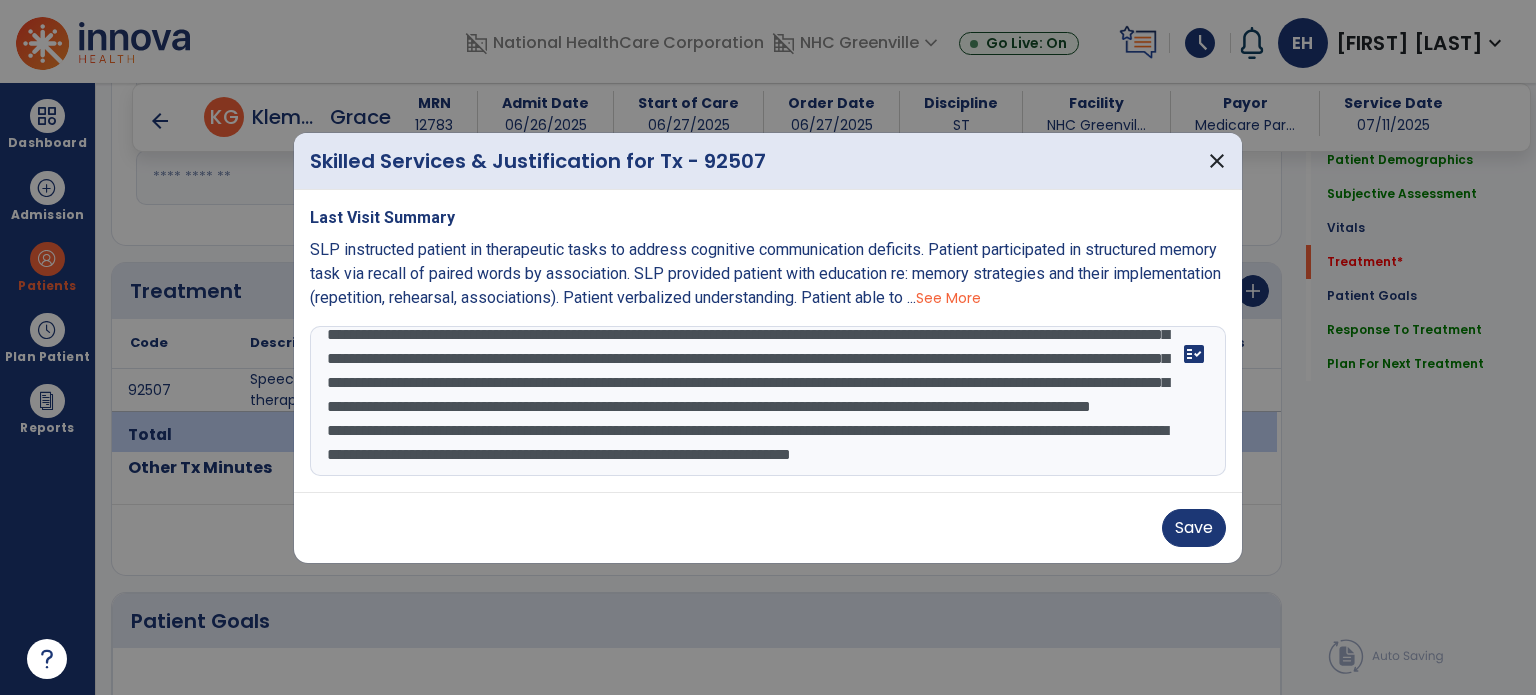click on "**********" at bounding box center (768, 401) 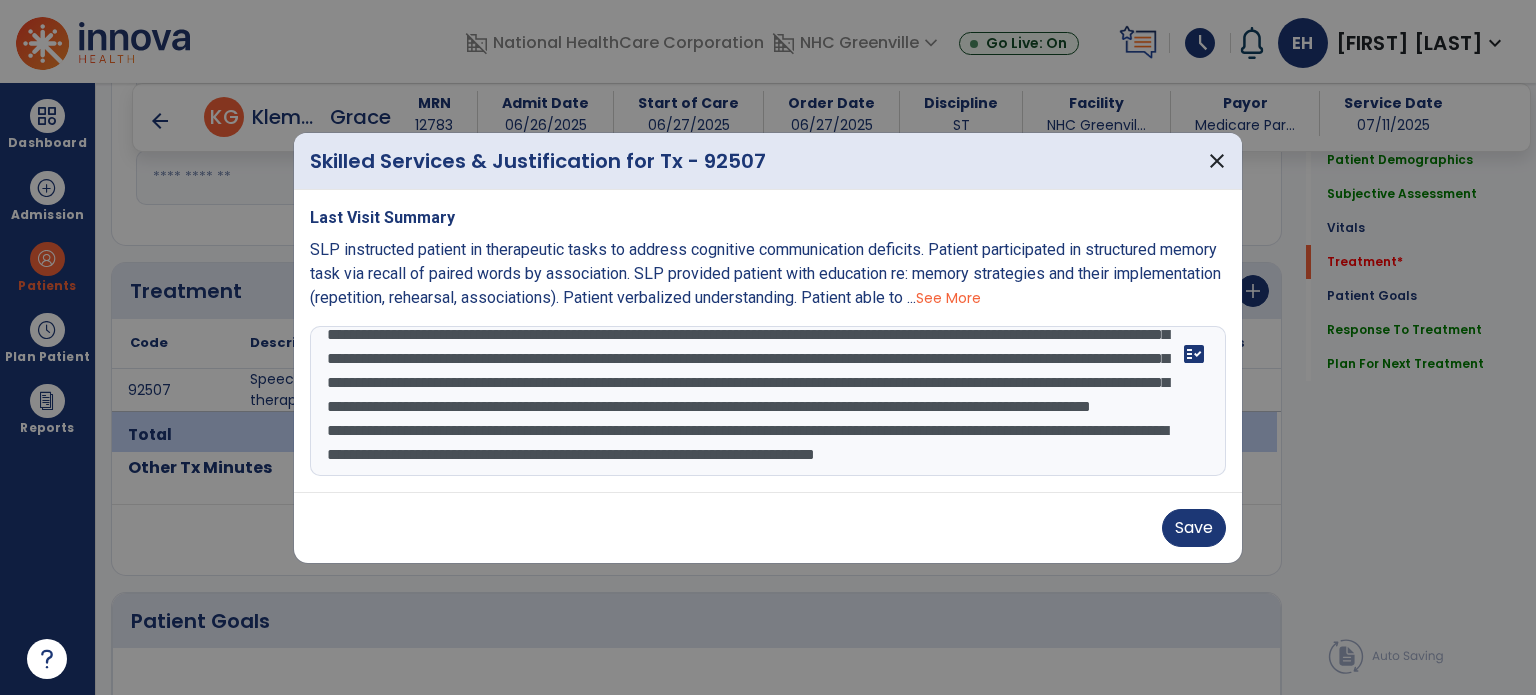 click on "**********" at bounding box center [768, 401] 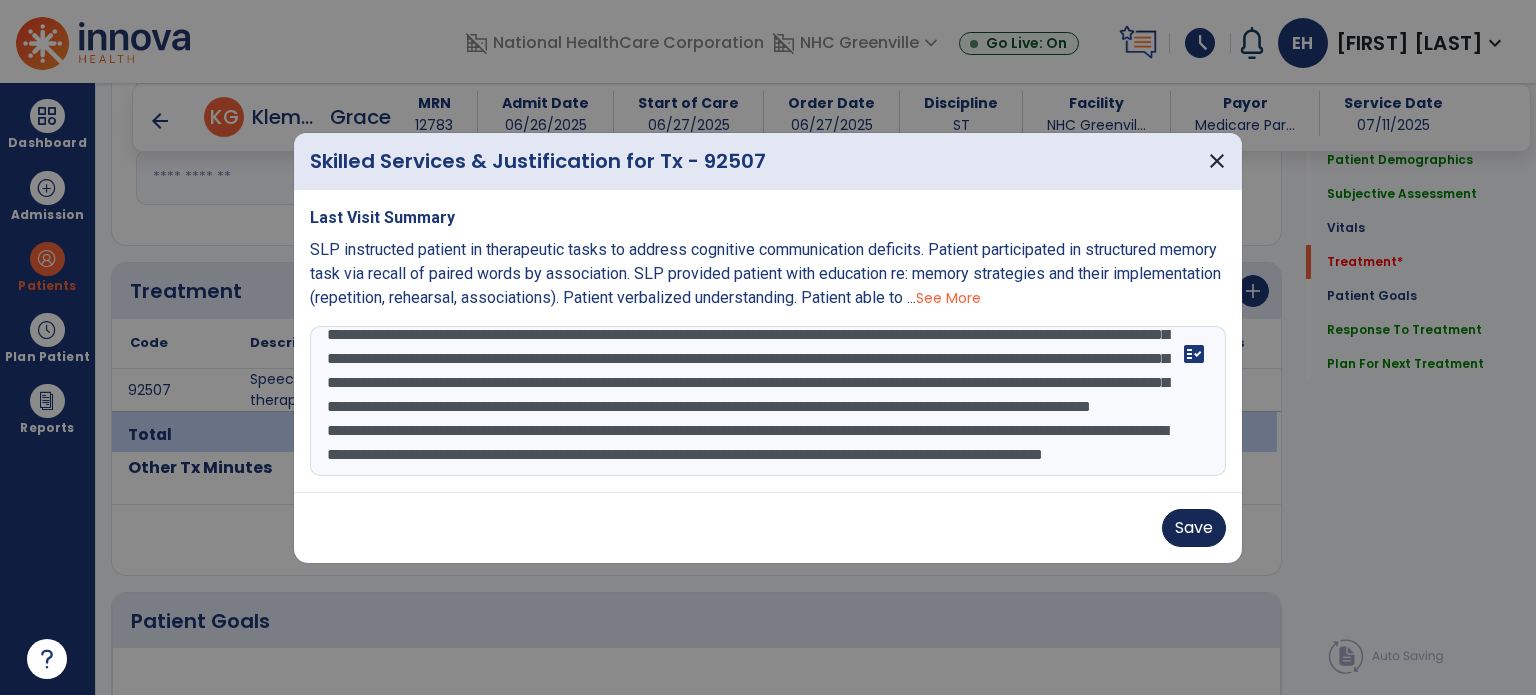 type on "**********" 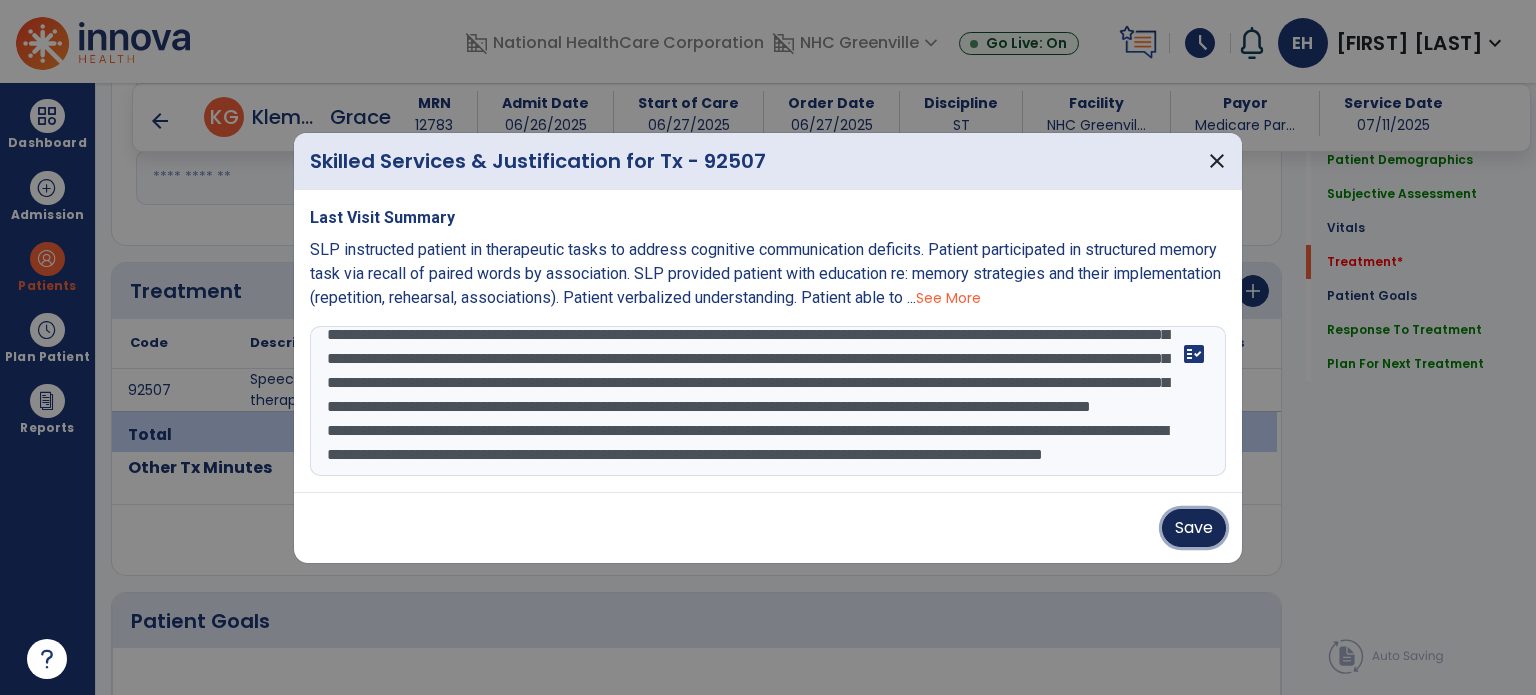 click on "Save" at bounding box center [1194, 528] 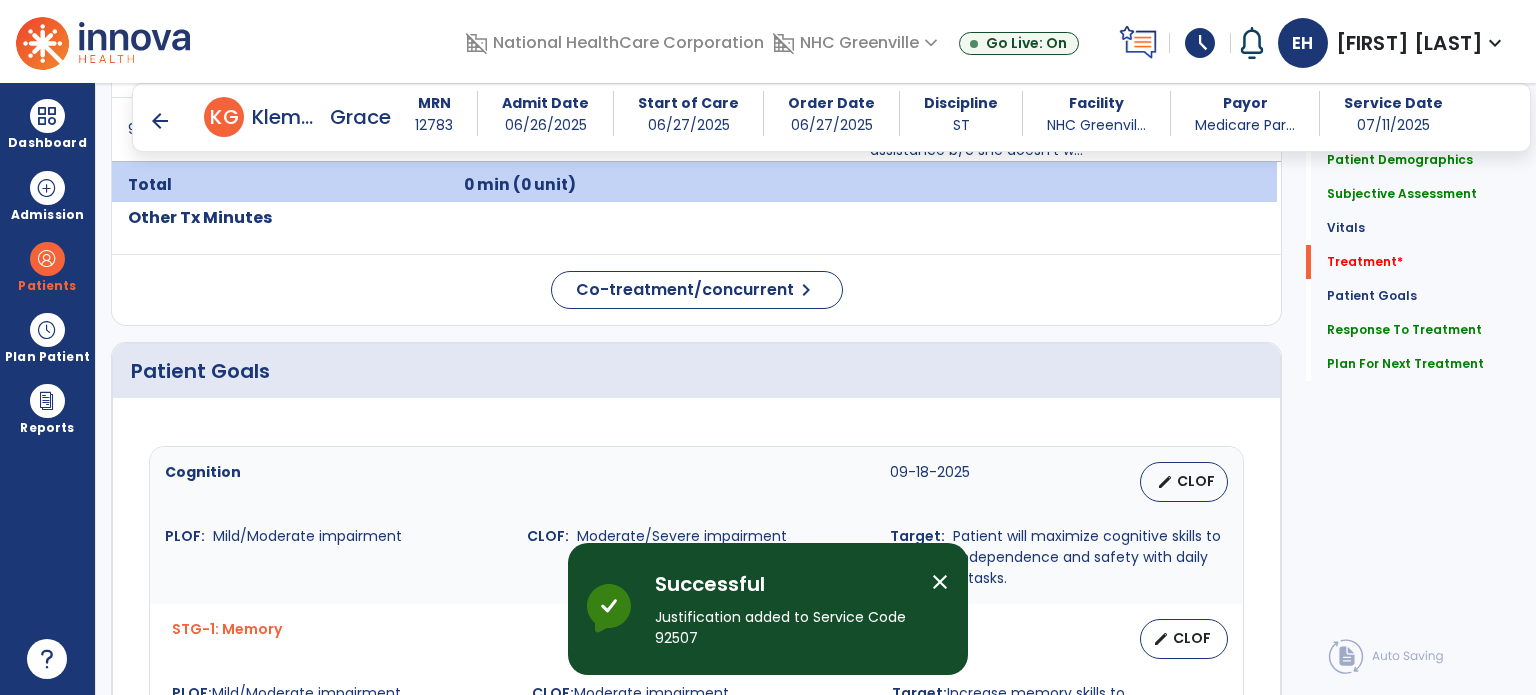 scroll, scrollTop: 1157, scrollLeft: 0, axis: vertical 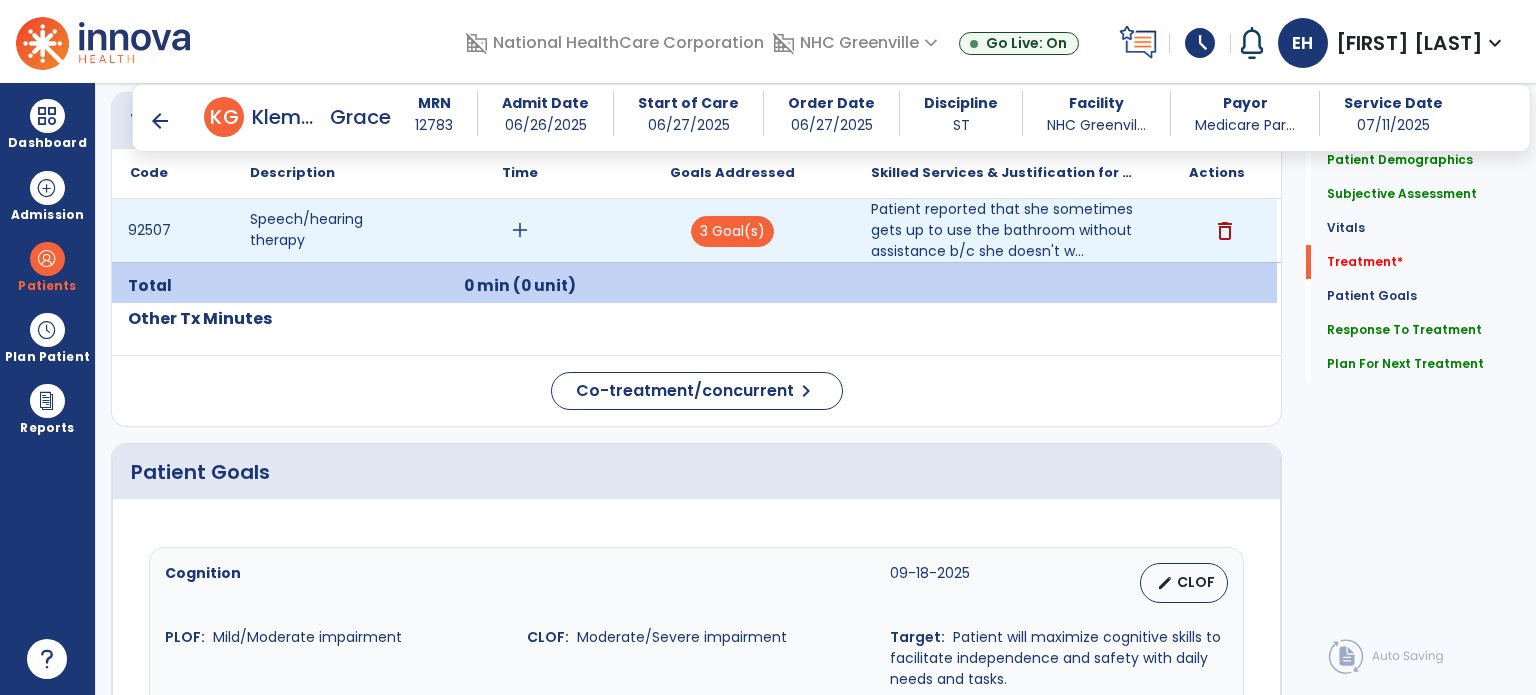 click on "add" at bounding box center (520, 230) 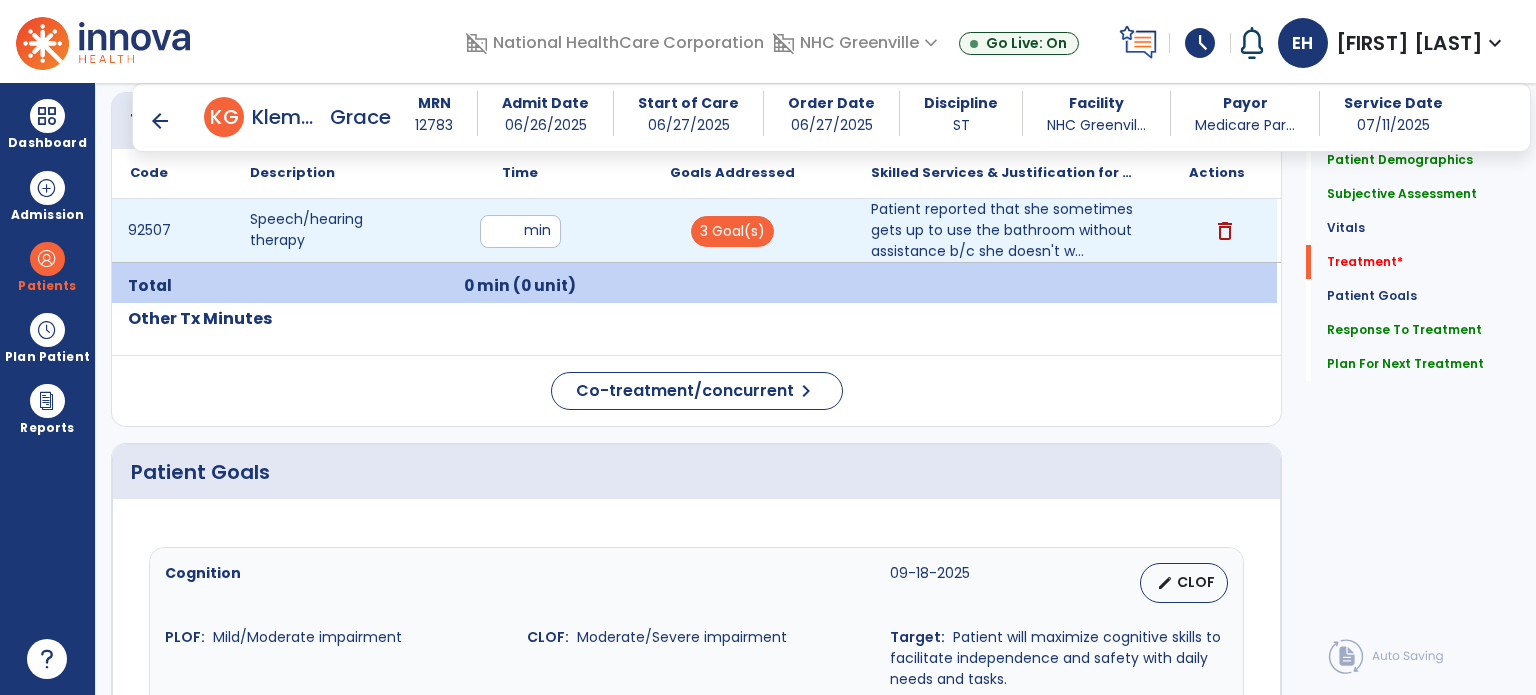type on "**" 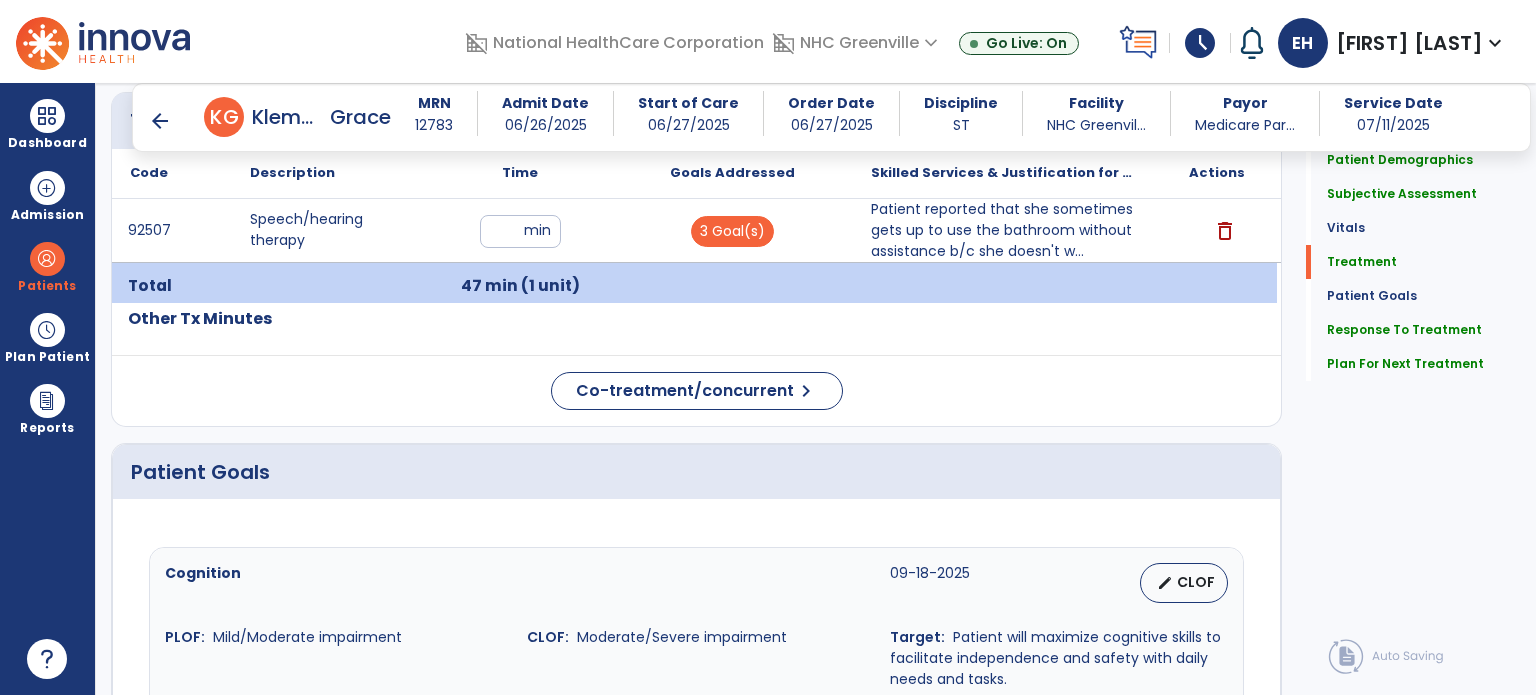 click on "arrow_back" at bounding box center (160, 121) 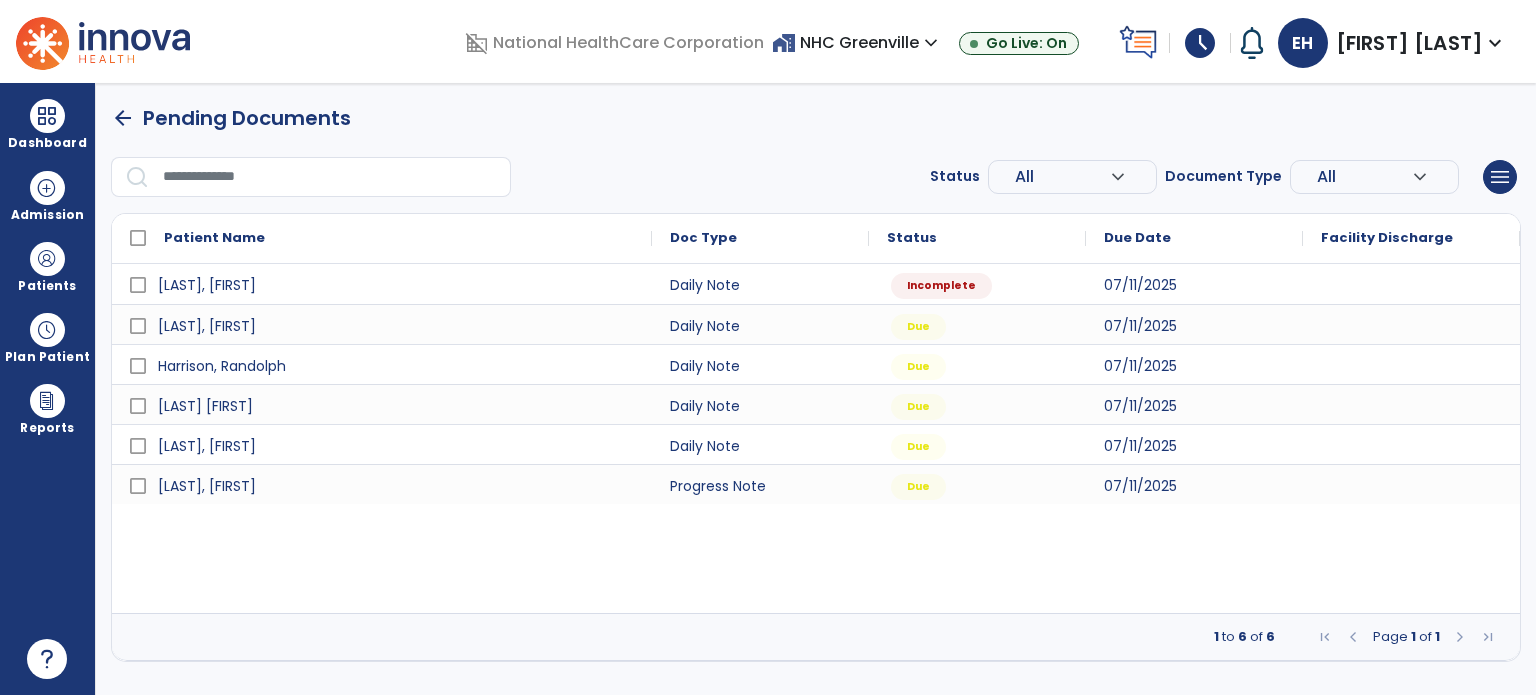 scroll, scrollTop: 0, scrollLeft: 0, axis: both 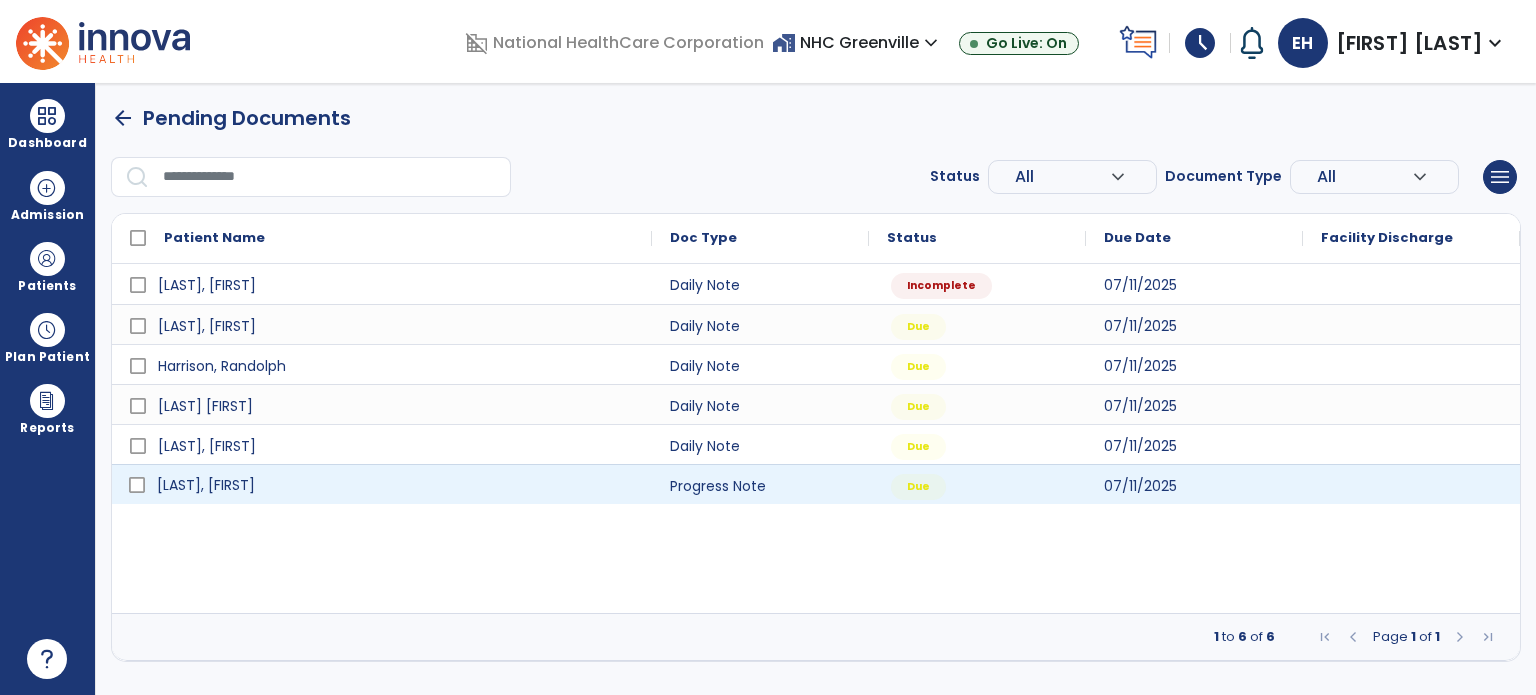 click on "[LAST], [FIRST]" at bounding box center (382, 484) 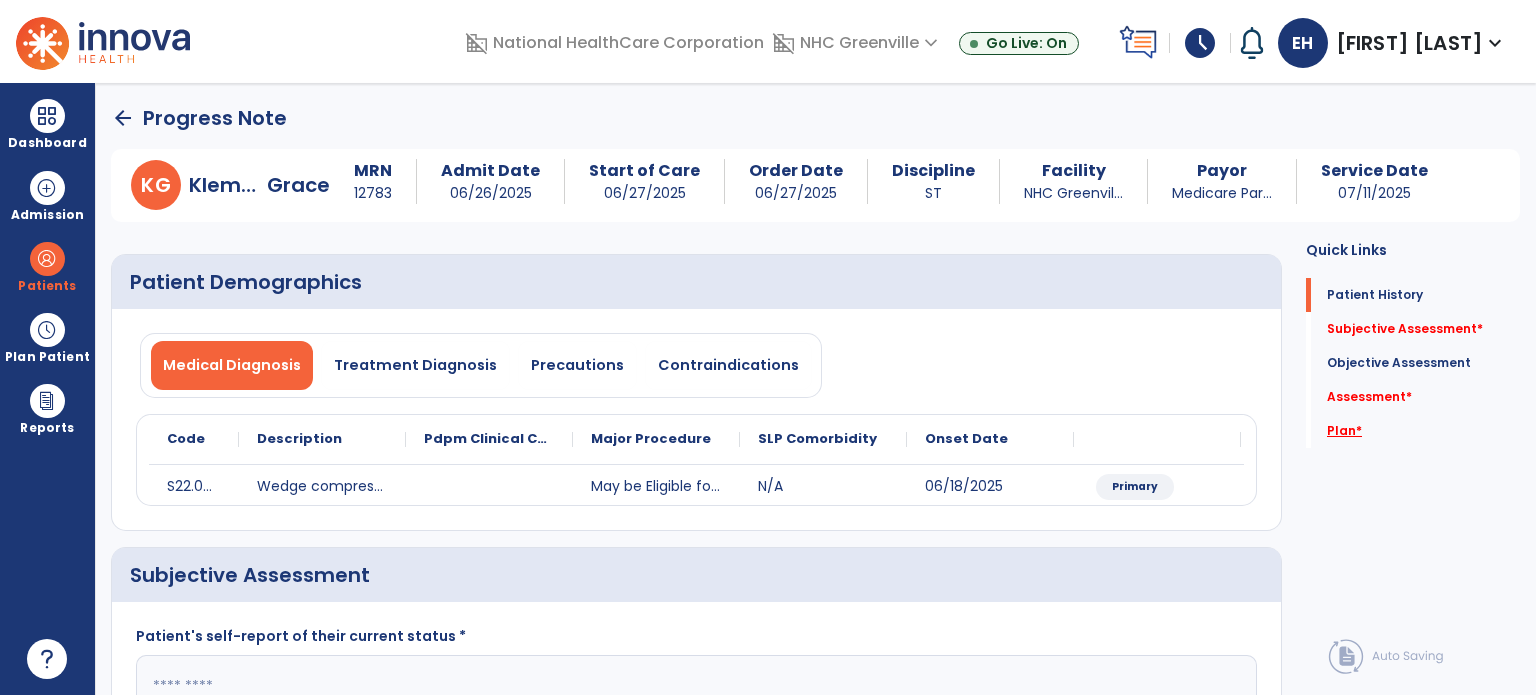 click on "Plan   *" 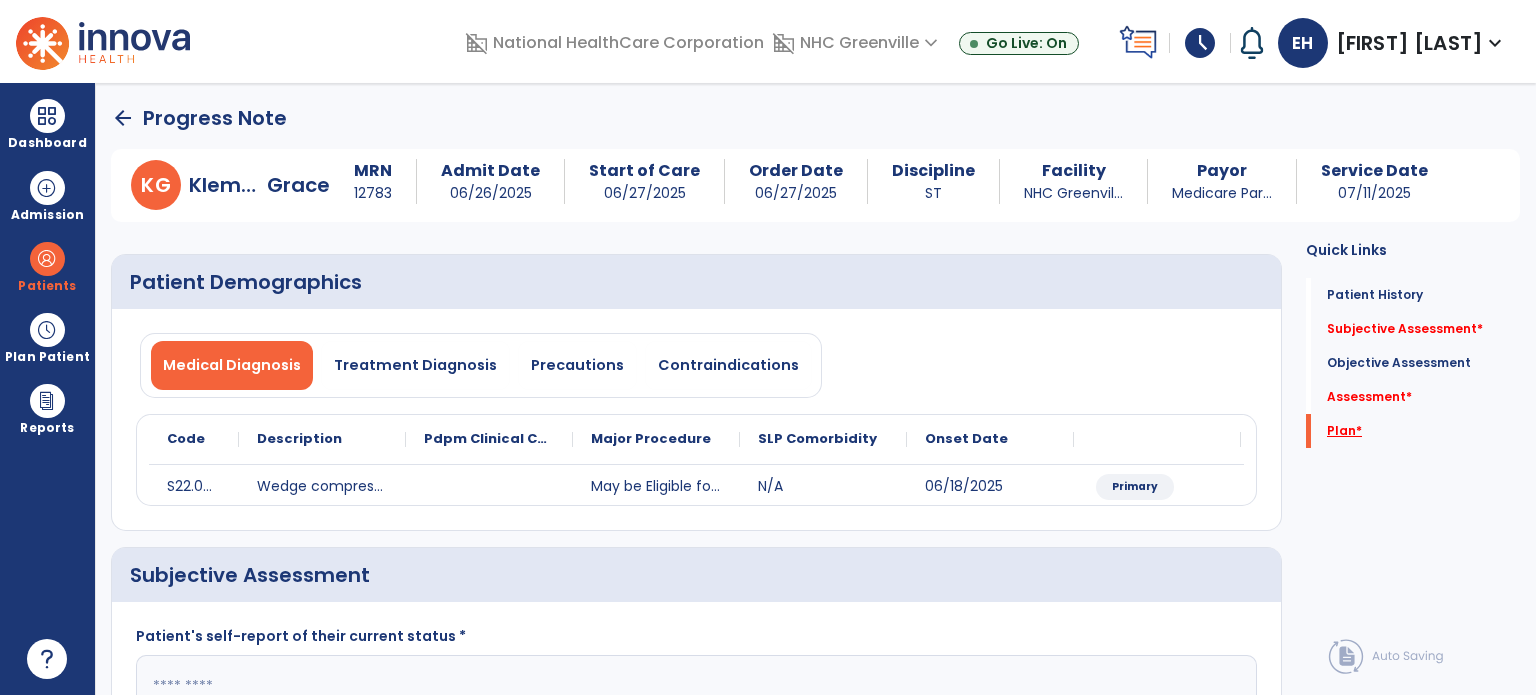 scroll, scrollTop: 133, scrollLeft: 0, axis: vertical 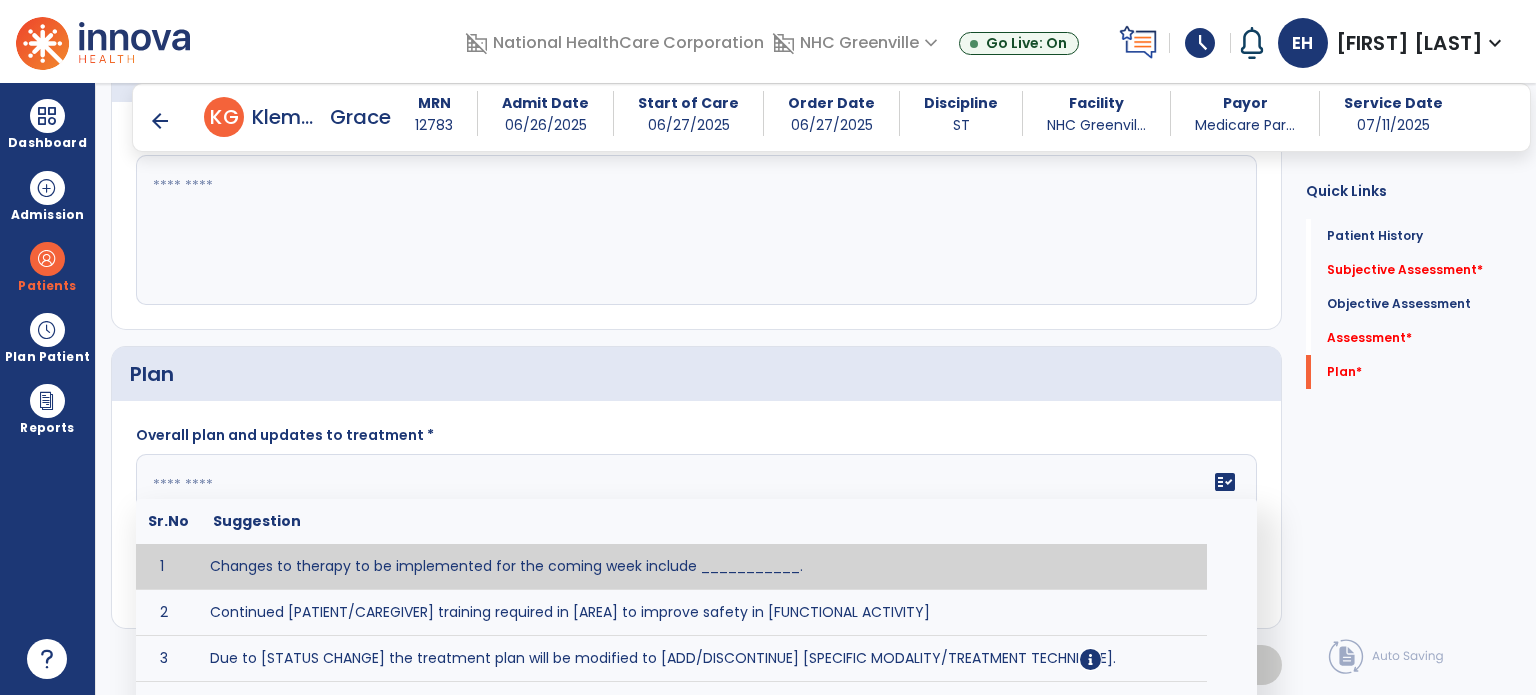 click 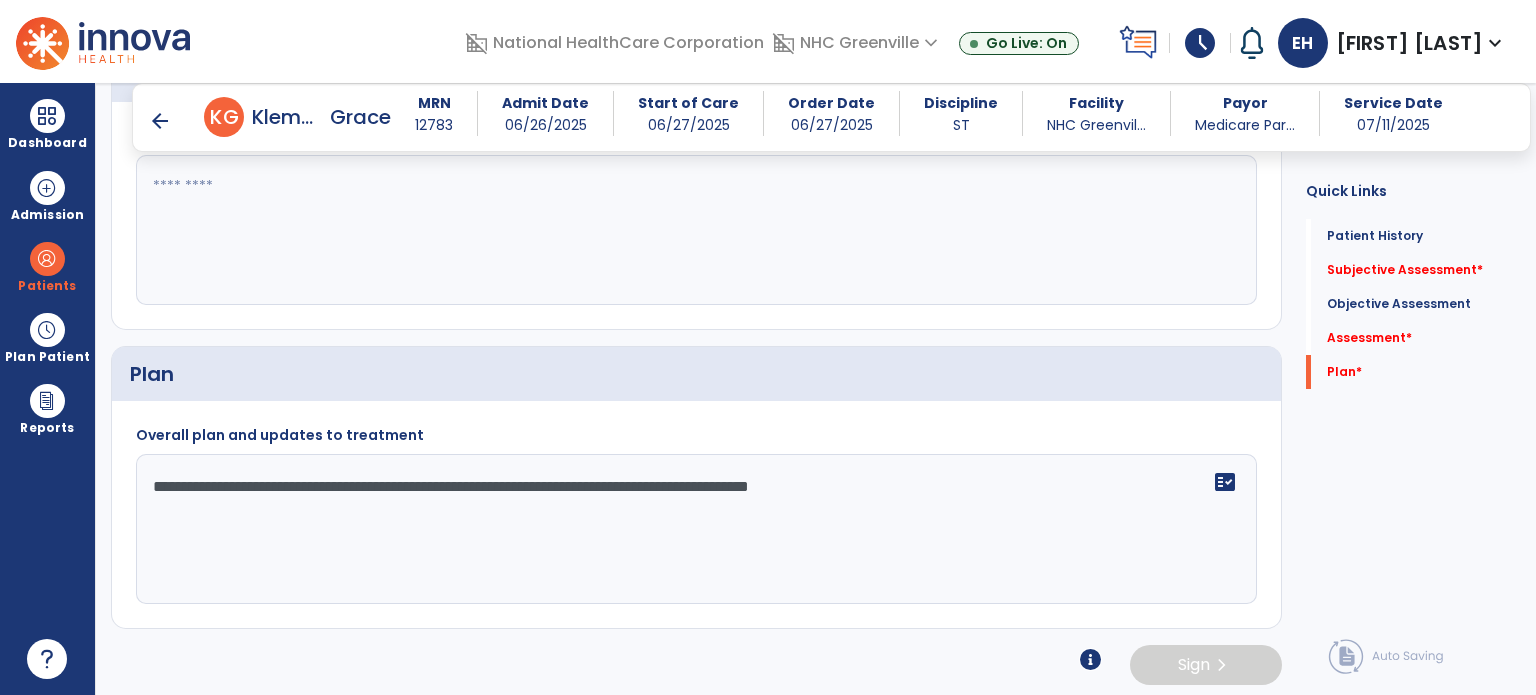 type on "**********" 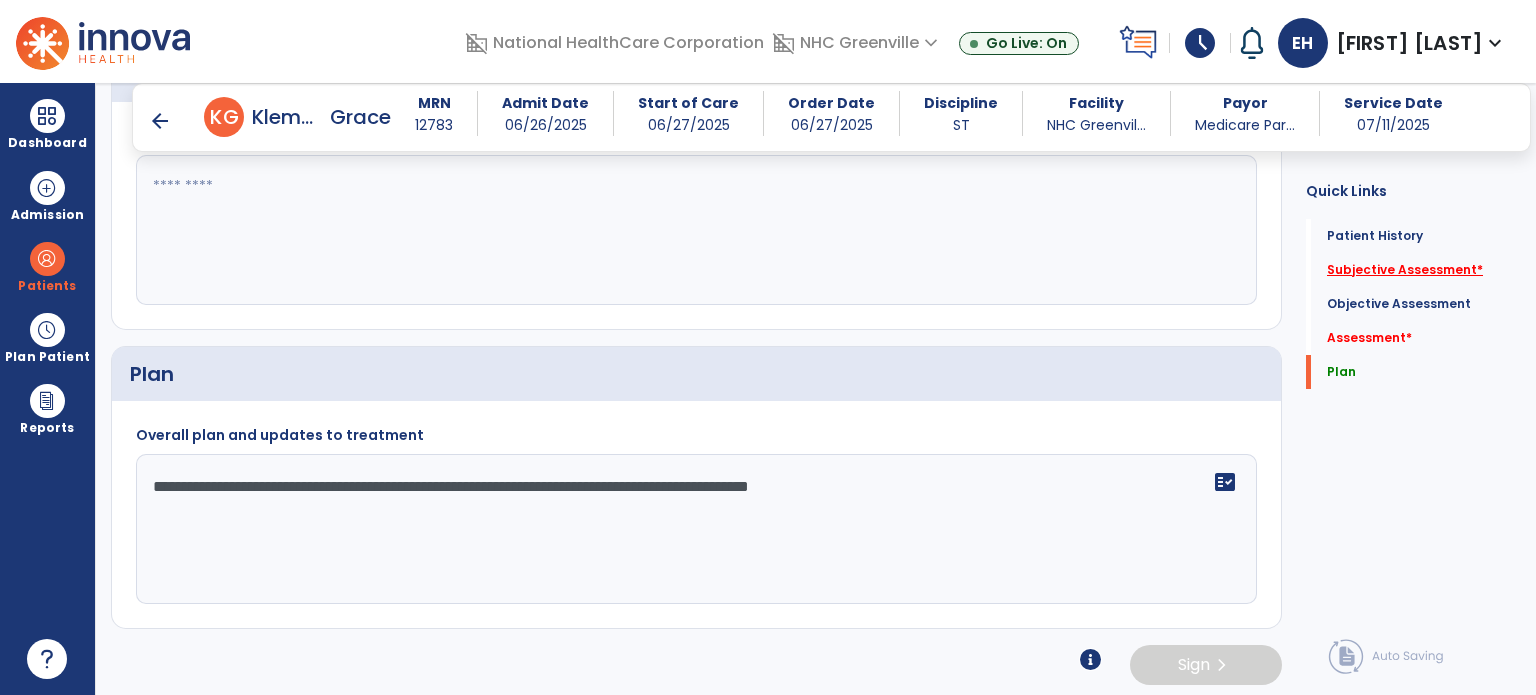 click on "Subjective Assessment   *" 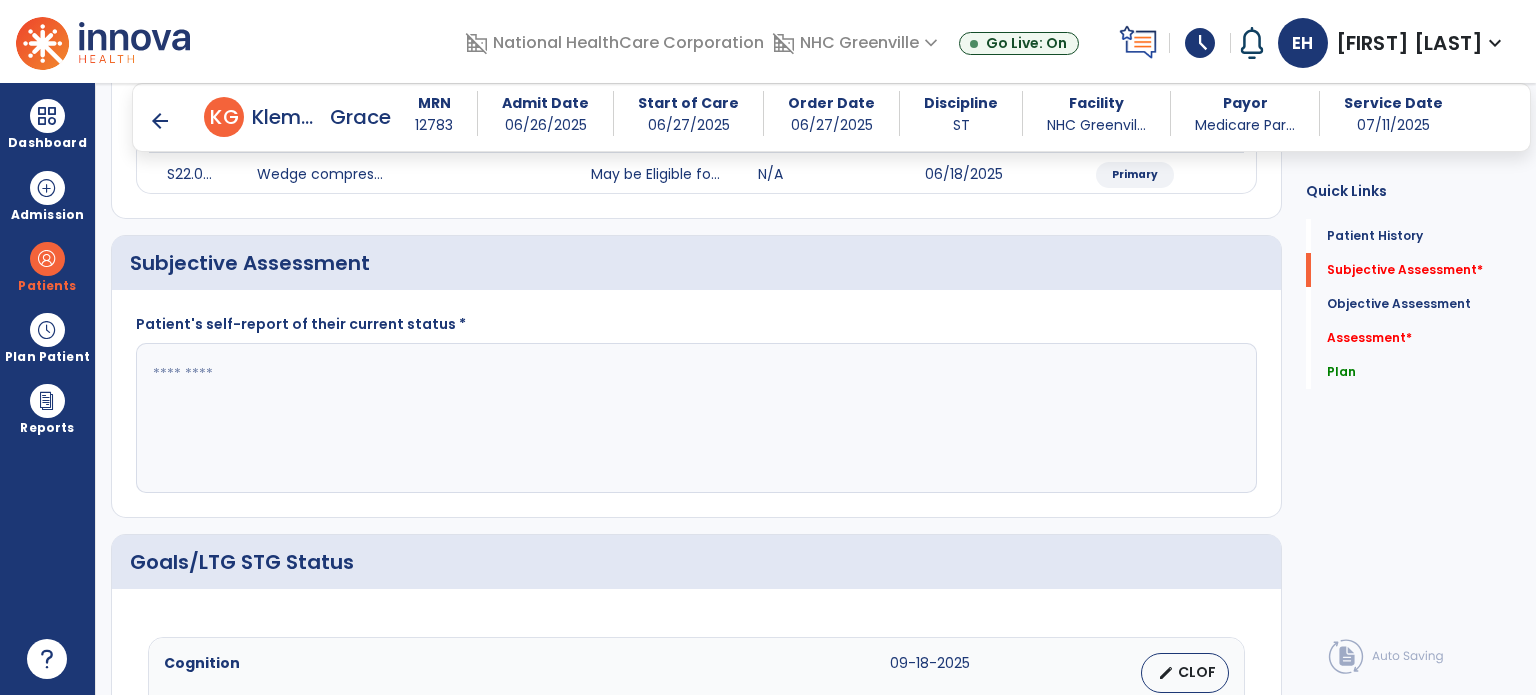 scroll, scrollTop: 279, scrollLeft: 0, axis: vertical 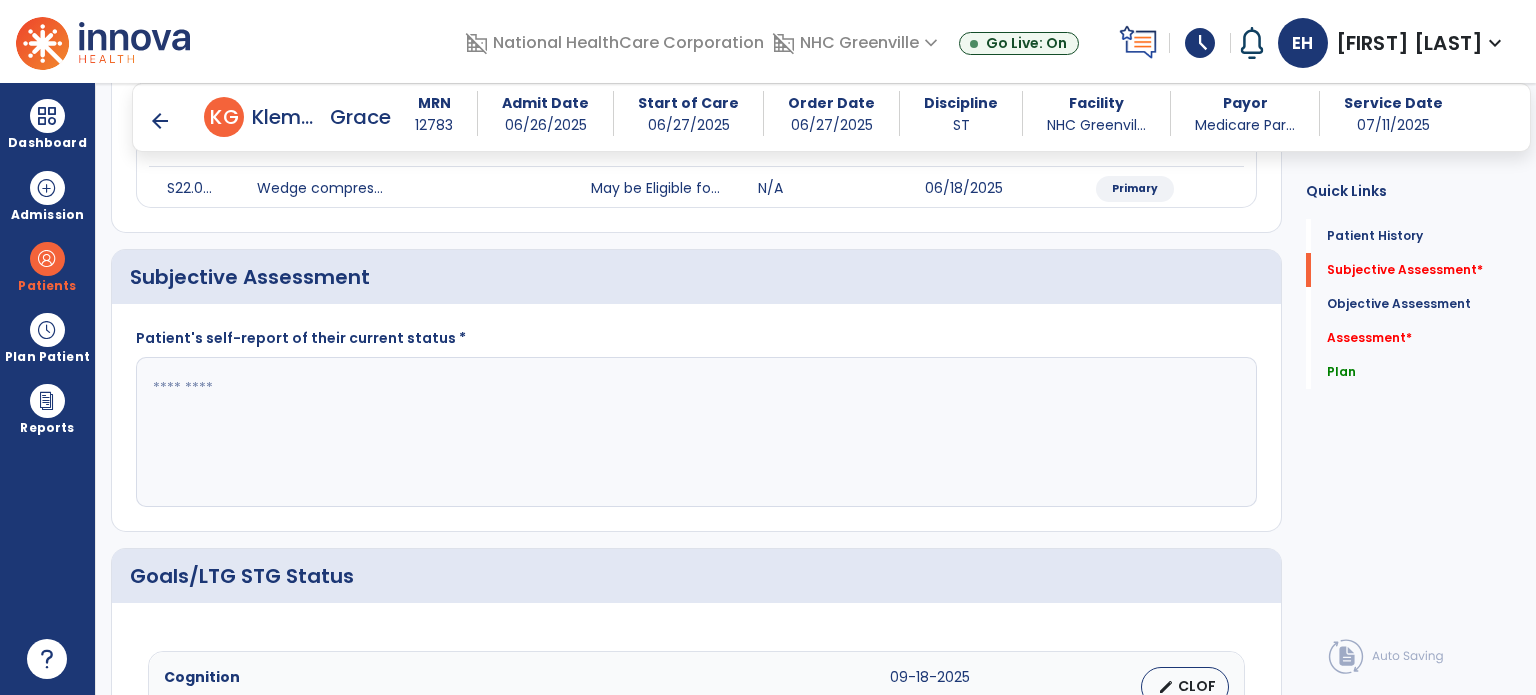 click 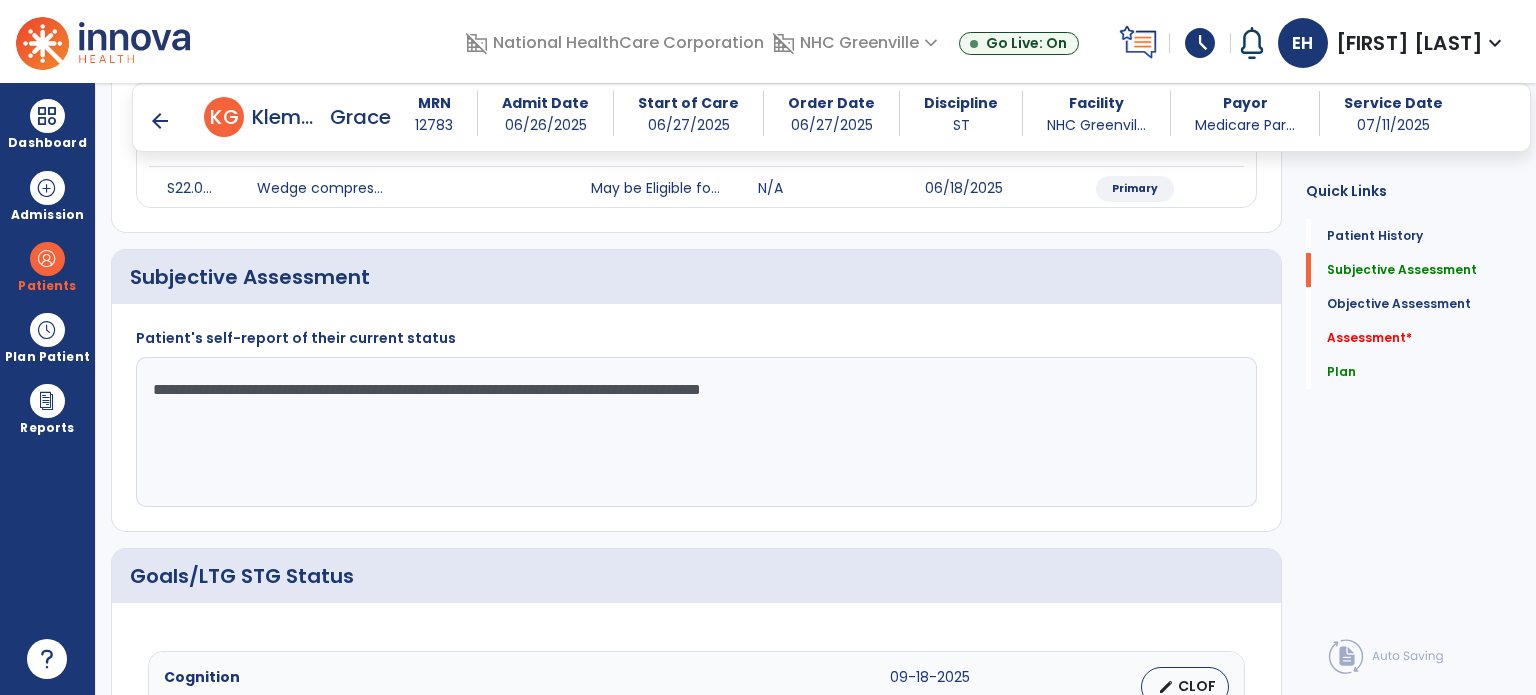 click on "schedule" at bounding box center [1200, 43] 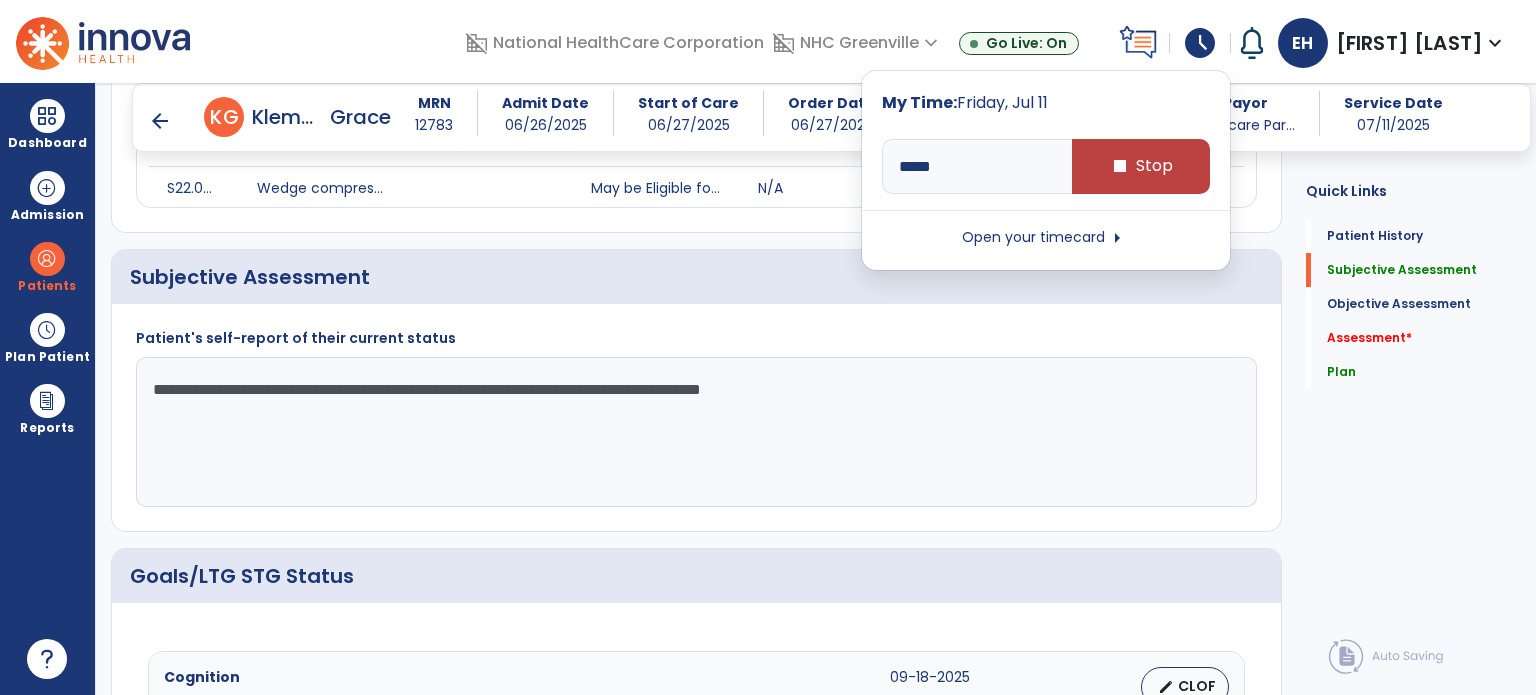 click on "schedule" at bounding box center [1200, 43] 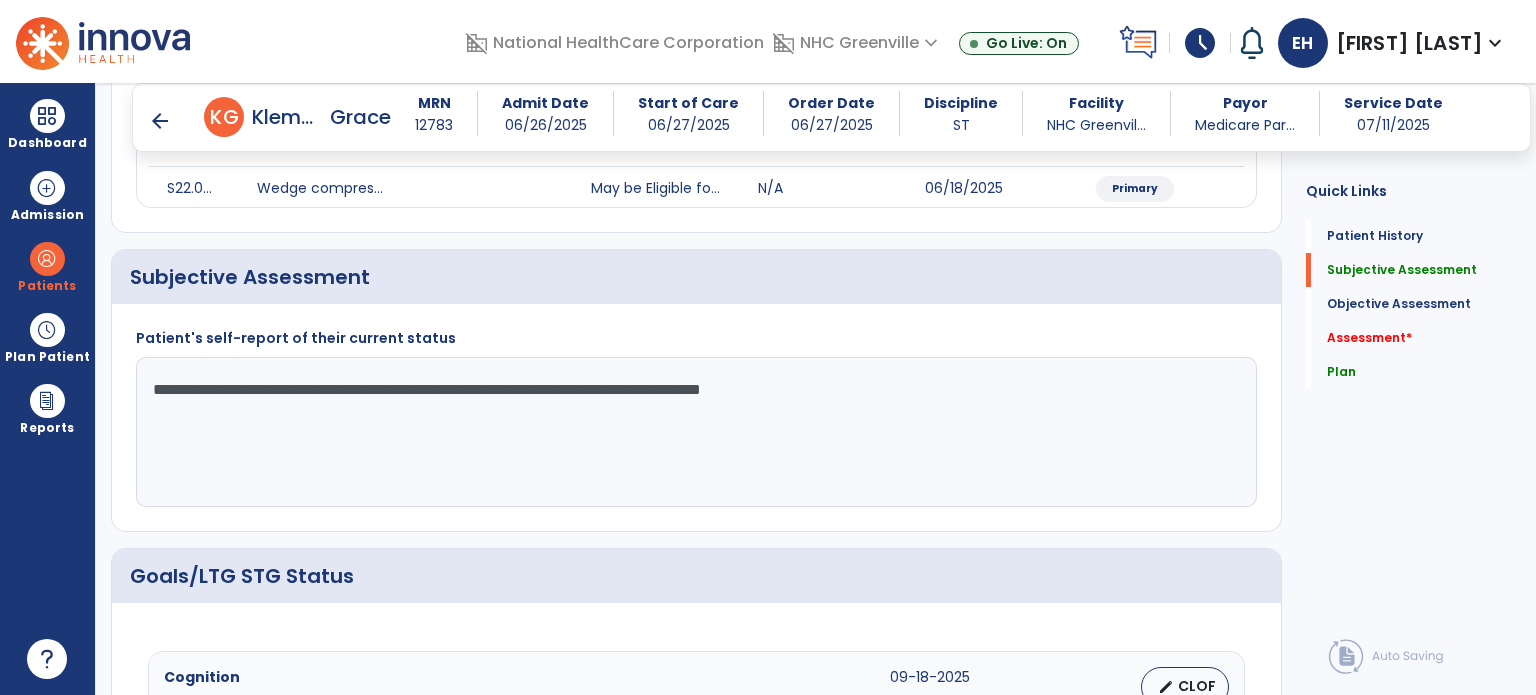 click on "**********" 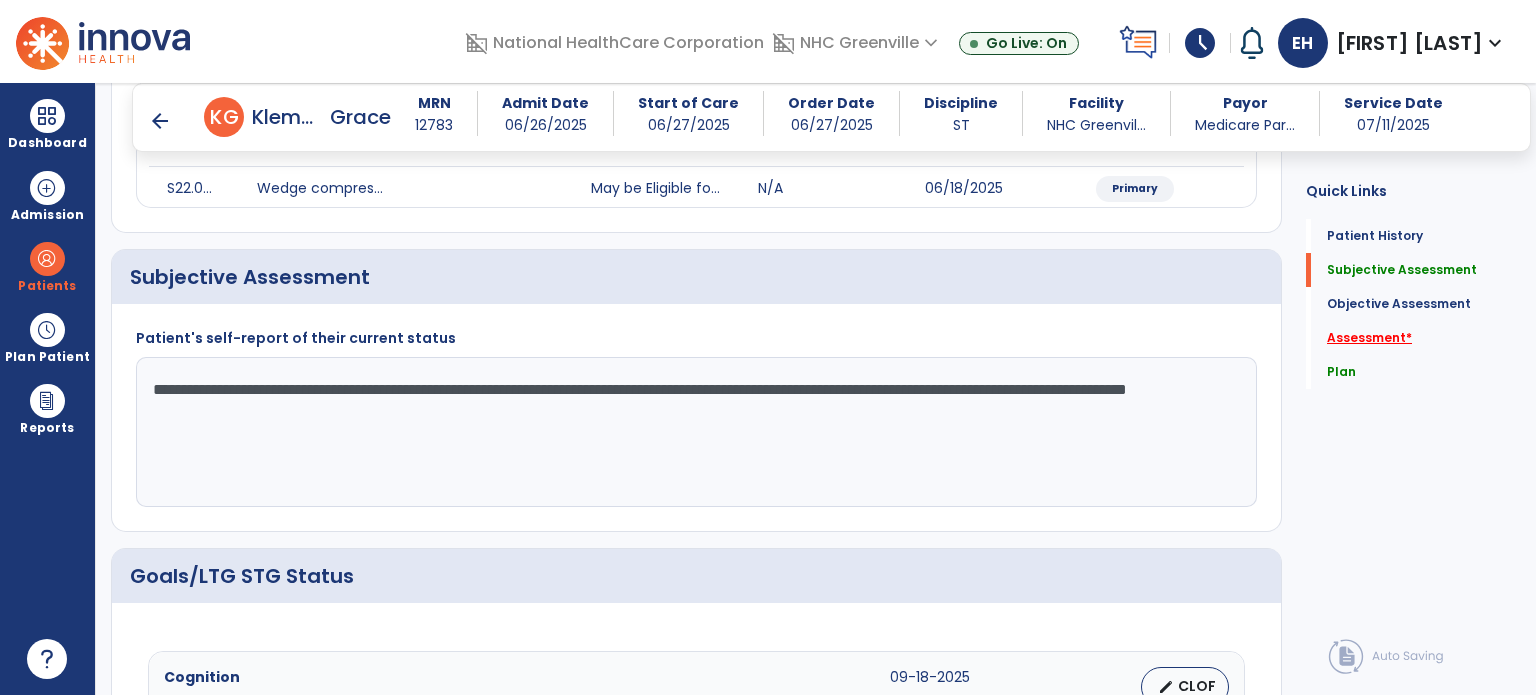 type on "**********" 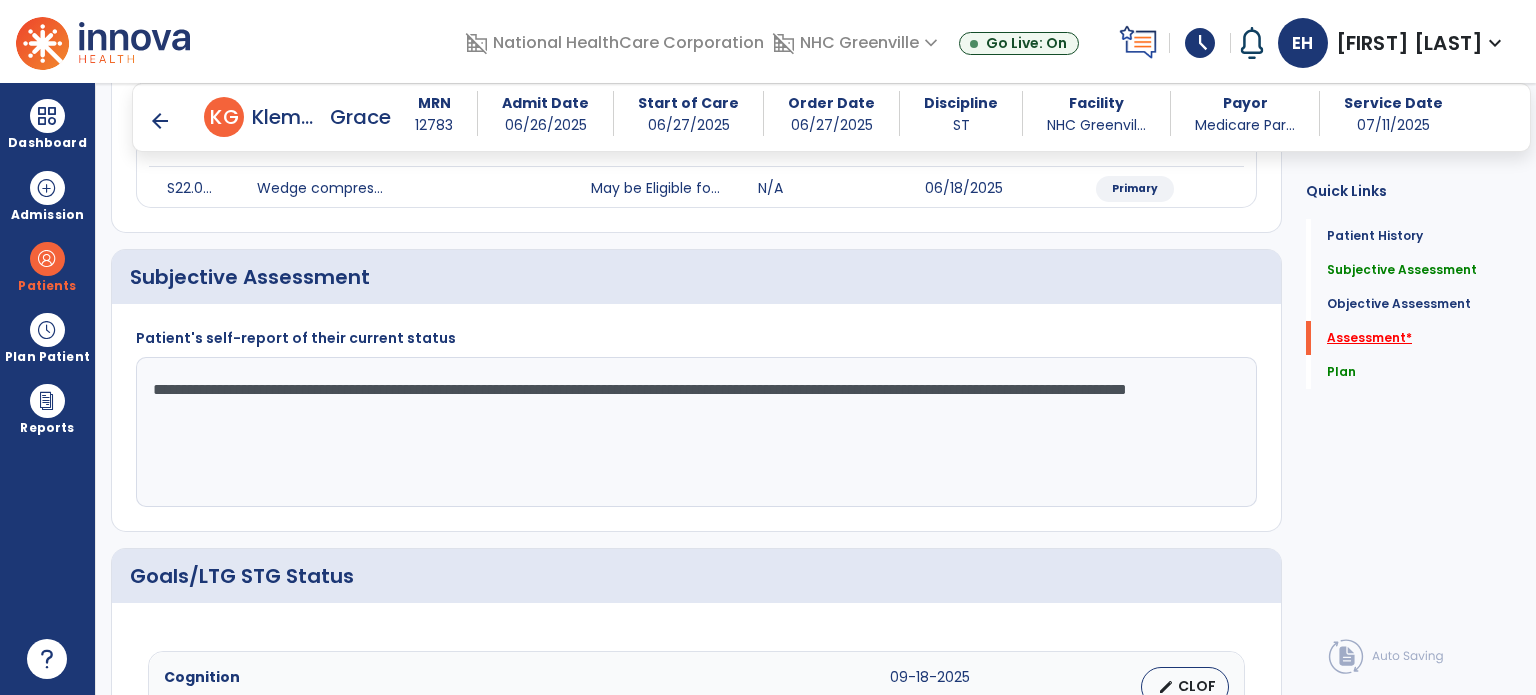 scroll, scrollTop: 41, scrollLeft: 0, axis: vertical 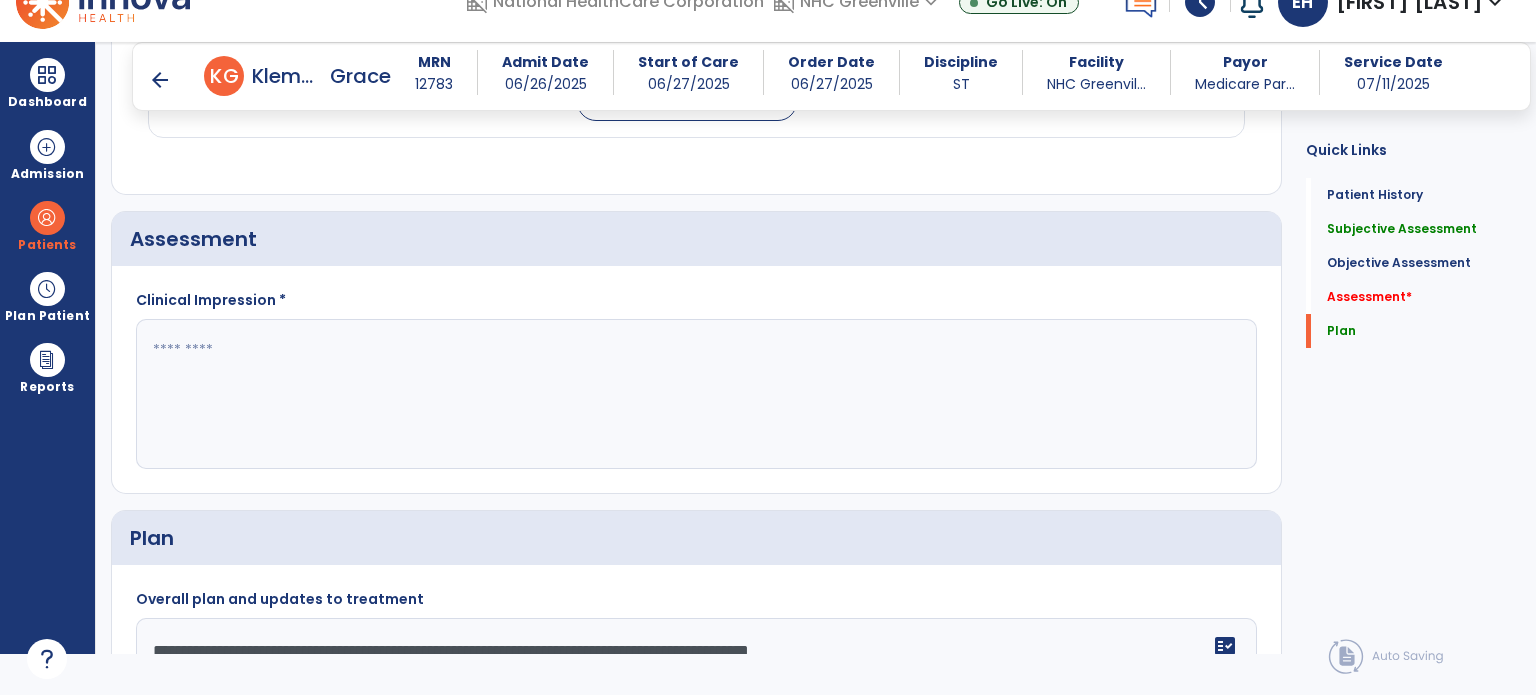 click 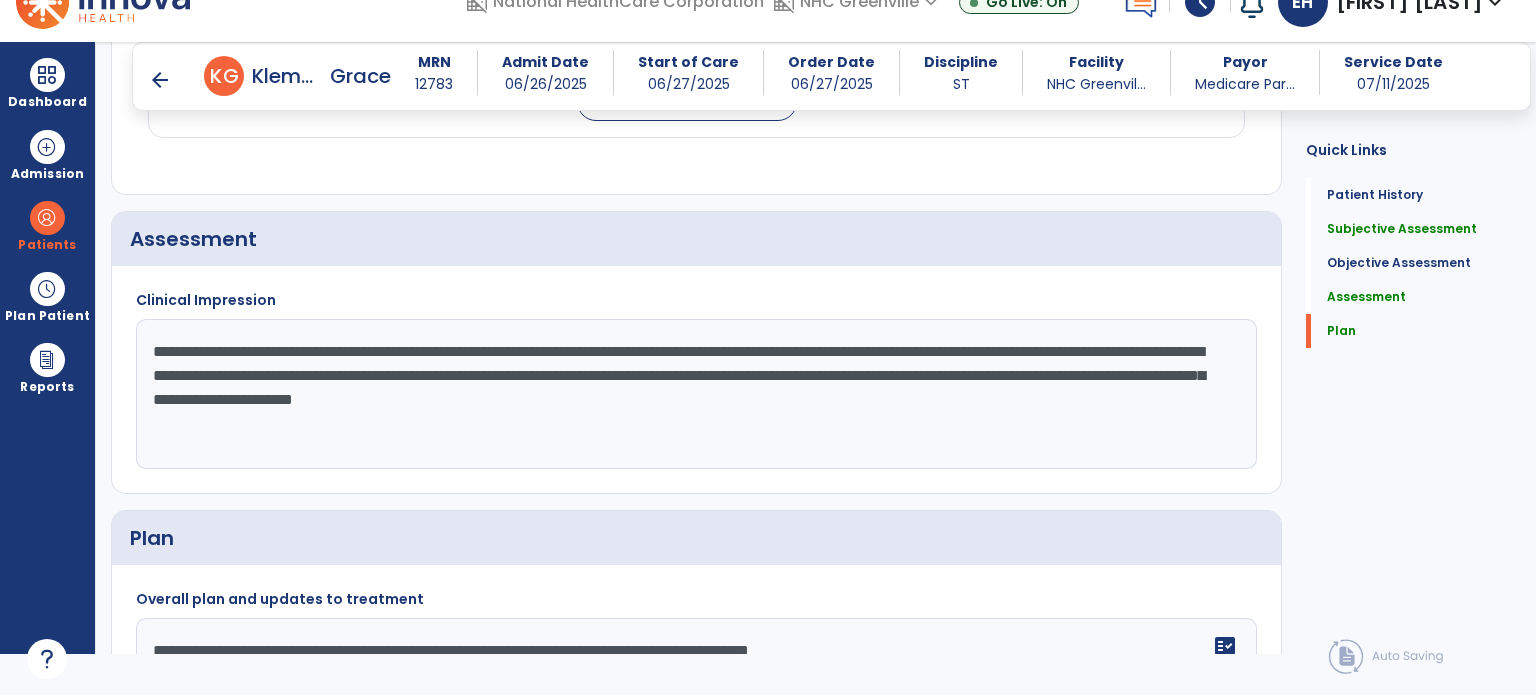 click on "**********" 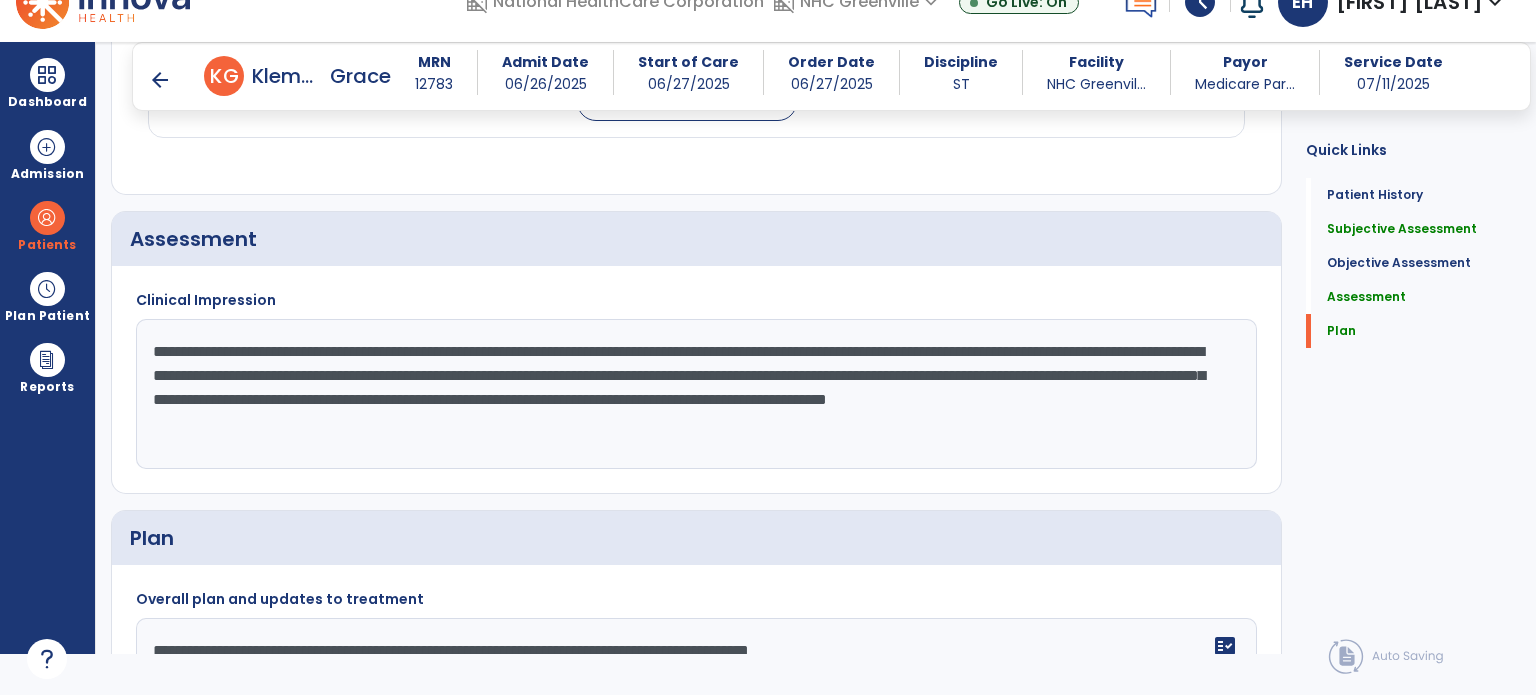 drag, startPoint x: 282, startPoint y: 394, endPoint x: 124, endPoint y: 394, distance: 158 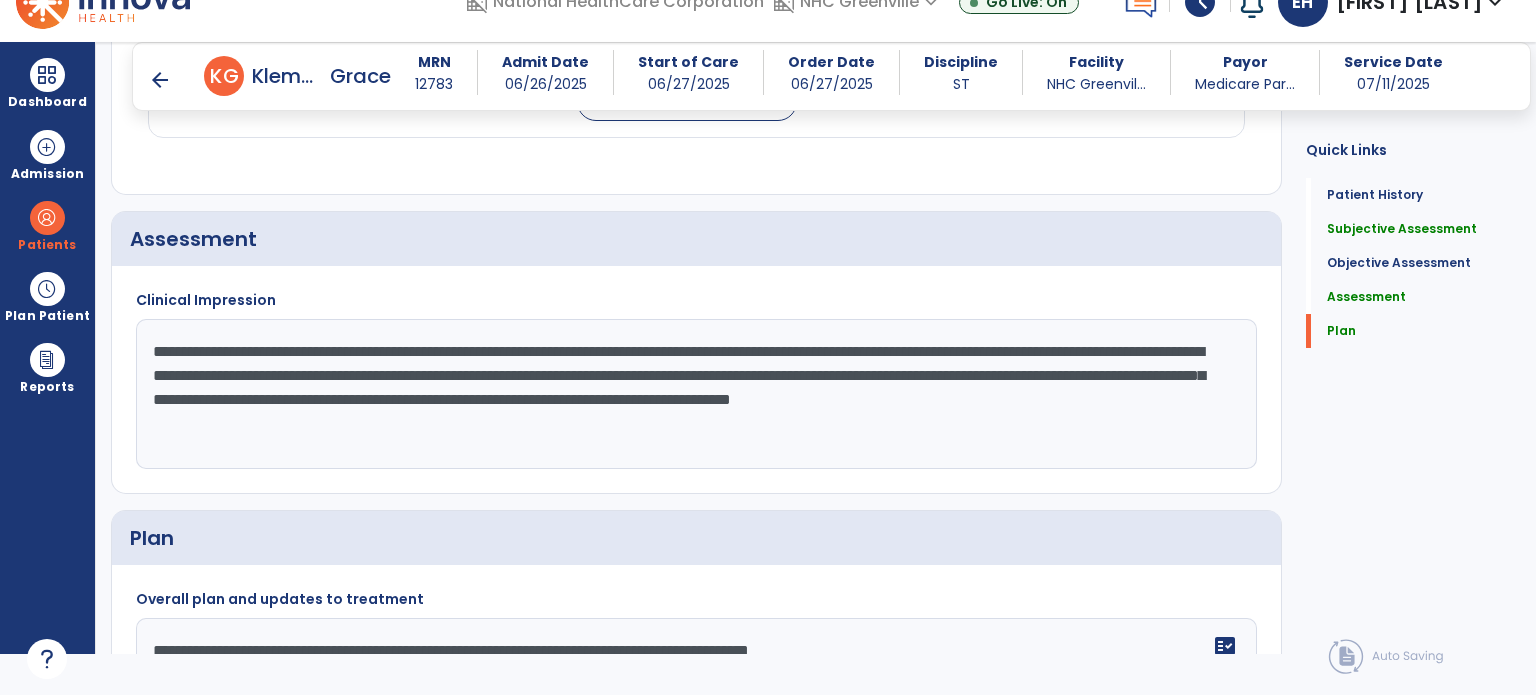 type on "**********" 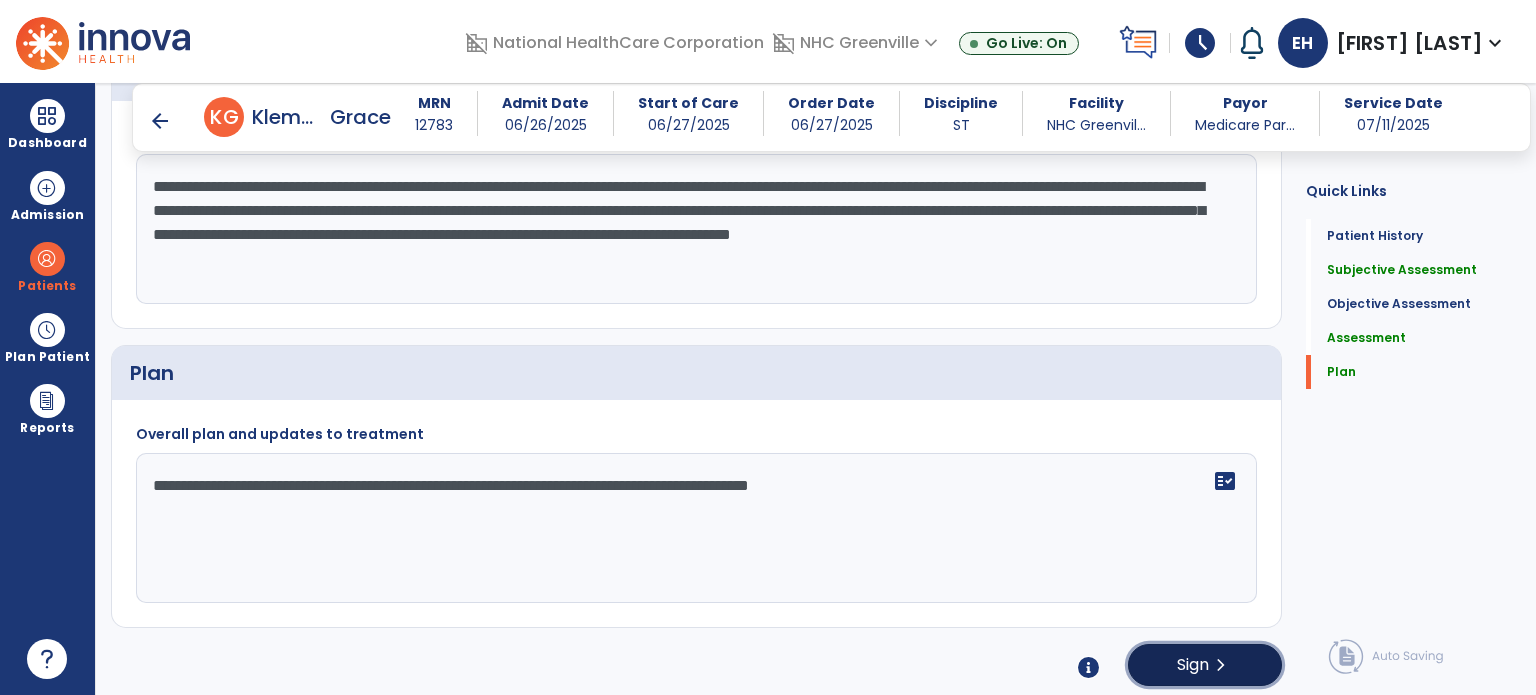 click on "Sign" 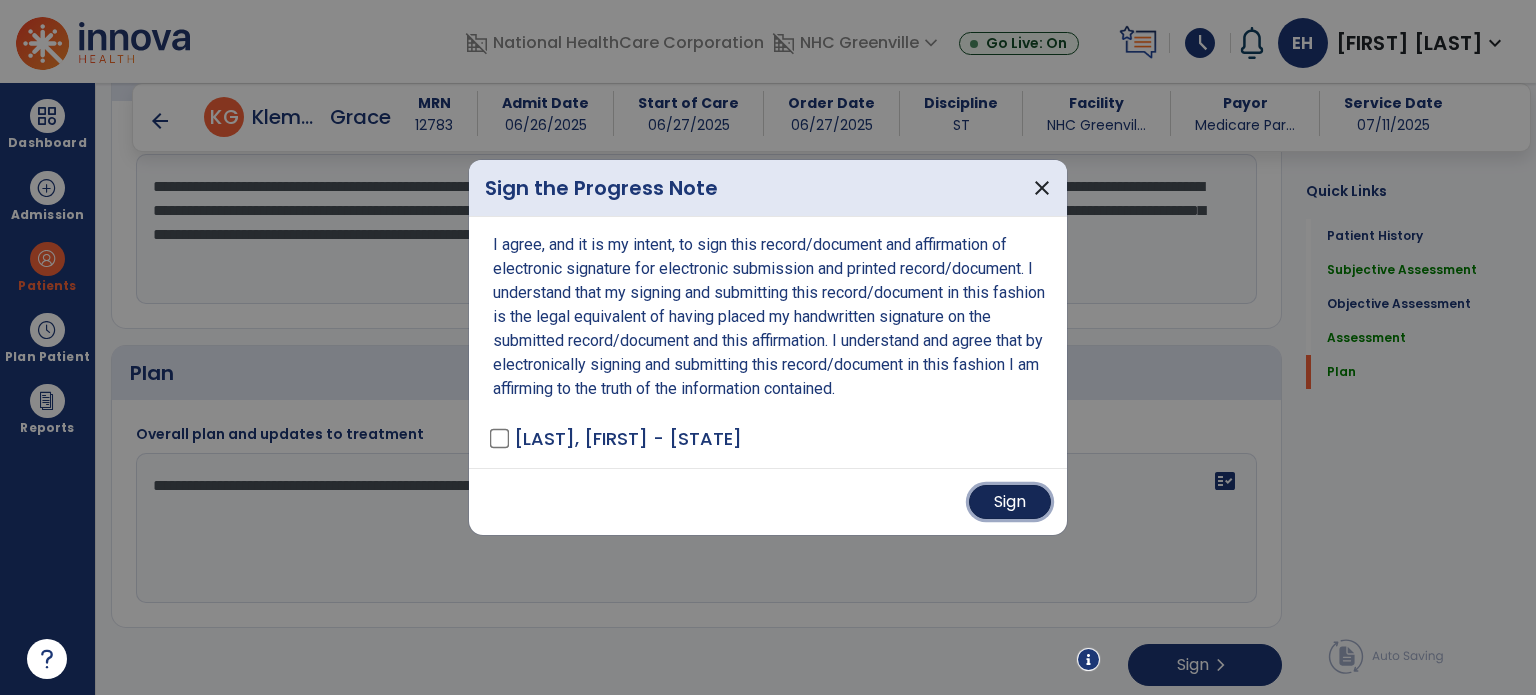 click on "Sign" at bounding box center (1010, 502) 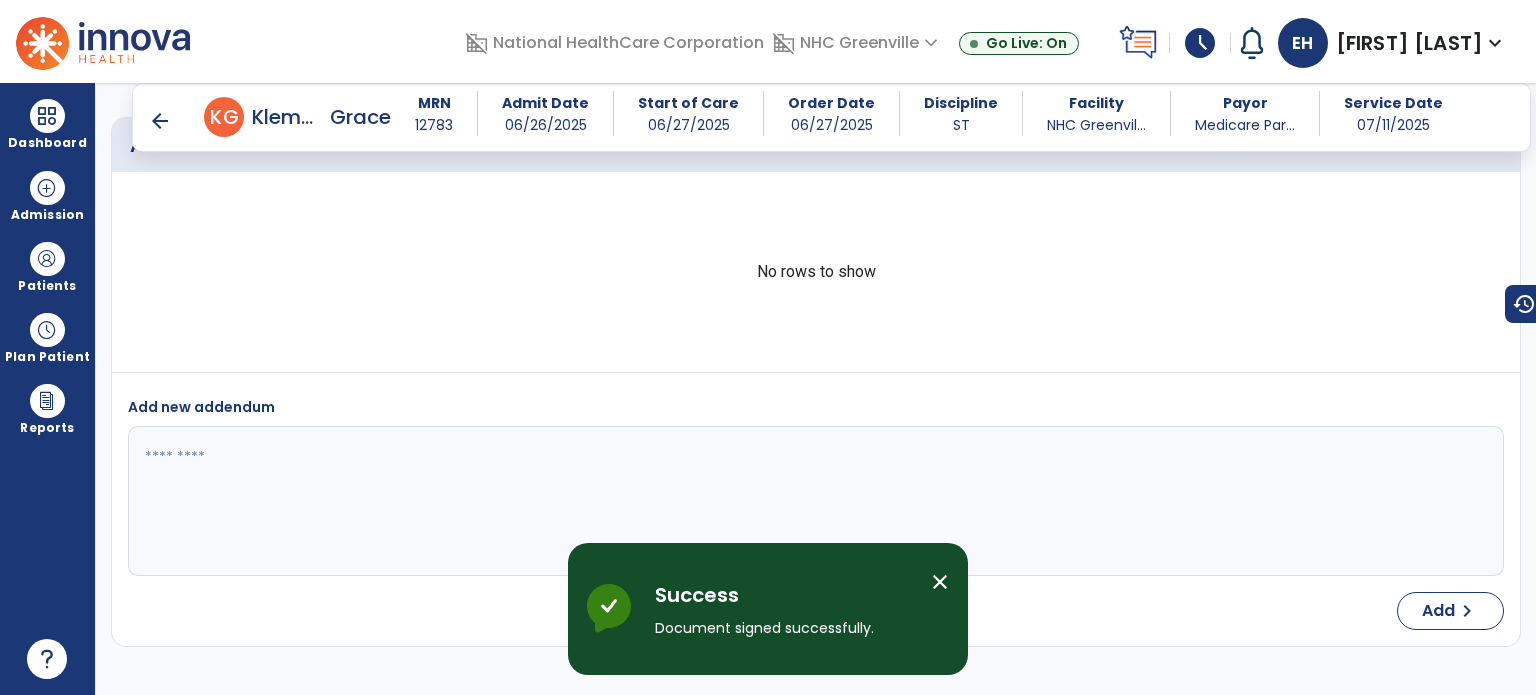 scroll, scrollTop: 2329, scrollLeft: 0, axis: vertical 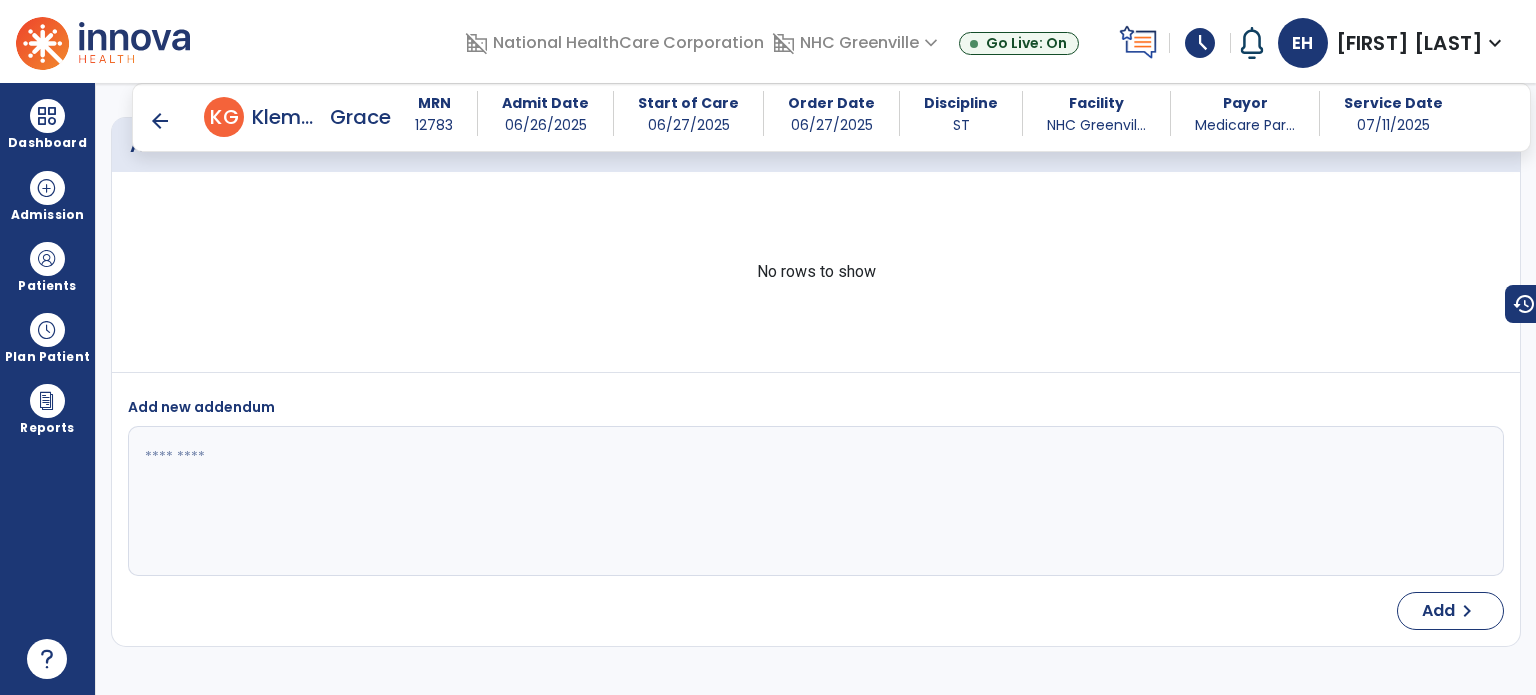click on "arrow_back" at bounding box center [160, 121] 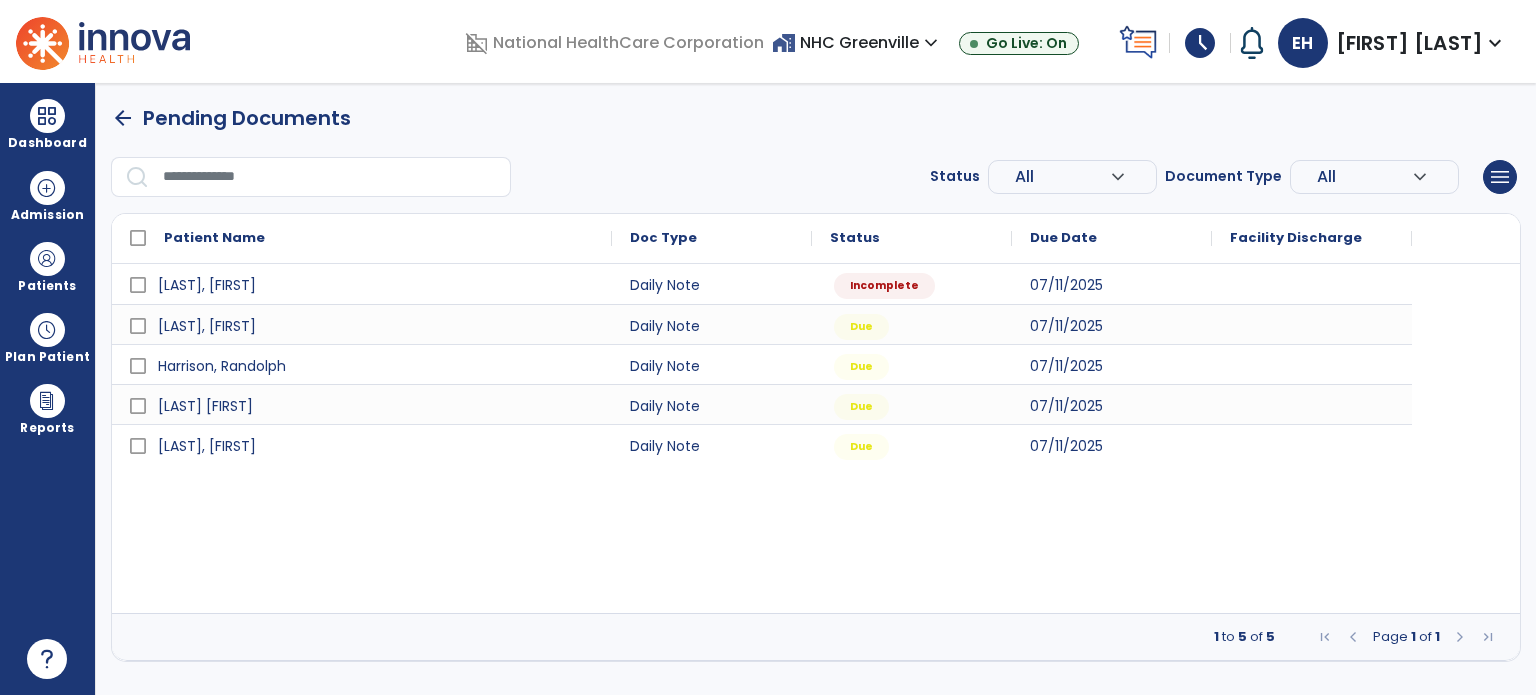 scroll, scrollTop: 0, scrollLeft: 0, axis: both 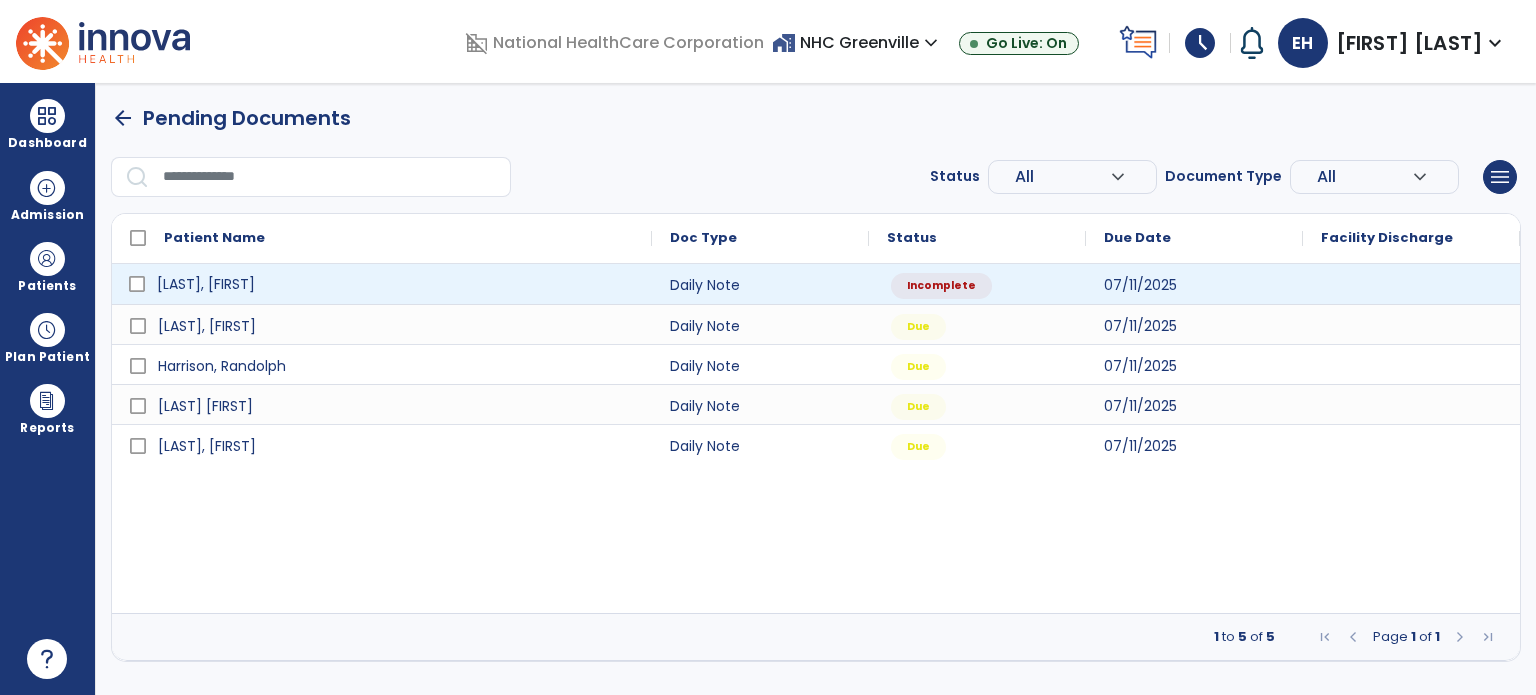 click on "[LAST], [FIRST]" at bounding box center (396, 284) 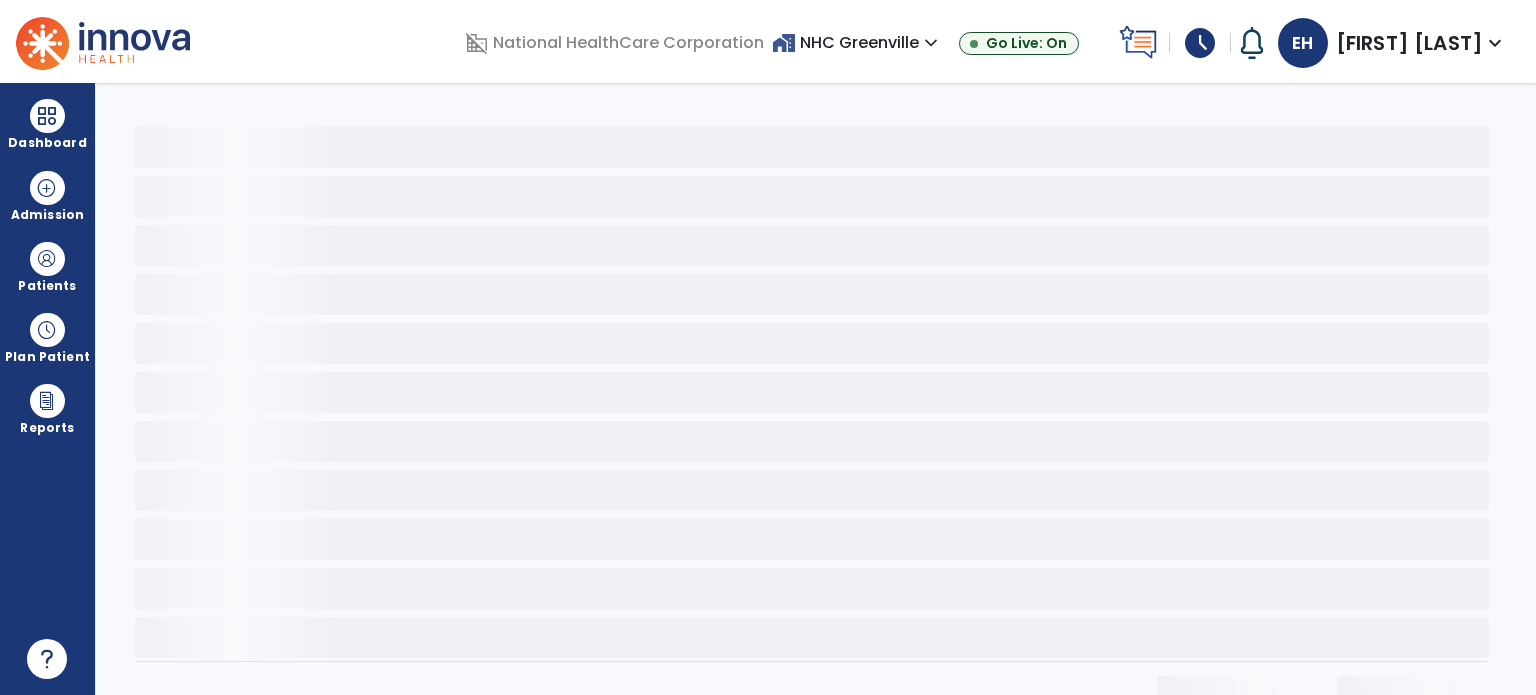 select on "*" 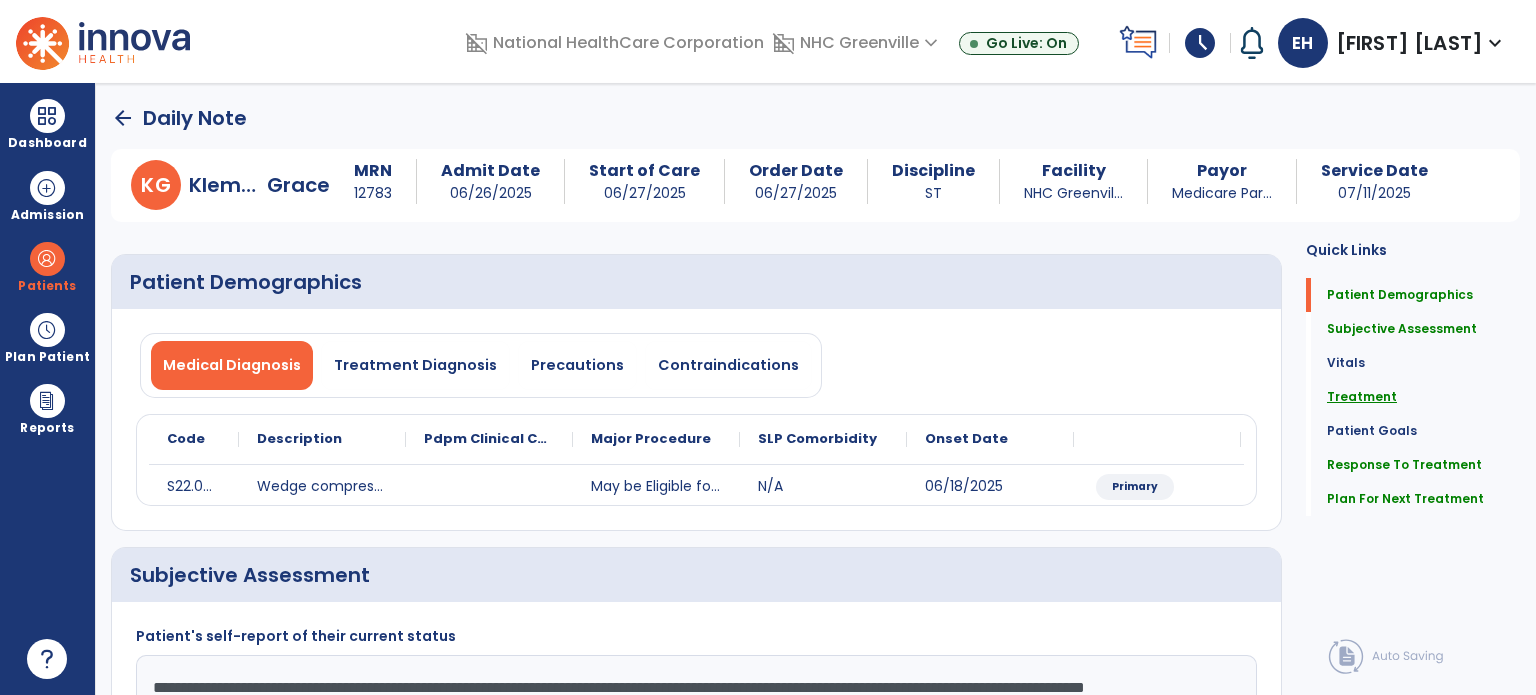 click on "Treatment" 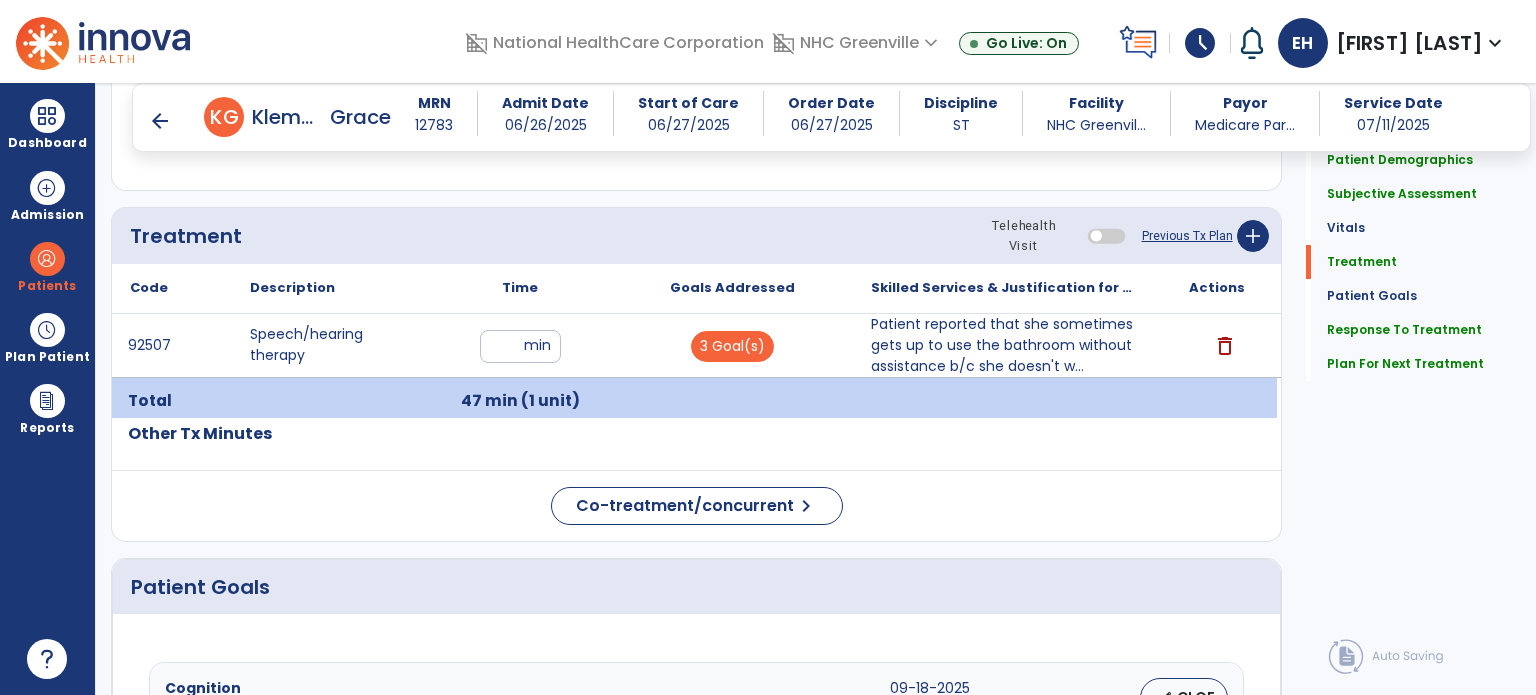scroll, scrollTop: 1044, scrollLeft: 0, axis: vertical 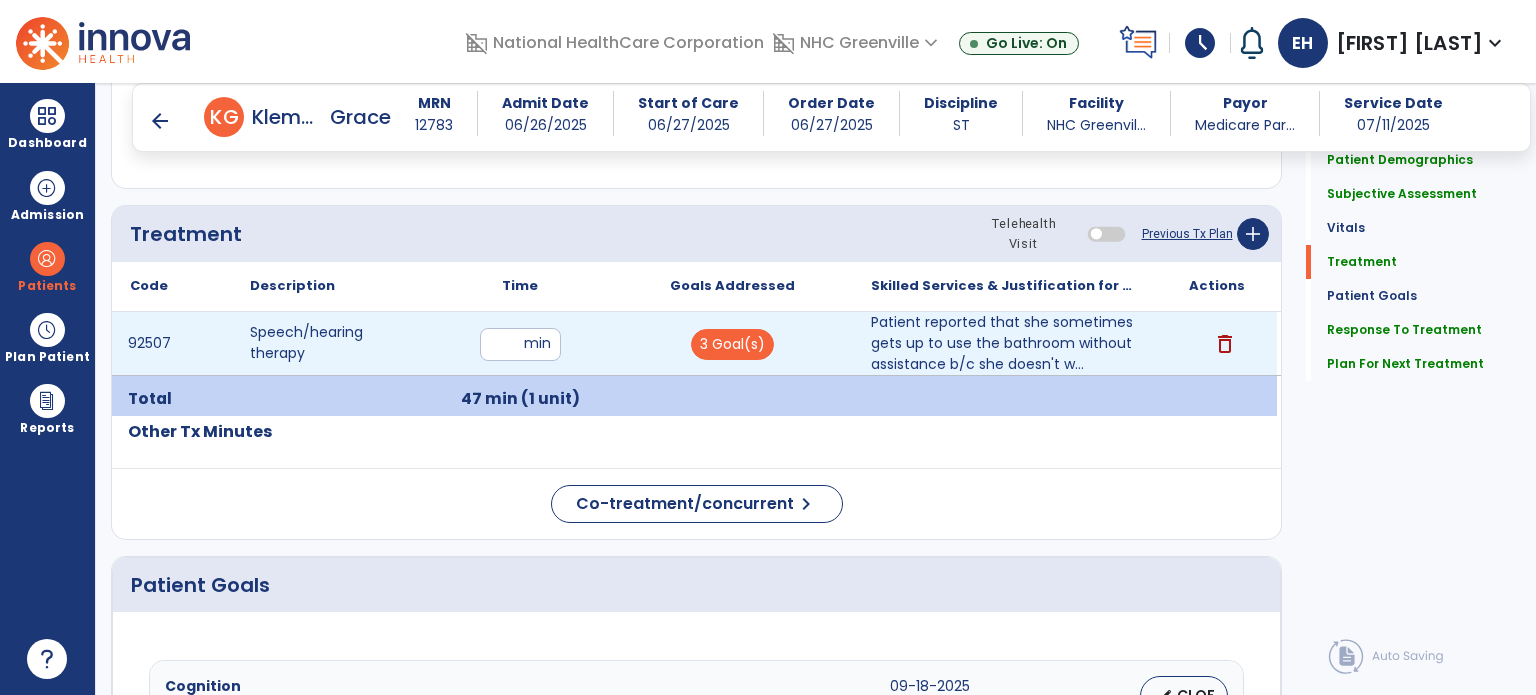 drag, startPoint x: 517, startPoint y: 339, endPoint x: 470, endPoint y: 339, distance: 47 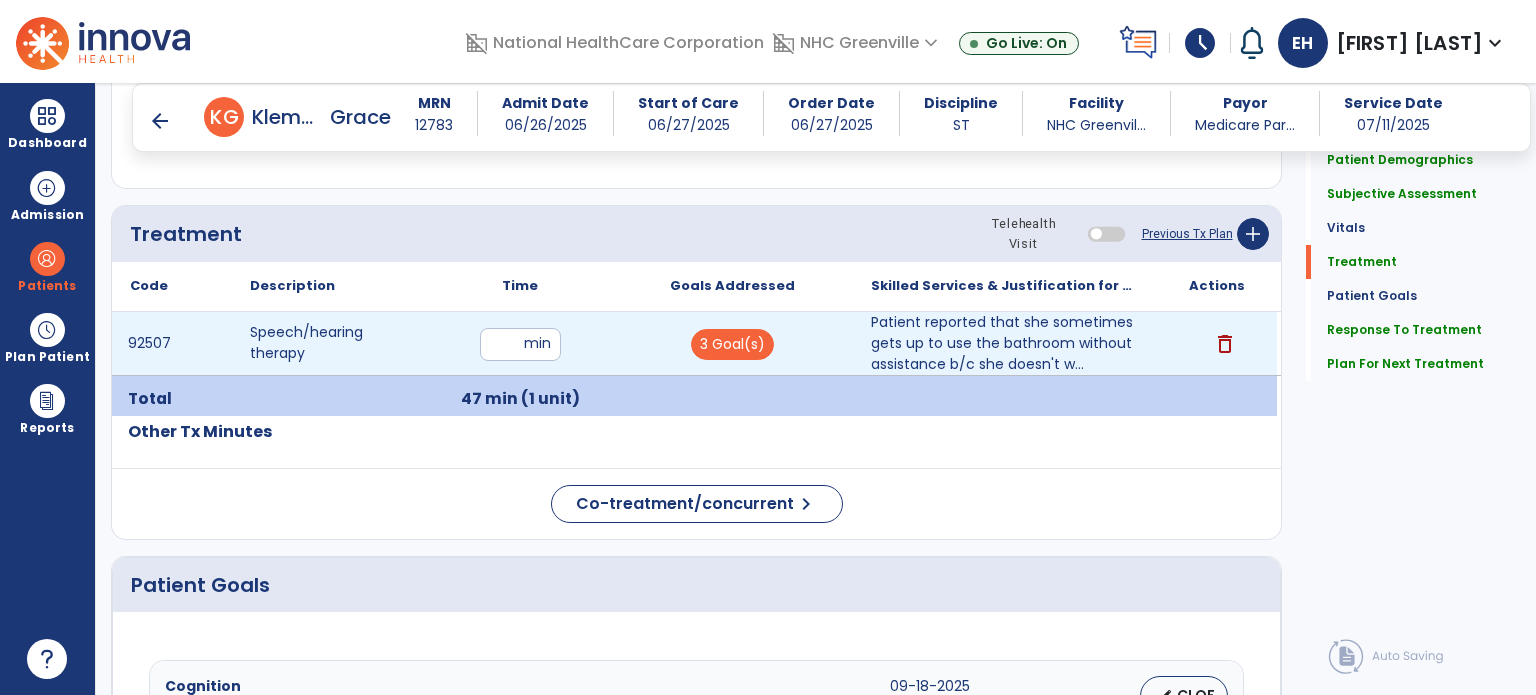 type on "**" 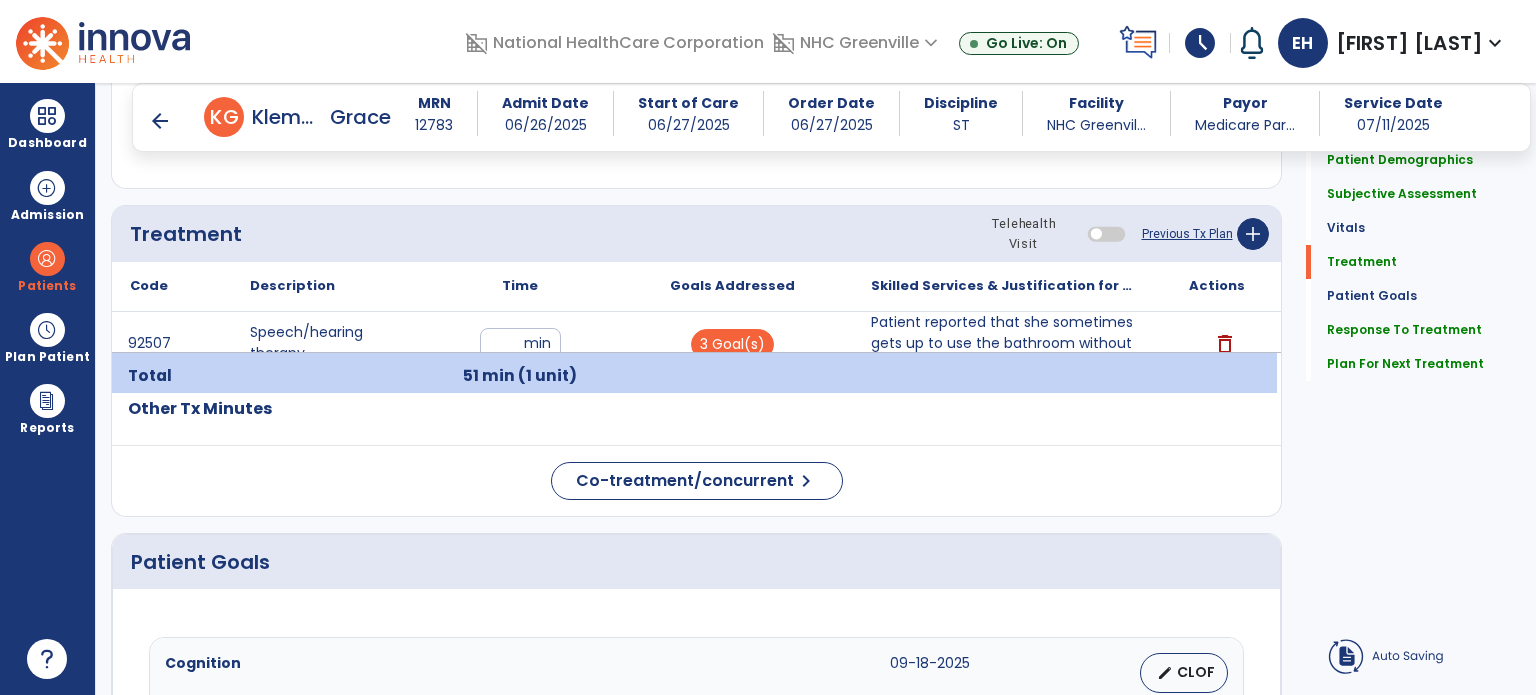 click on "Treatment Telehealth Visit  Previous Tx Plan   add" 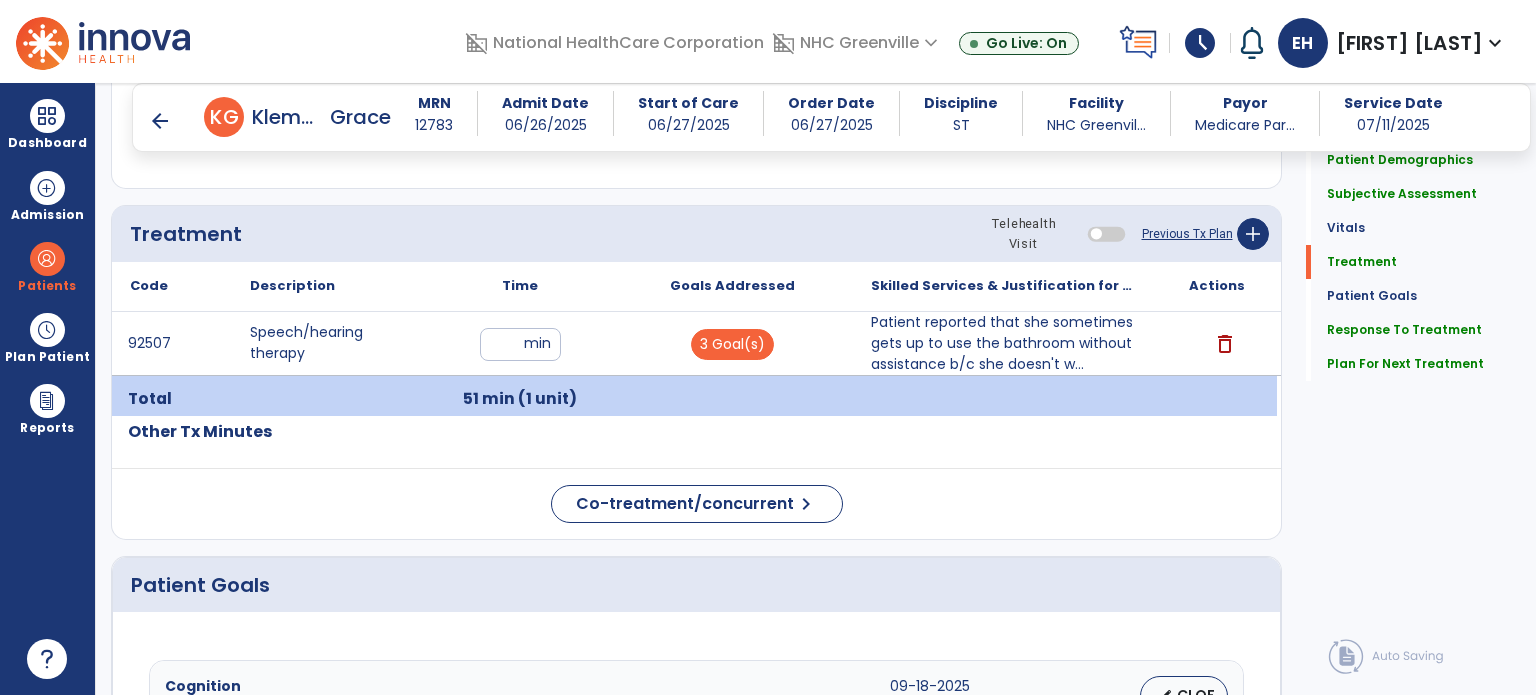 click on "Plan For Next Treatment   Plan For Next Treatment" 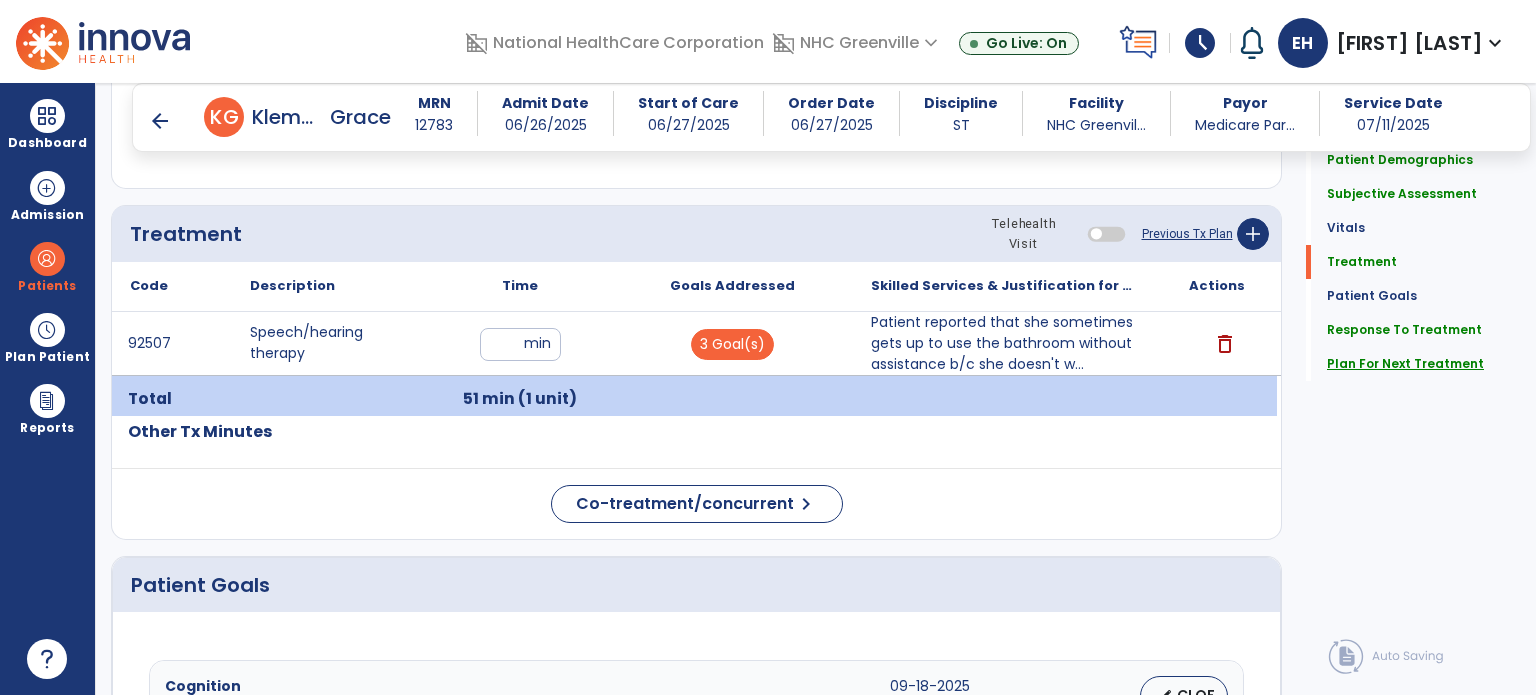 click on "Plan For Next Treatment" 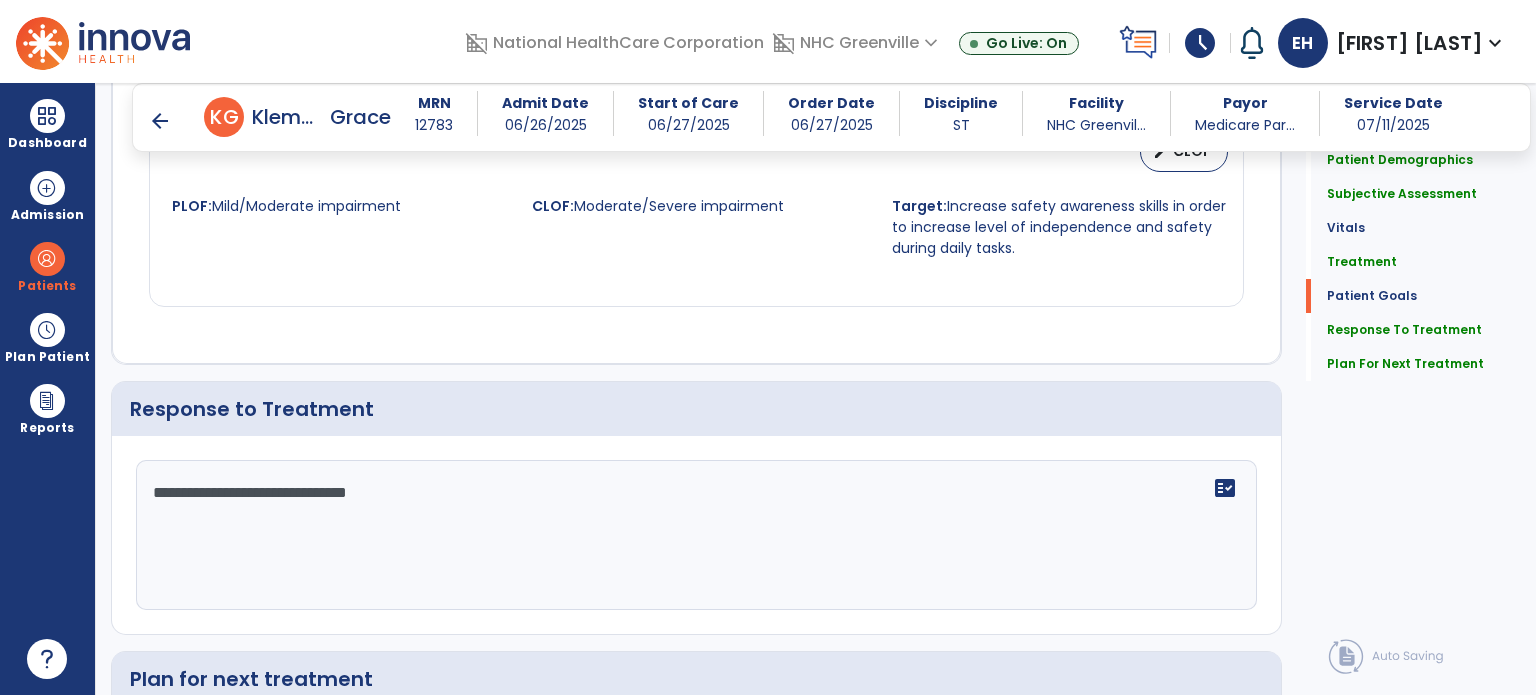 scroll, scrollTop: 2368, scrollLeft: 0, axis: vertical 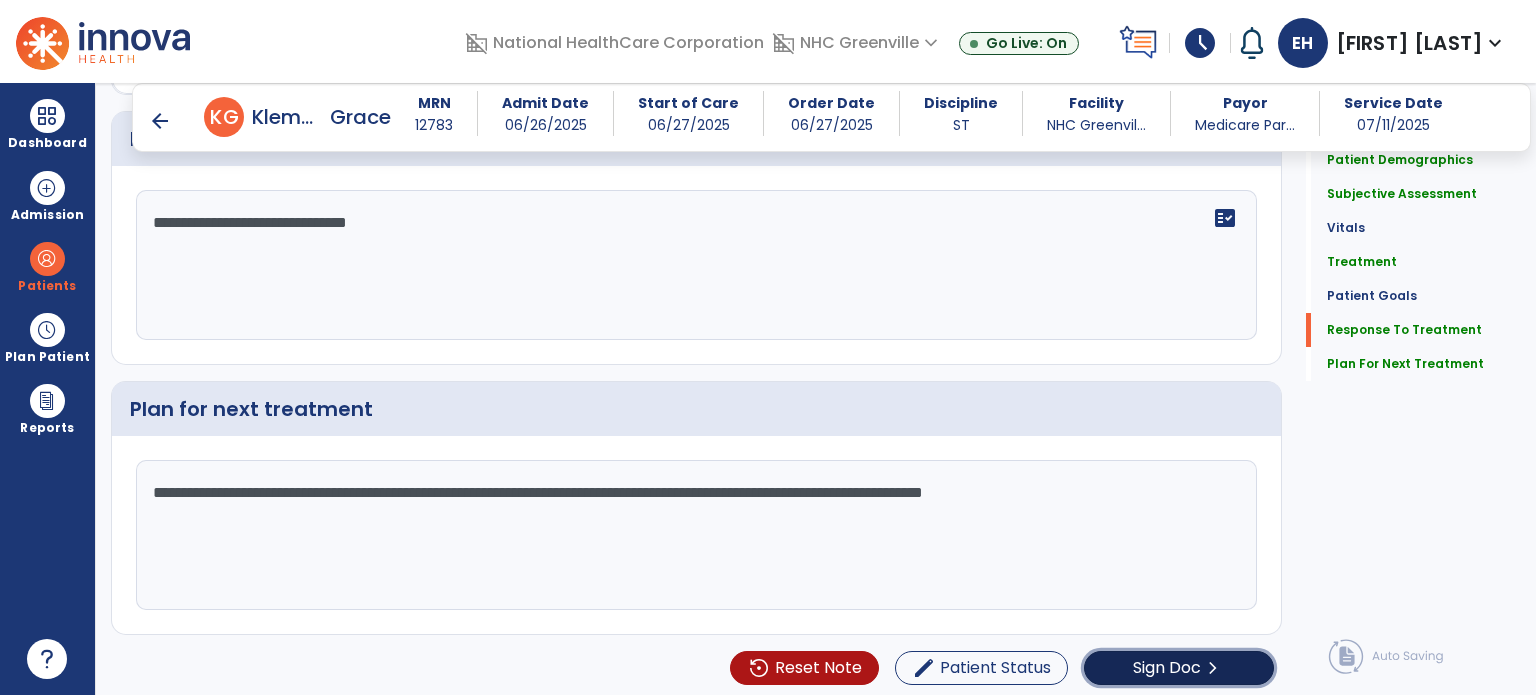 click on "Sign Doc" 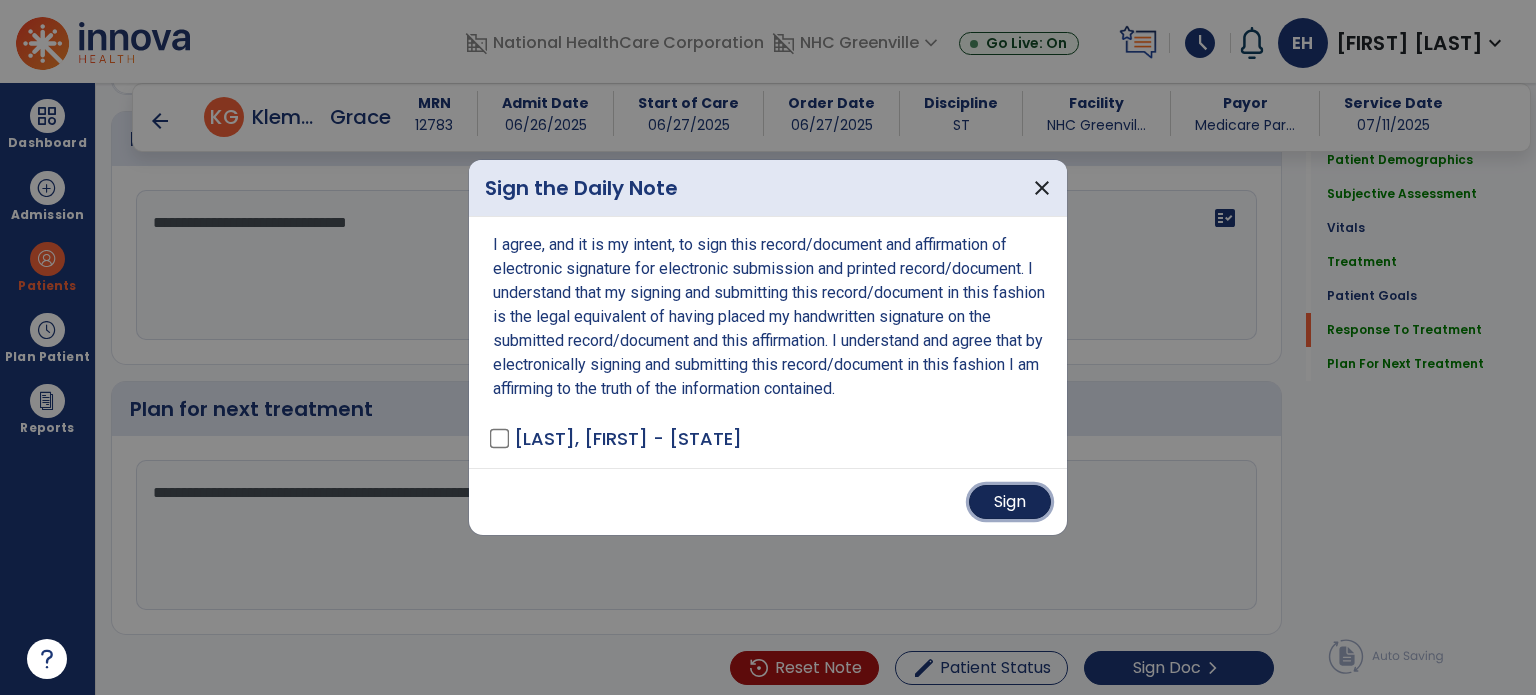click on "Sign" at bounding box center (1010, 502) 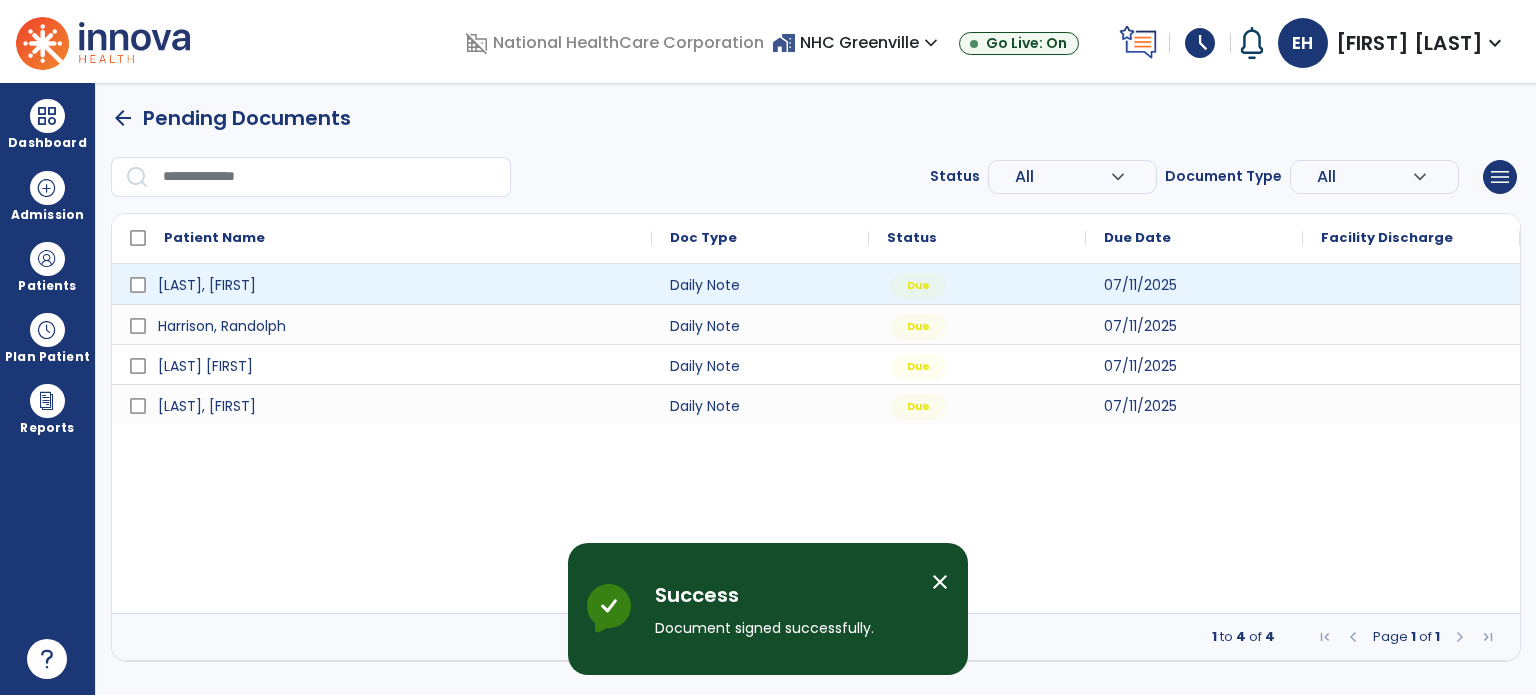 scroll, scrollTop: 0, scrollLeft: 0, axis: both 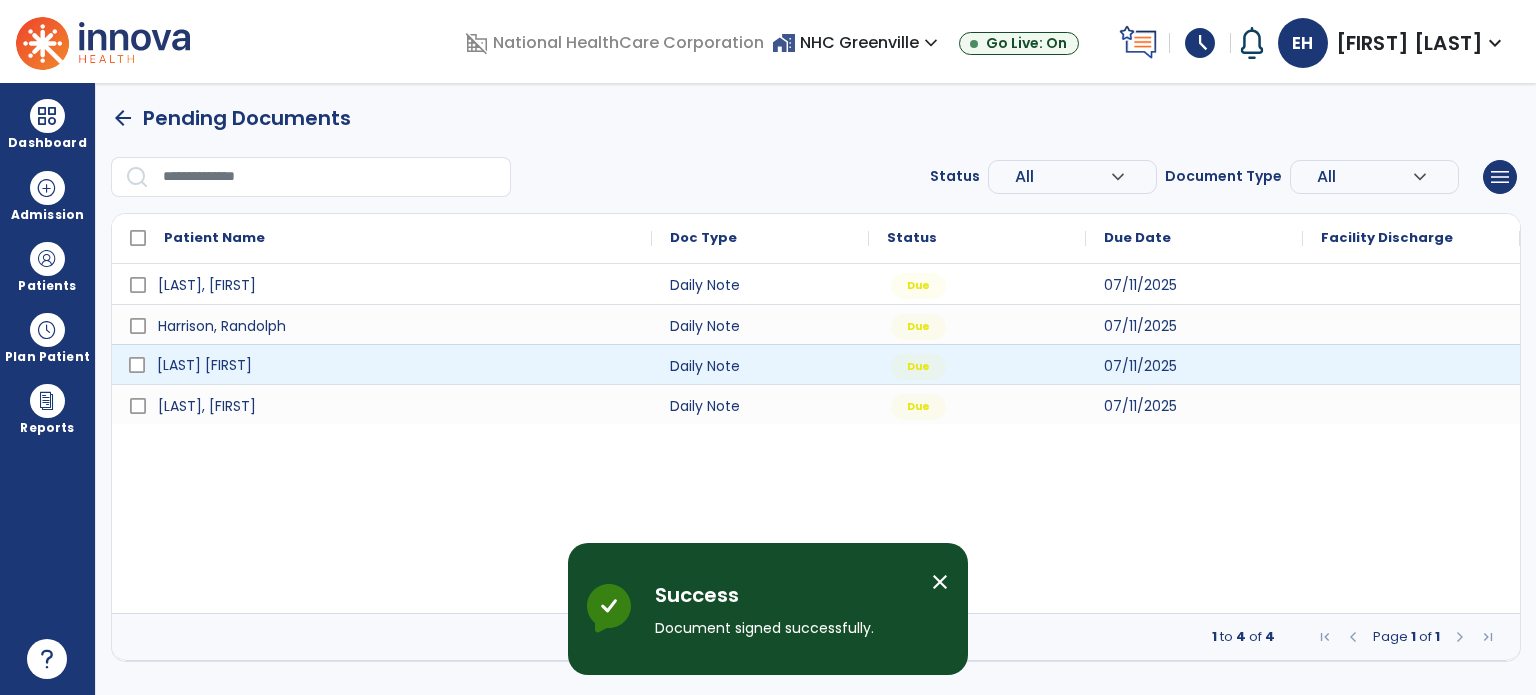 click on "[LAST] [FIRST]" at bounding box center [396, 365] 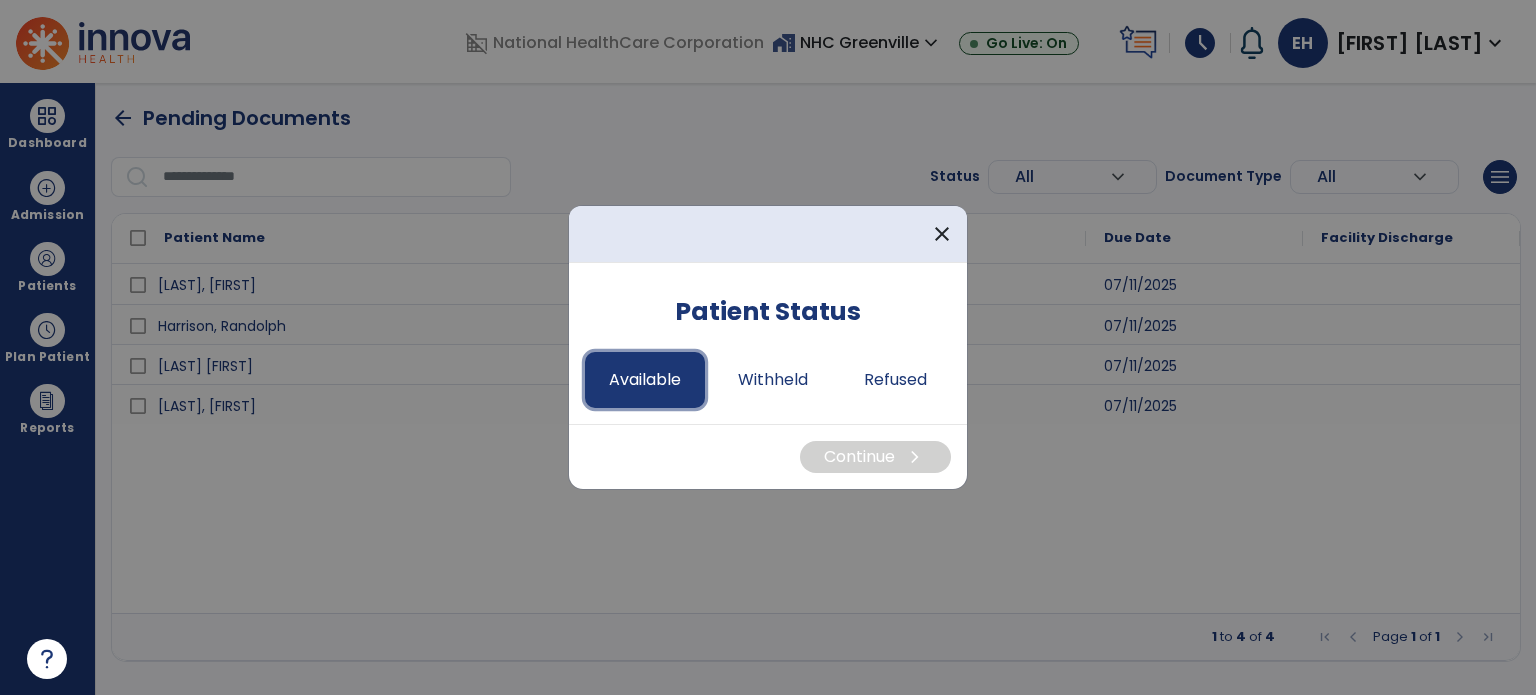 click on "Available" at bounding box center (645, 380) 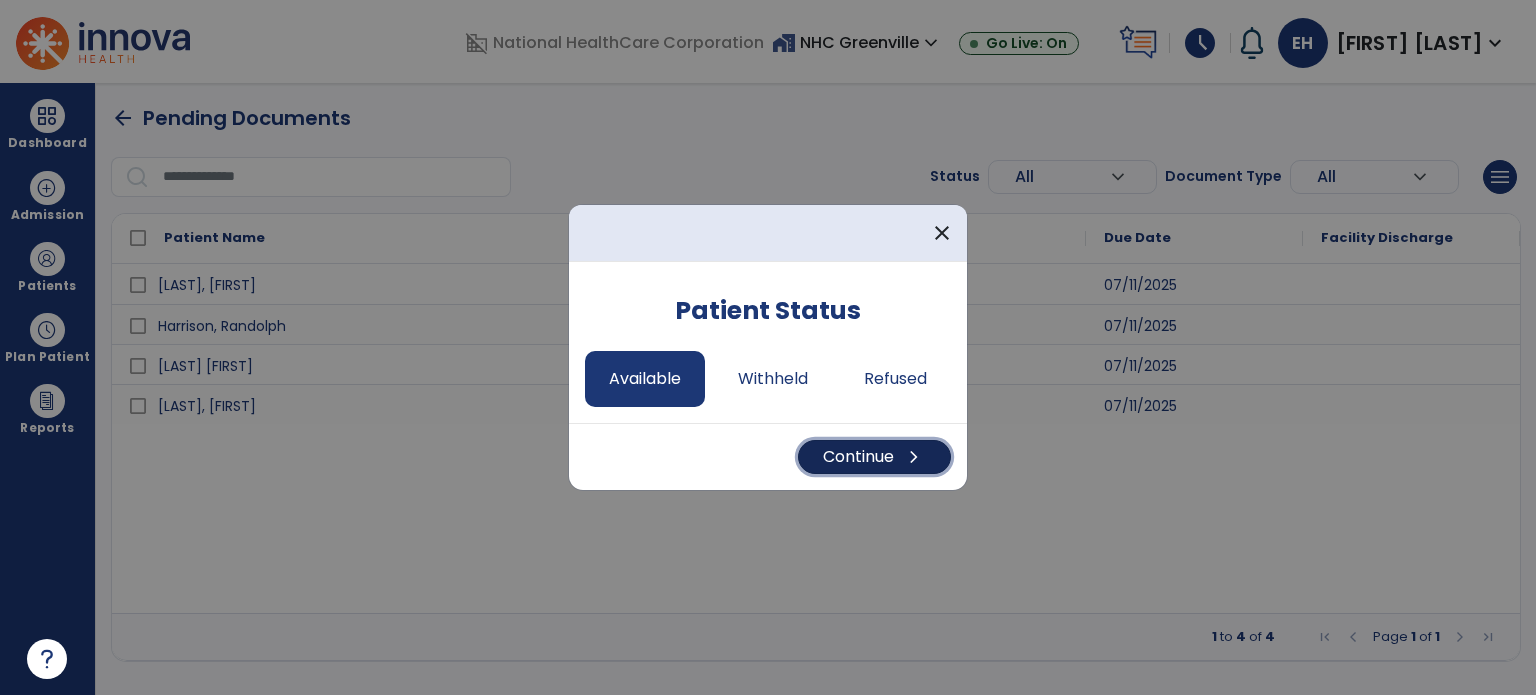 click on "chevron_right" at bounding box center [914, 457] 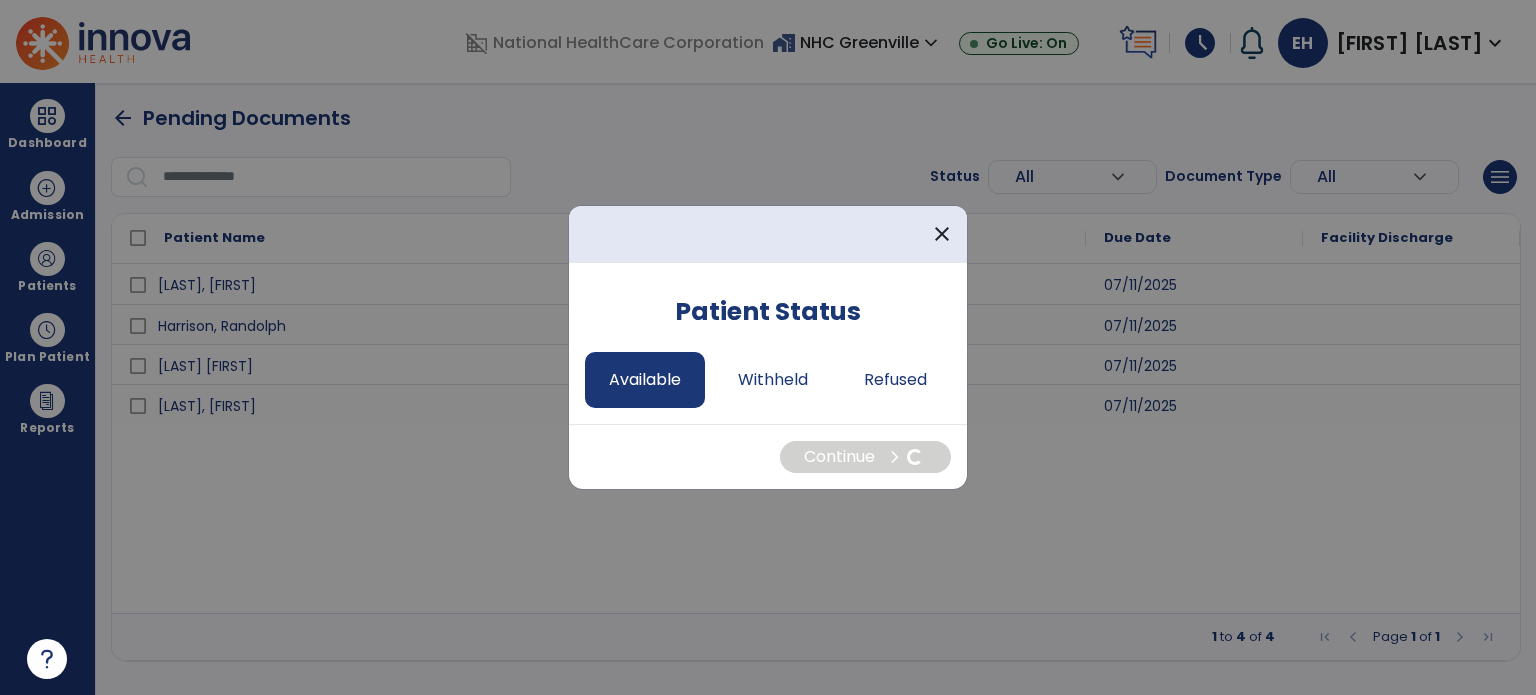 select on "*" 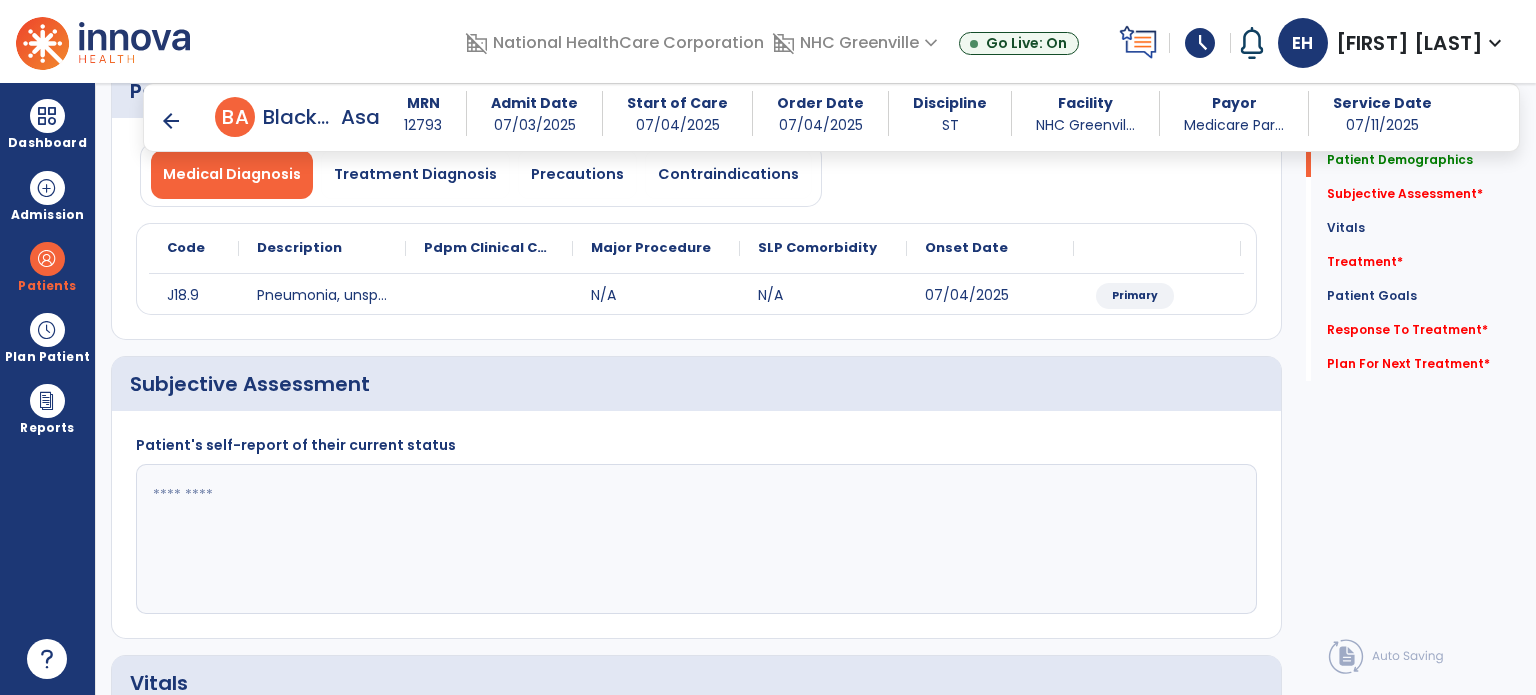scroll, scrollTop: 178, scrollLeft: 0, axis: vertical 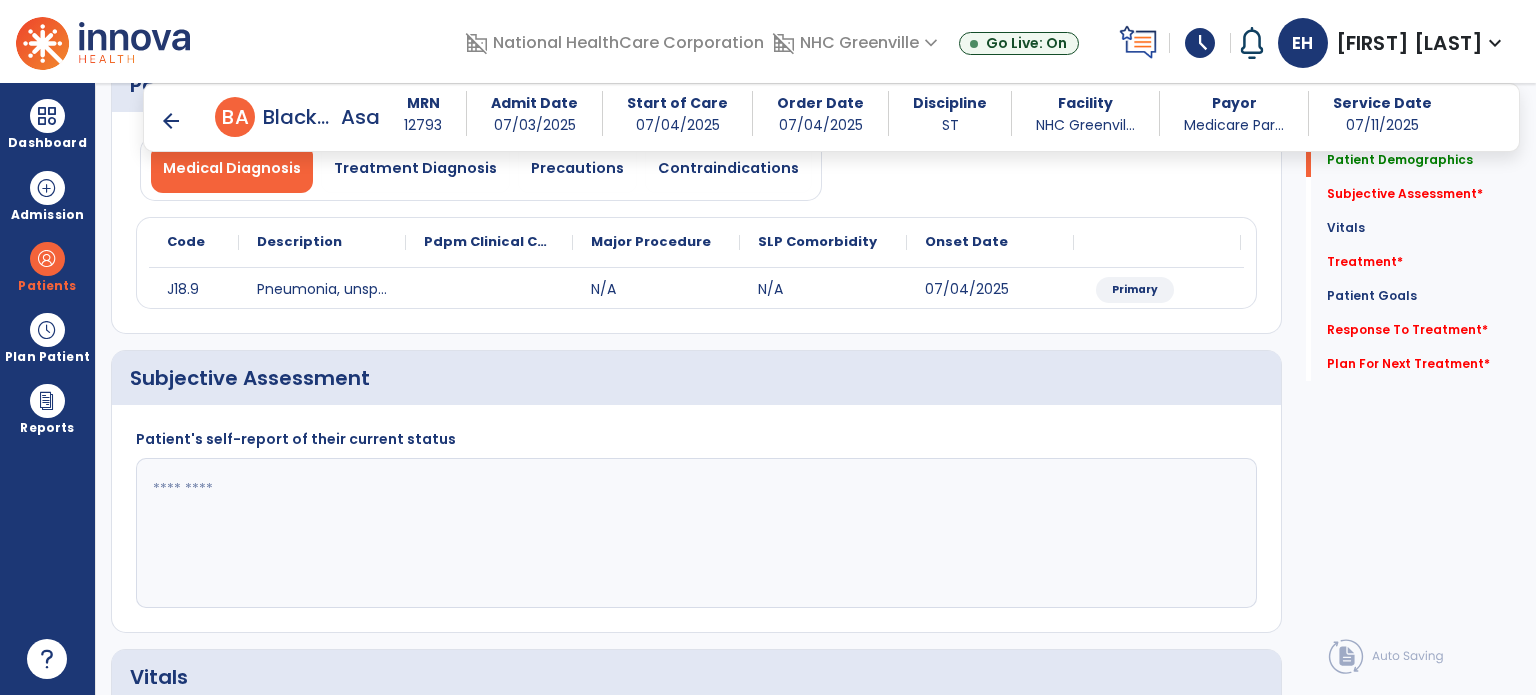 click 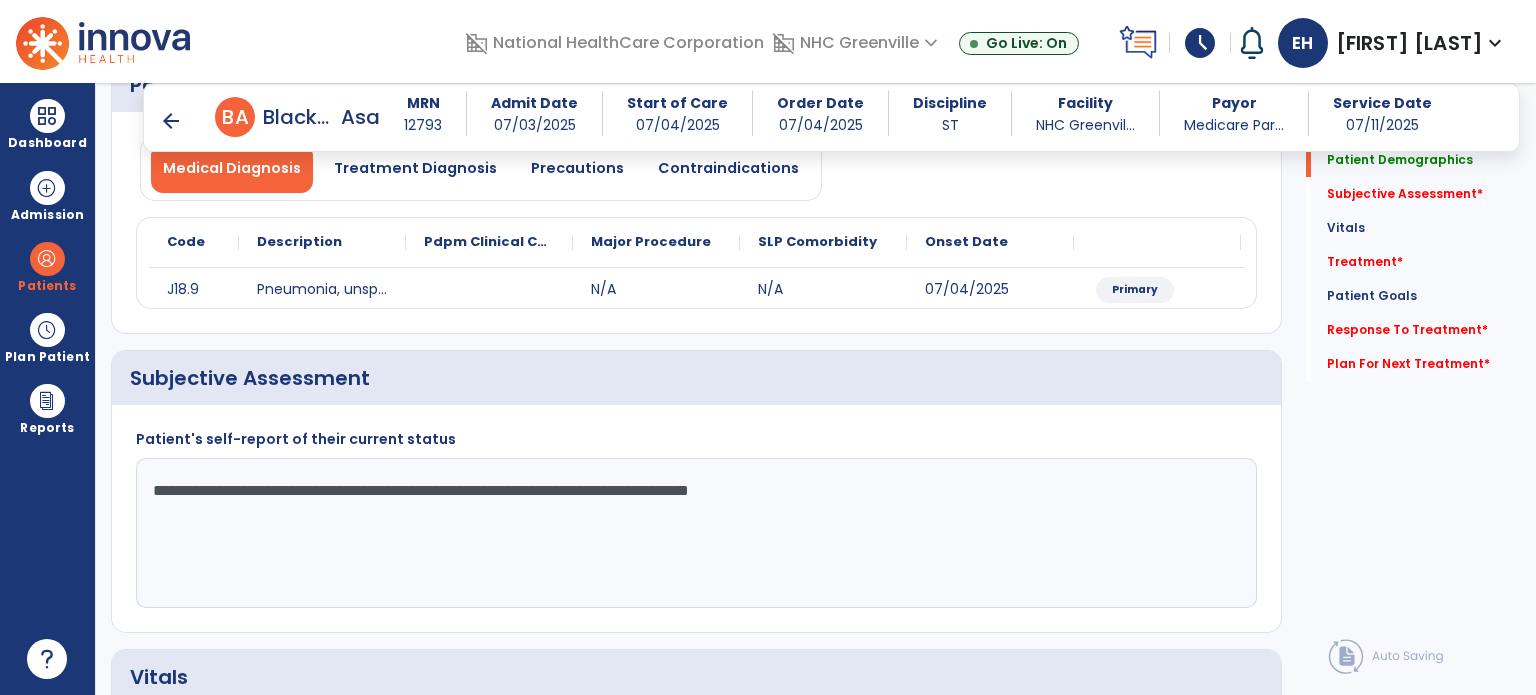 click on "**********" 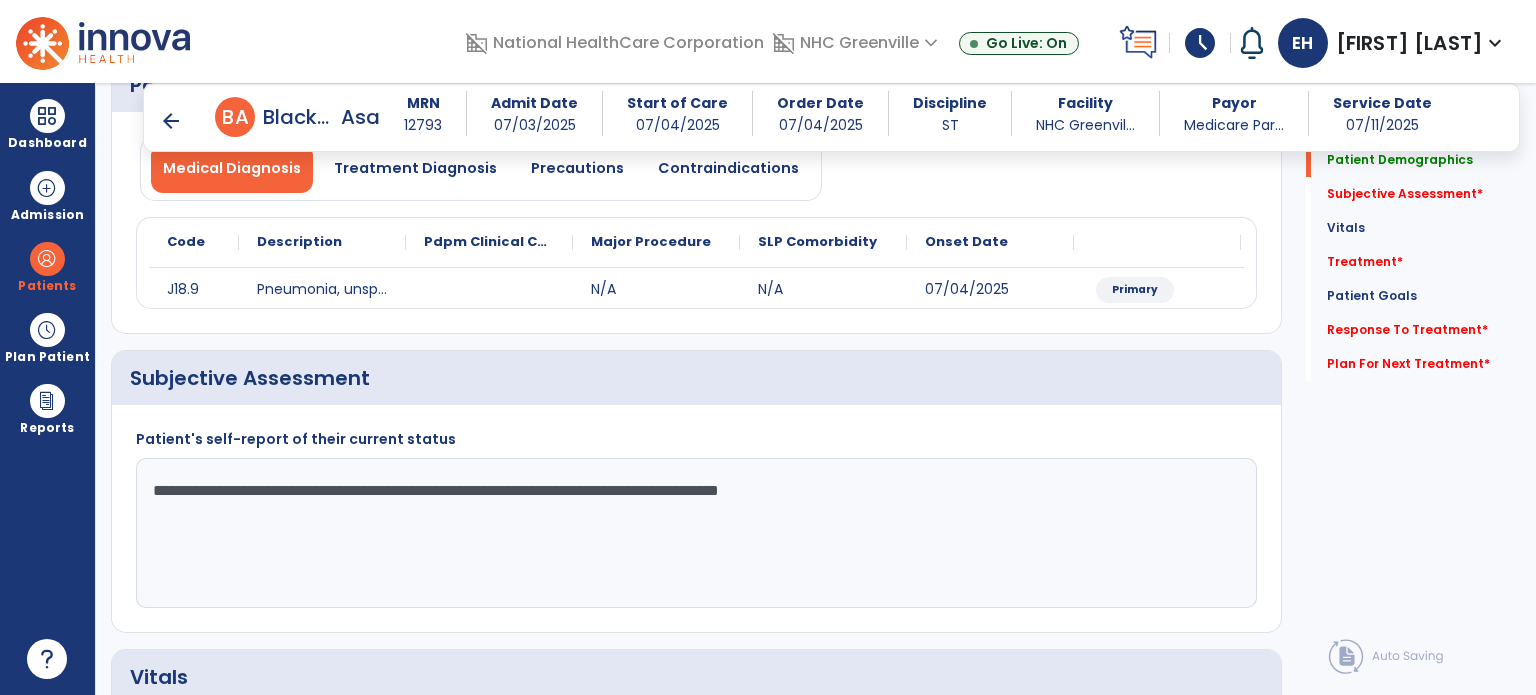 click on "**********" 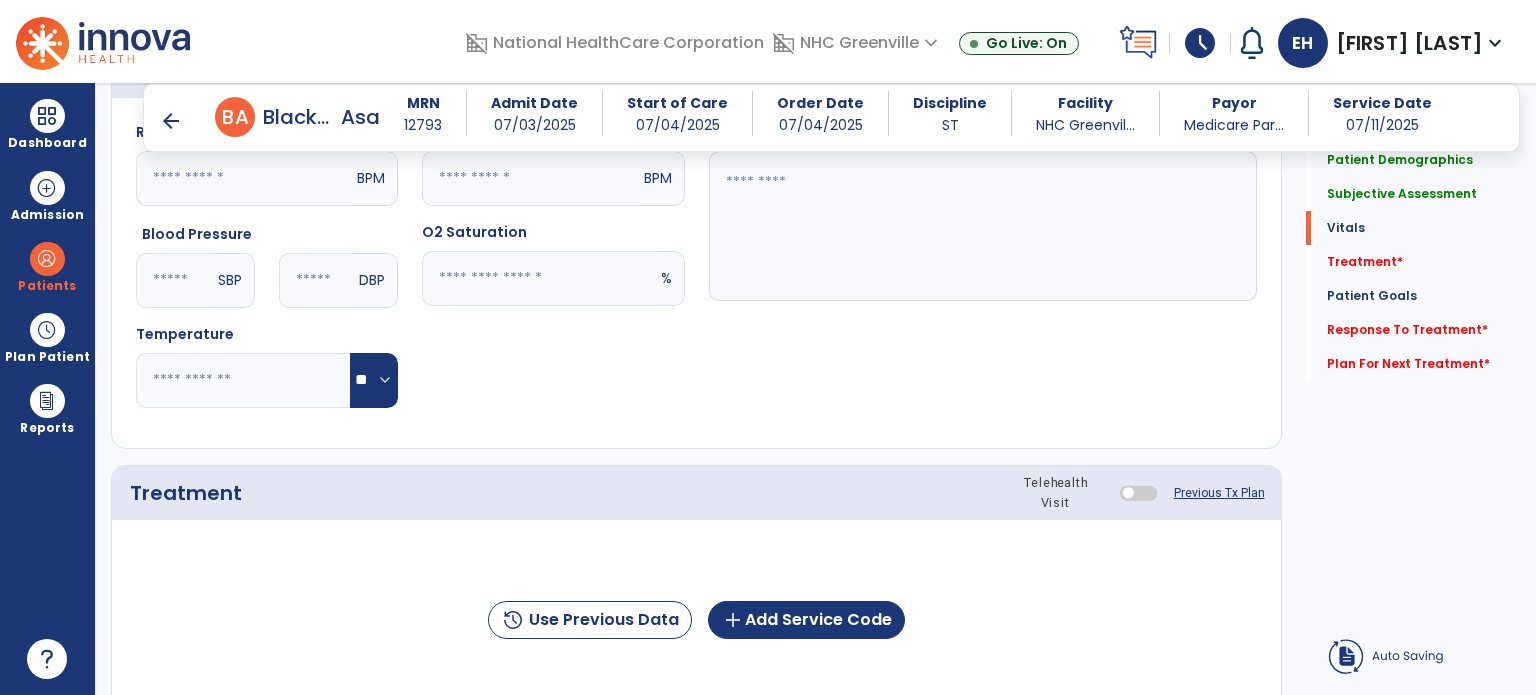 scroll, scrollTop: 796, scrollLeft: 0, axis: vertical 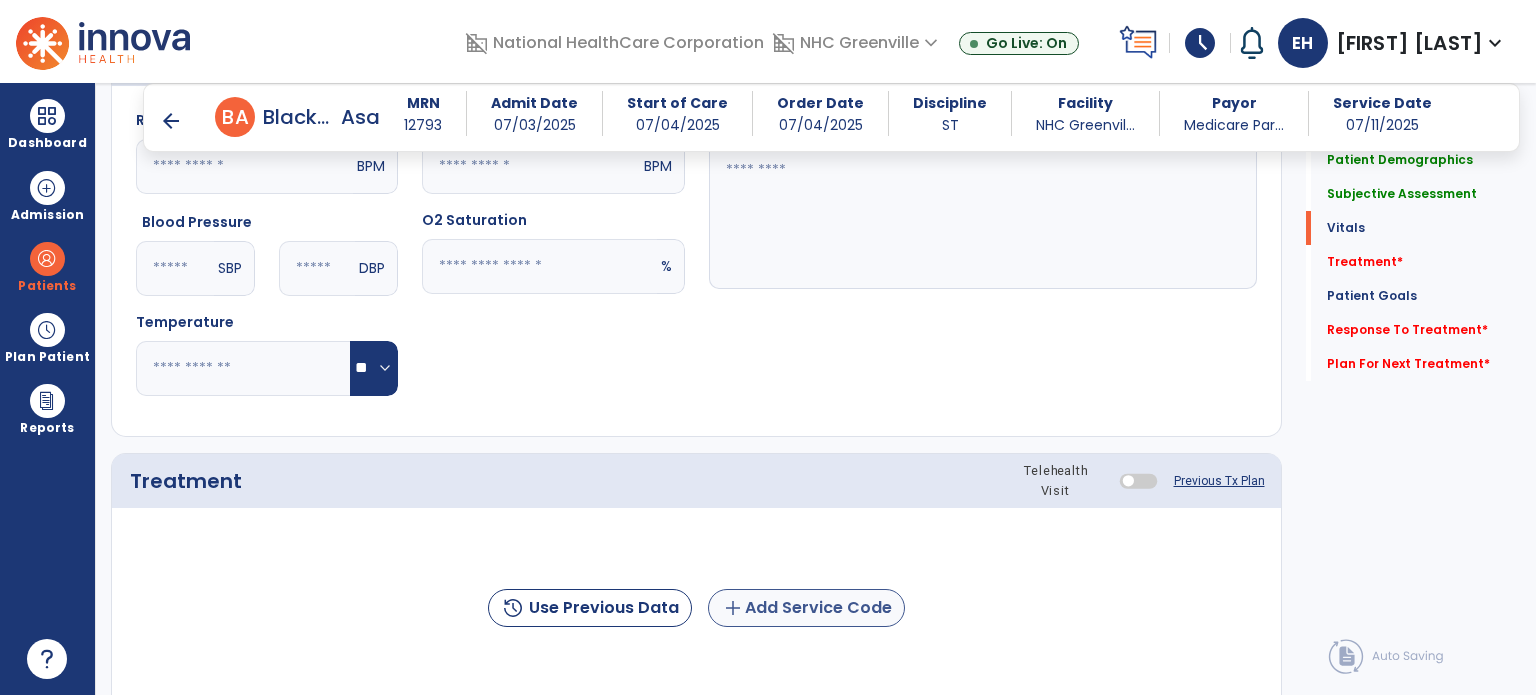 type on "**********" 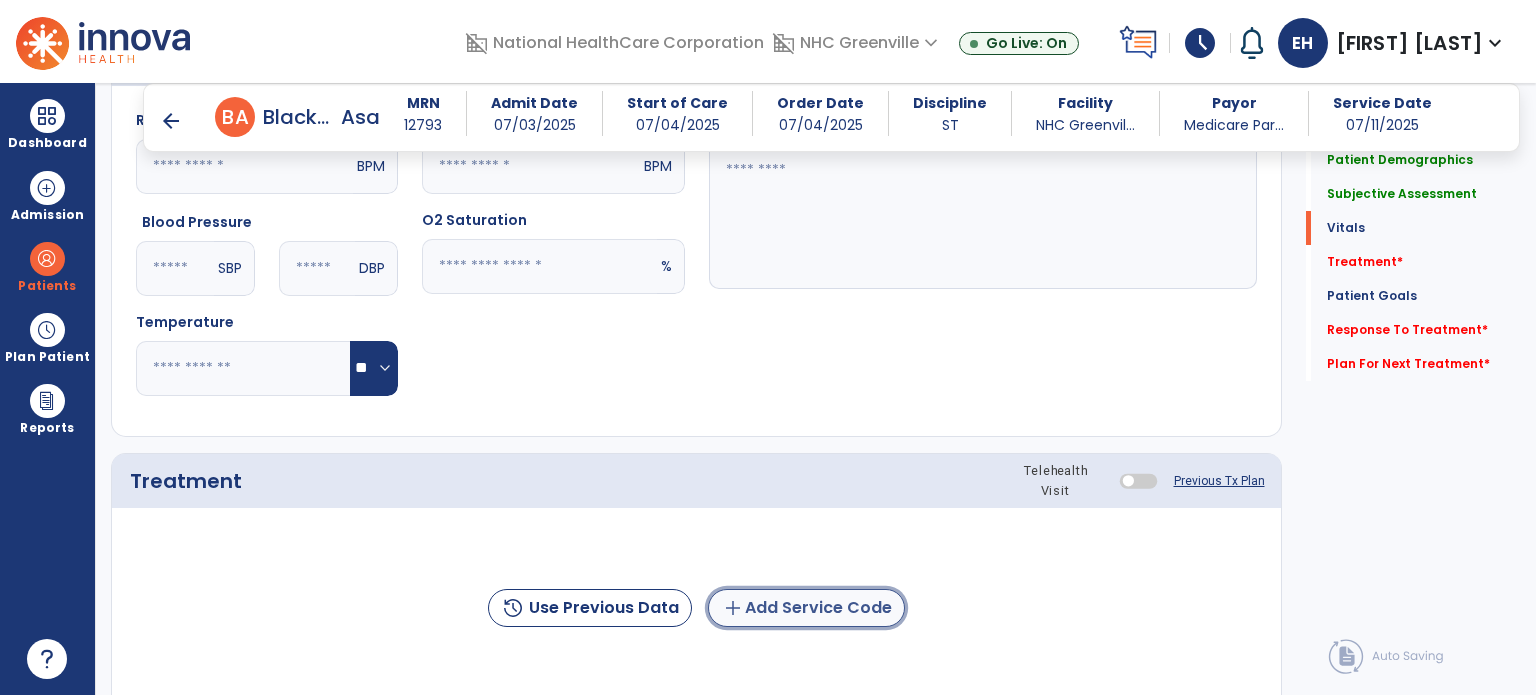 click on "add  Add Service Code" 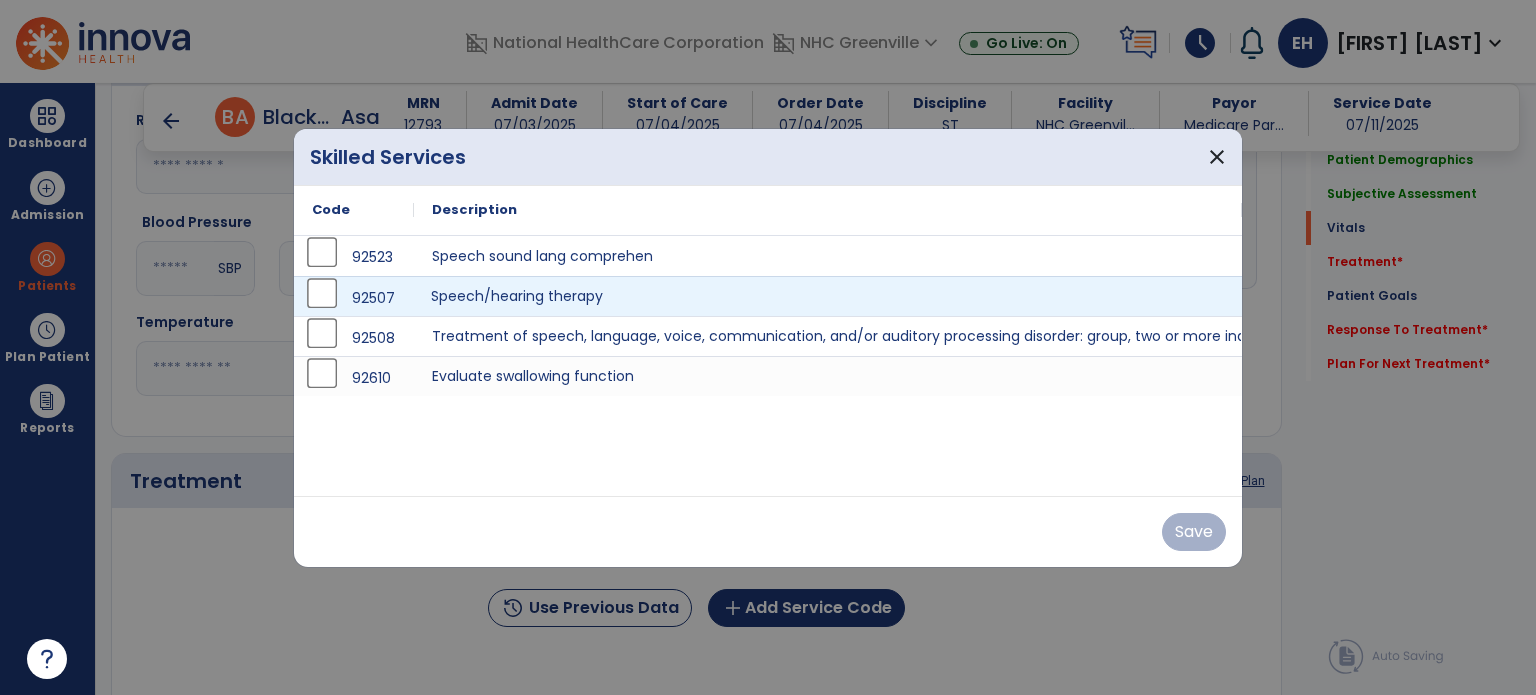 click on "Speech/hearing therapy" at bounding box center (828, 296) 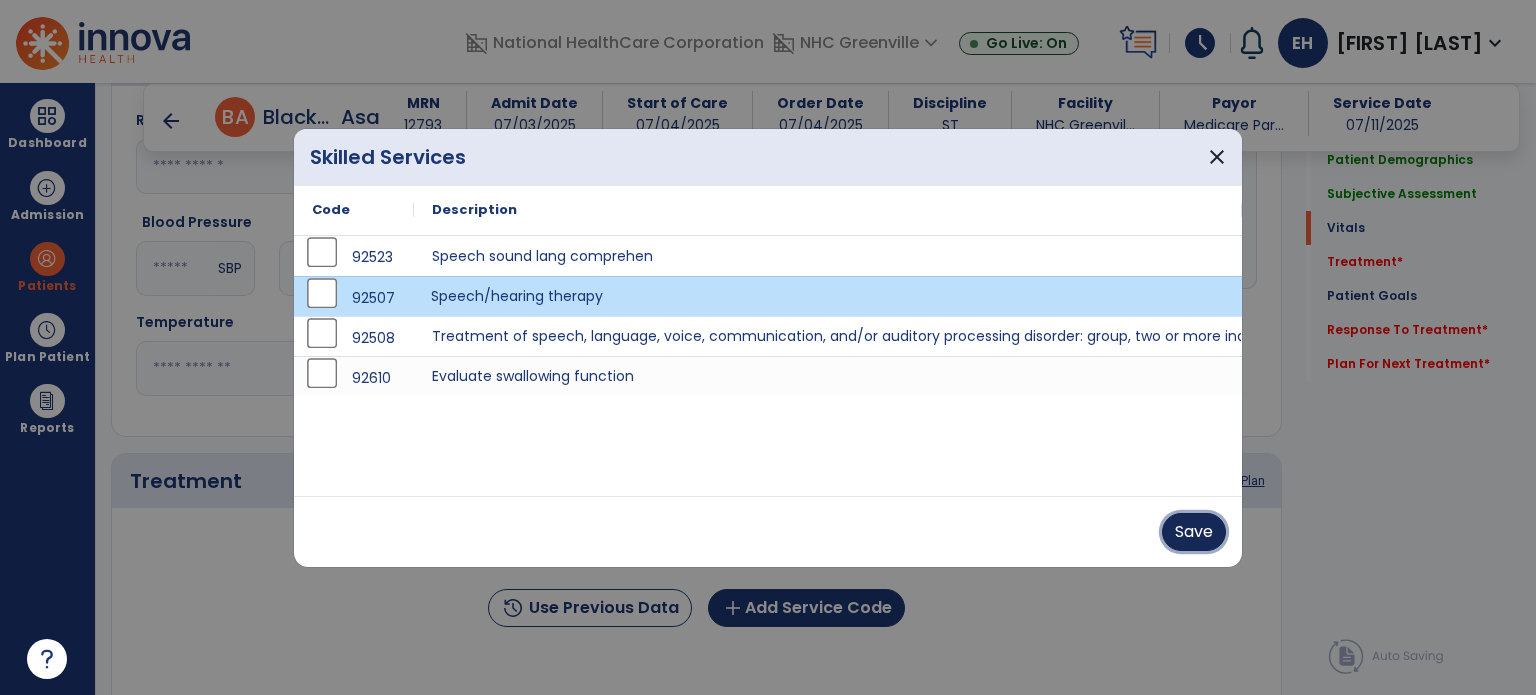 click on "Save" at bounding box center (1194, 532) 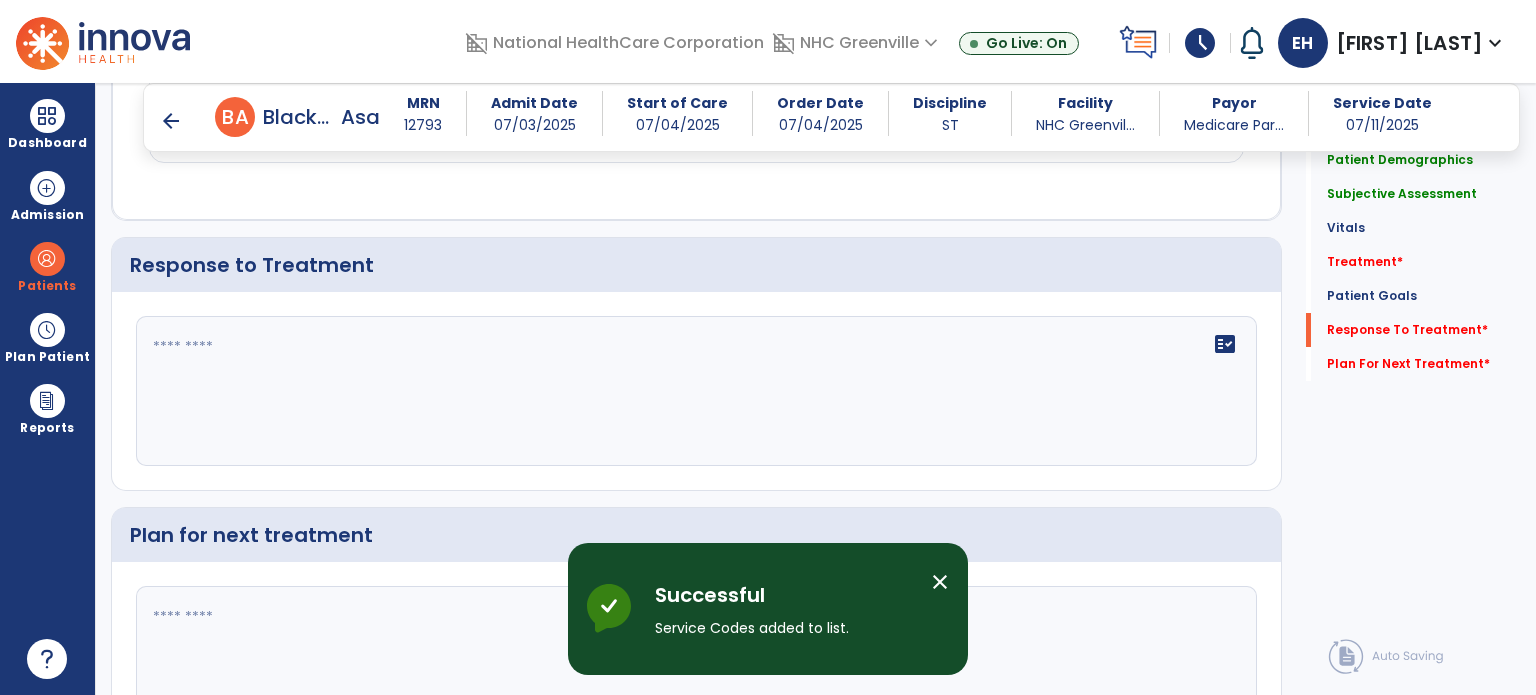 scroll, scrollTop: 2034, scrollLeft: 0, axis: vertical 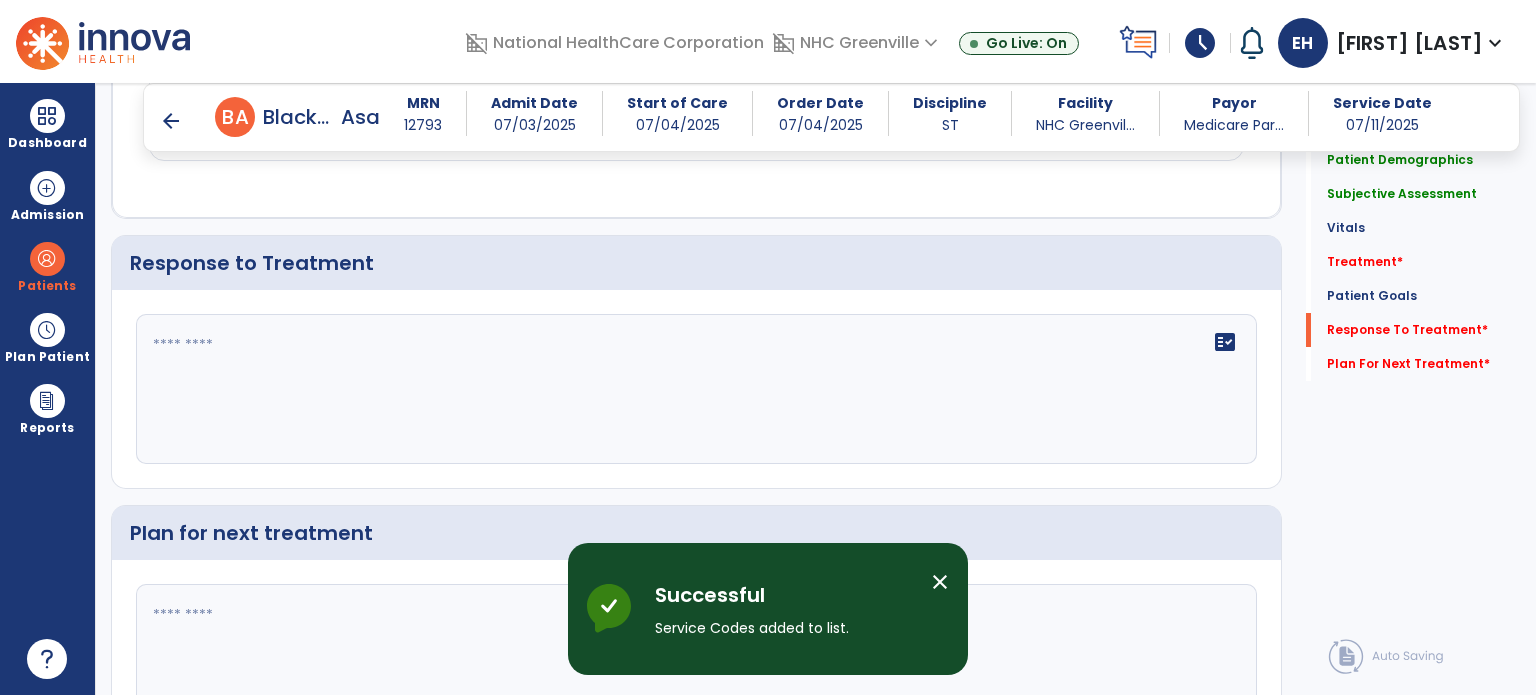 click on "fact_check" 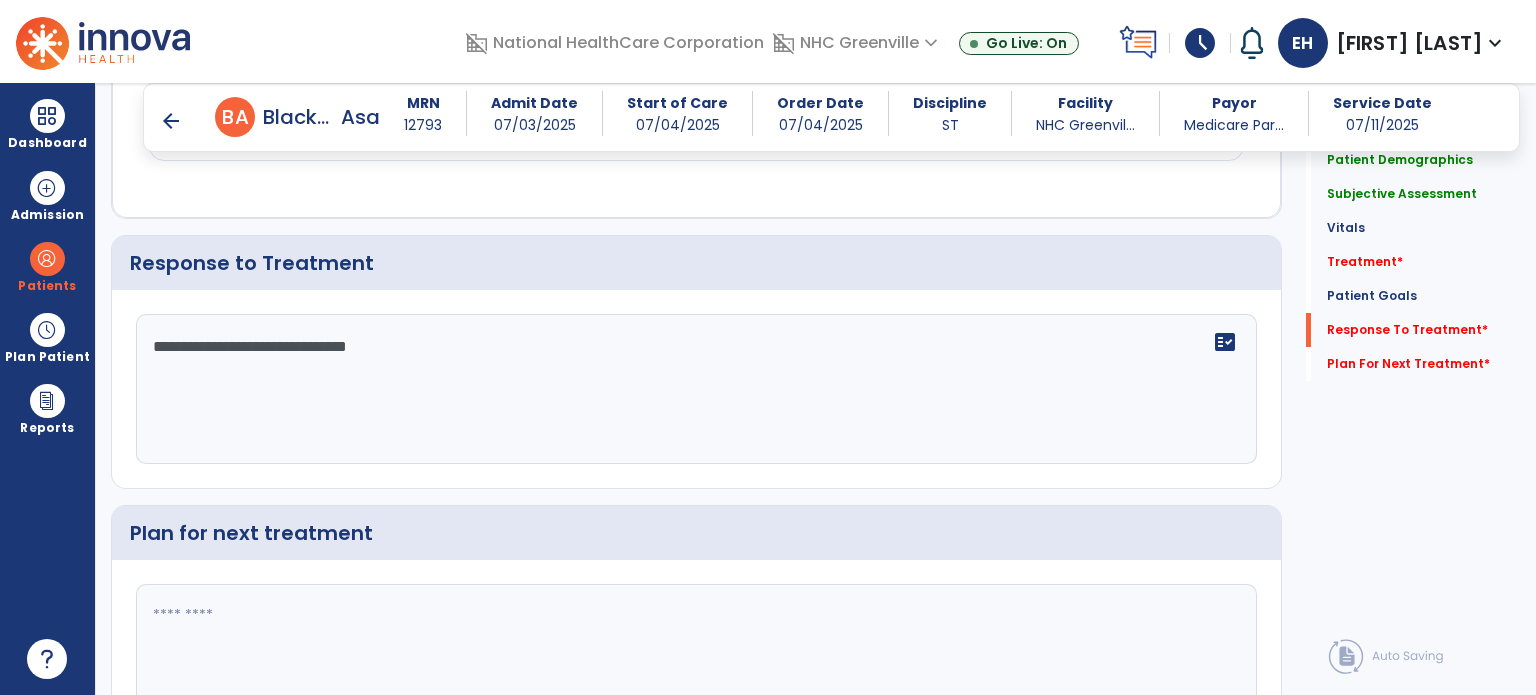 scroll, scrollTop: 2157, scrollLeft: 0, axis: vertical 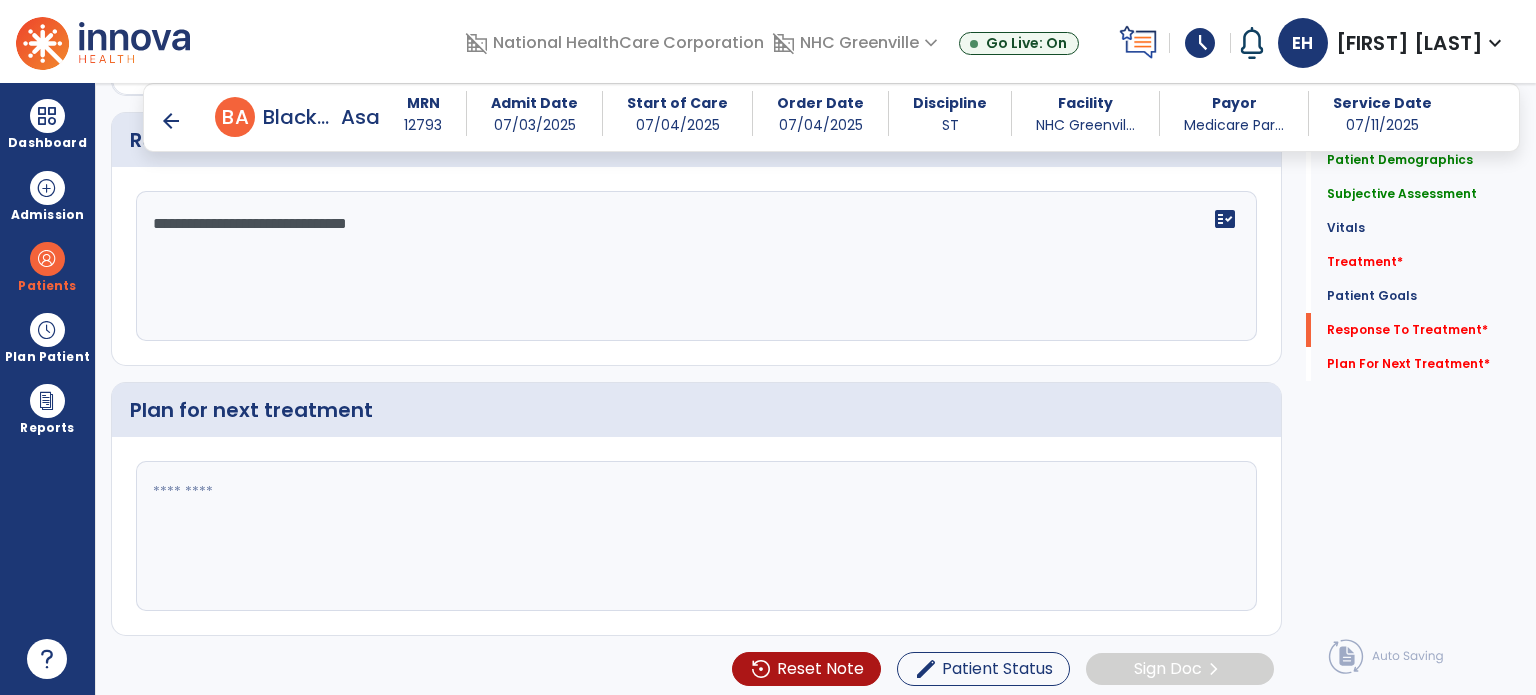 type on "**********" 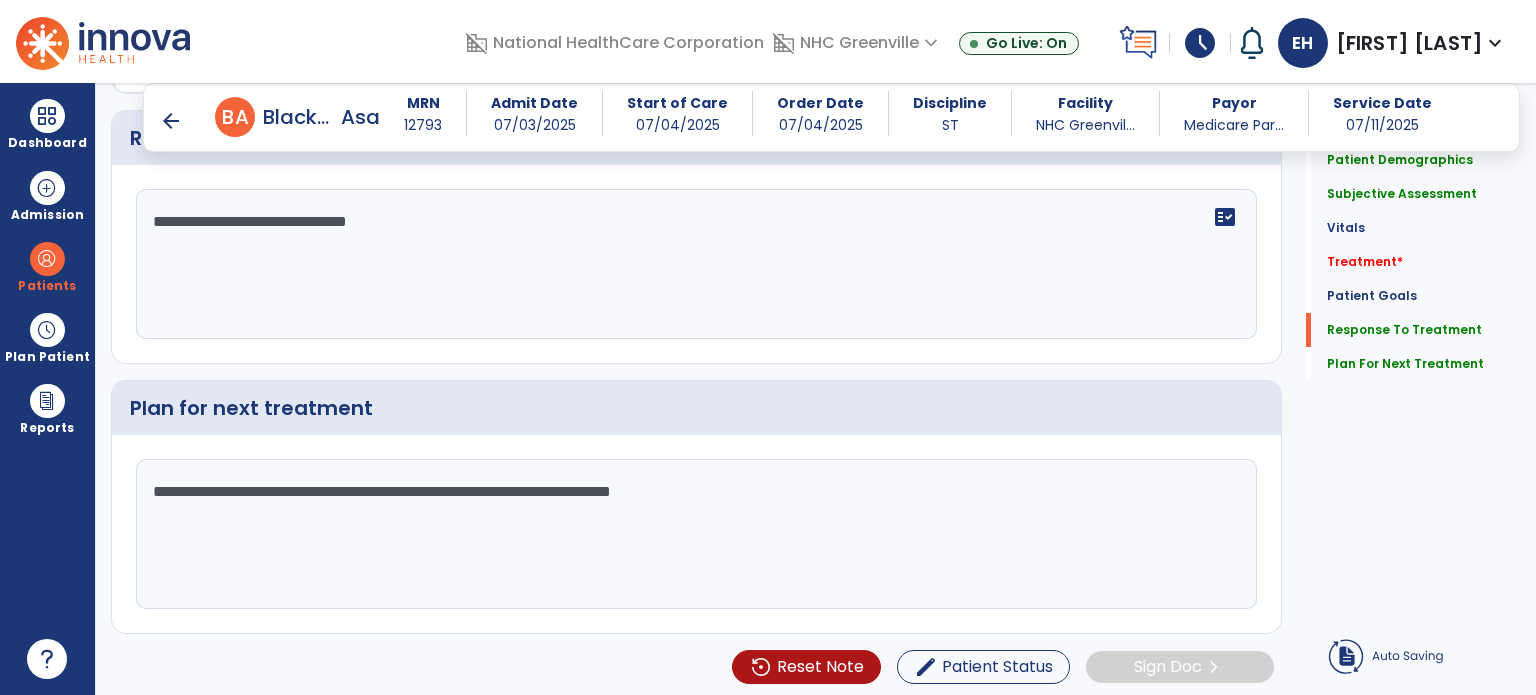 scroll, scrollTop: 2157, scrollLeft: 0, axis: vertical 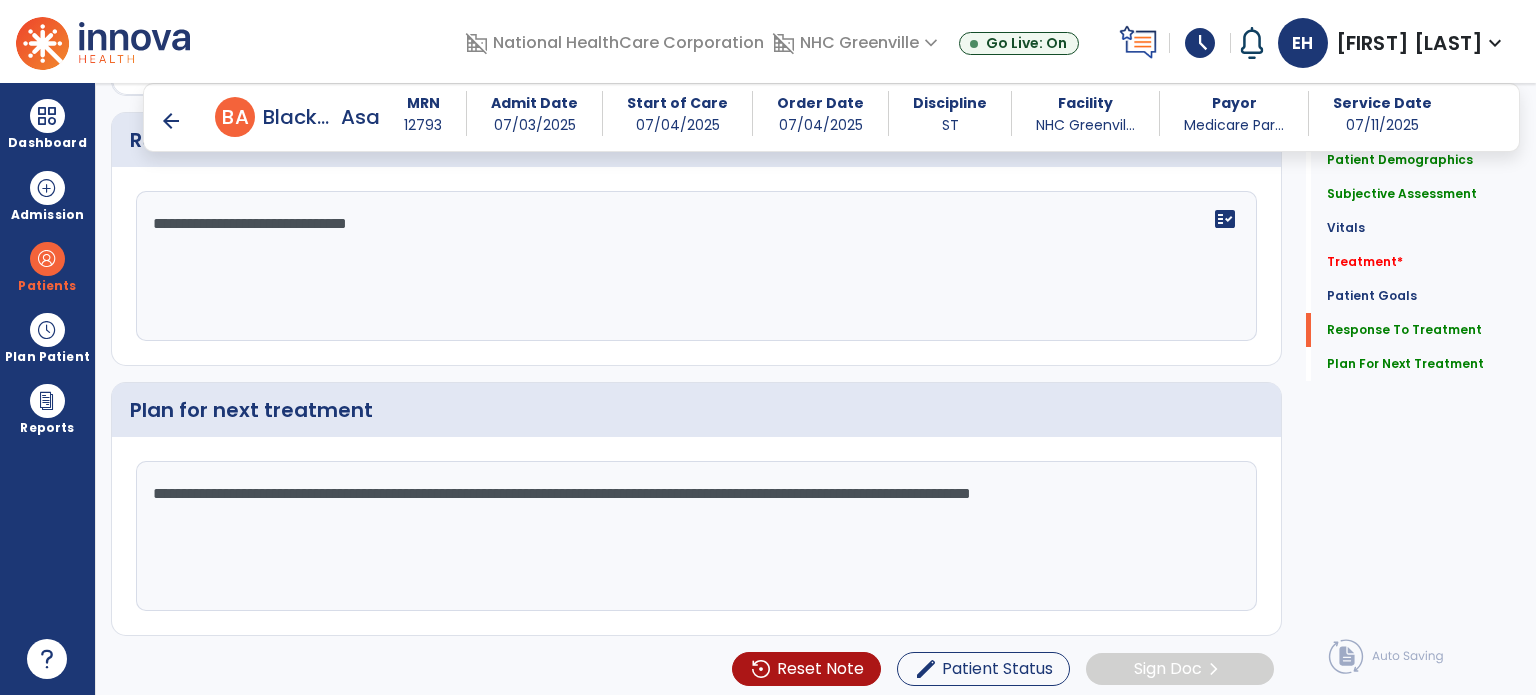 click on "Plan for next treatment" 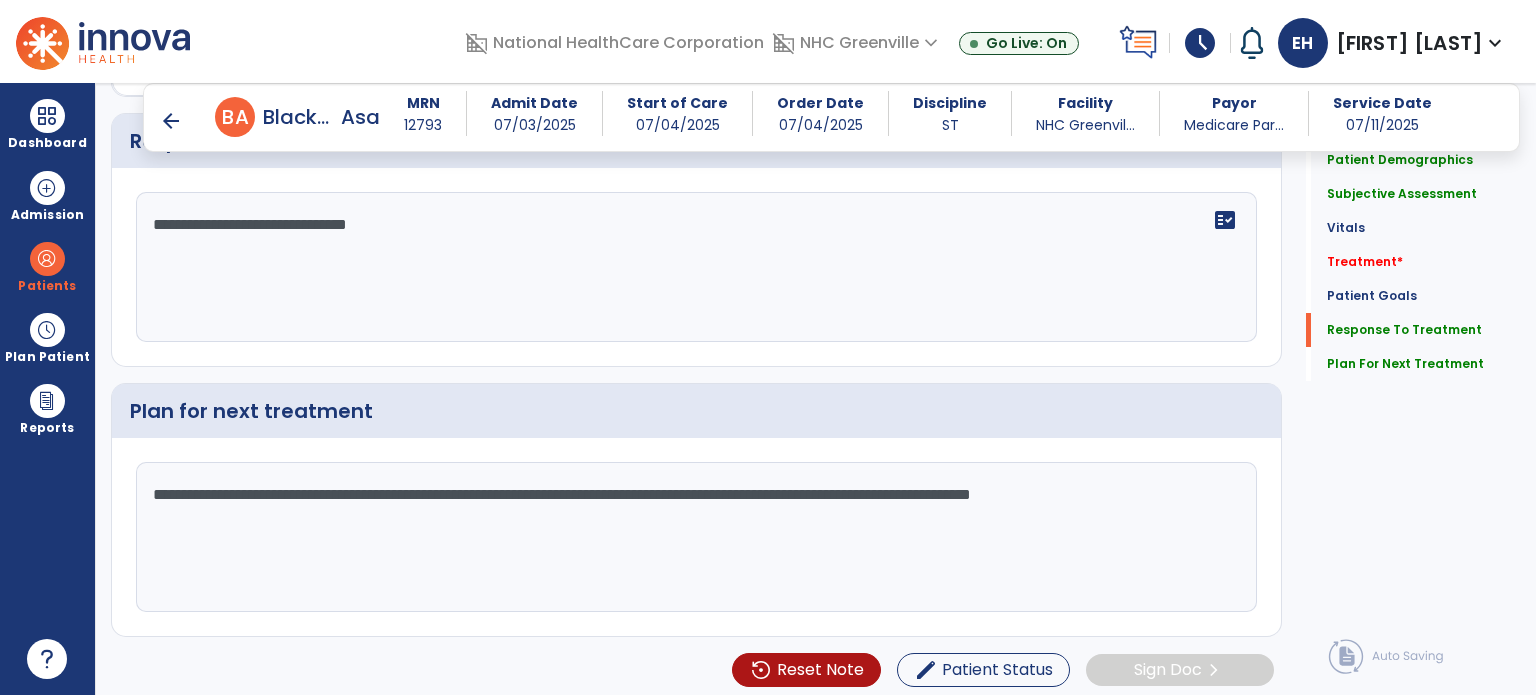 scroll, scrollTop: 2157, scrollLeft: 0, axis: vertical 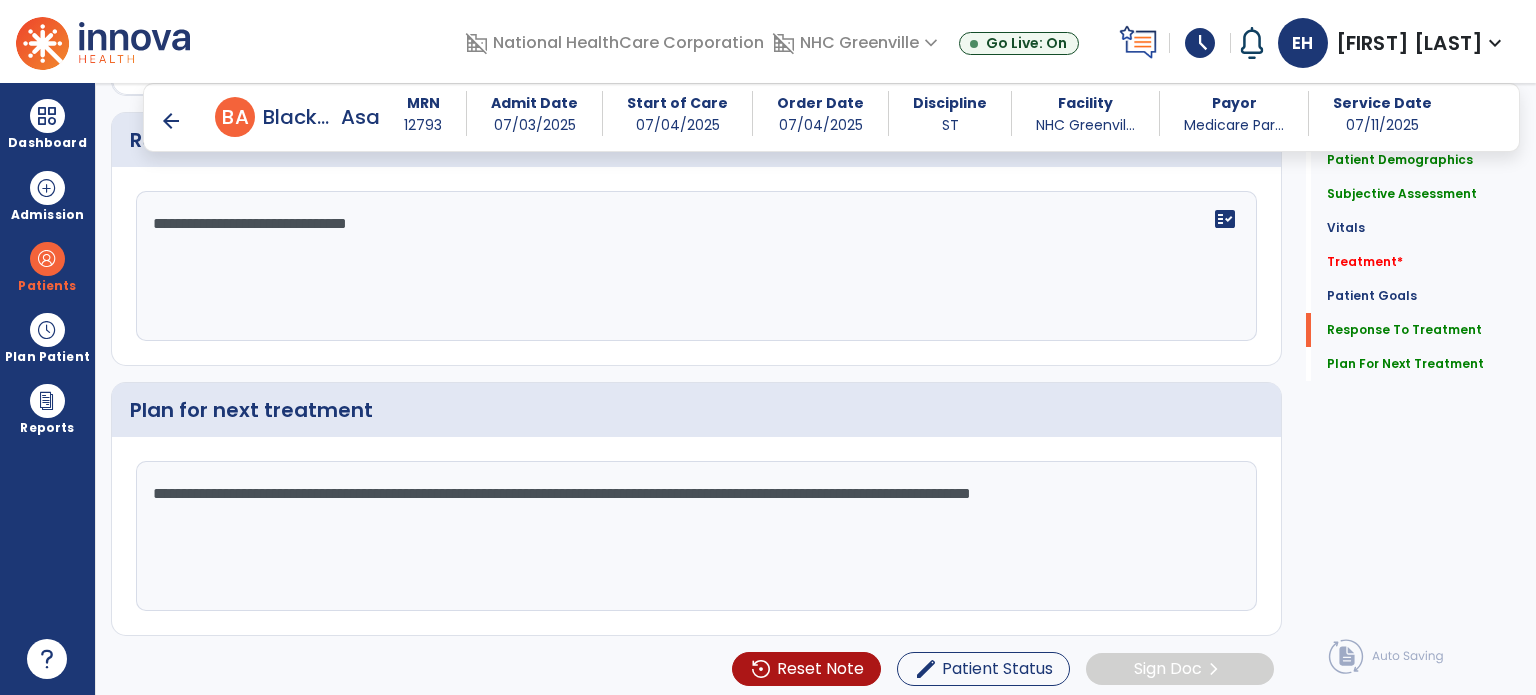 click on "**********" 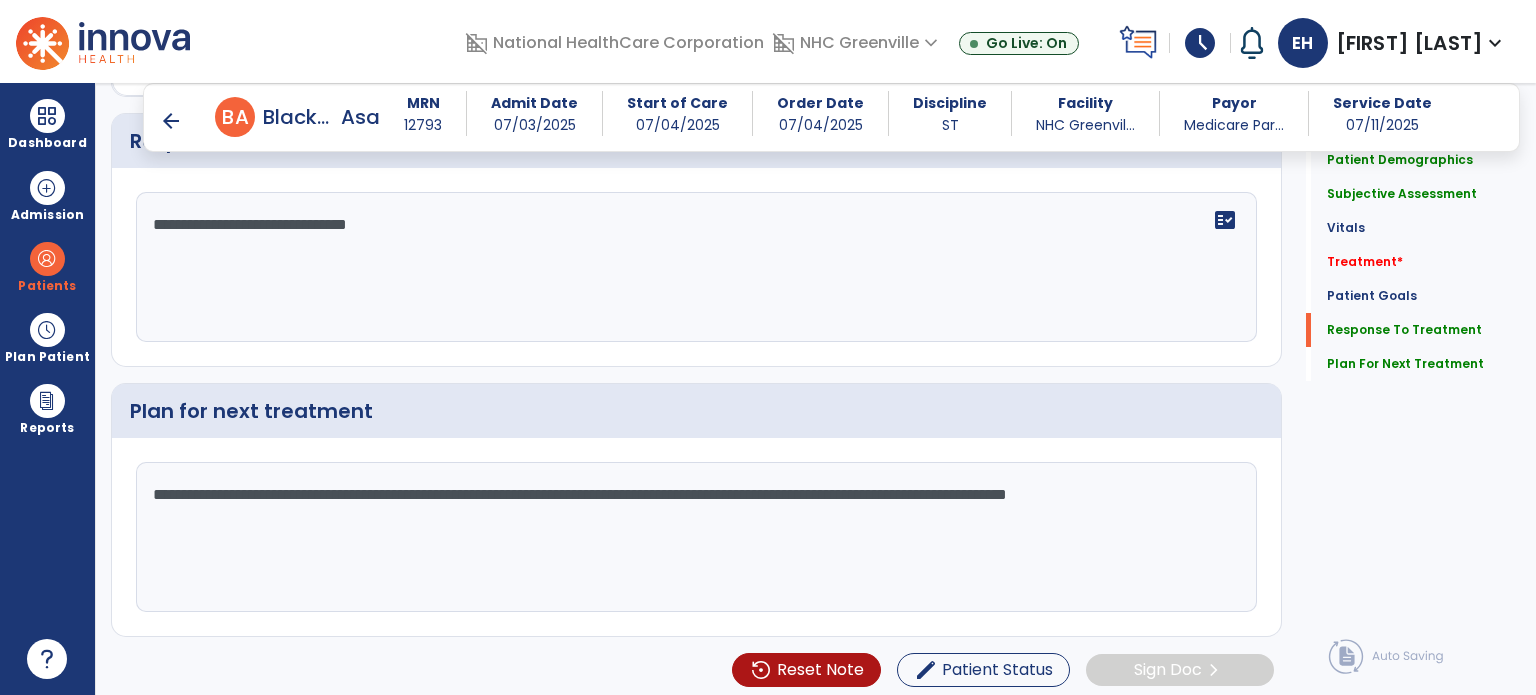 scroll, scrollTop: 2157, scrollLeft: 0, axis: vertical 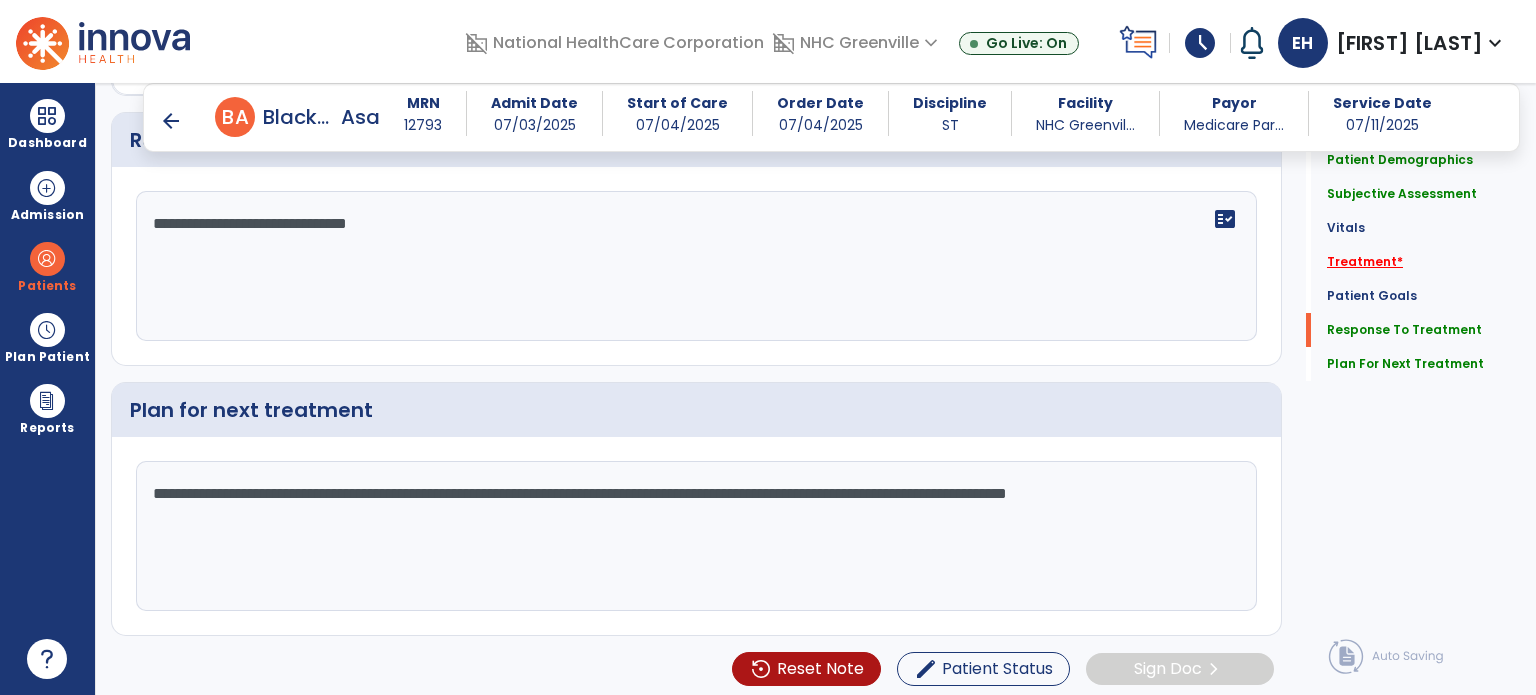 type on "**********" 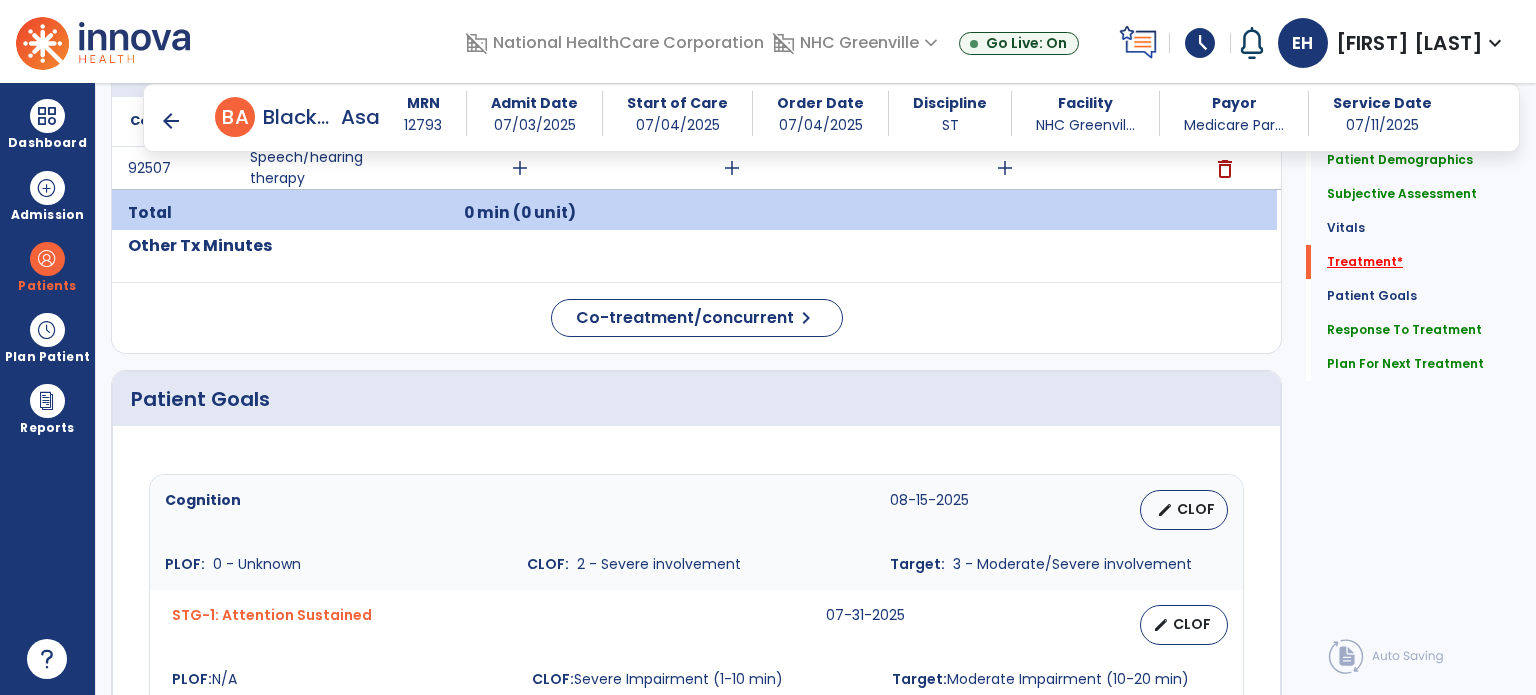 scroll, scrollTop: 1015, scrollLeft: 0, axis: vertical 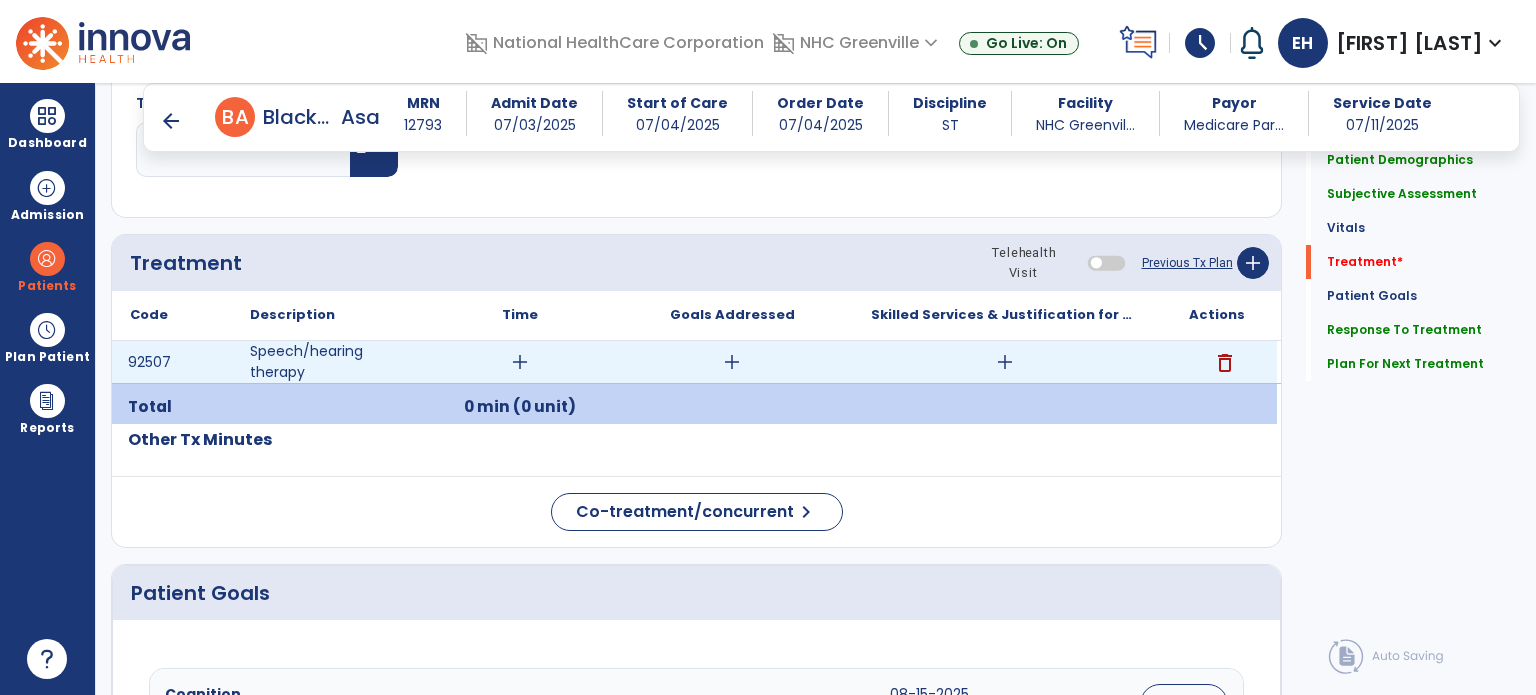 click on "add" at bounding box center [732, 362] 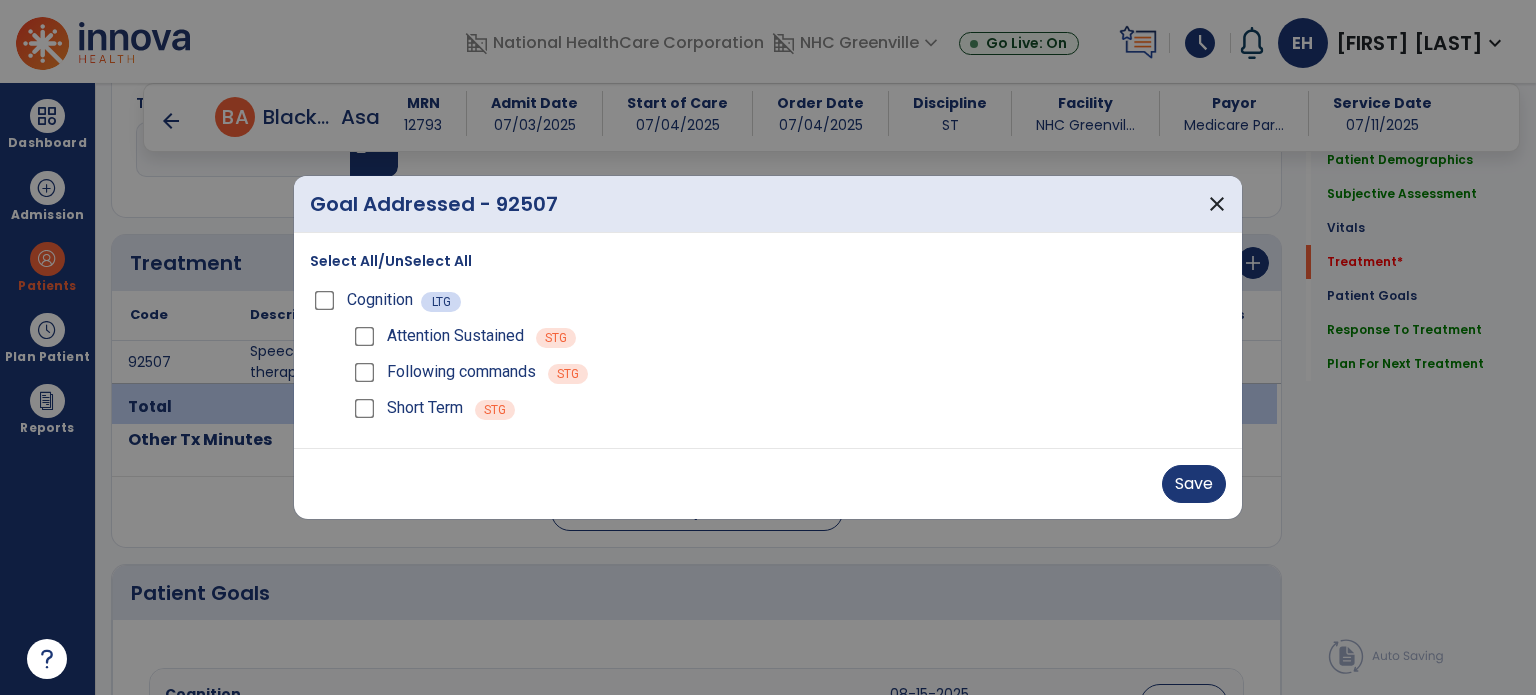 click on "Short Term" at bounding box center [406, 408] 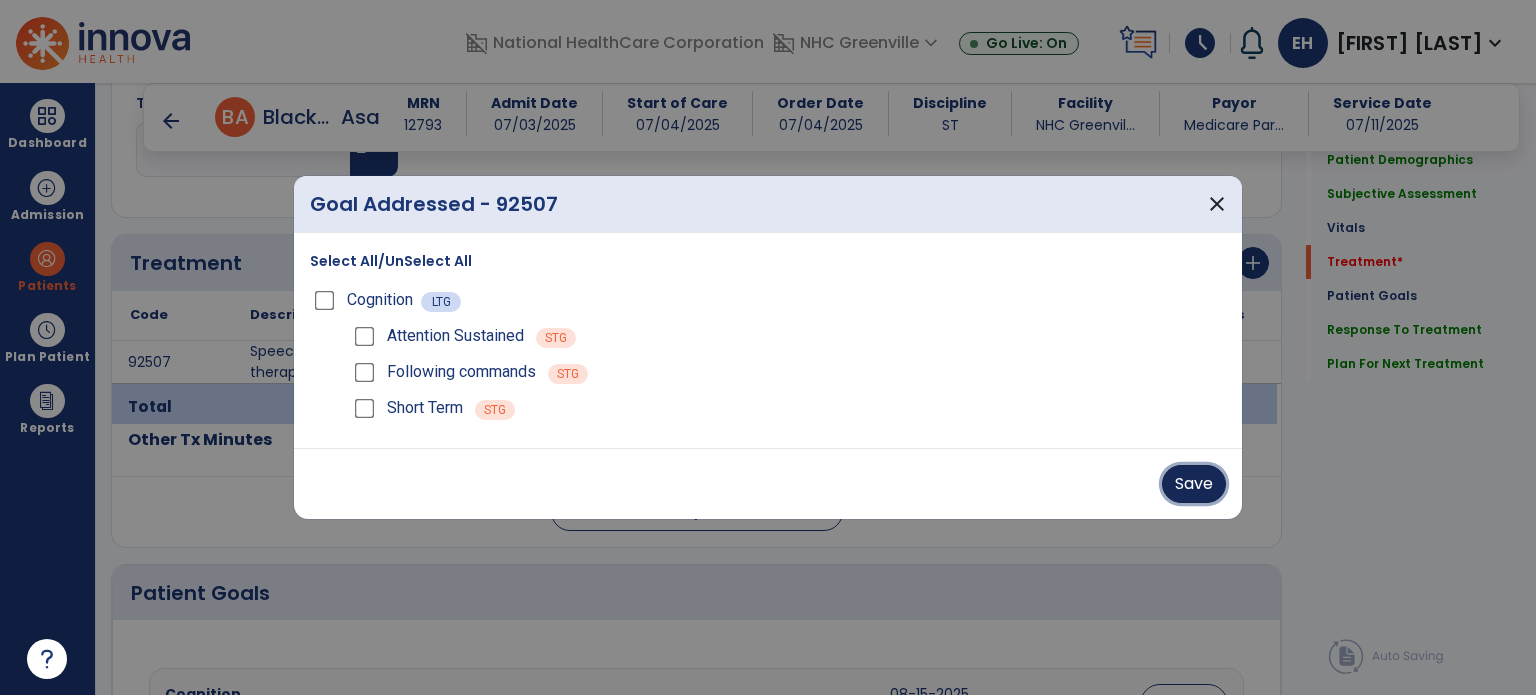 click on "Save" at bounding box center (1194, 484) 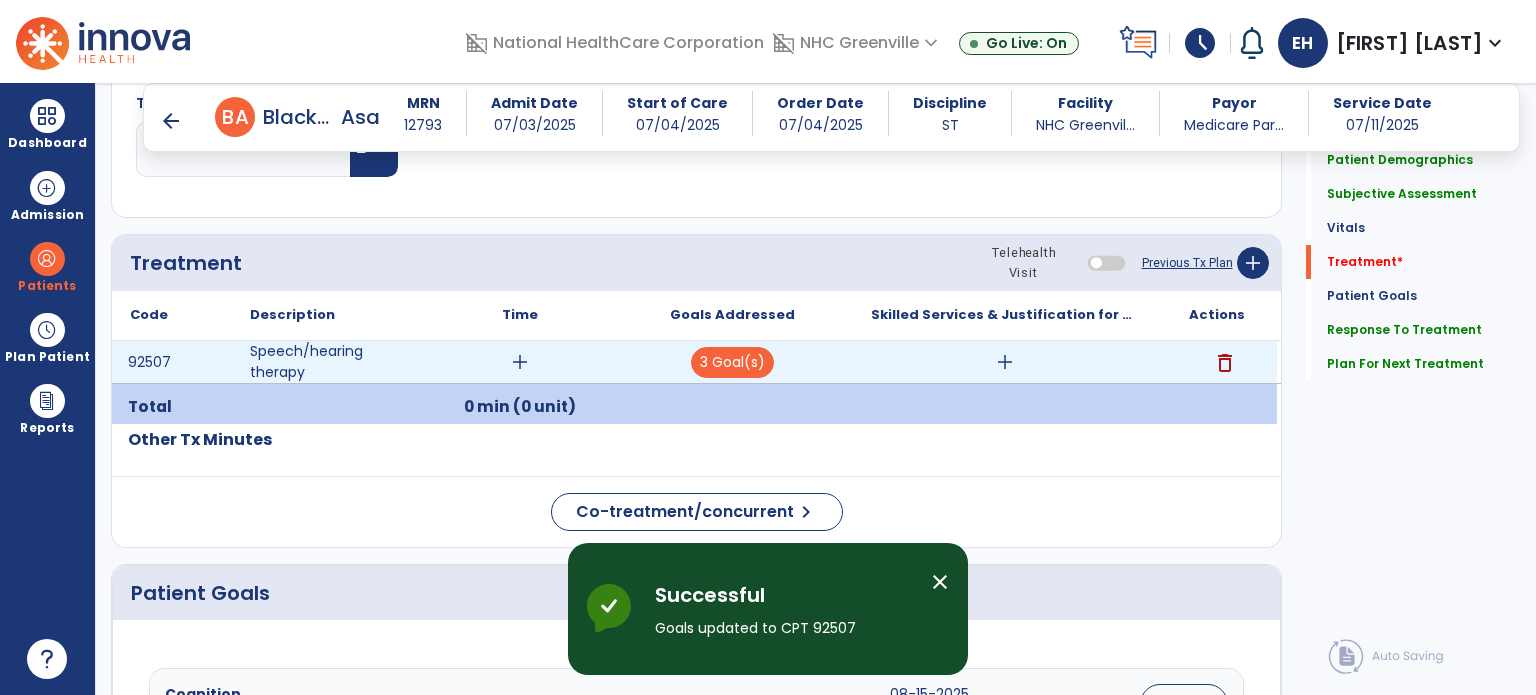 click on "add" at bounding box center (1005, 362) 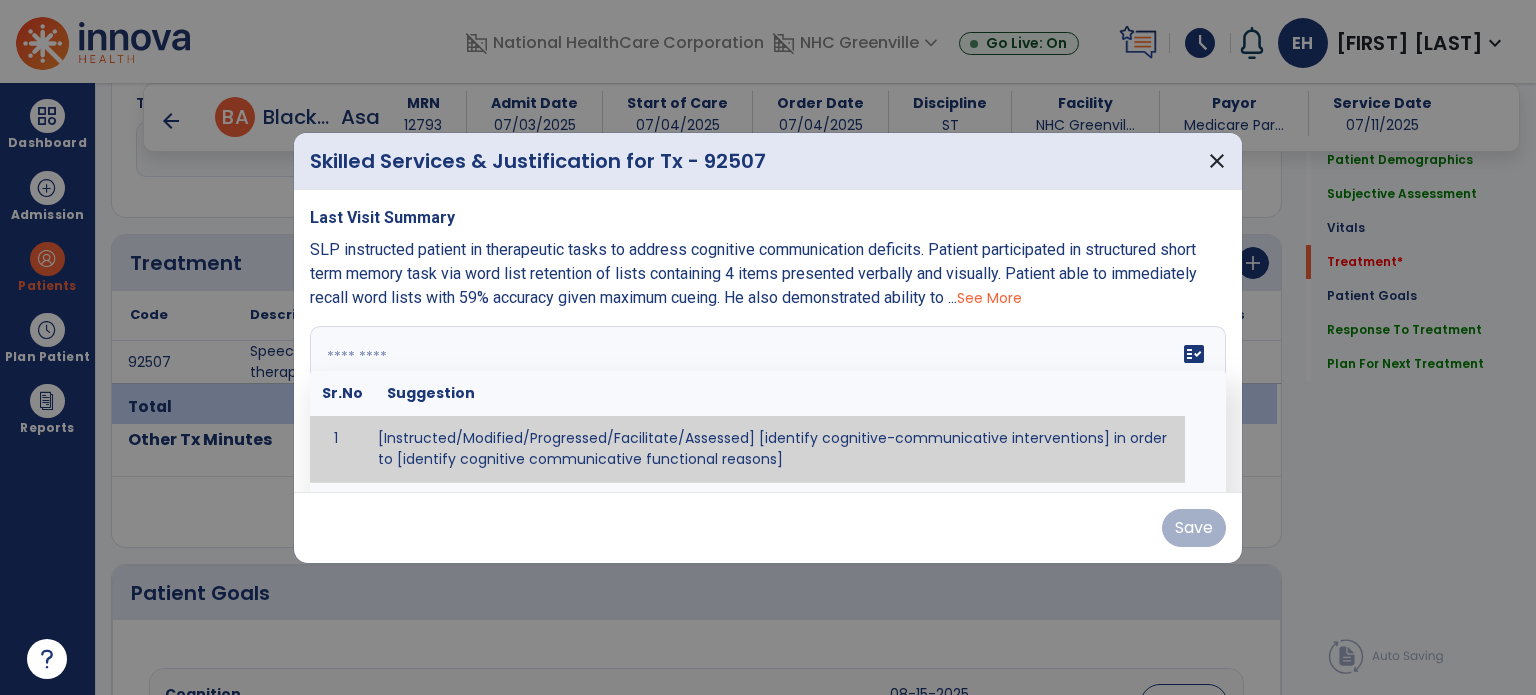 click at bounding box center (766, 401) 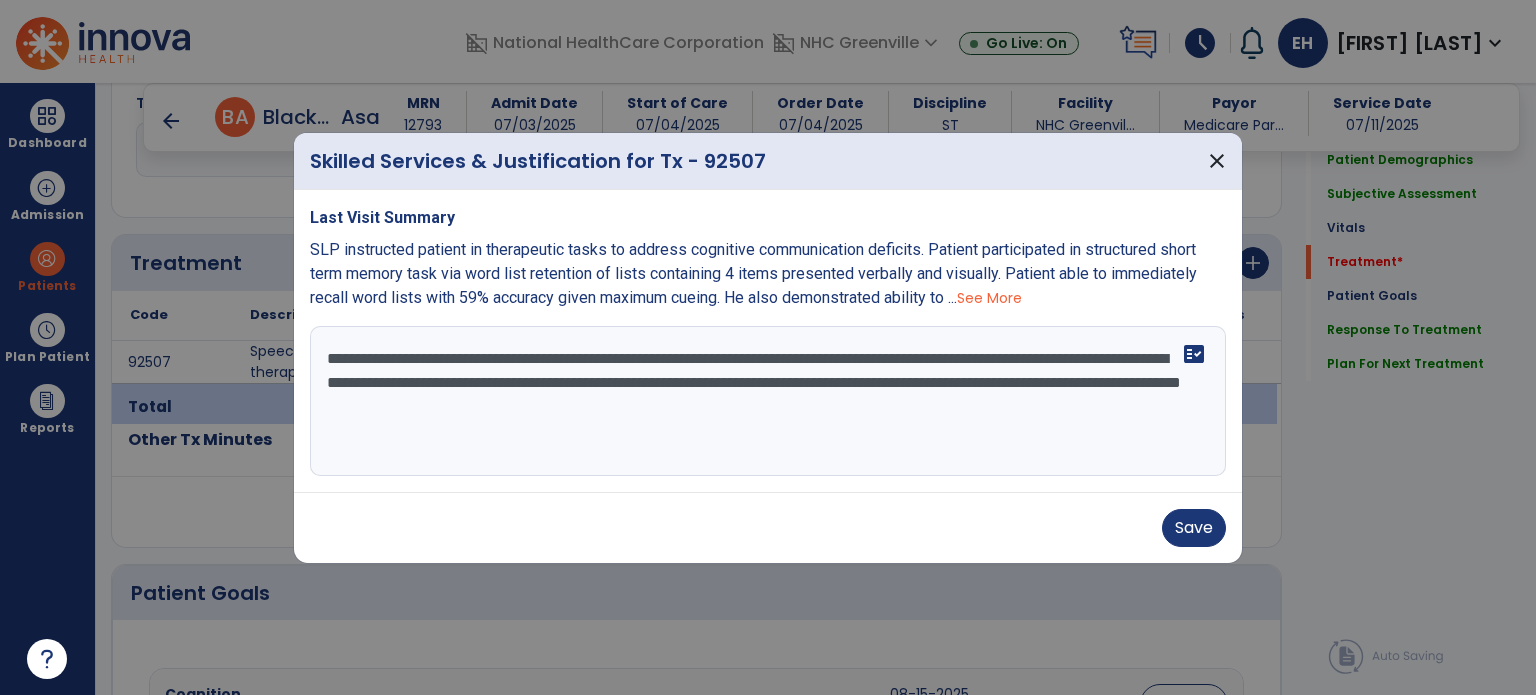 click on "**********" at bounding box center (768, 401) 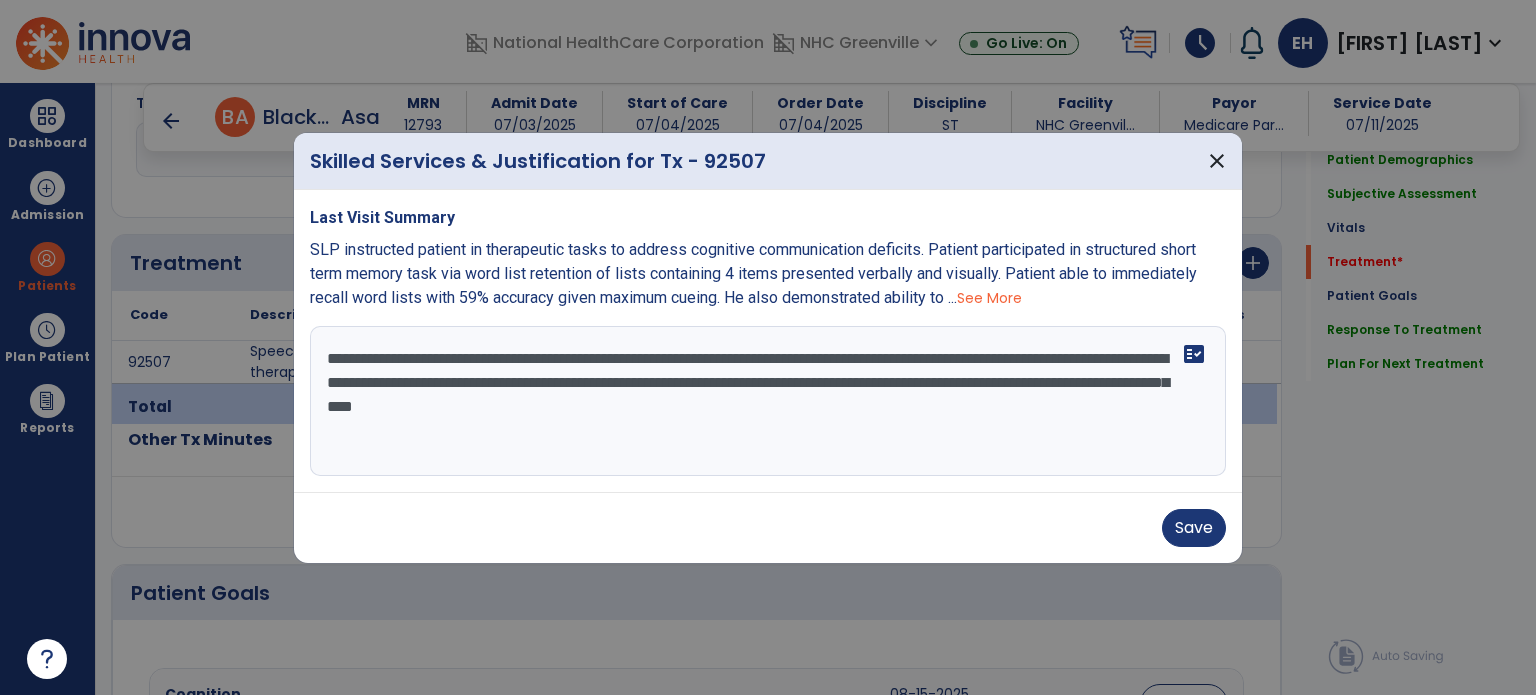 click on "**********" at bounding box center (768, 401) 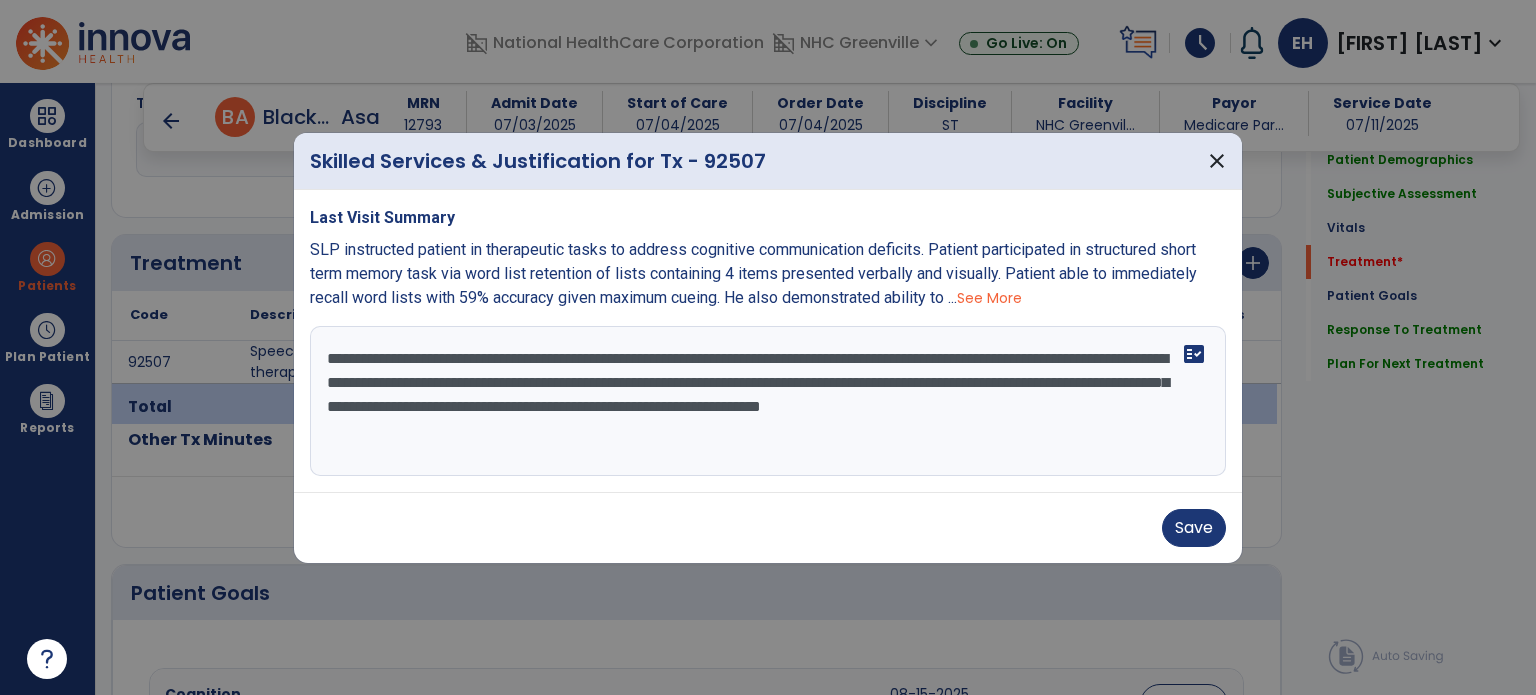 click on "**********" at bounding box center (768, 401) 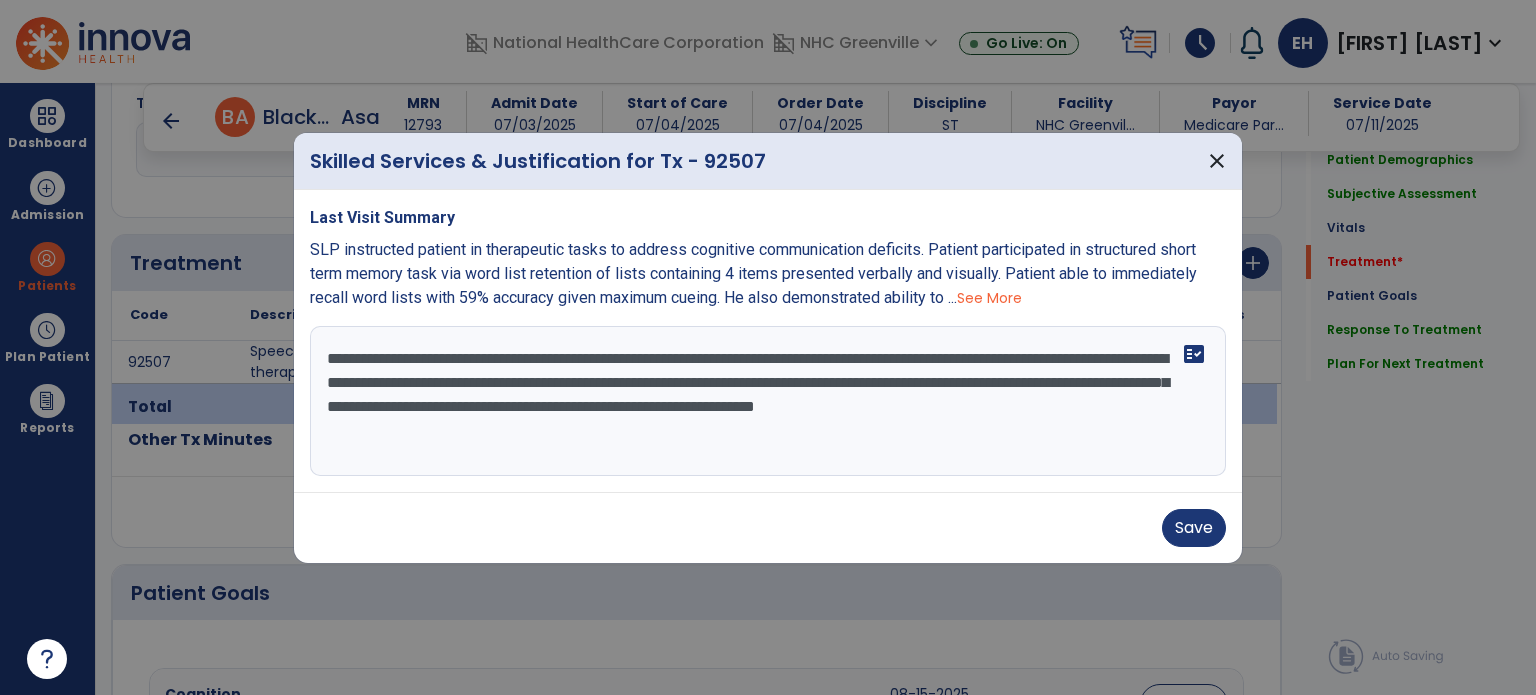 click on "**********" at bounding box center [768, 401] 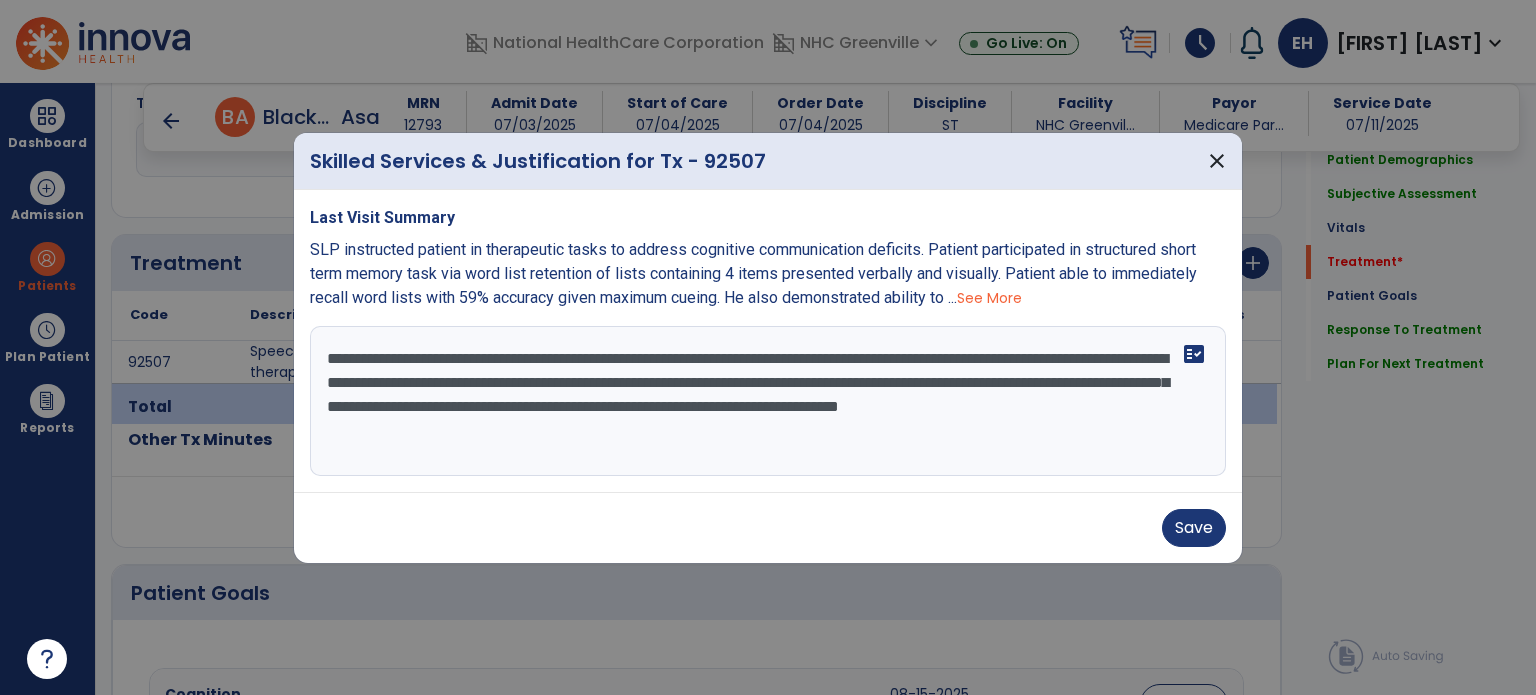 click on "**********" at bounding box center [768, 401] 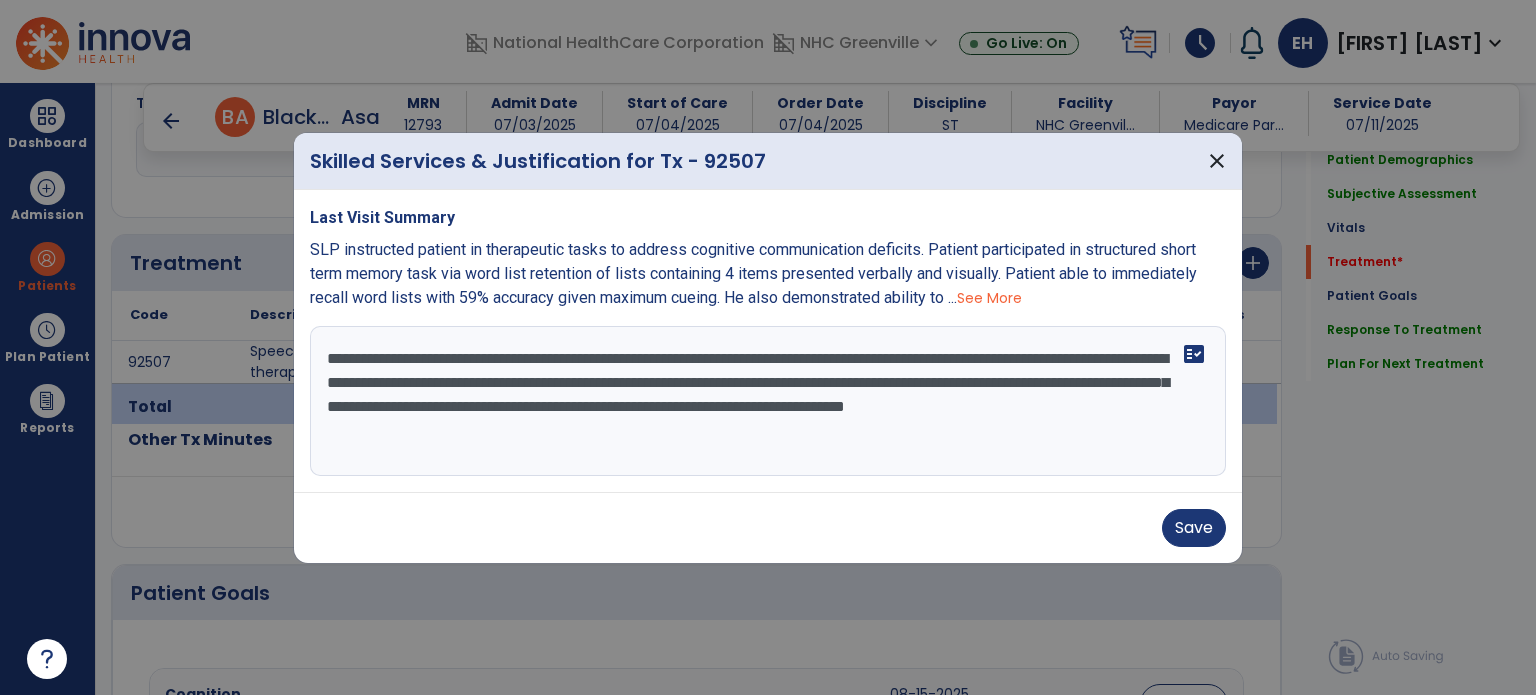 click on "**********" at bounding box center (768, 401) 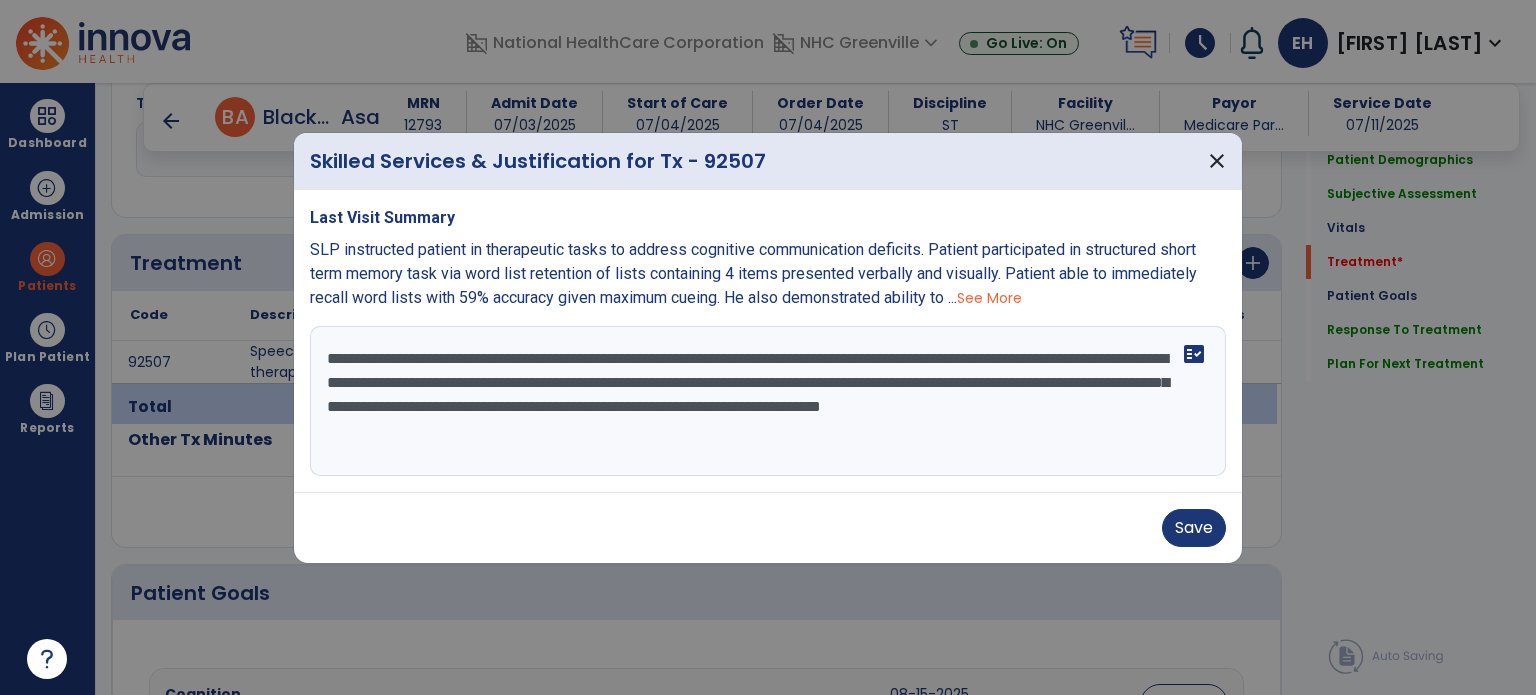 click on "**********" at bounding box center (768, 401) 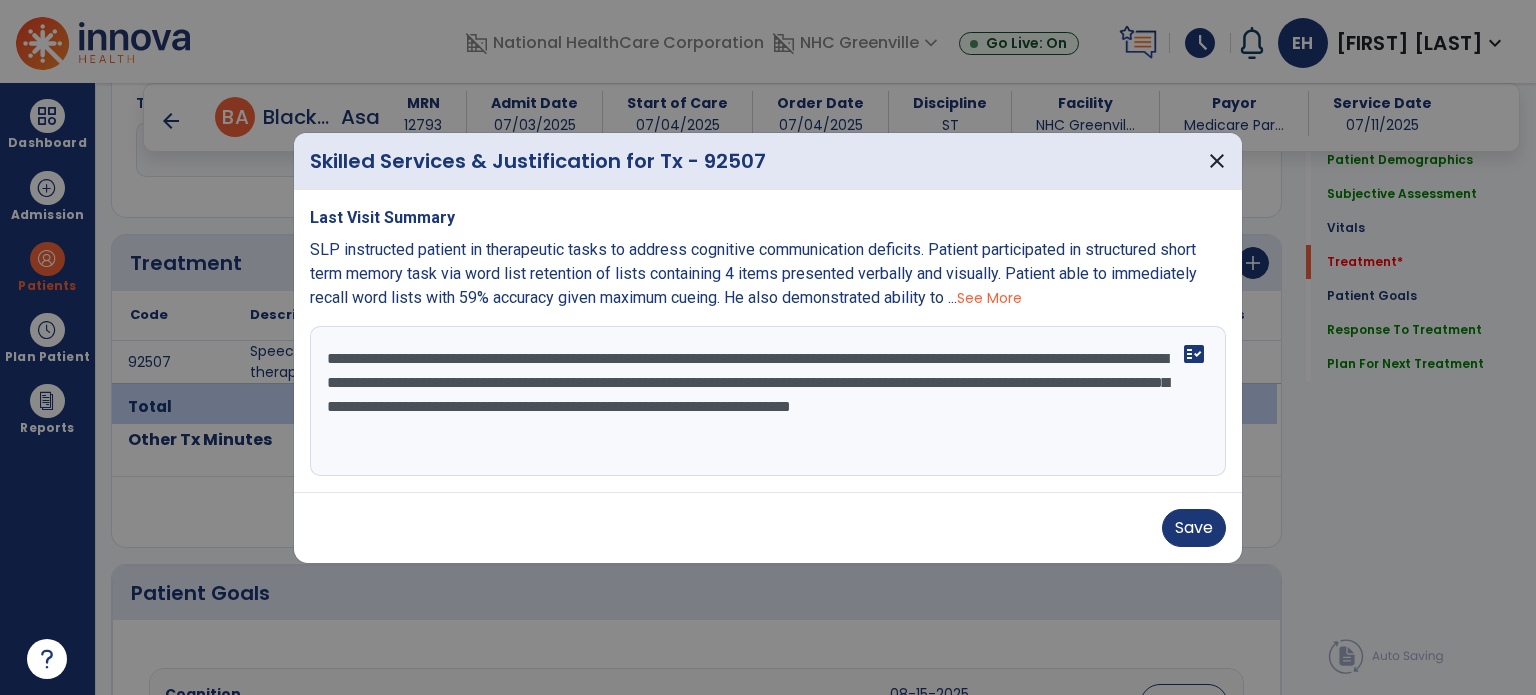 click on "**********" at bounding box center (768, 401) 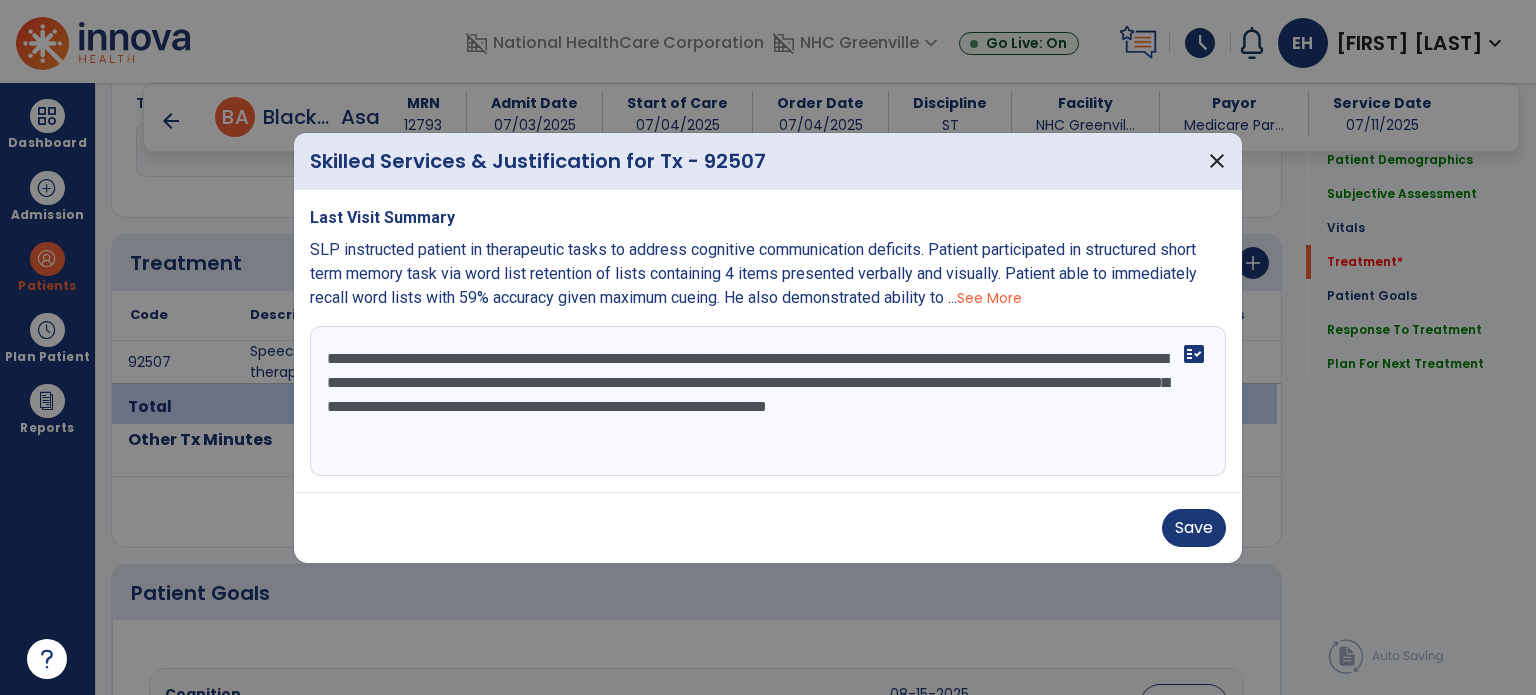 click on "**********" at bounding box center (768, 401) 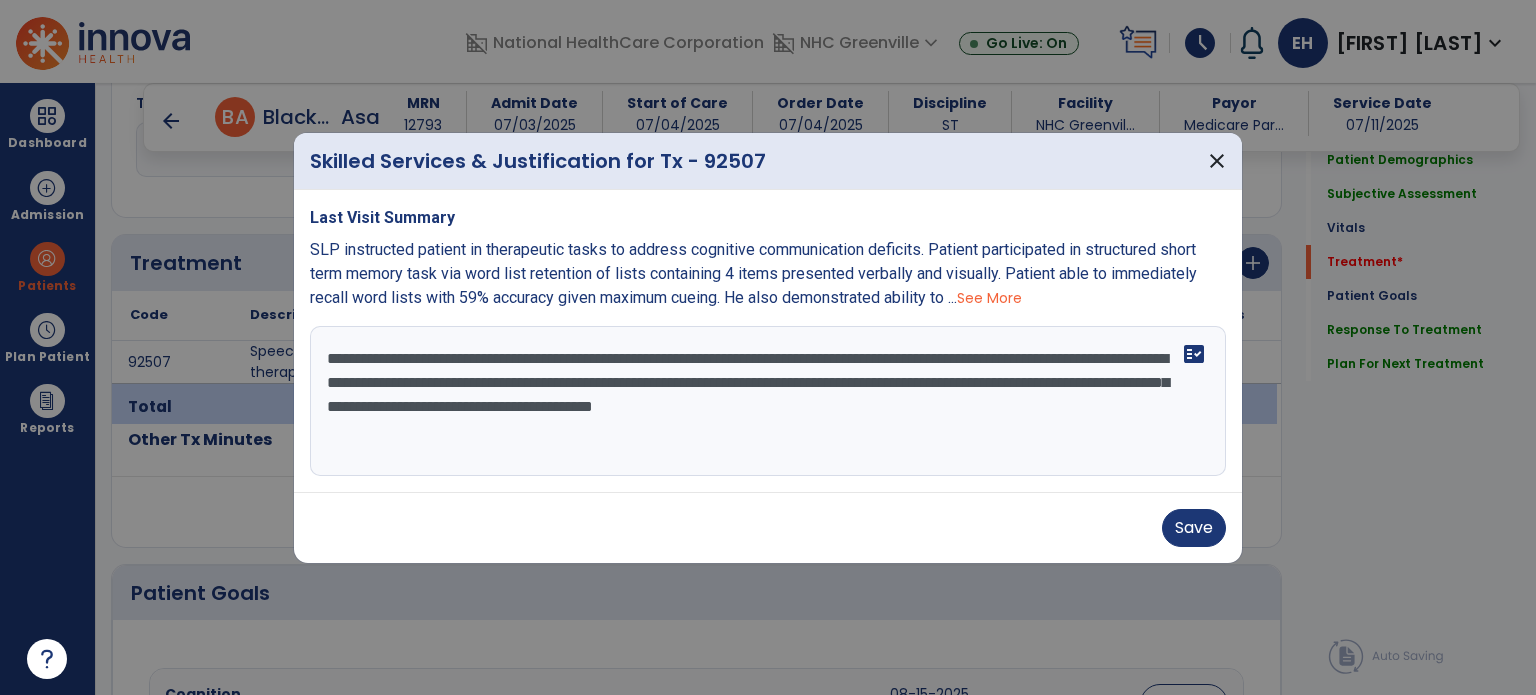 click on "**********" at bounding box center (768, 401) 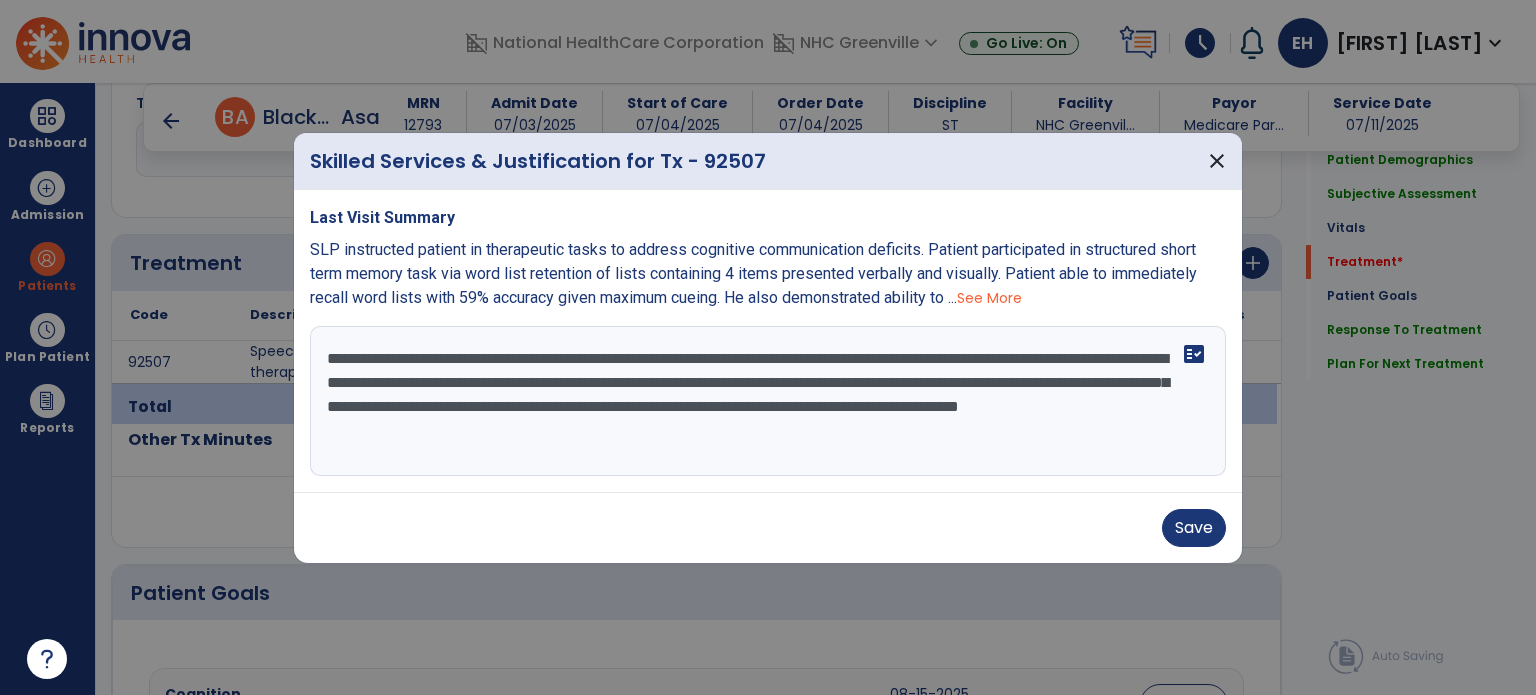 click on "See More" at bounding box center [989, 298] 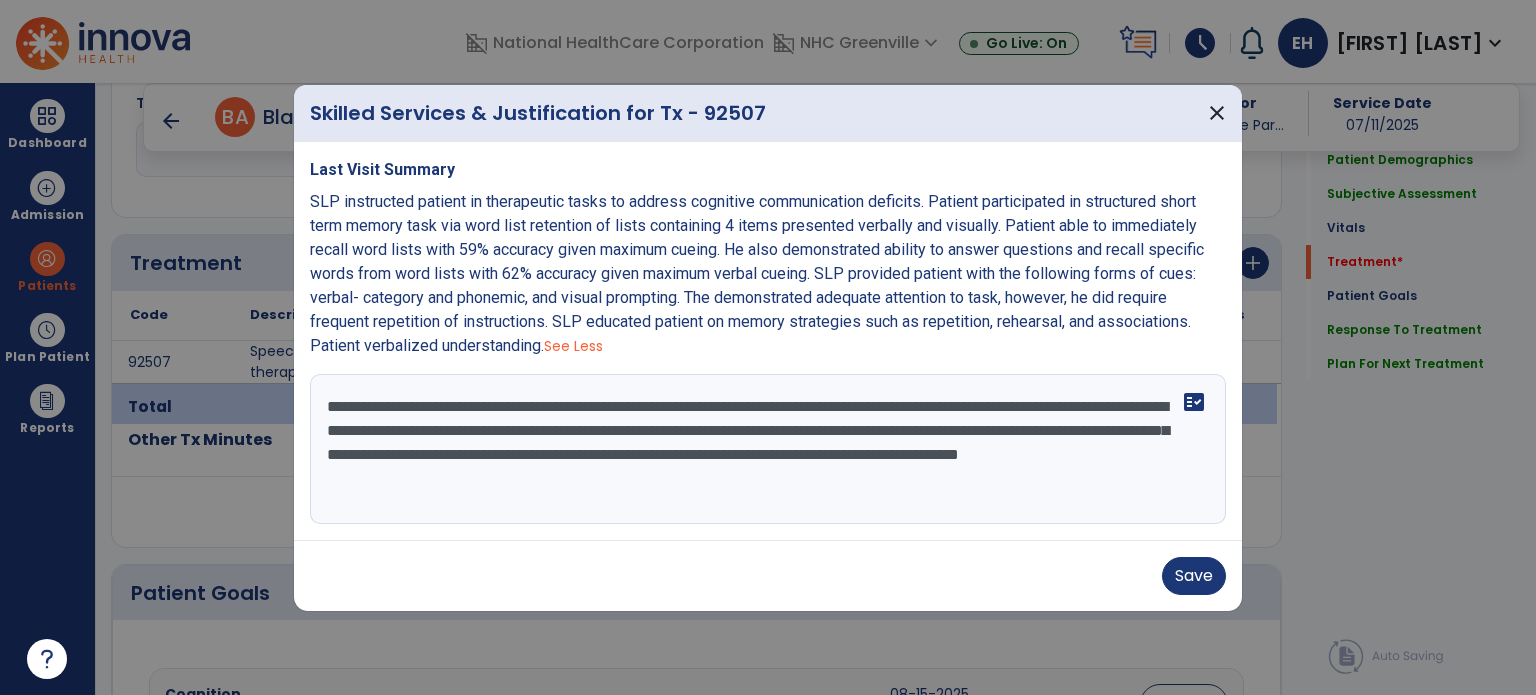click on "**********" at bounding box center [768, 449] 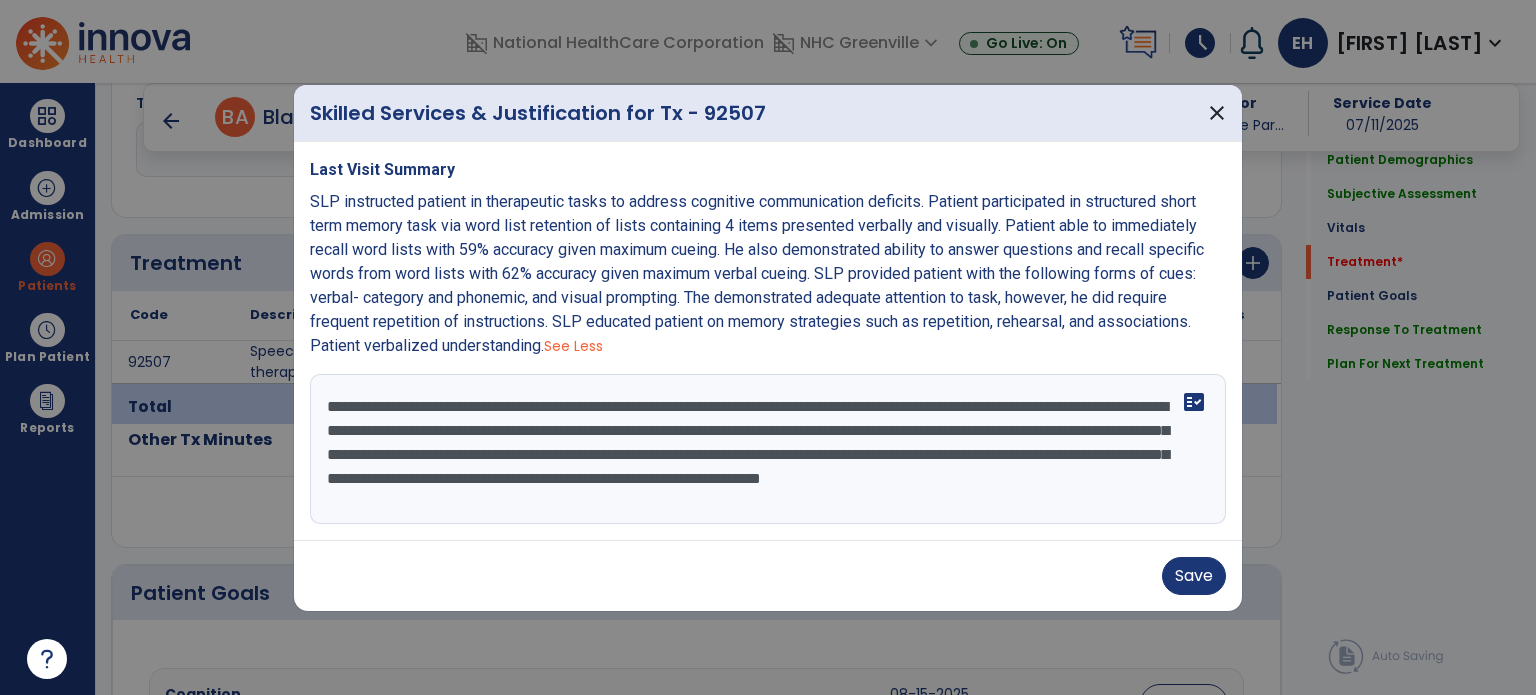 scroll, scrollTop: 15, scrollLeft: 0, axis: vertical 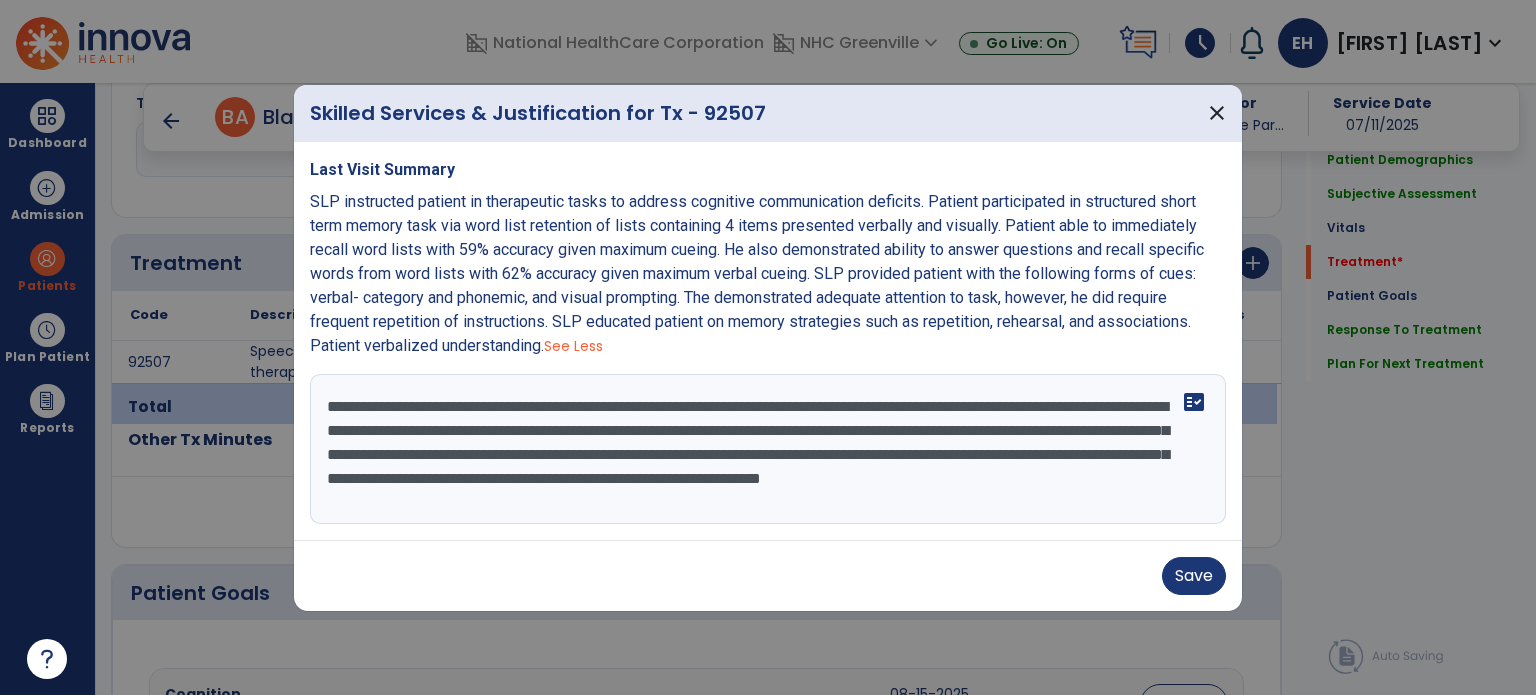 drag, startPoint x: 667, startPoint y: 491, endPoint x: 672, endPoint y: 520, distance: 29.427877 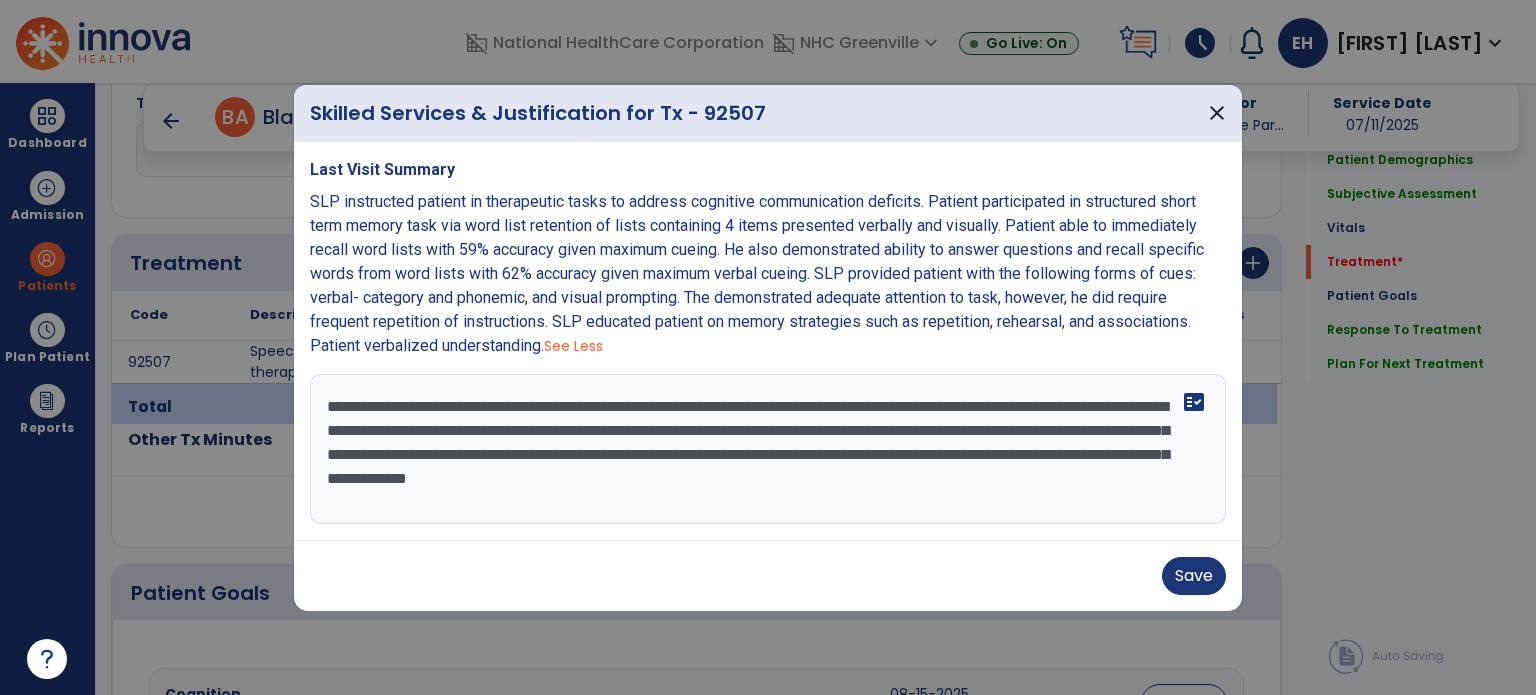 scroll, scrollTop: 0, scrollLeft: 0, axis: both 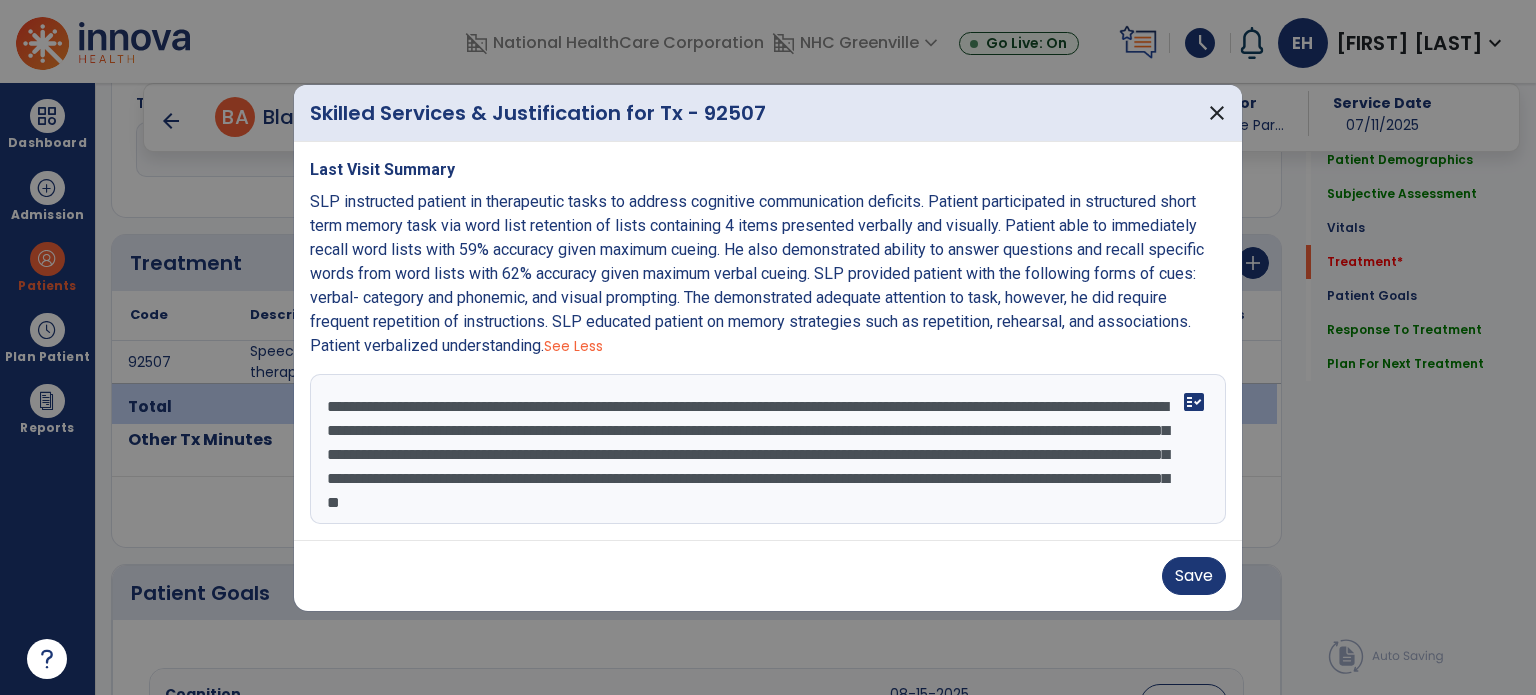 click on "**********" at bounding box center [768, 449] 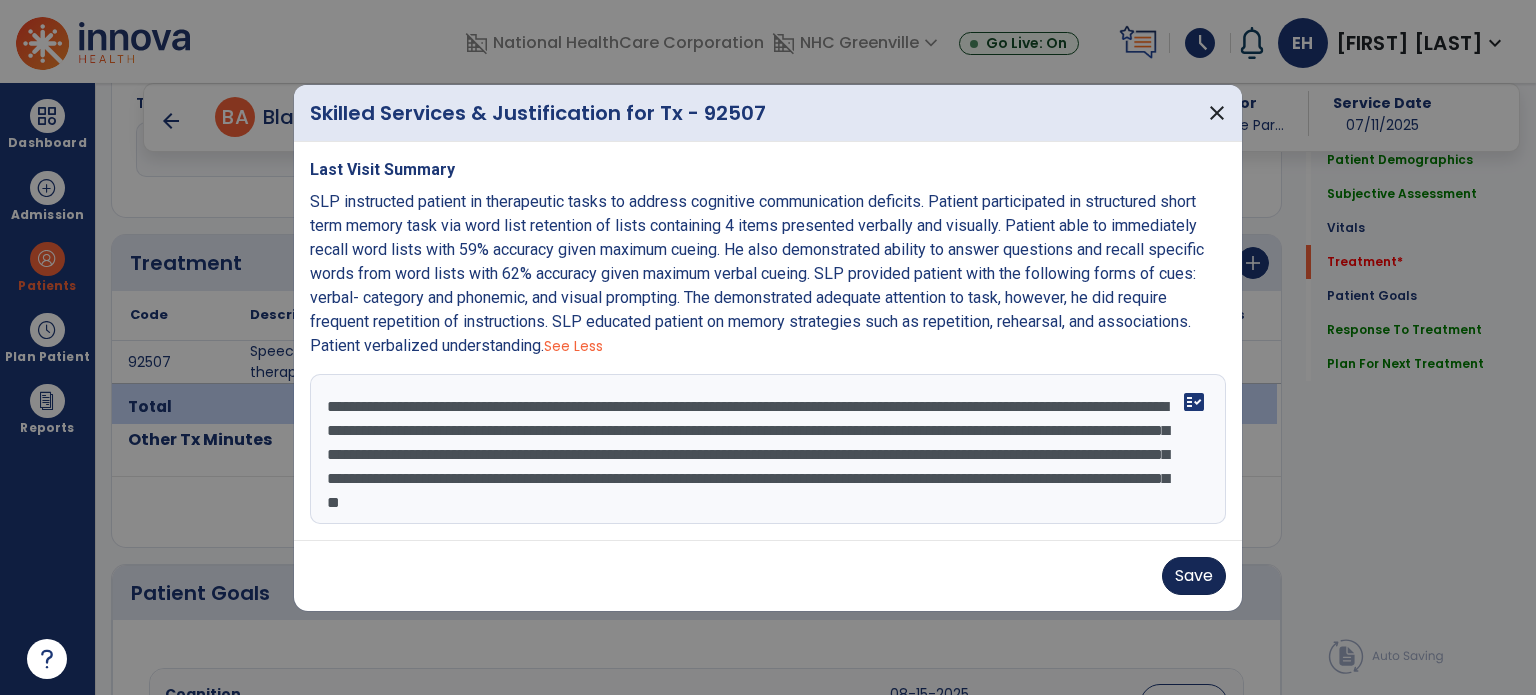type on "**********" 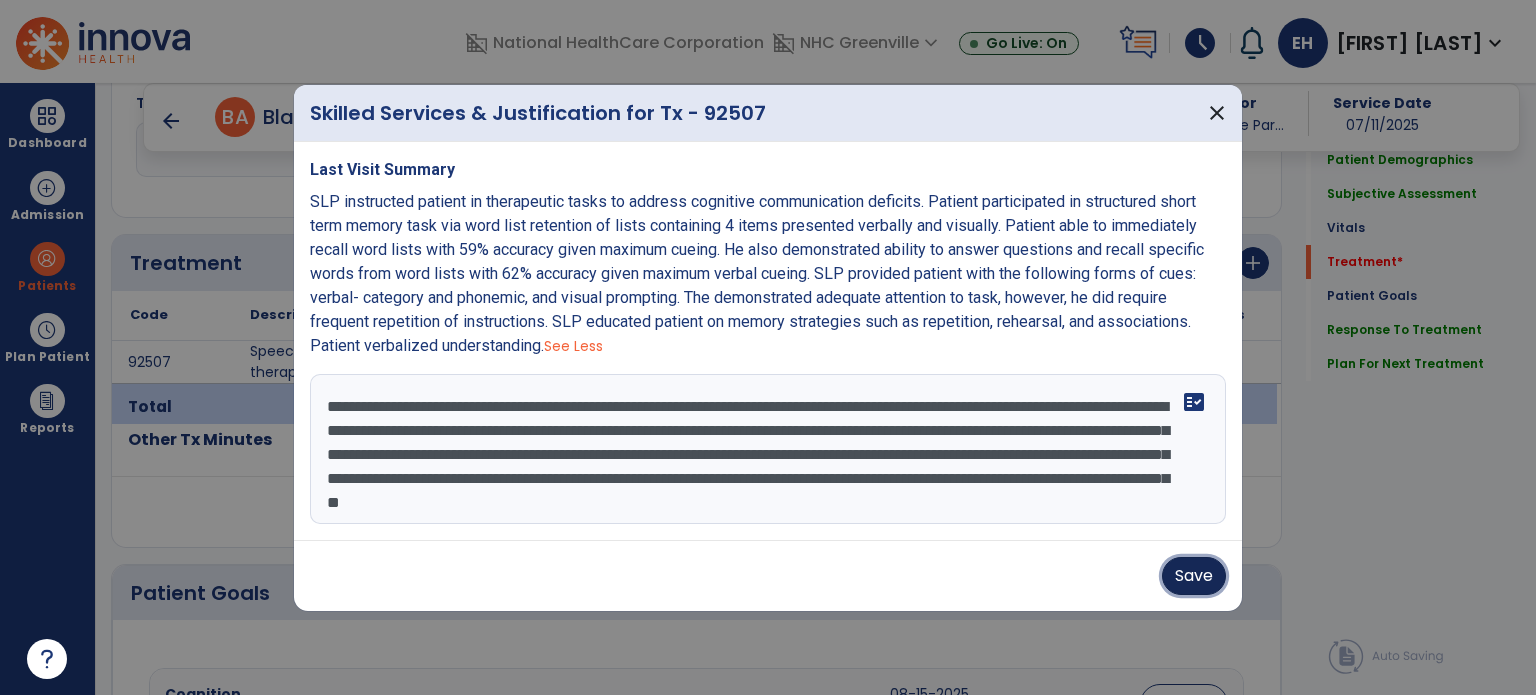 click on "Save" at bounding box center (1194, 576) 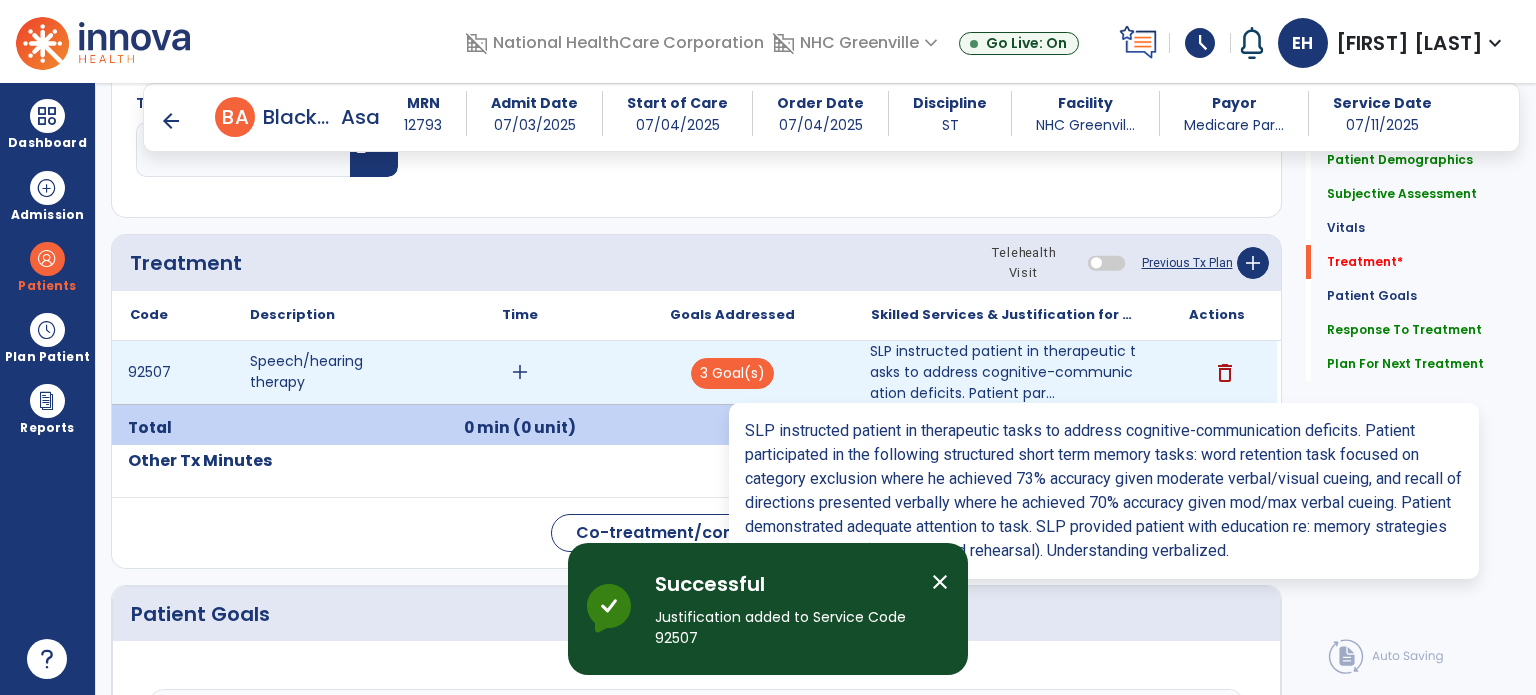 scroll, scrollTop: 1166, scrollLeft: 0, axis: vertical 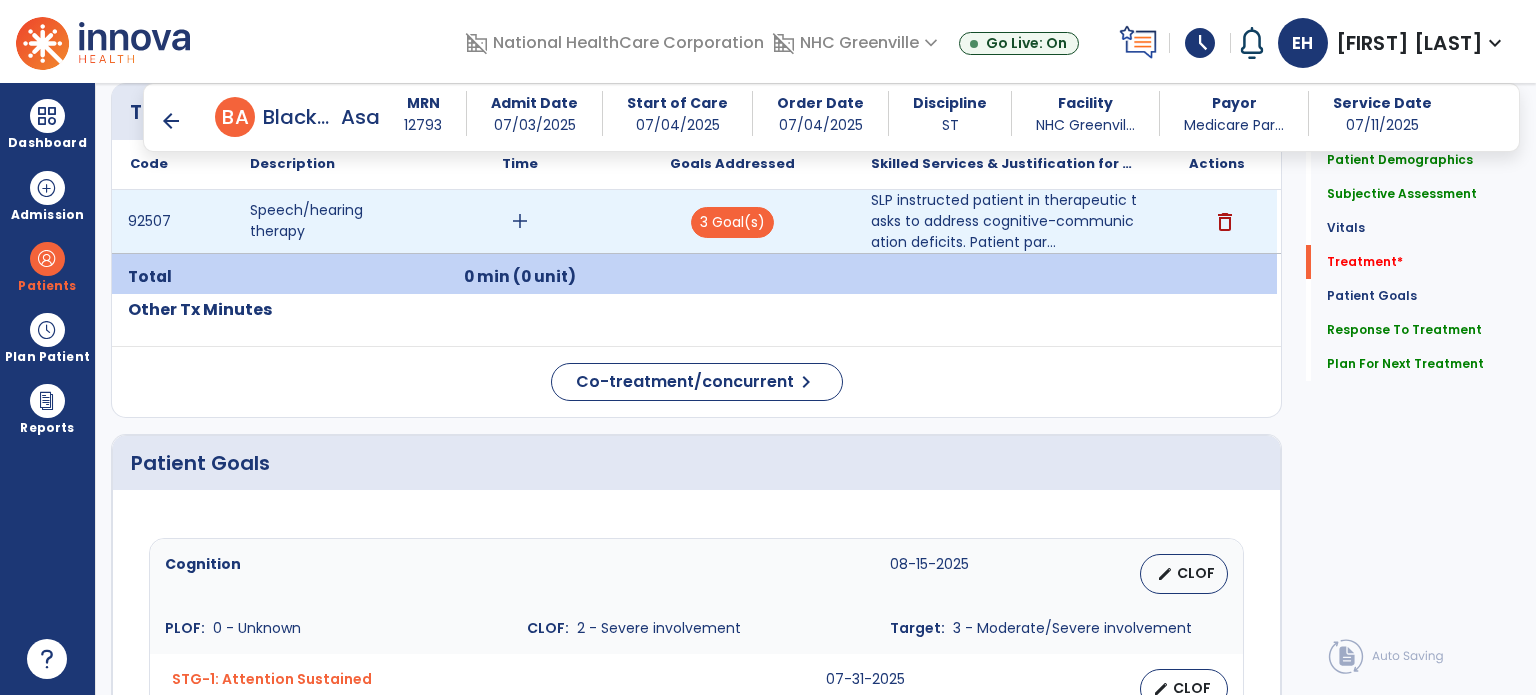 click on "add" at bounding box center (520, 221) 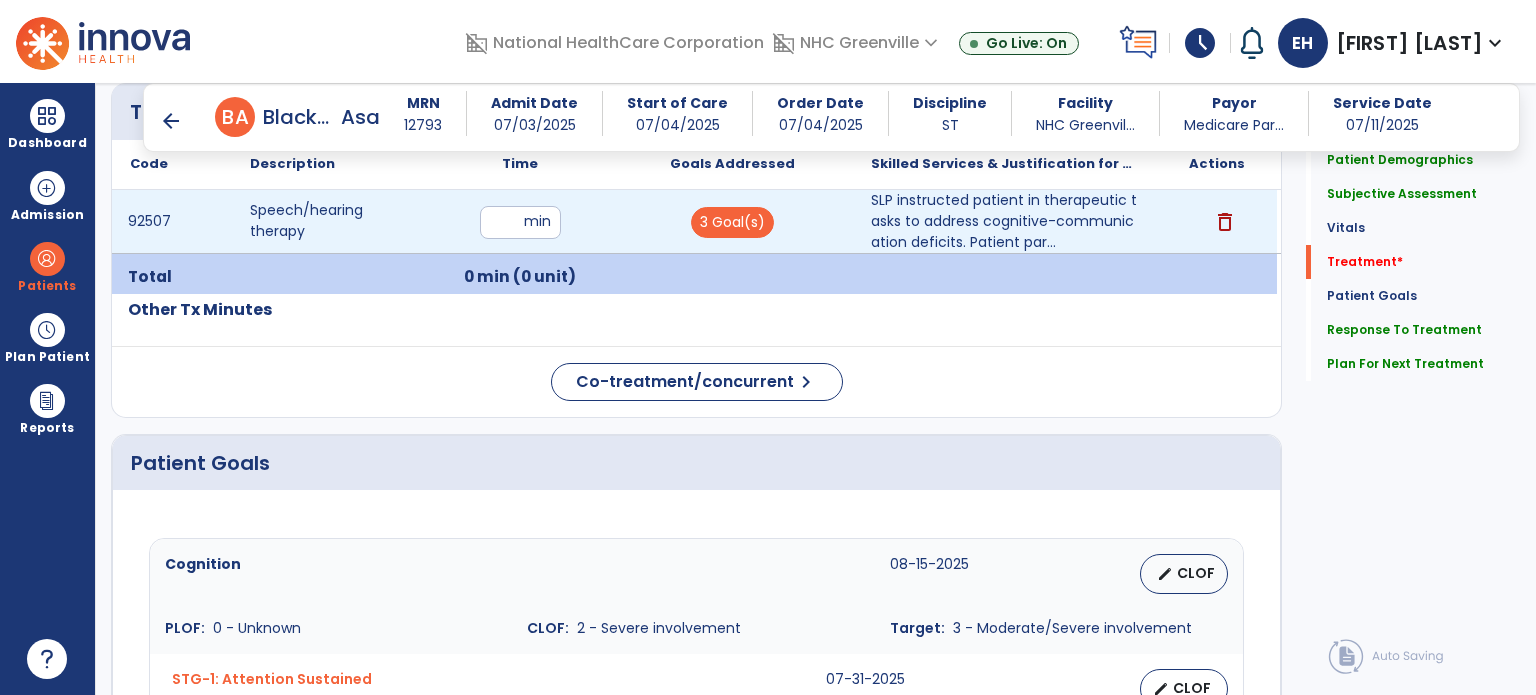 type on "**" 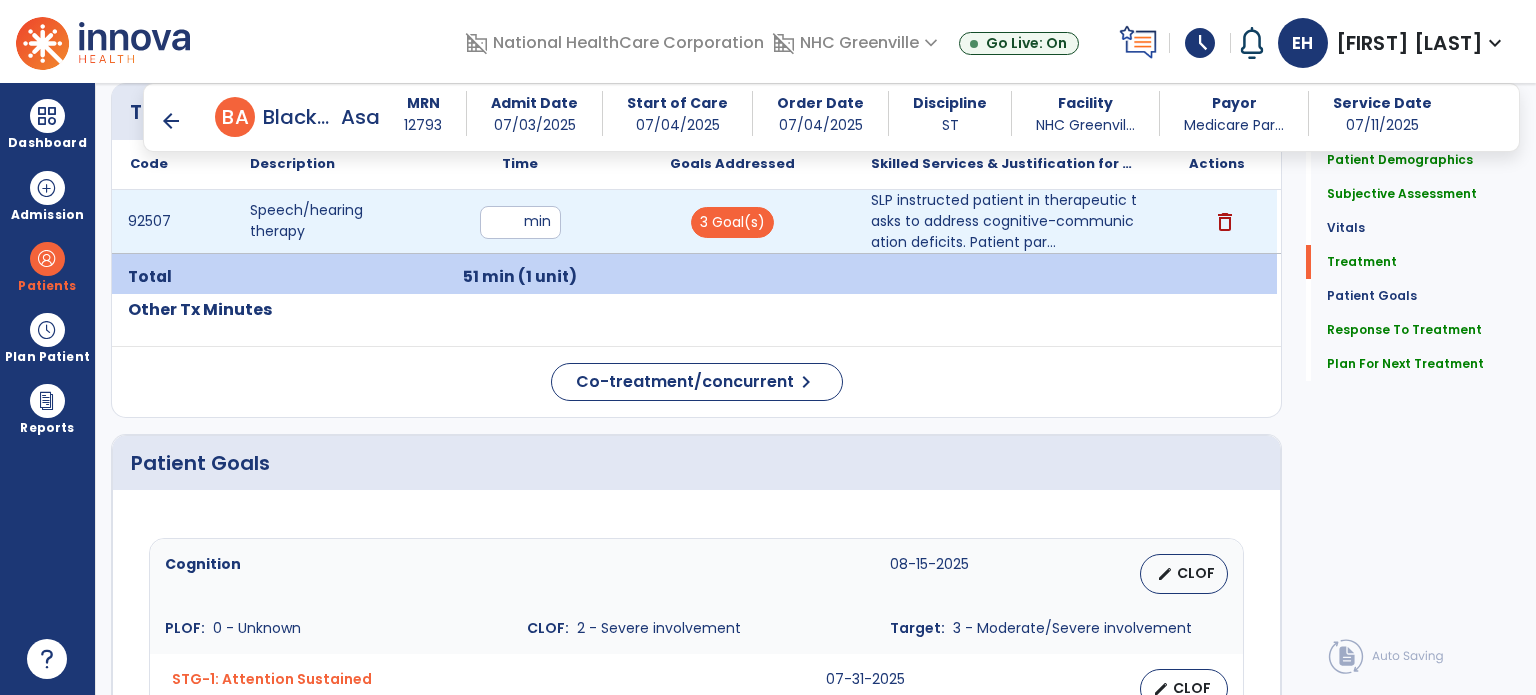 drag, startPoint x: 508, startPoint y: 215, endPoint x: 474, endPoint y: 213, distance: 34.058773 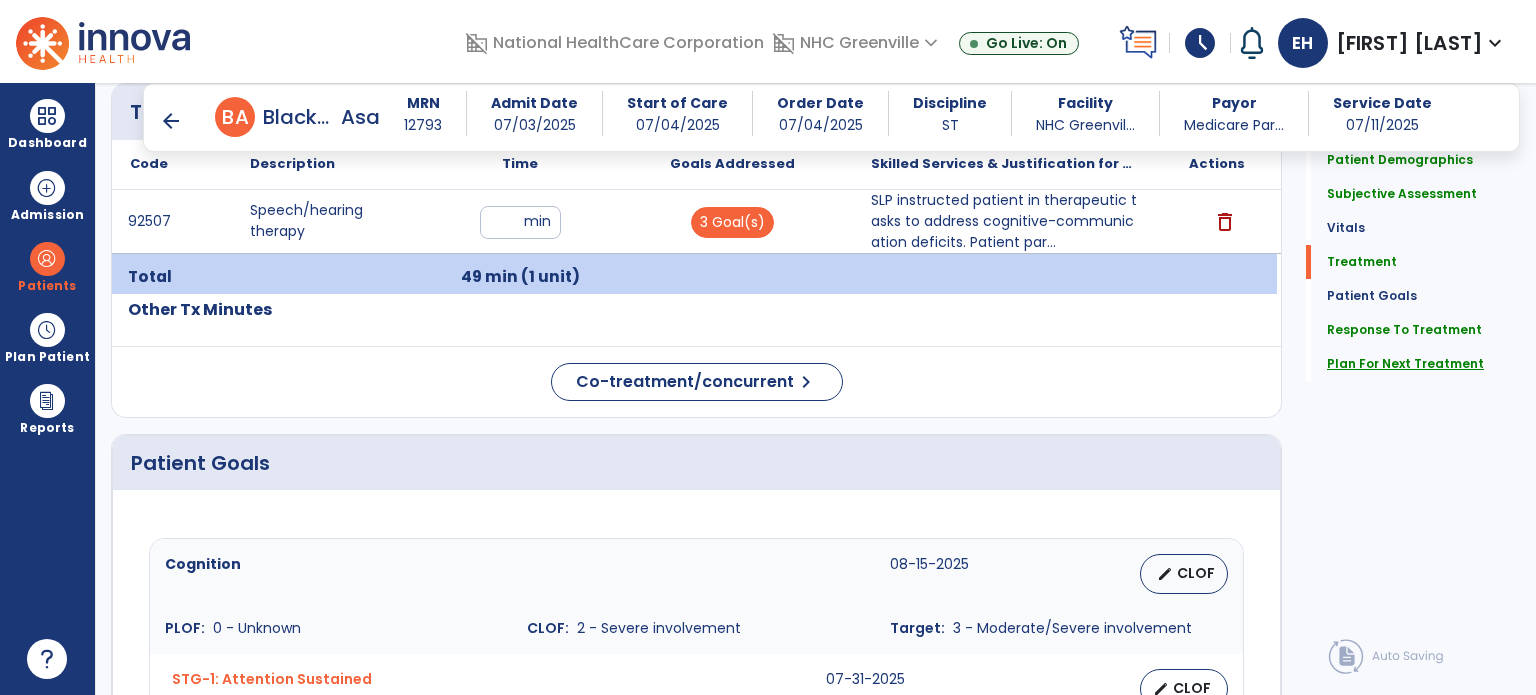 click on "Plan For Next Treatment" 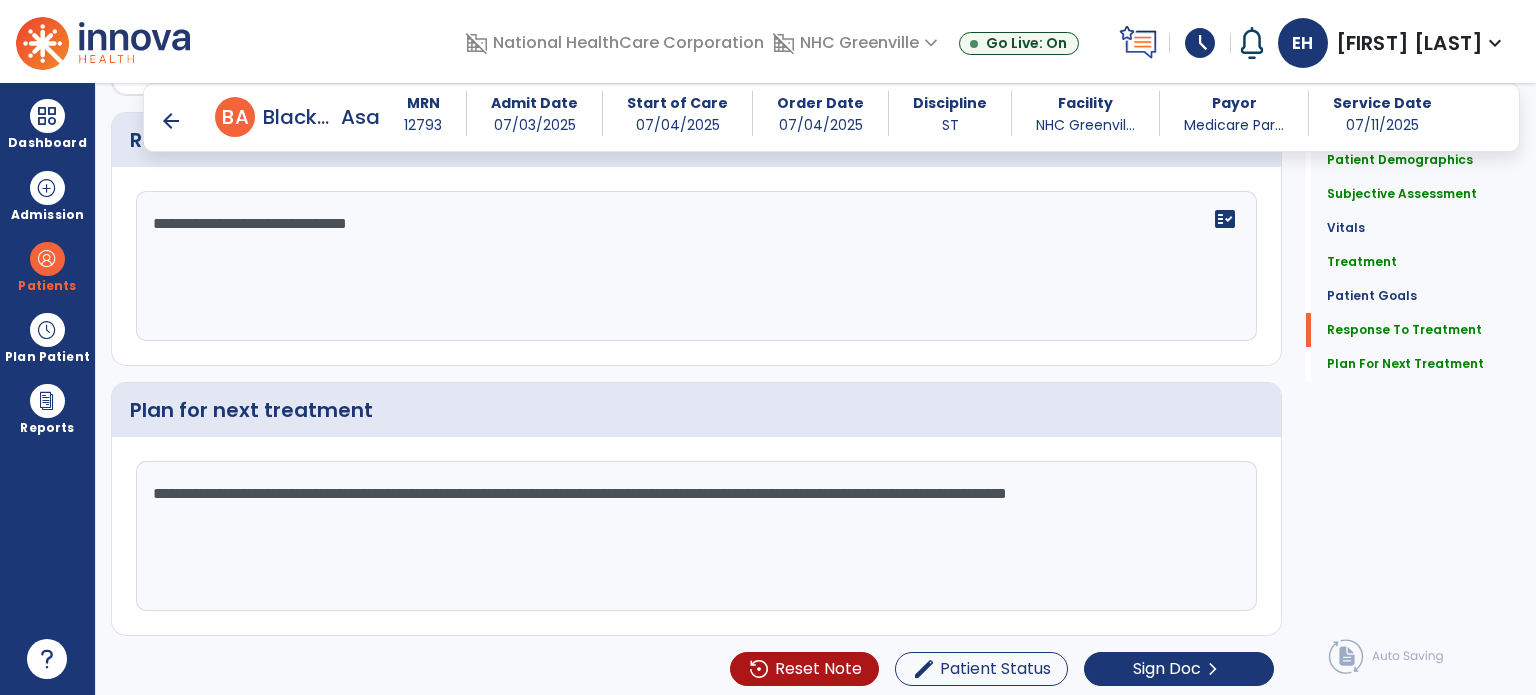 scroll, scrollTop: 2179, scrollLeft: 0, axis: vertical 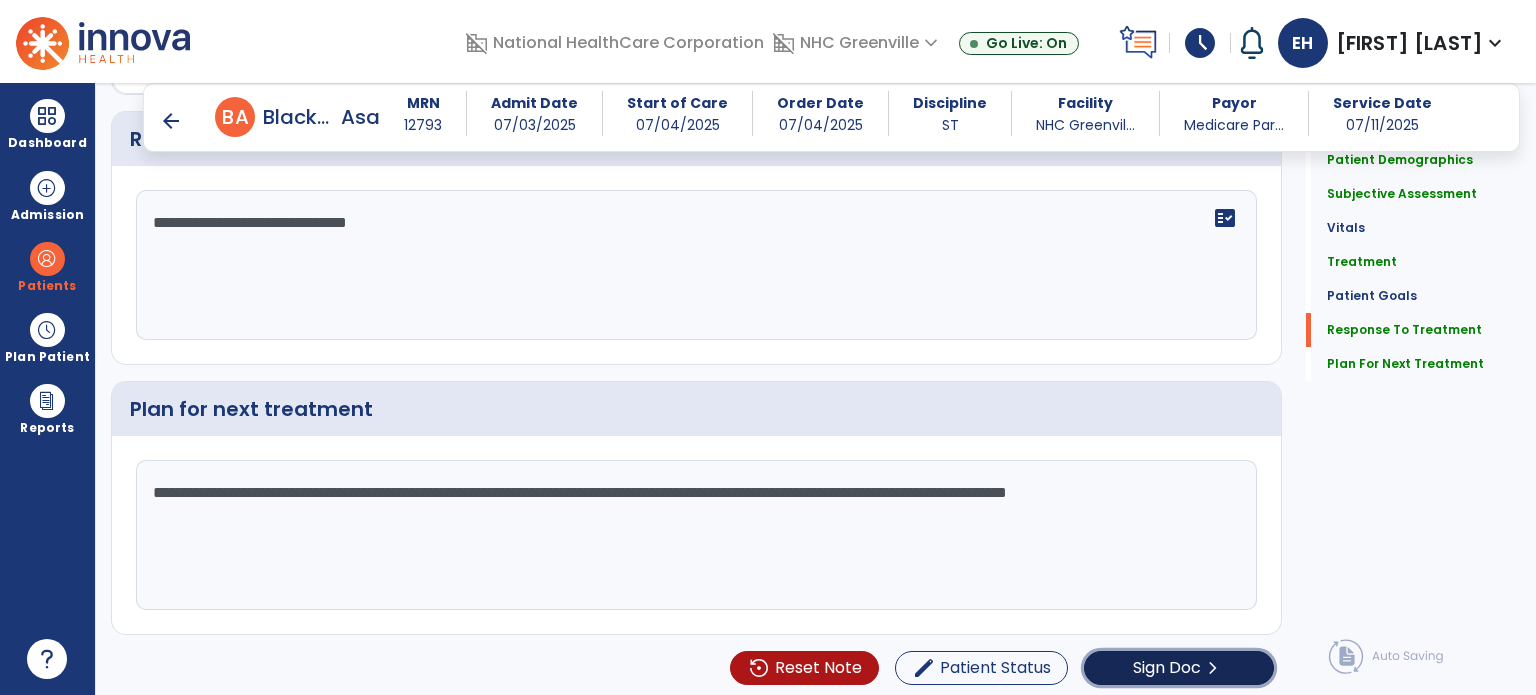 click on "Sign Doc" 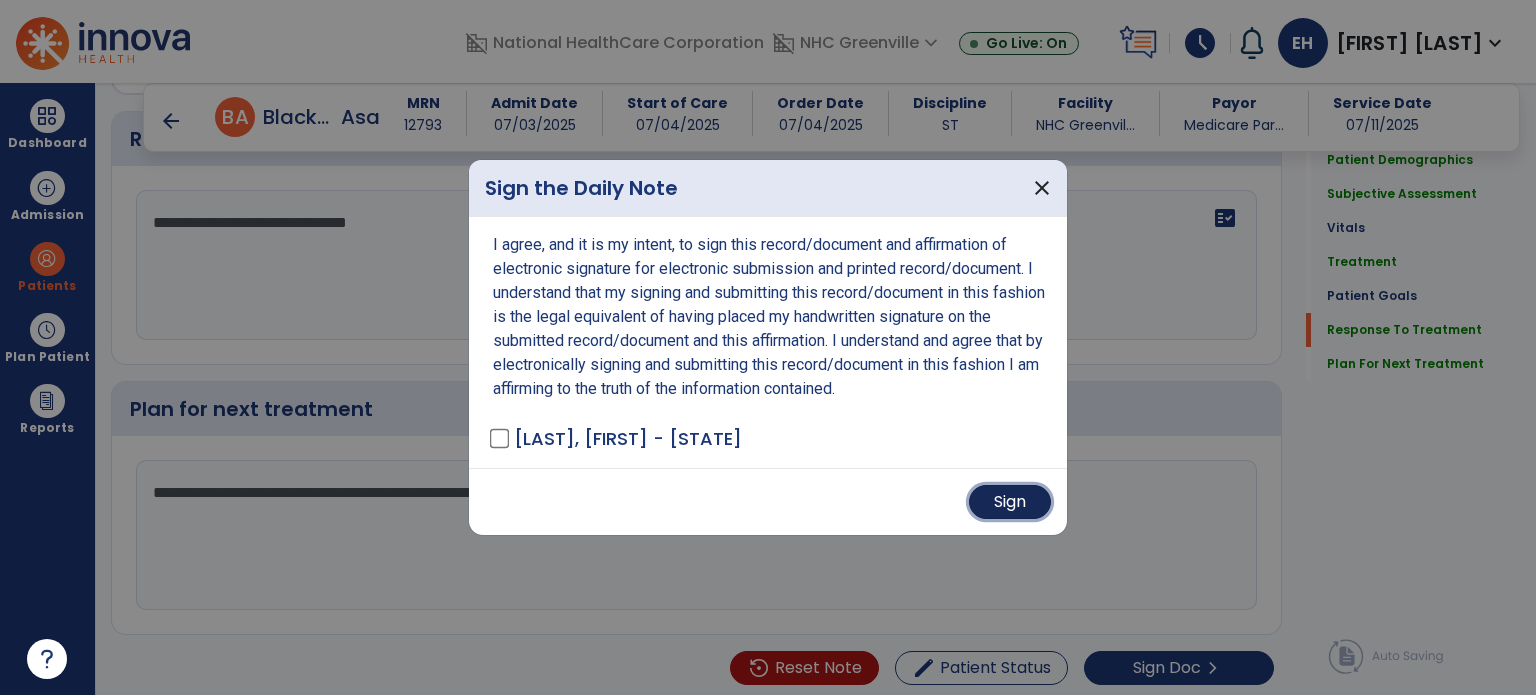 click on "Sign" at bounding box center [1010, 502] 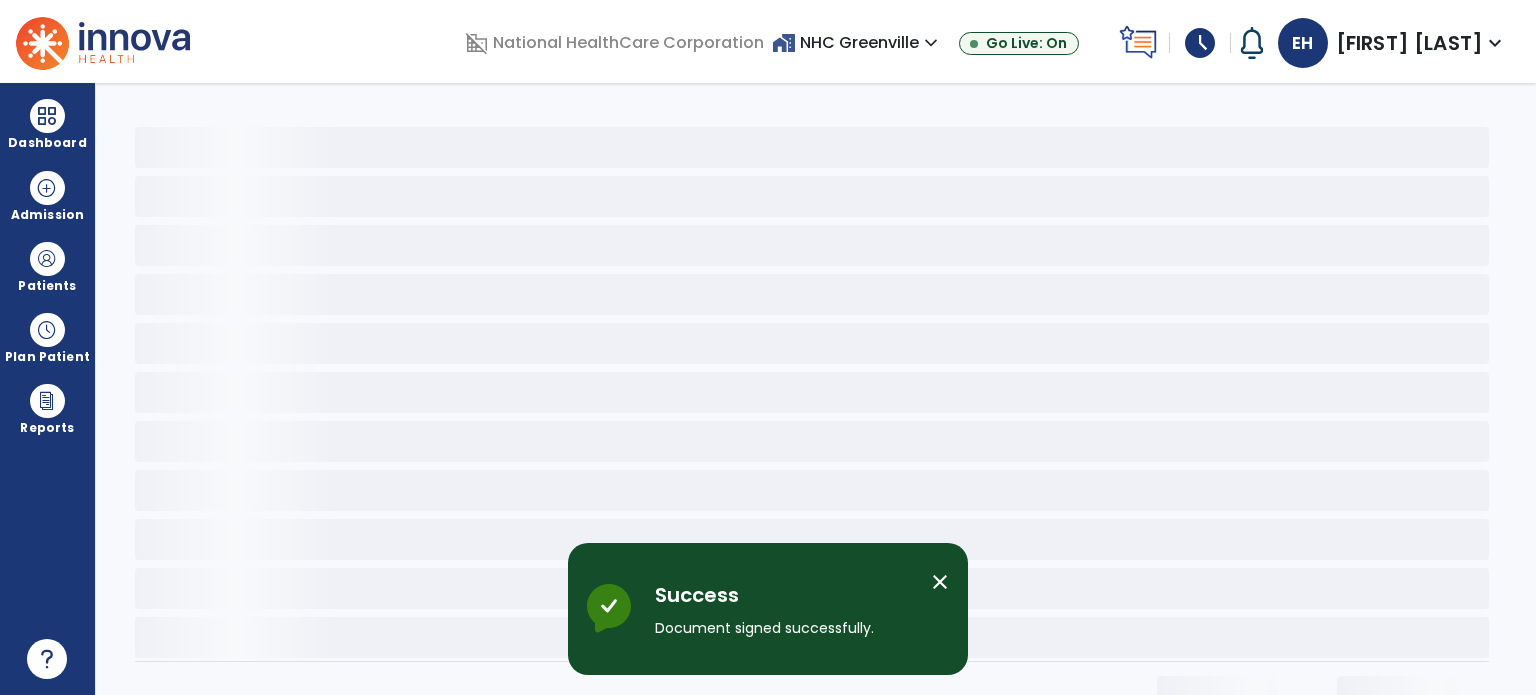 scroll, scrollTop: 0, scrollLeft: 0, axis: both 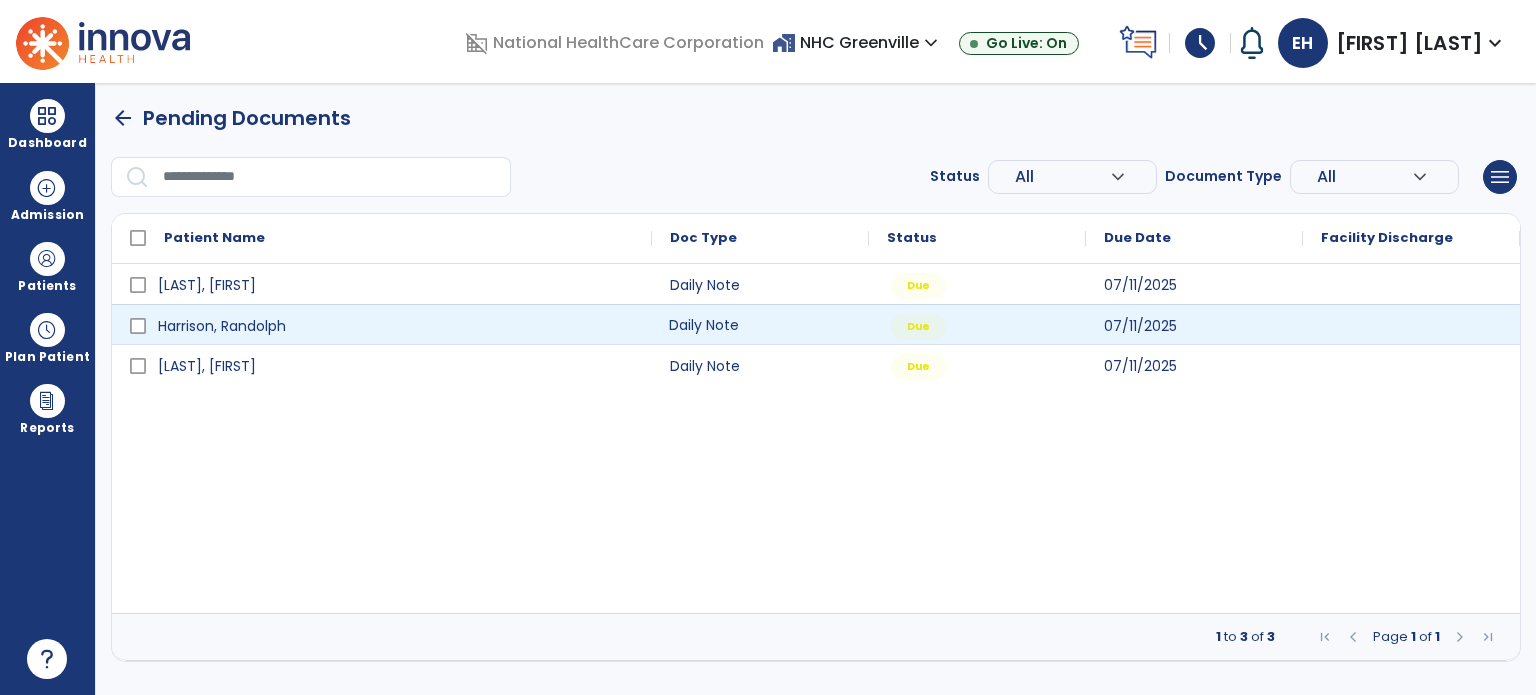 click on "Daily Note" at bounding box center [760, 324] 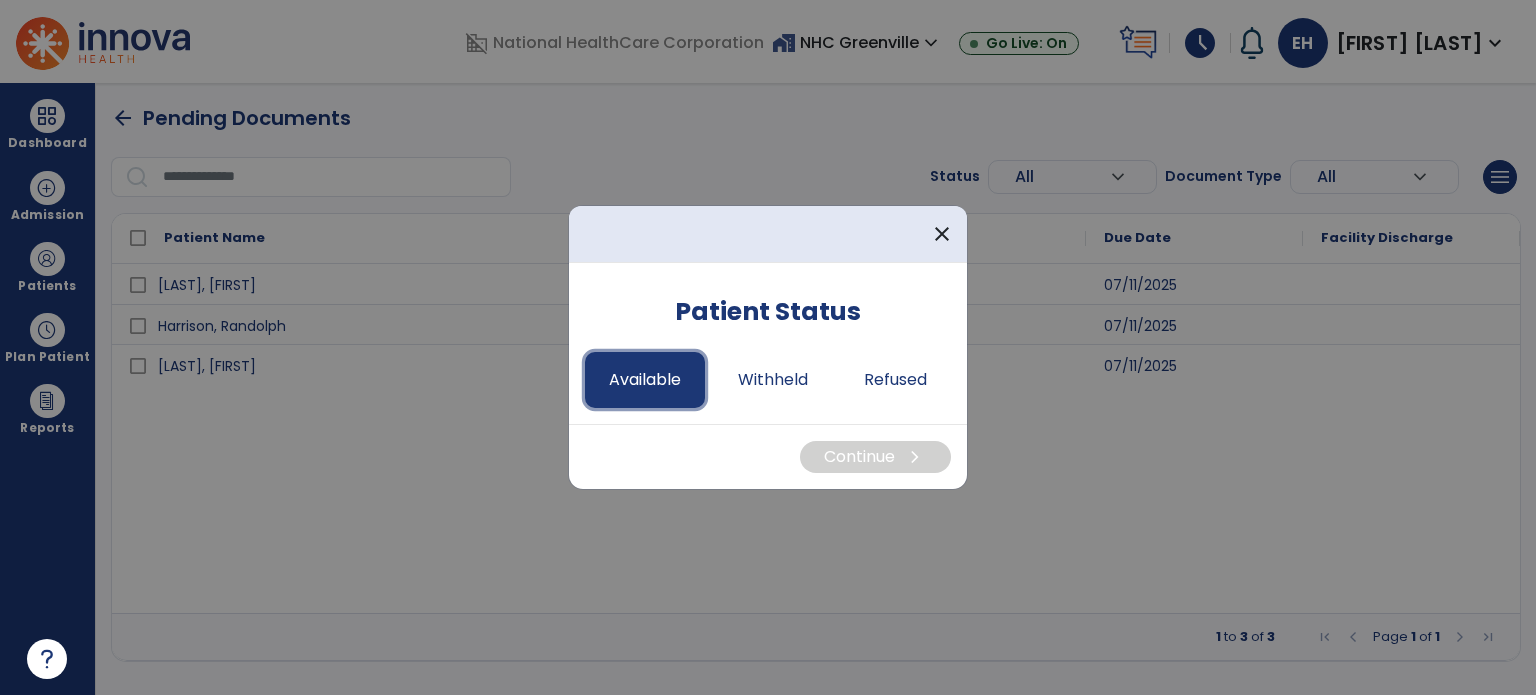 click on "Available" at bounding box center [645, 380] 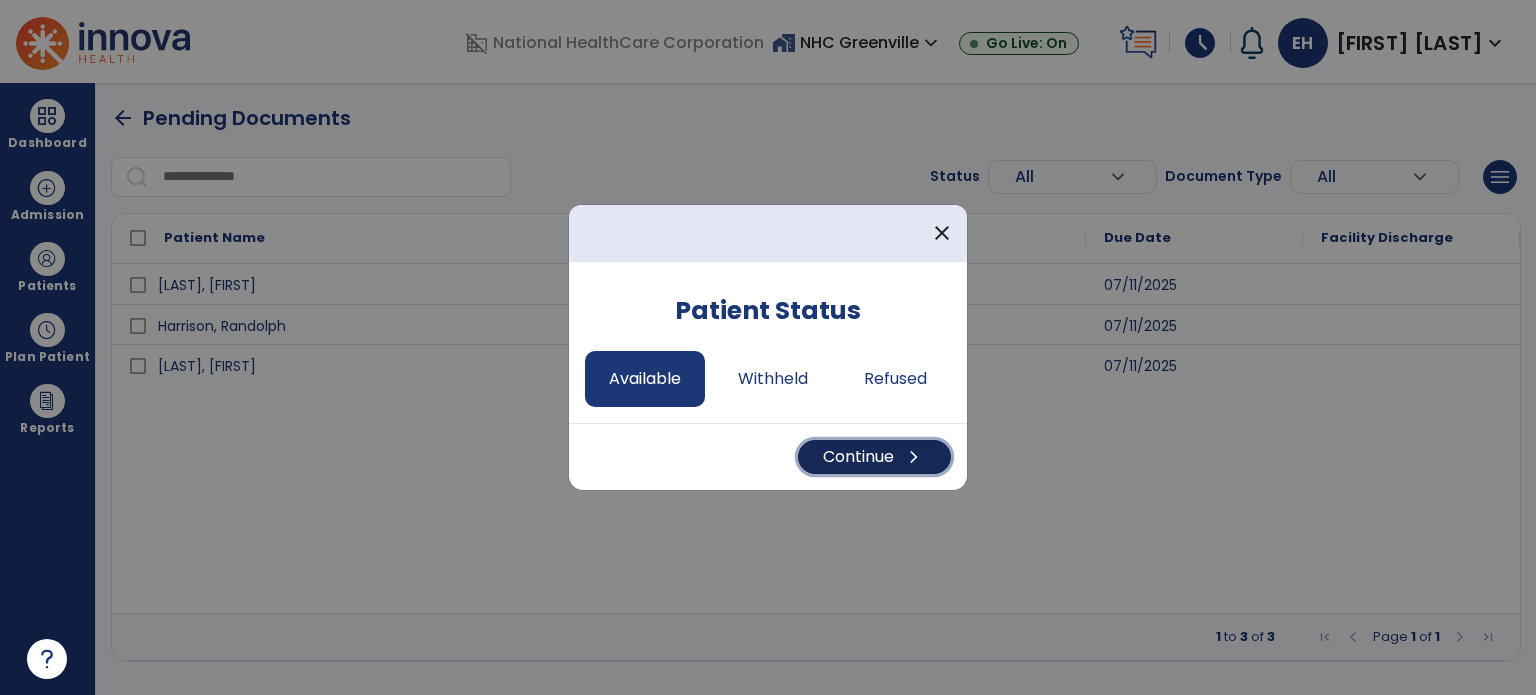 click on "Continue   chevron_right" at bounding box center (874, 457) 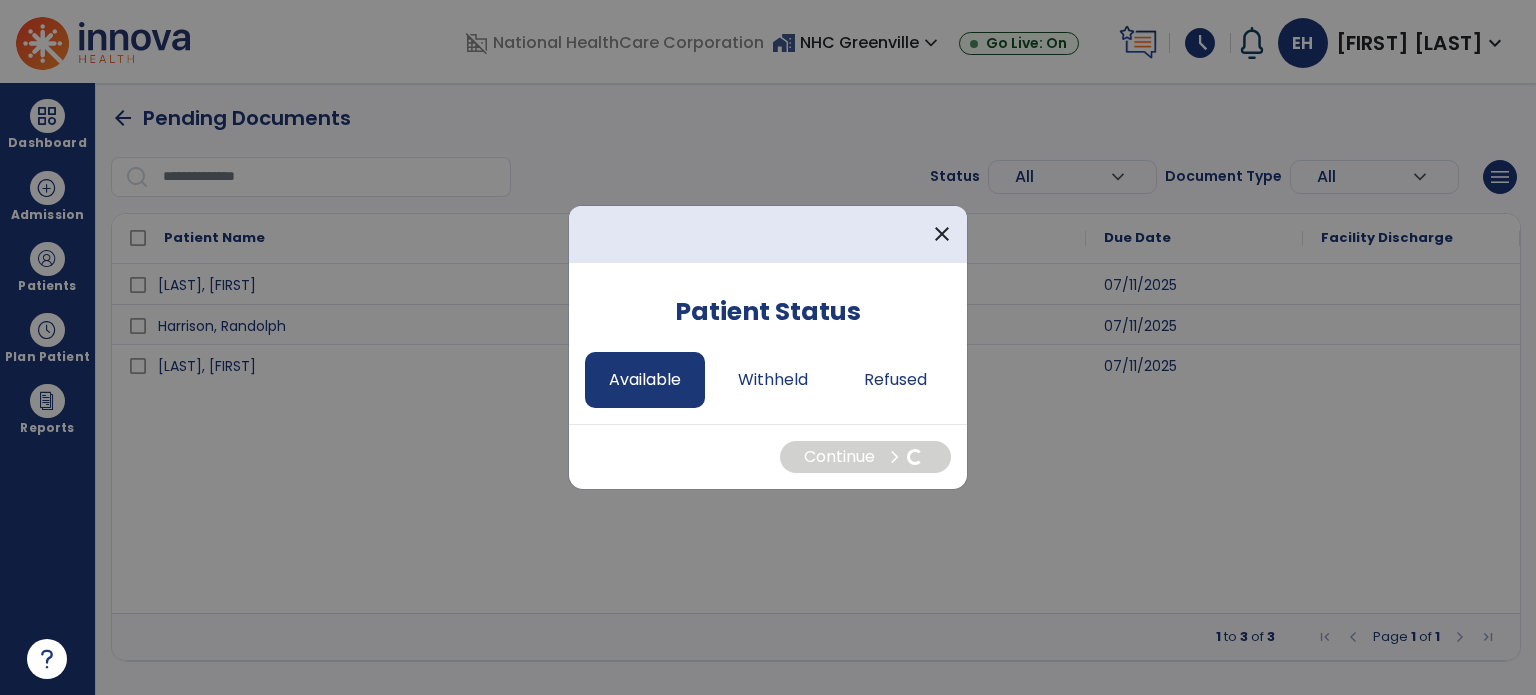 select on "*" 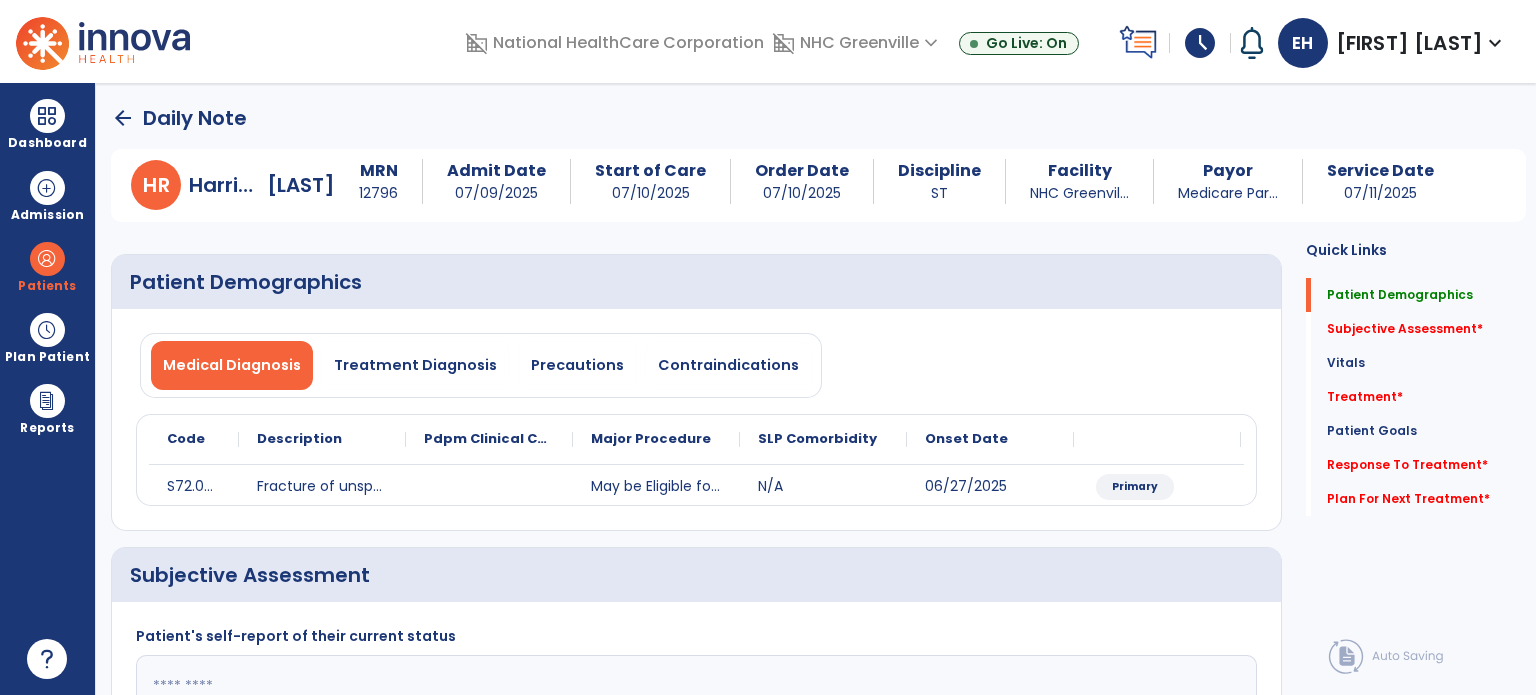 click on "Subjective Assessment   *  Subjective Assessment   *" 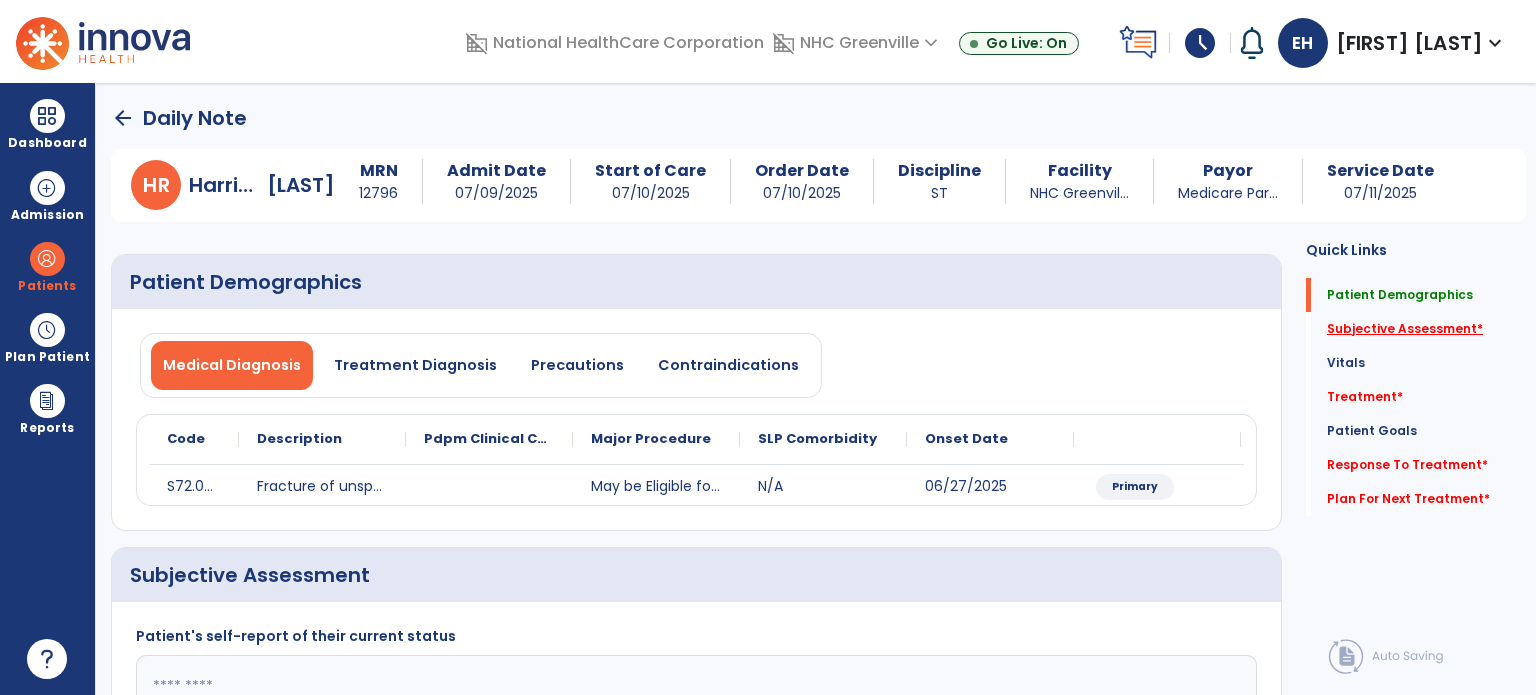 click on "Subjective Assessment   *" 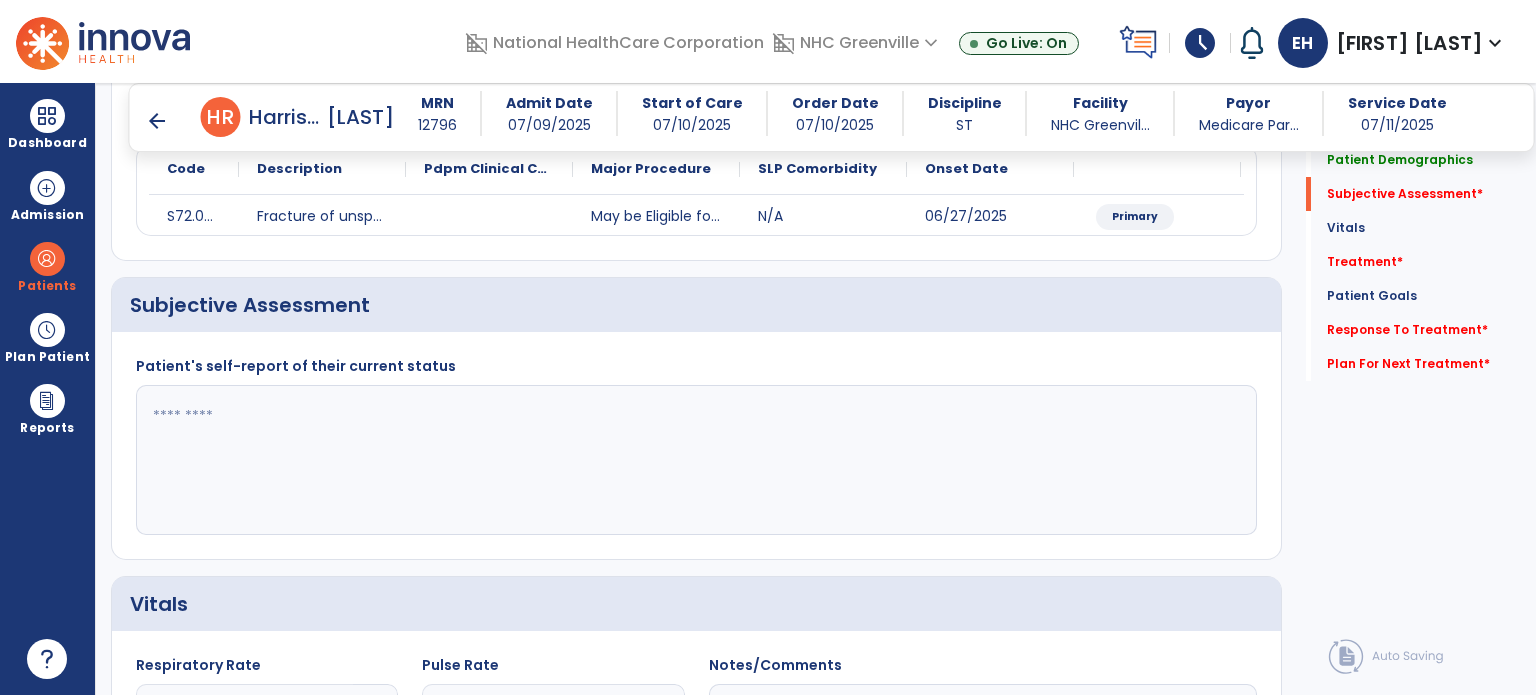 scroll, scrollTop: 298, scrollLeft: 0, axis: vertical 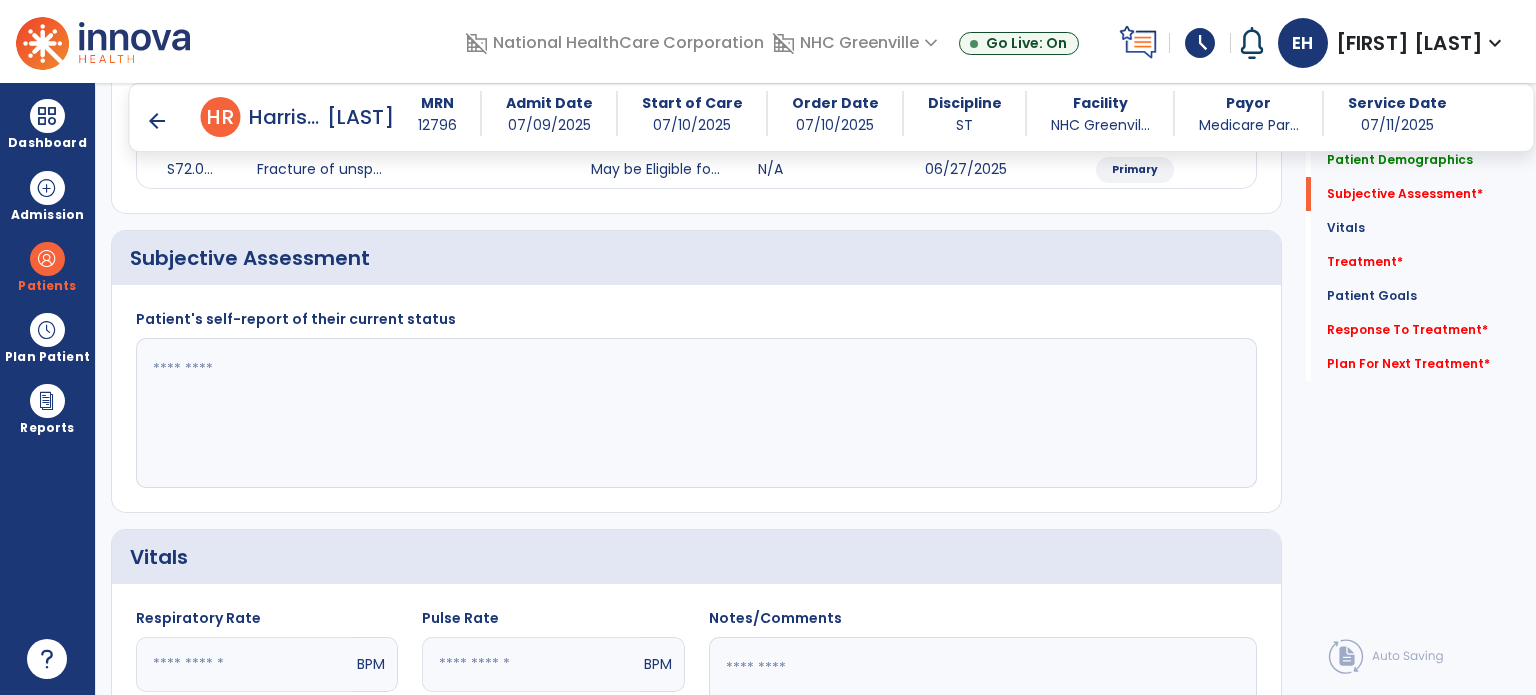 click 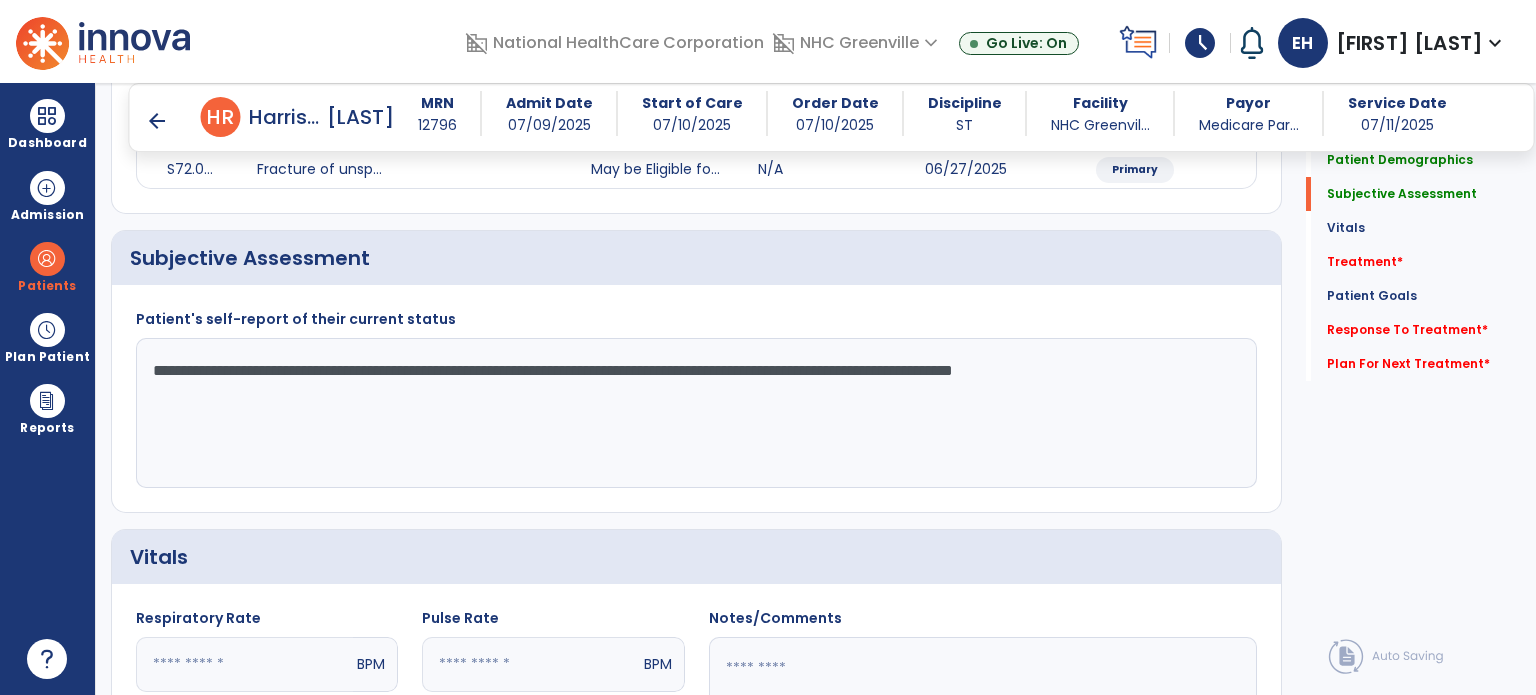 type on "**********" 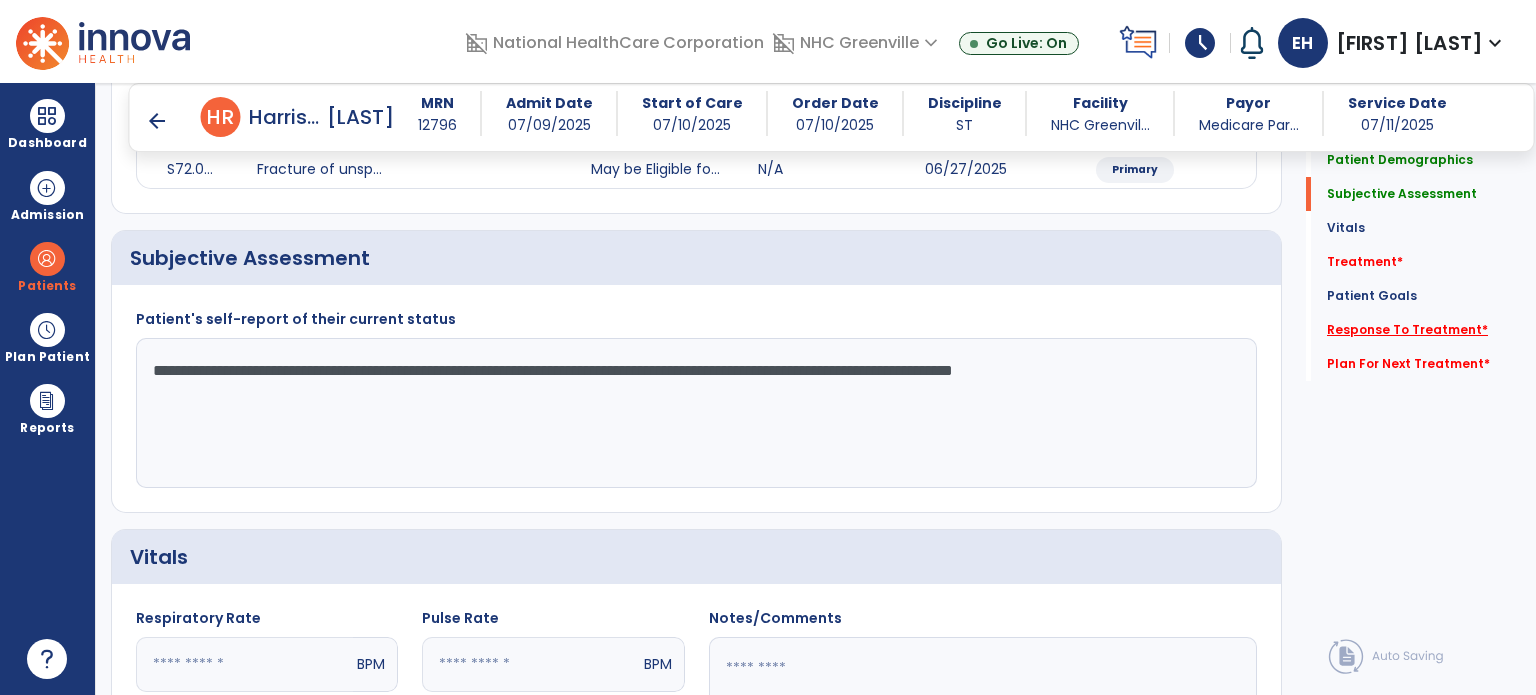 click on "Response To Treatment   *" 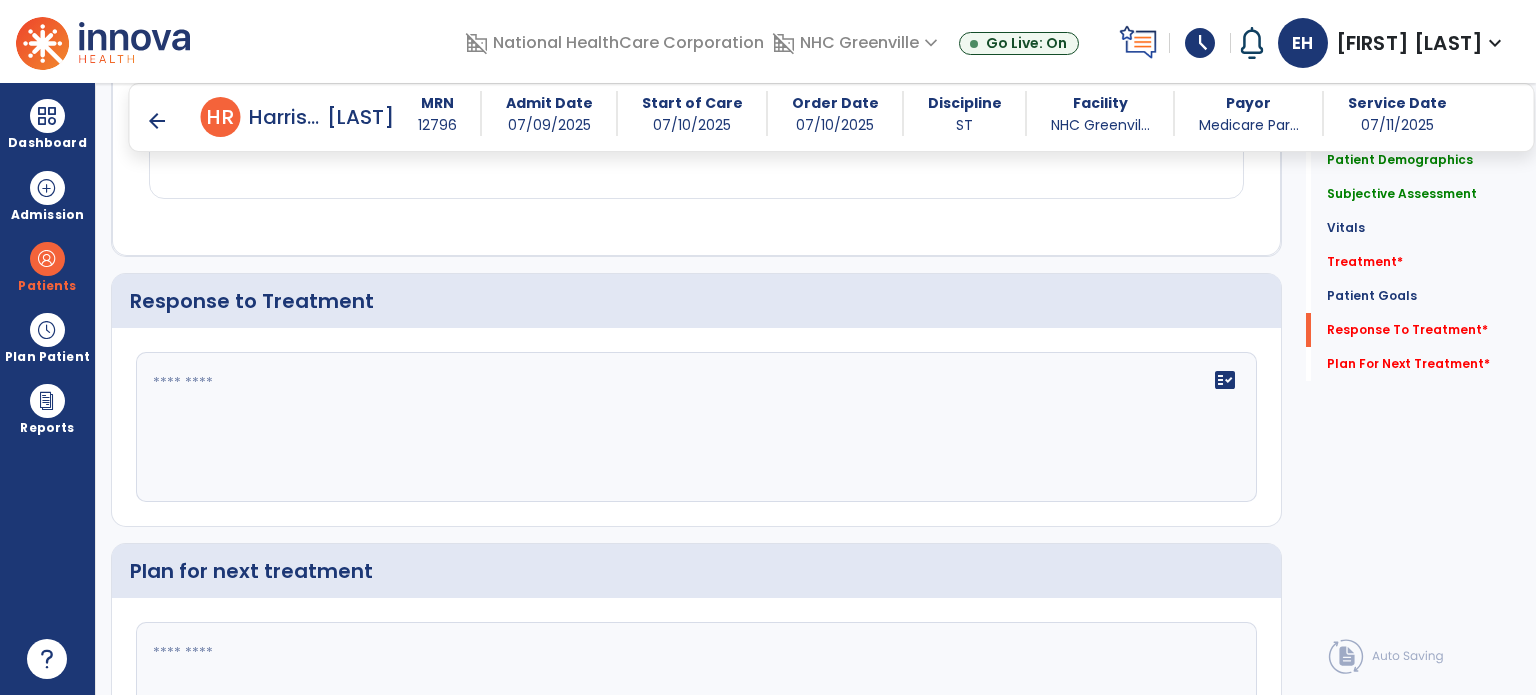 scroll, scrollTop: 1989, scrollLeft: 0, axis: vertical 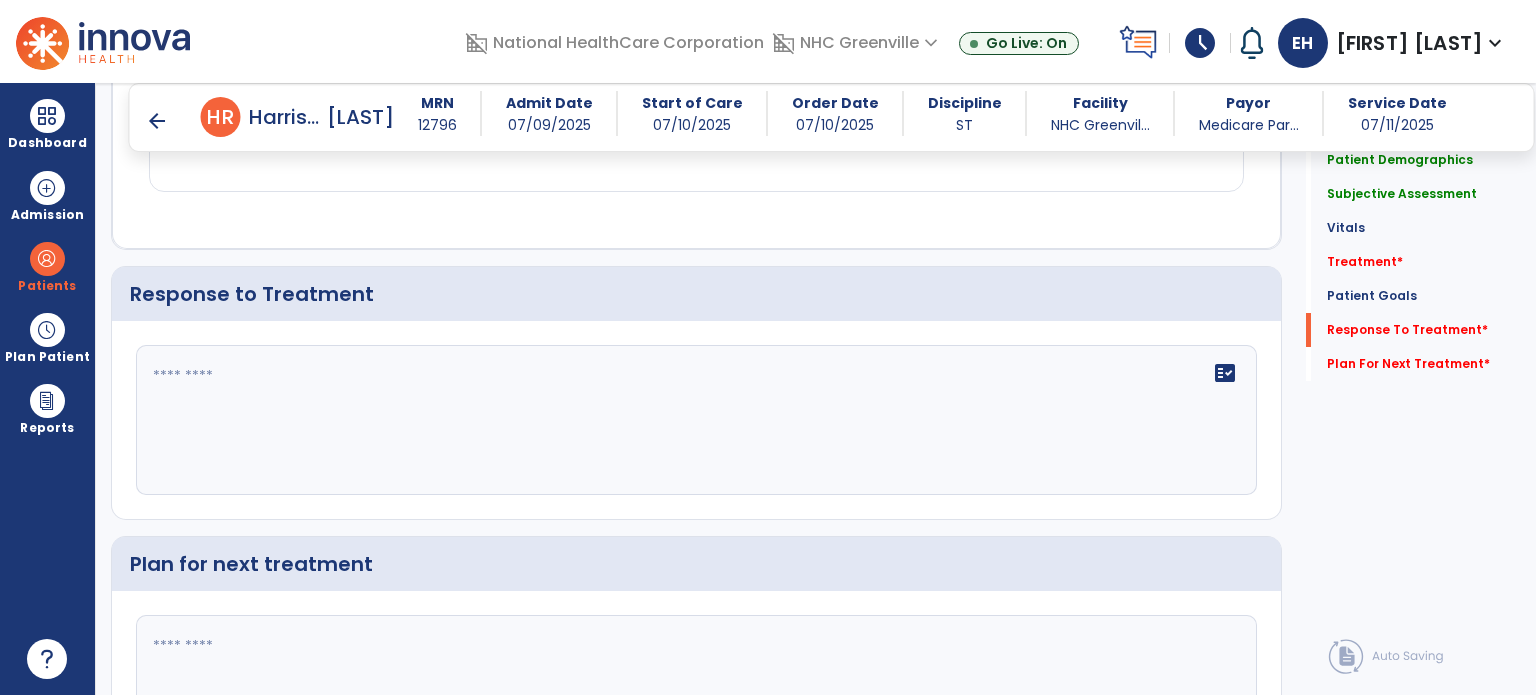 click on "fact_check" 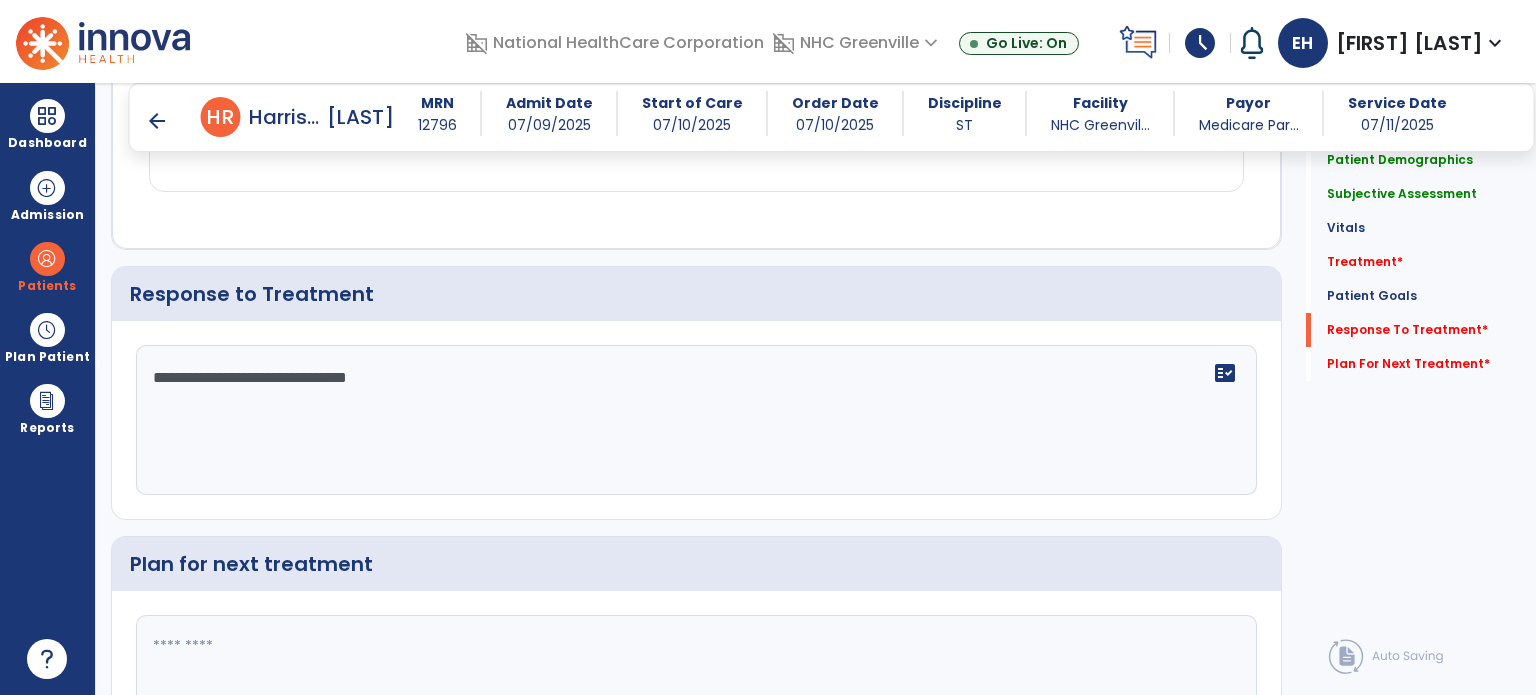 scroll, scrollTop: 2096, scrollLeft: 0, axis: vertical 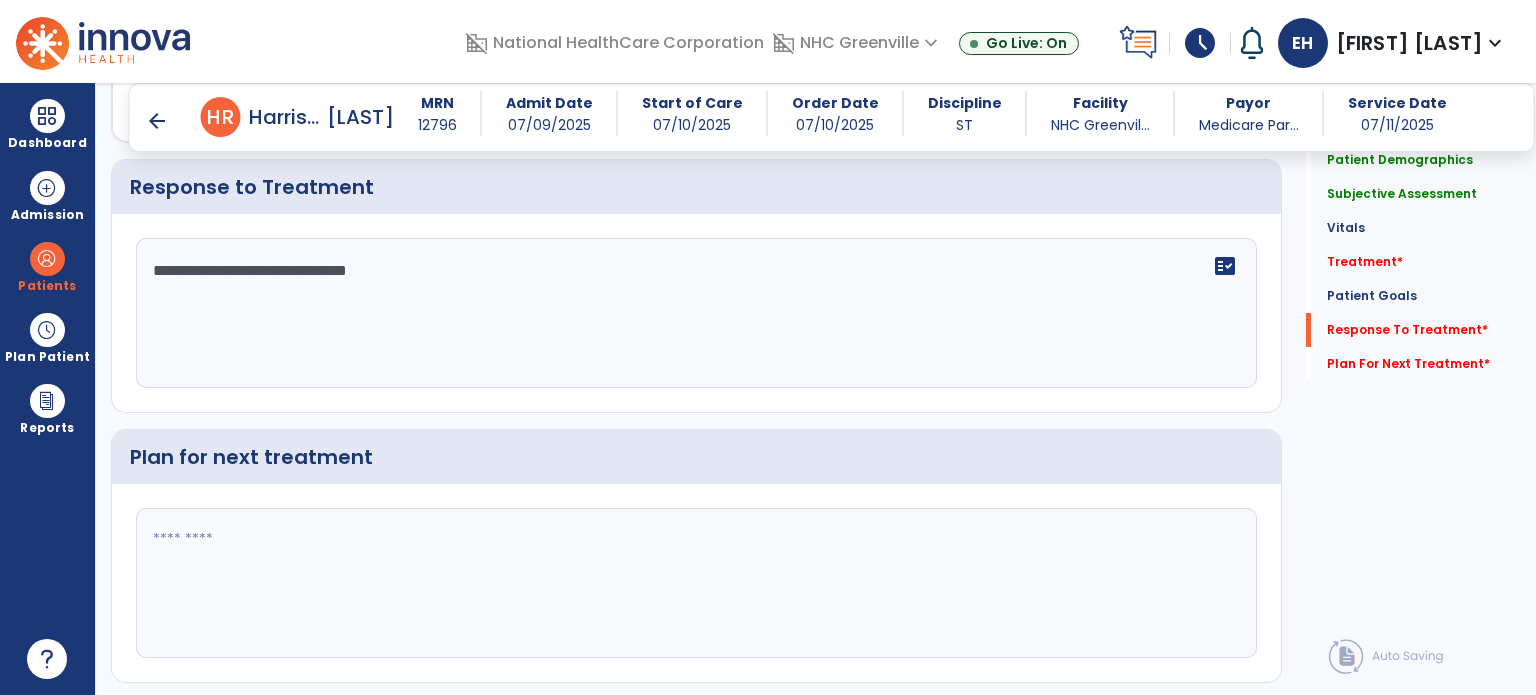 type on "**********" 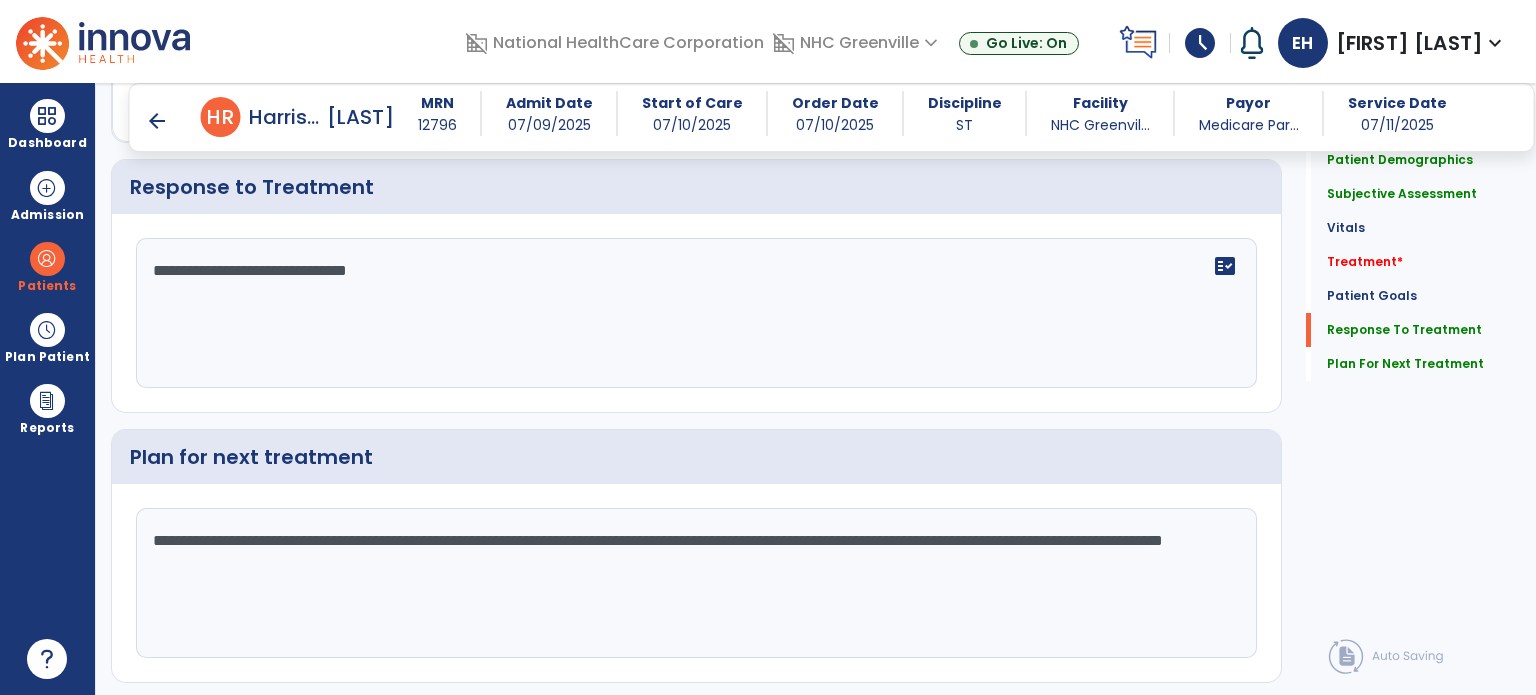click on "**********" 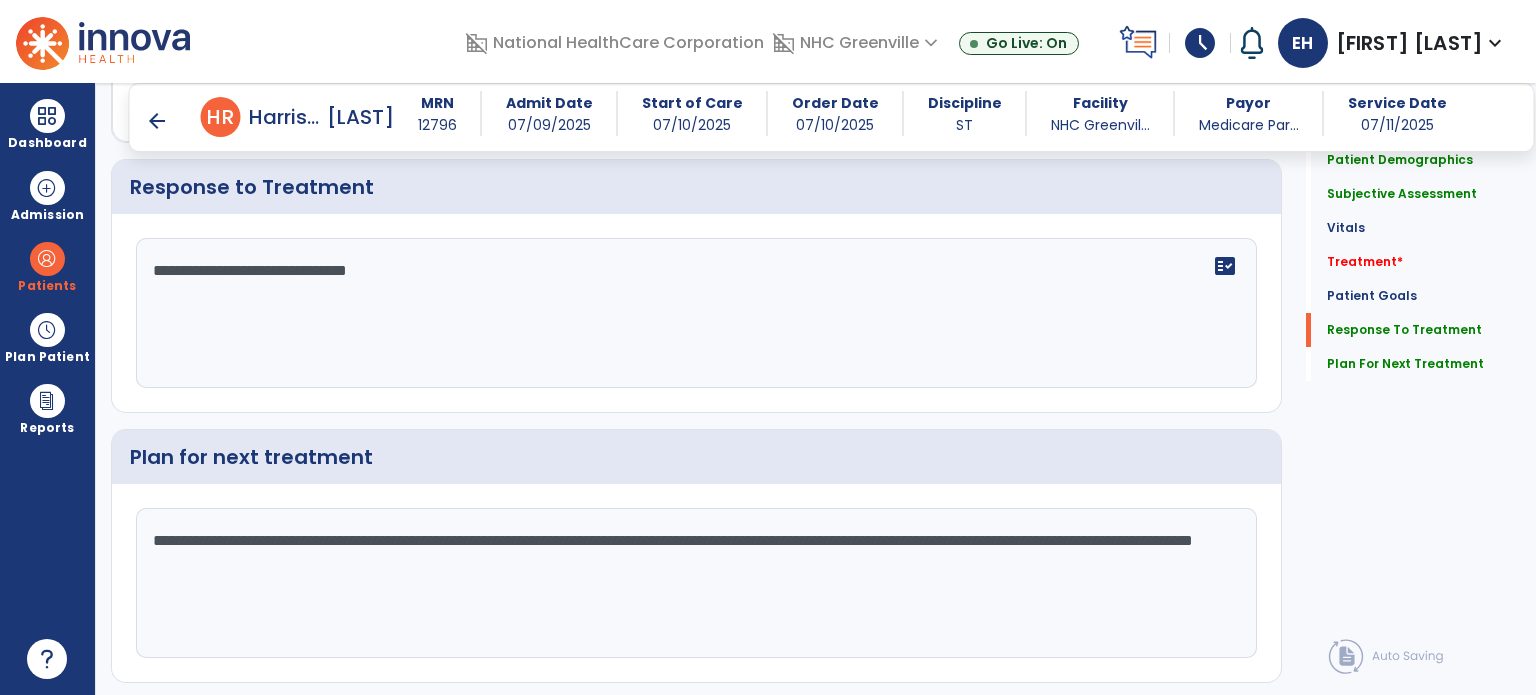 type on "**********" 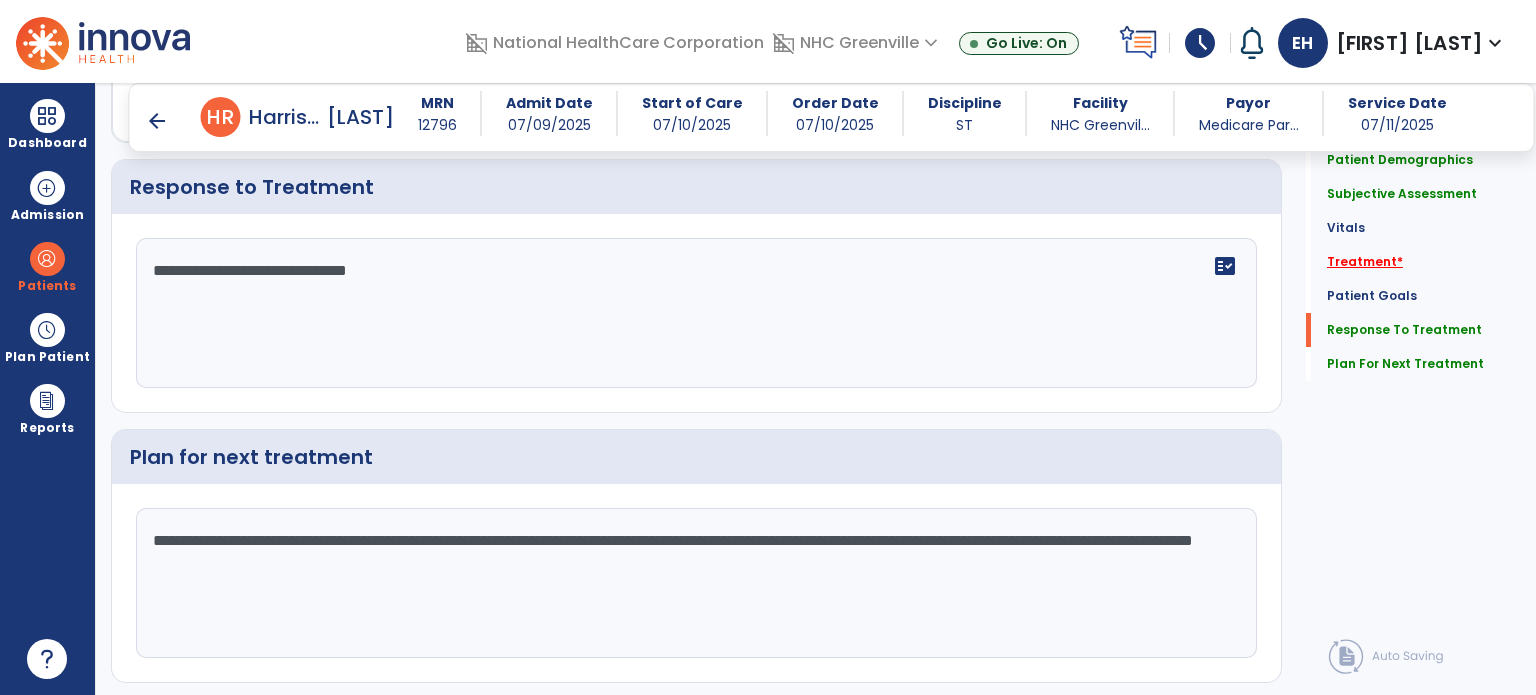 click on "Treatment   *" 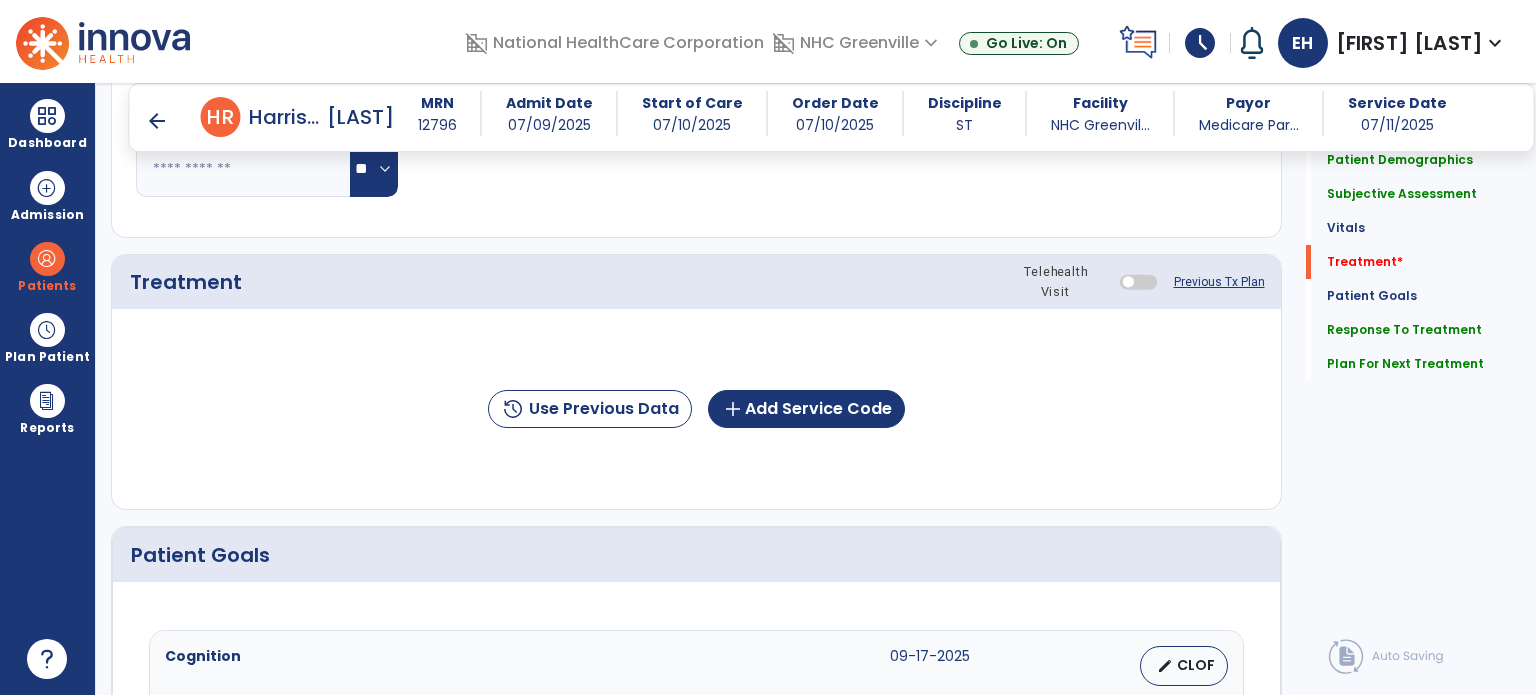 scroll, scrollTop: 987, scrollLeft: 0, axis: vertical 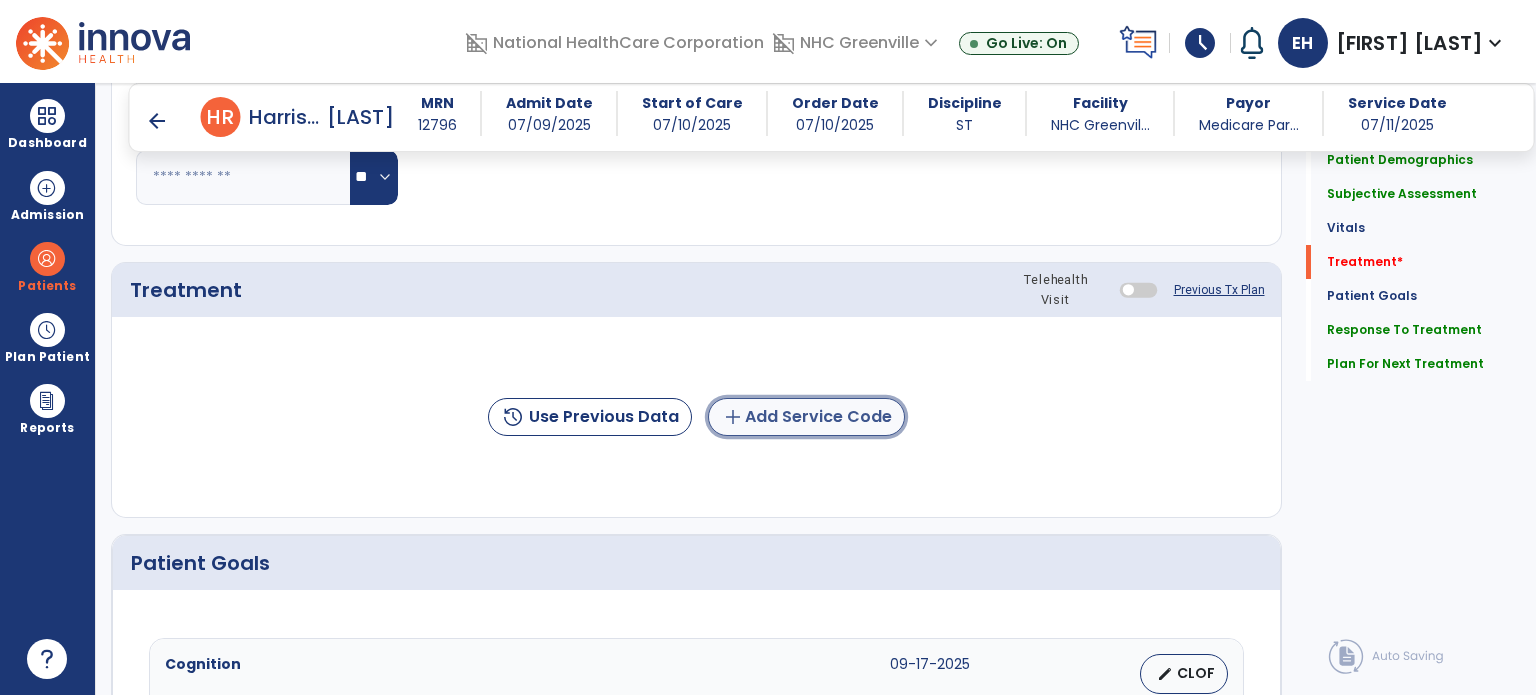 click on "add  Add Service Code" 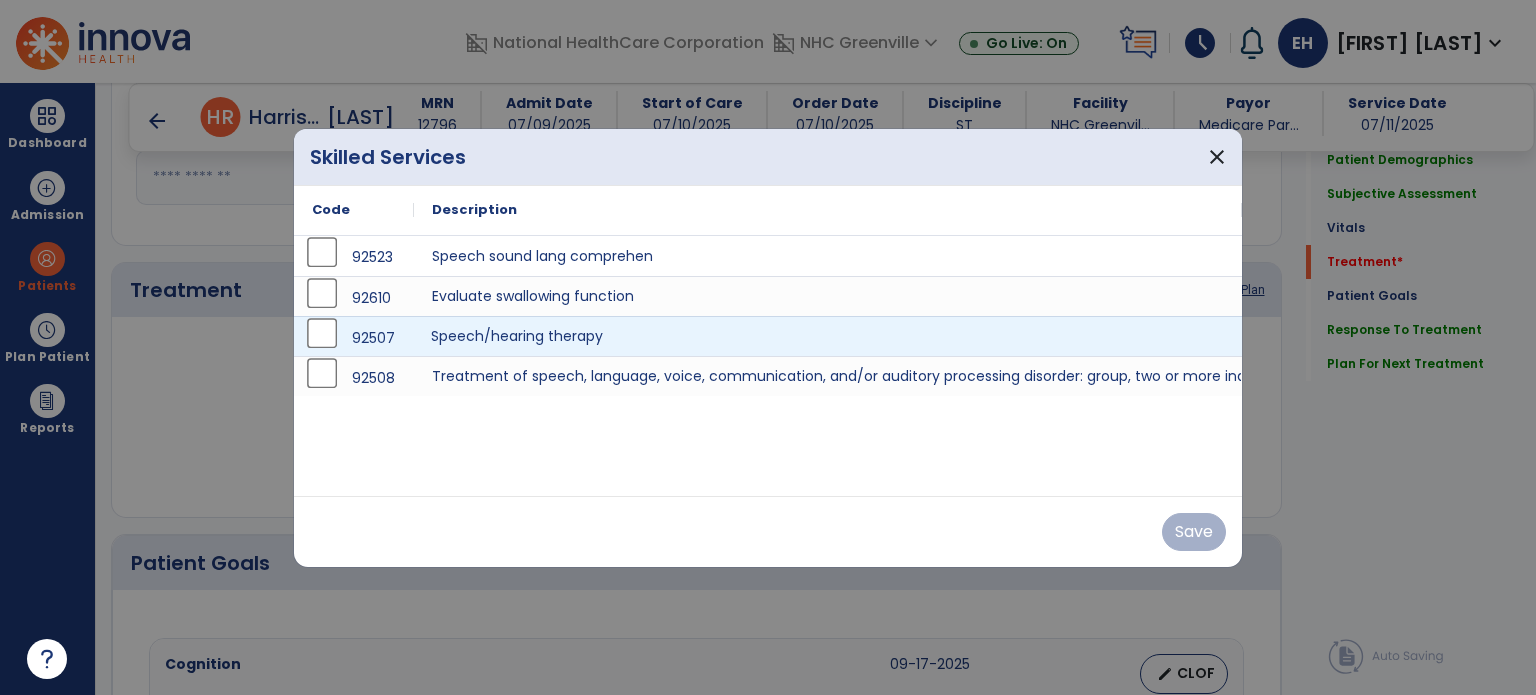 click on "Speech/hearing therapy" at bounding box center (828, 336) 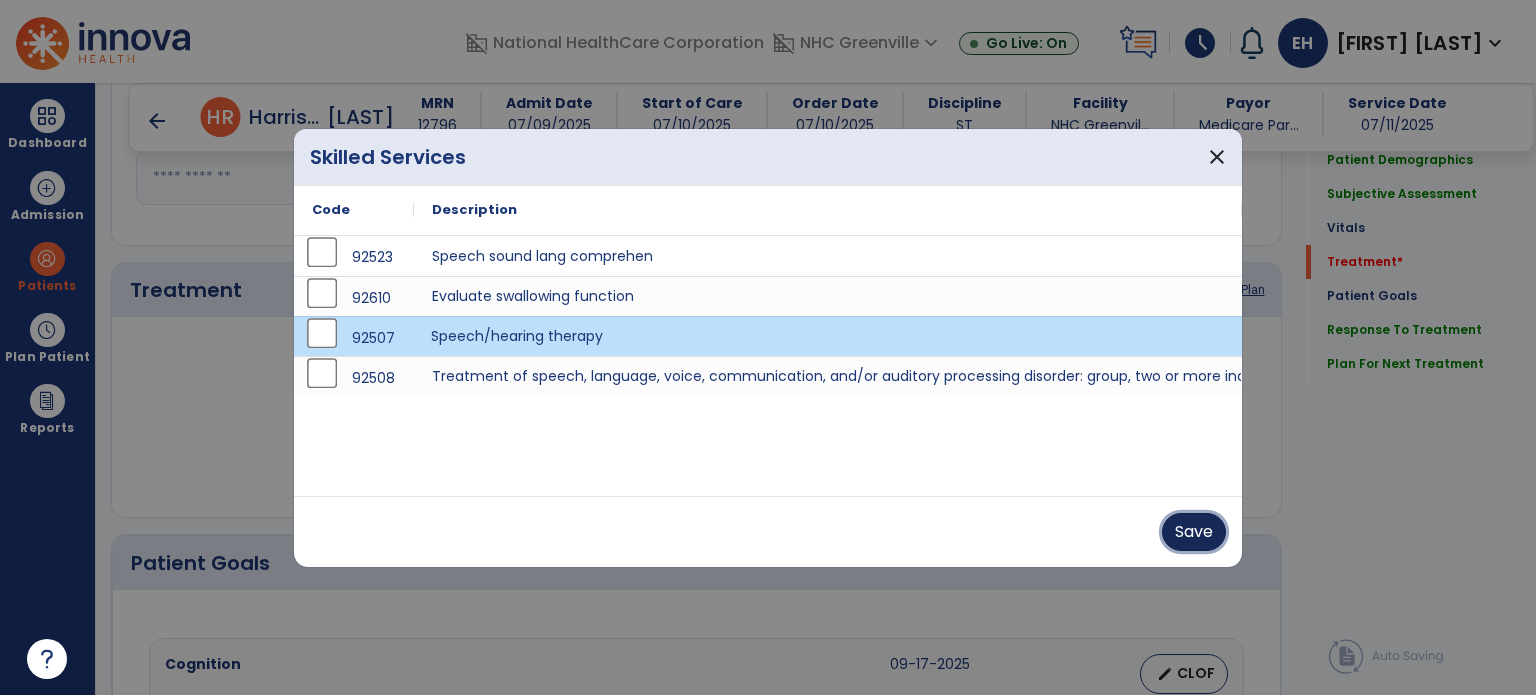 click on "Save" at bounding box center (1194, 532) 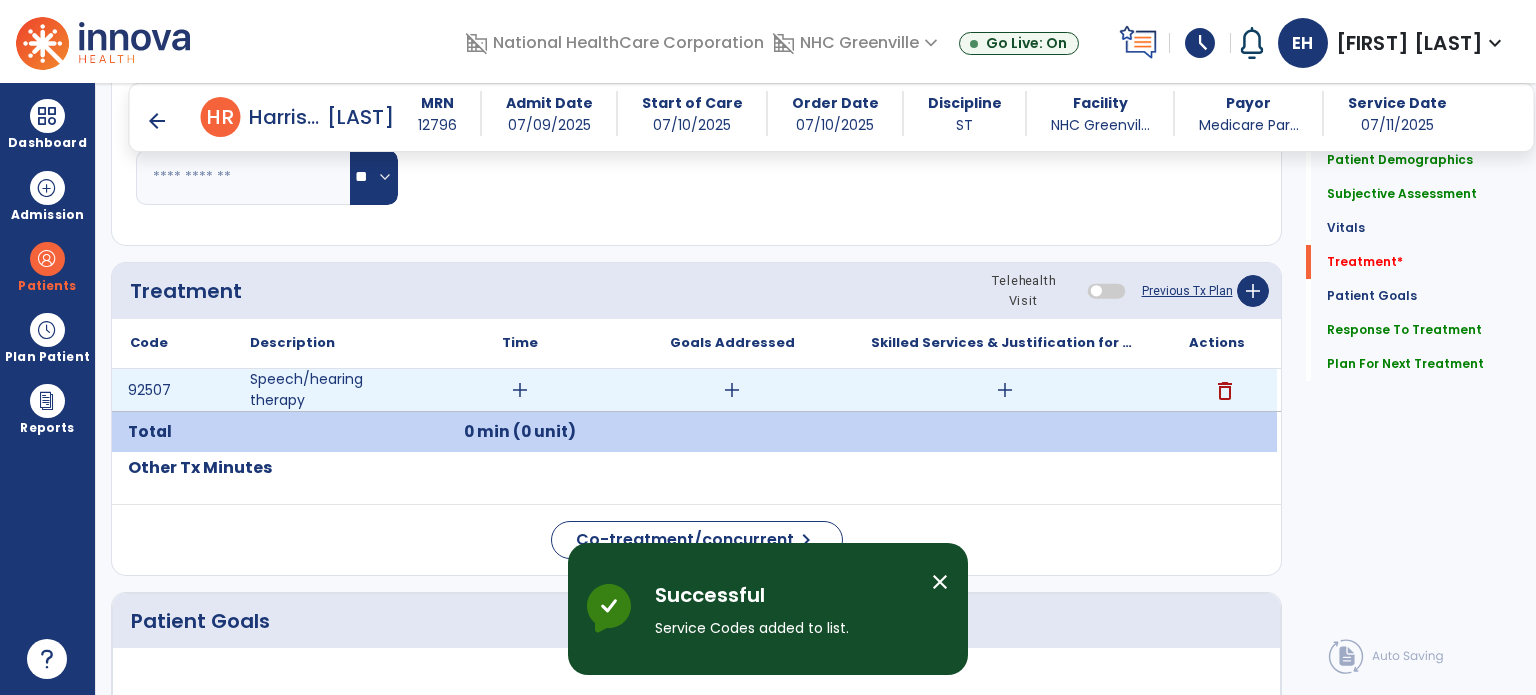 click on "add" at bounding box center [732, 390] 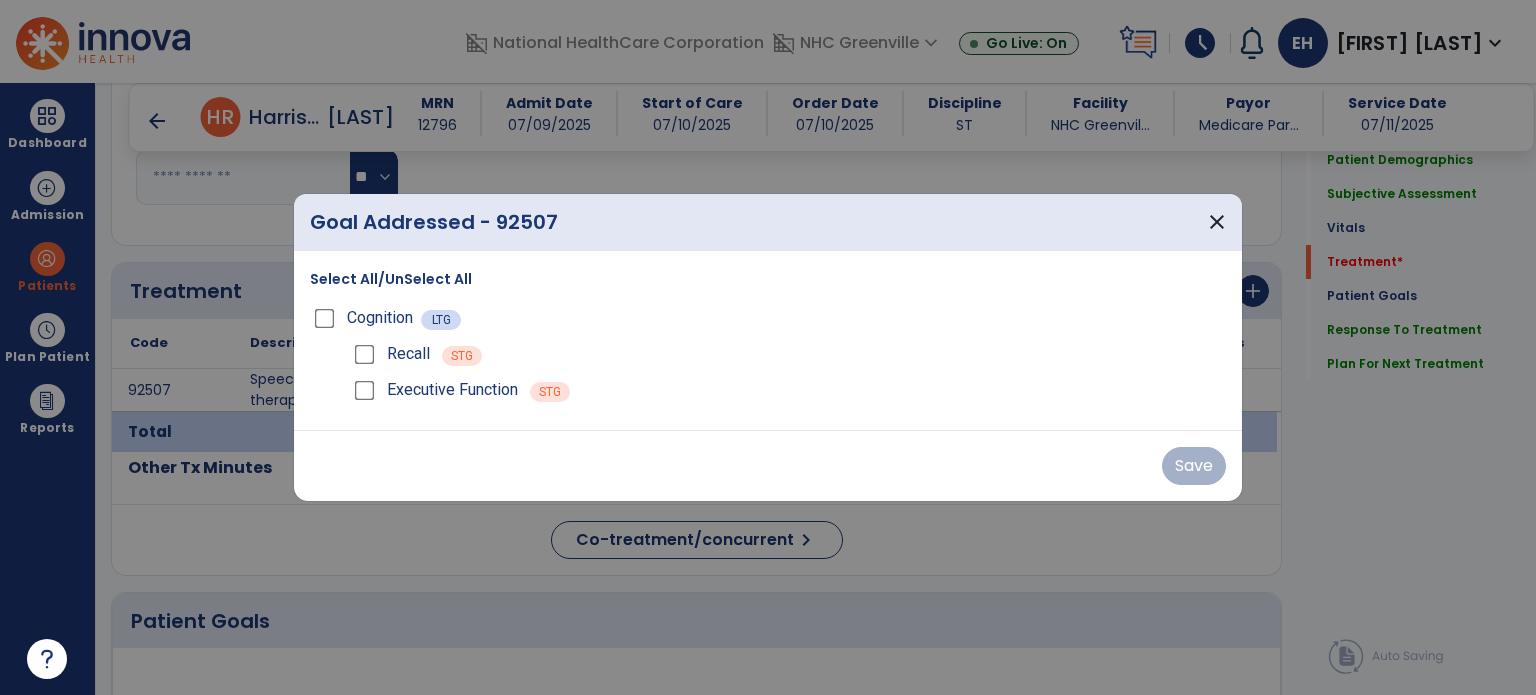 click on "Cognition  LTG" at bounding box center [768, 318] 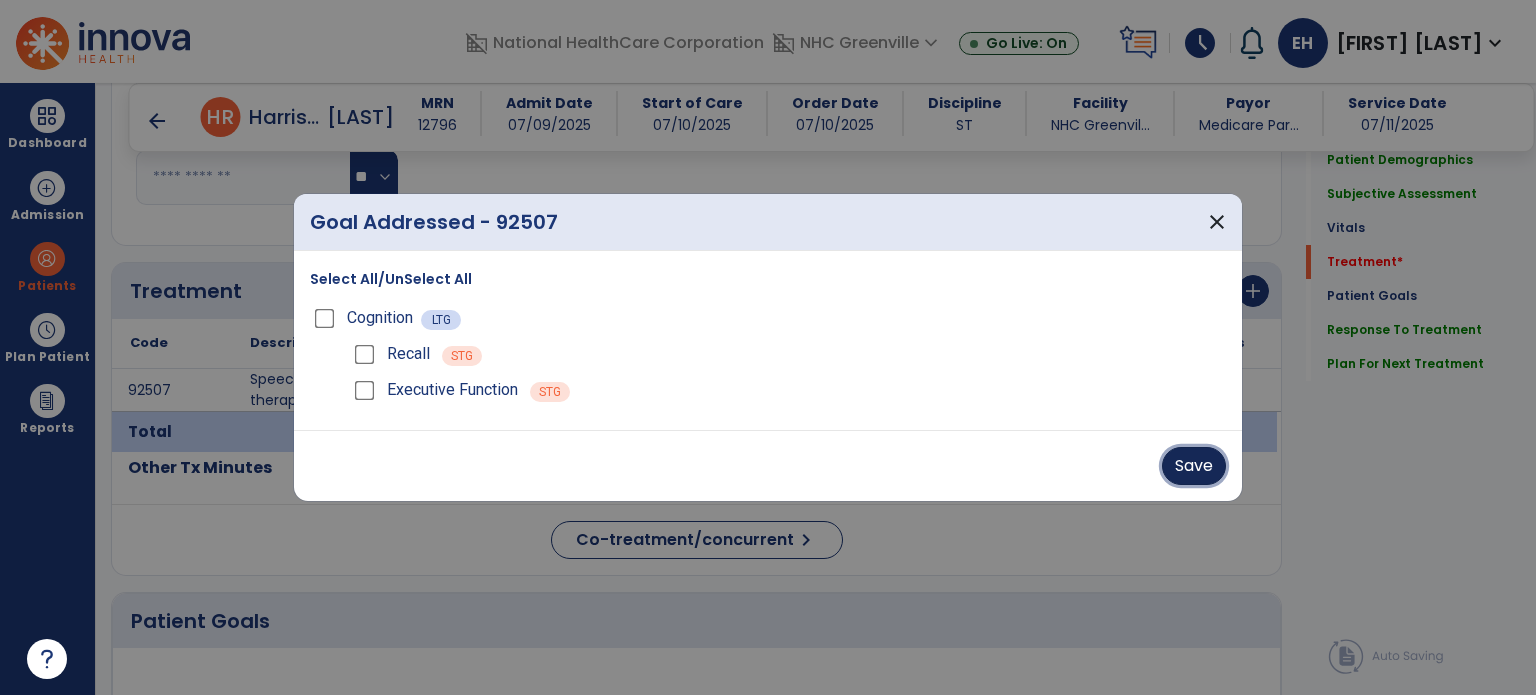 click on "Save" at bounding box center (1194, 466) 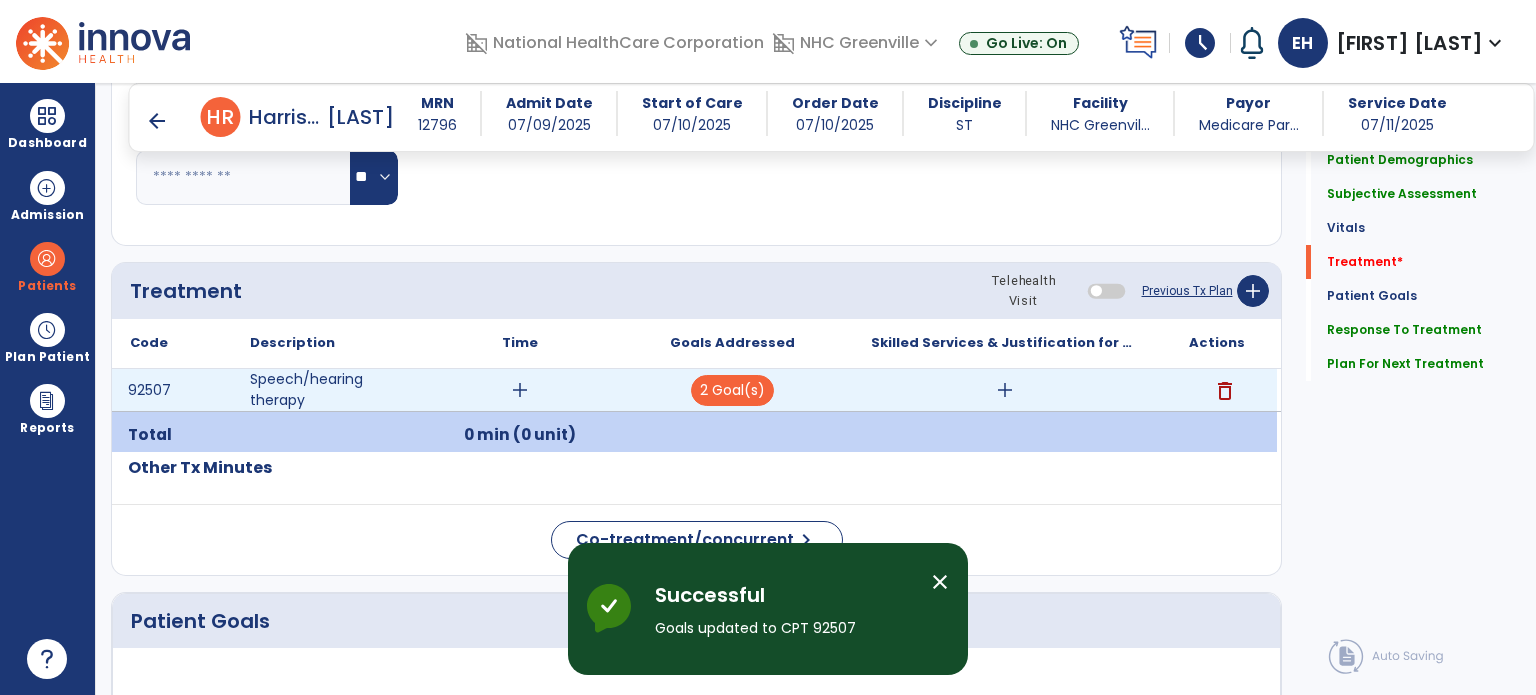 click on "add" at bounding box center [1005, 390] 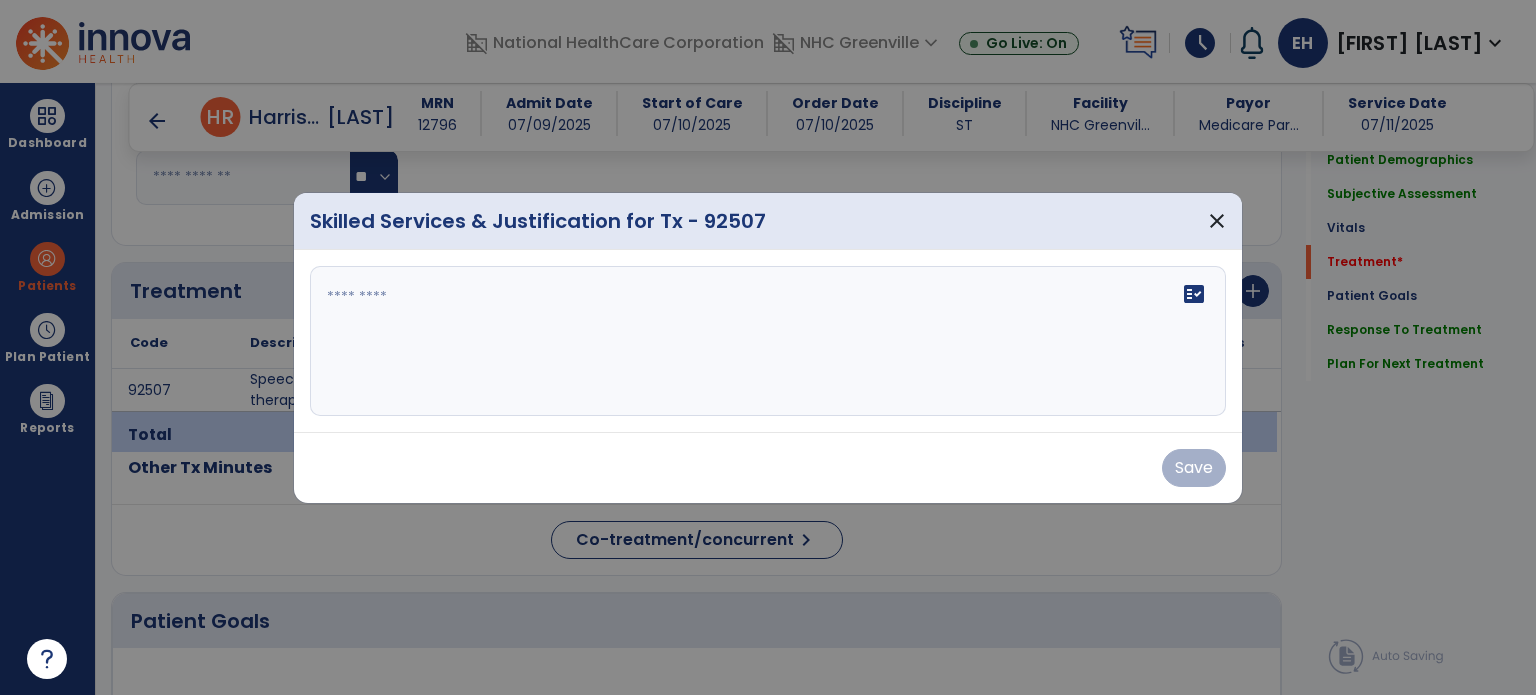 click on "fact_check" at bounding box center [768, 341] 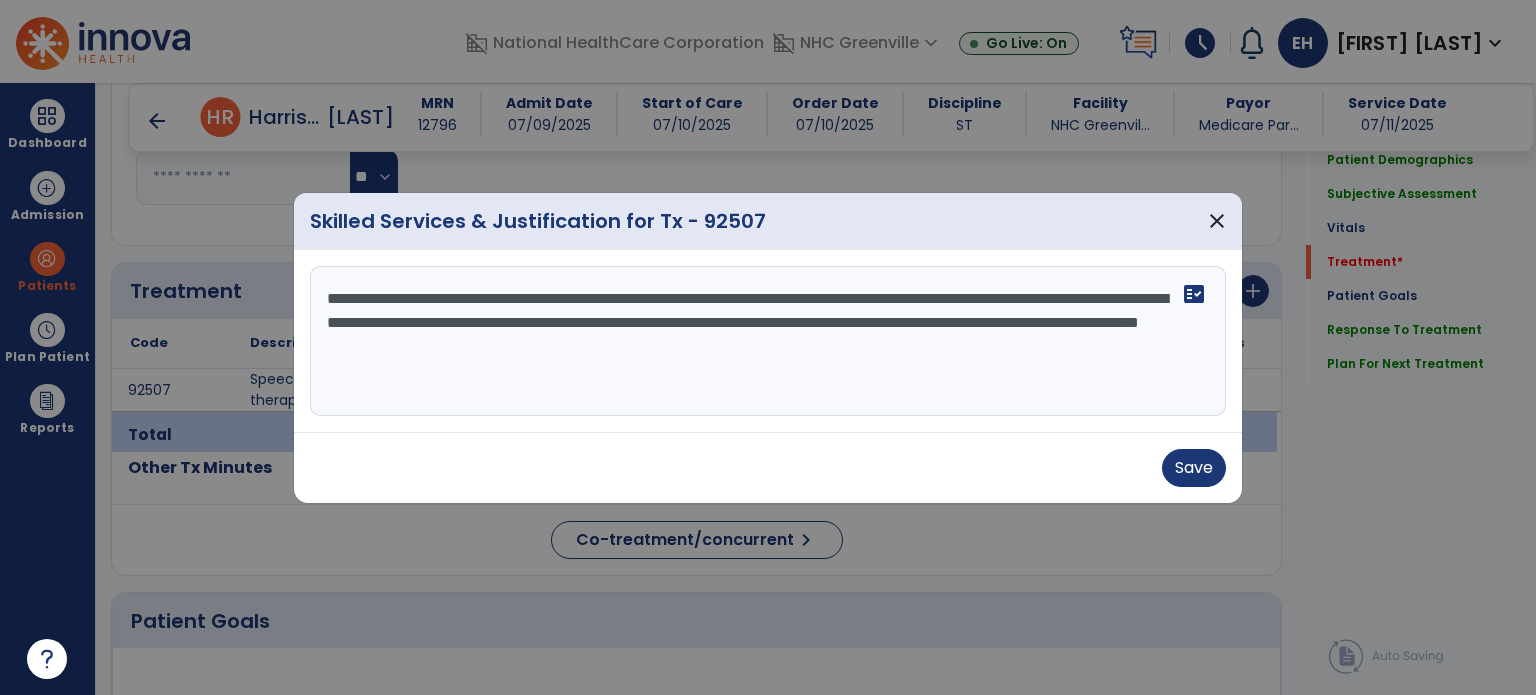 click on "**********" at bounding box center (768, 341) 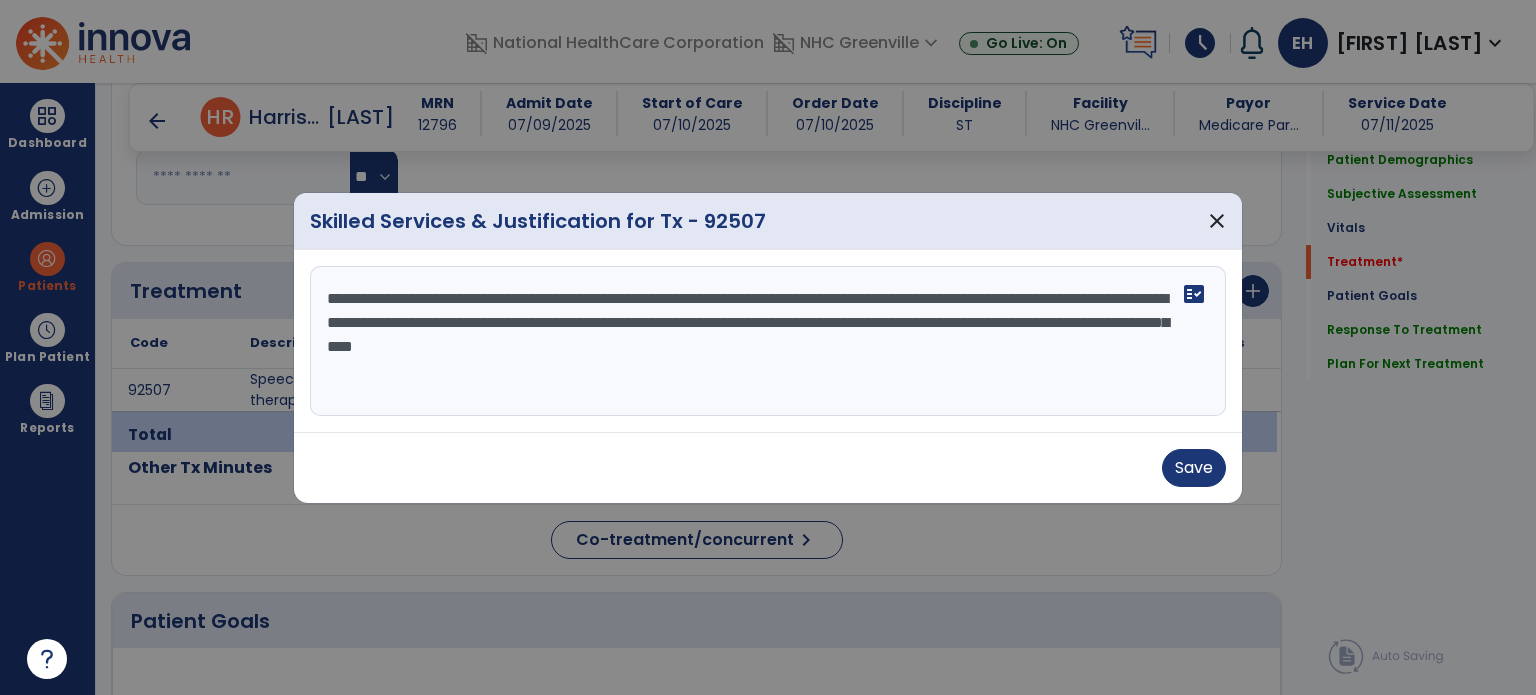 drag, startPoint x: 1054, startPoint y: 321, endPoint x: 393, endPoint y: 360, distance: 662.14954 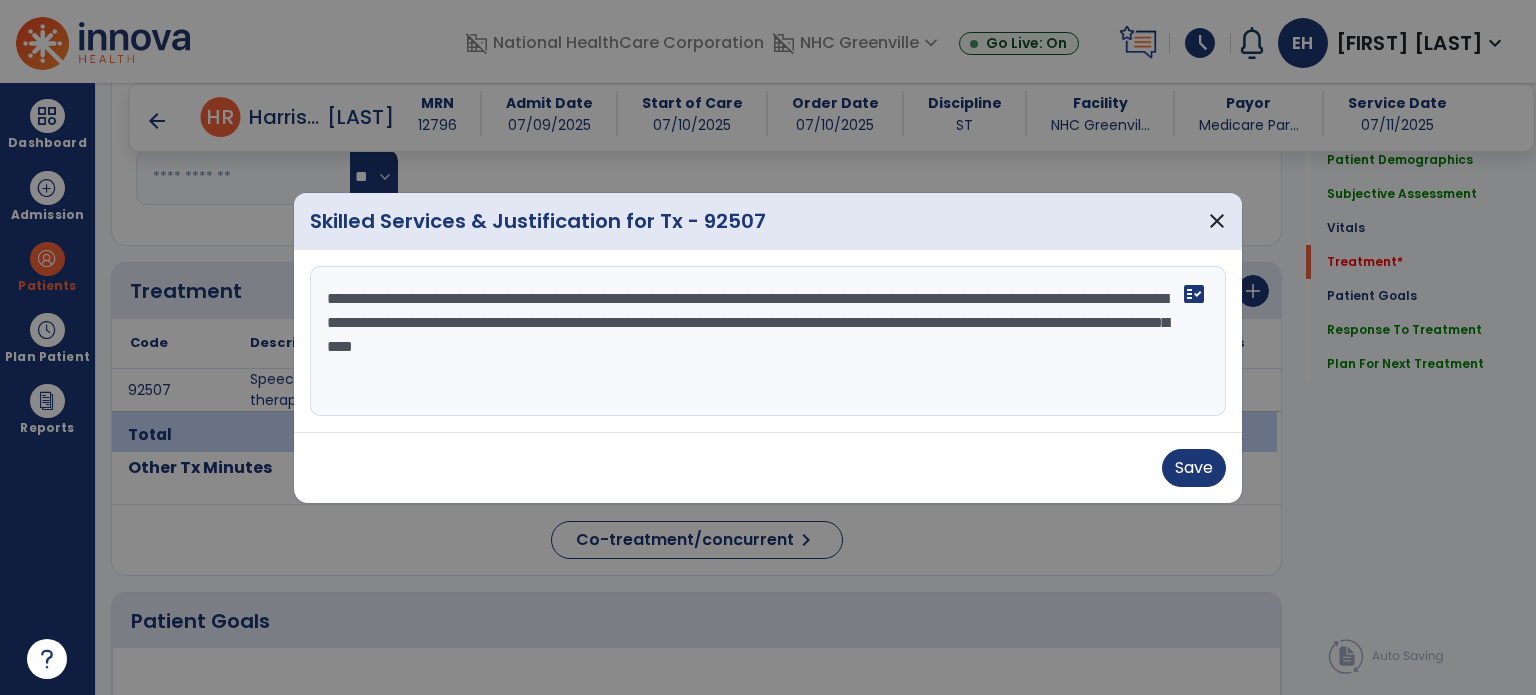 click on "**********" at bounding box center [768, 341] 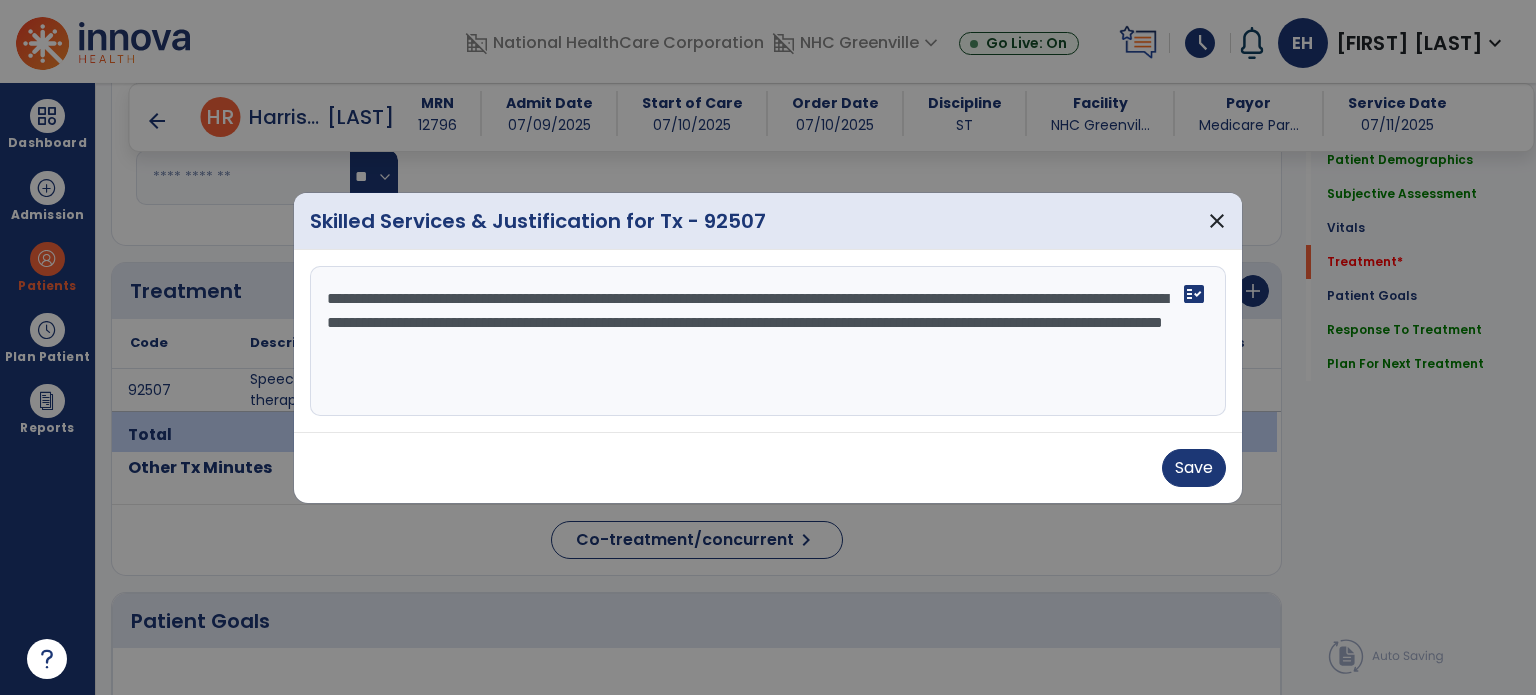 click on "**********" at bounding box center (768, 341) 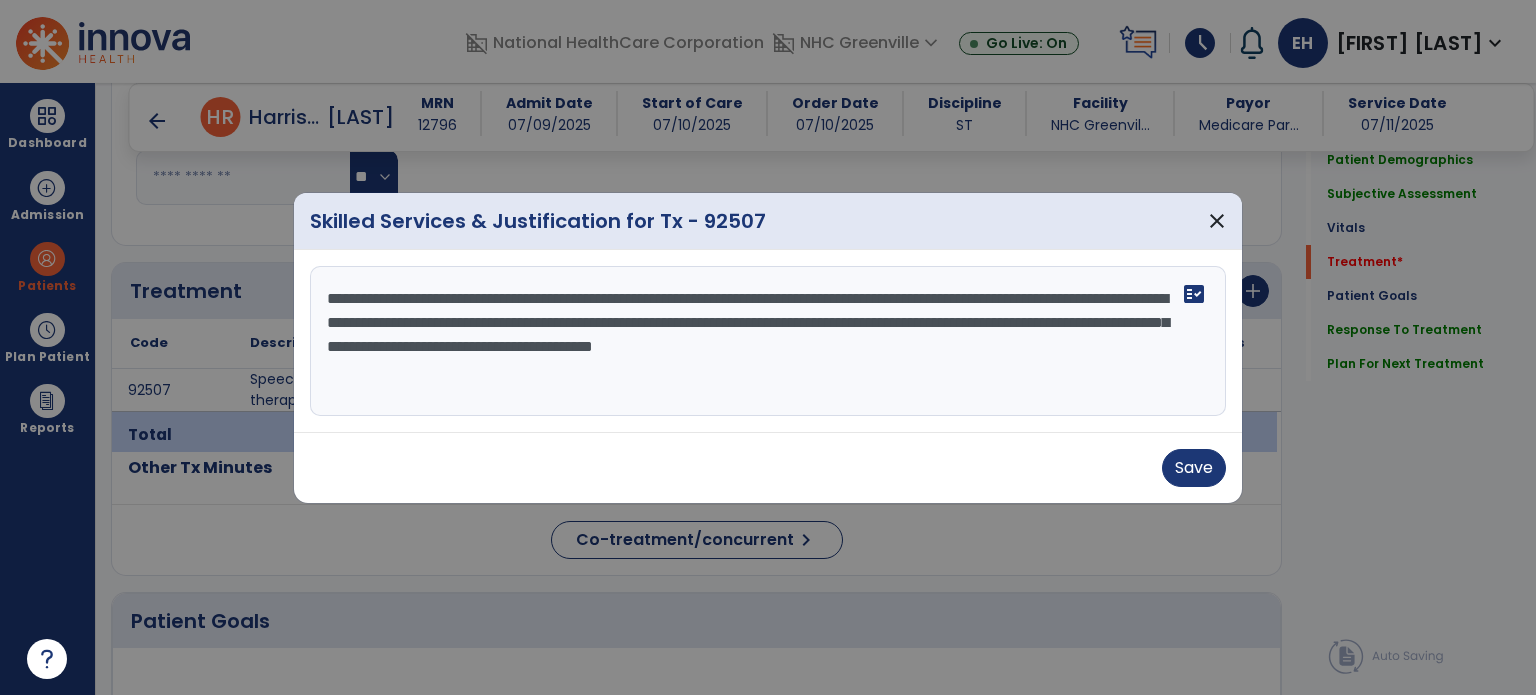 drag, startPoint x: 1086, startPoint y: 319, endPoint x: 825, endPoint y: 343, distance: 262.10114 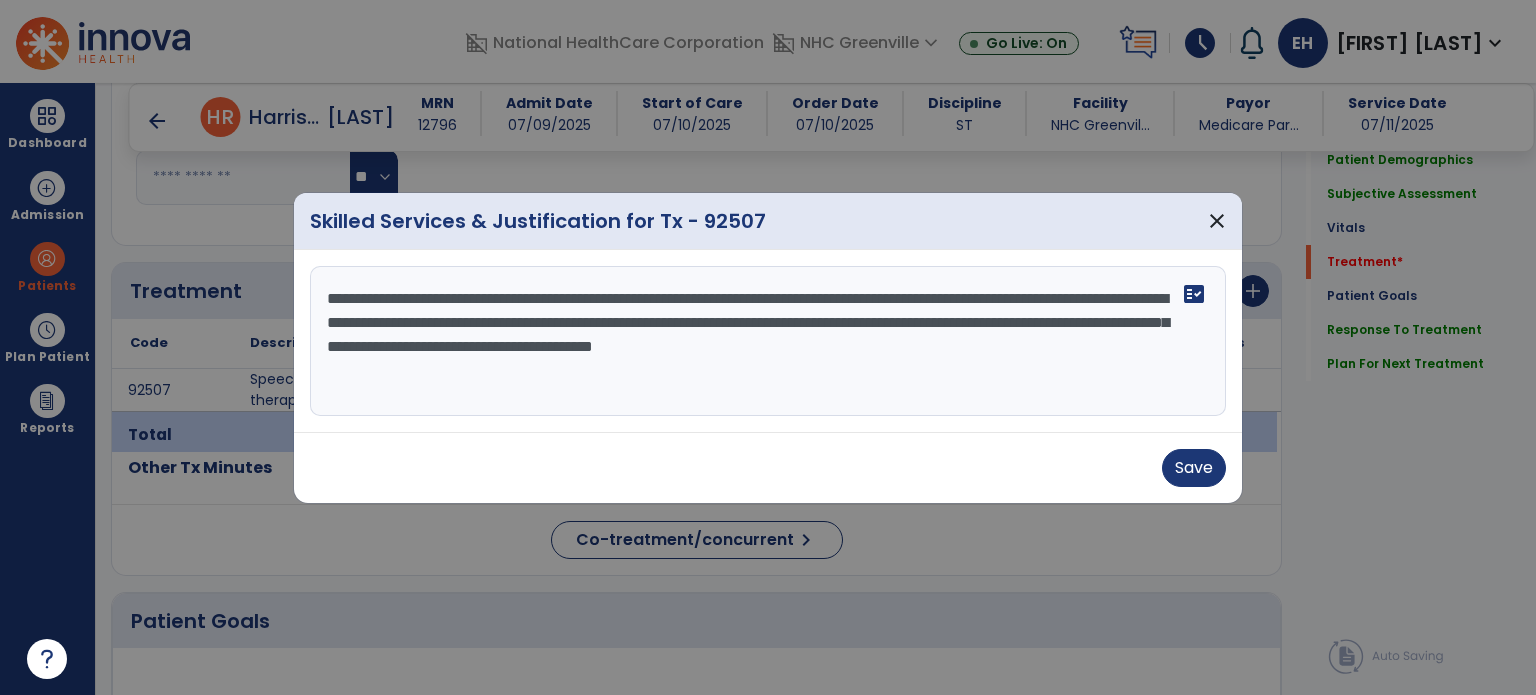 click on "**********" at bounding box center [768, 341] 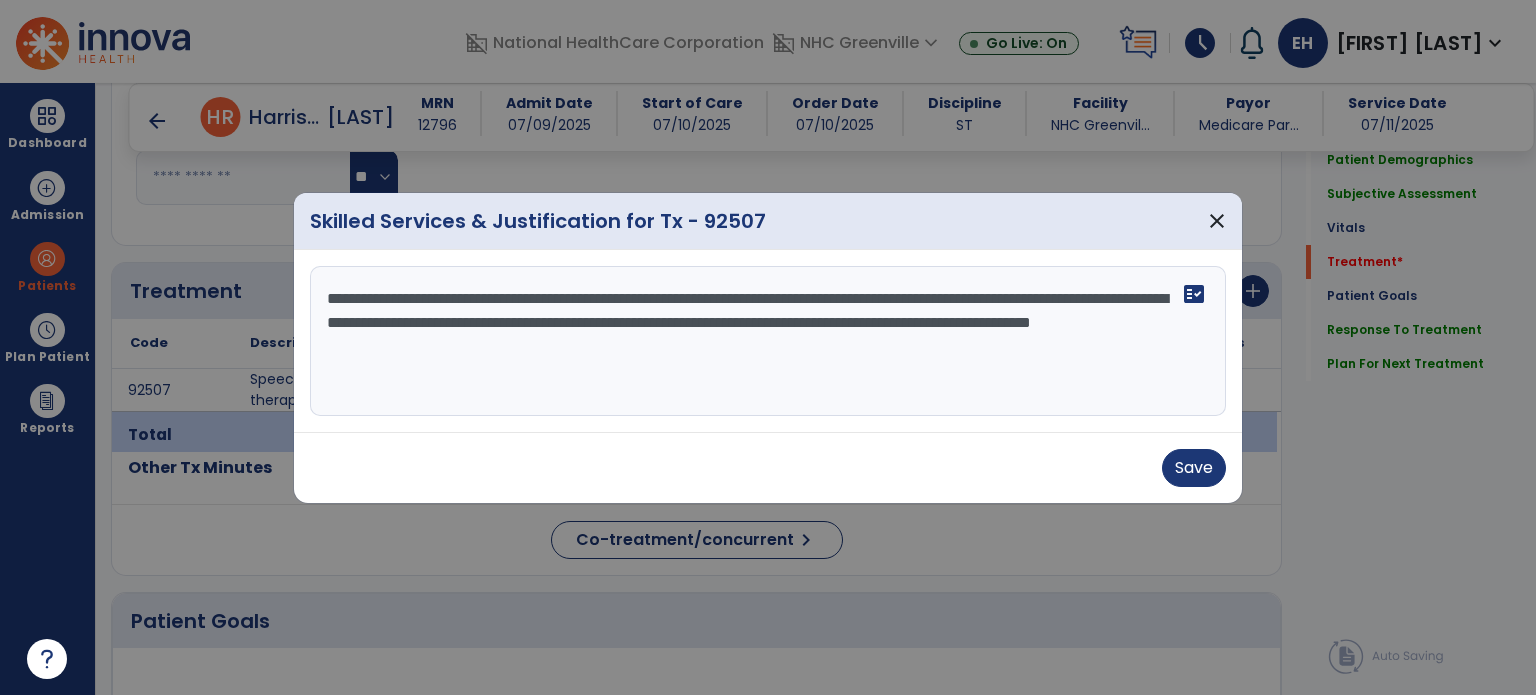 click on "**********" at bounding box center [768, 341] 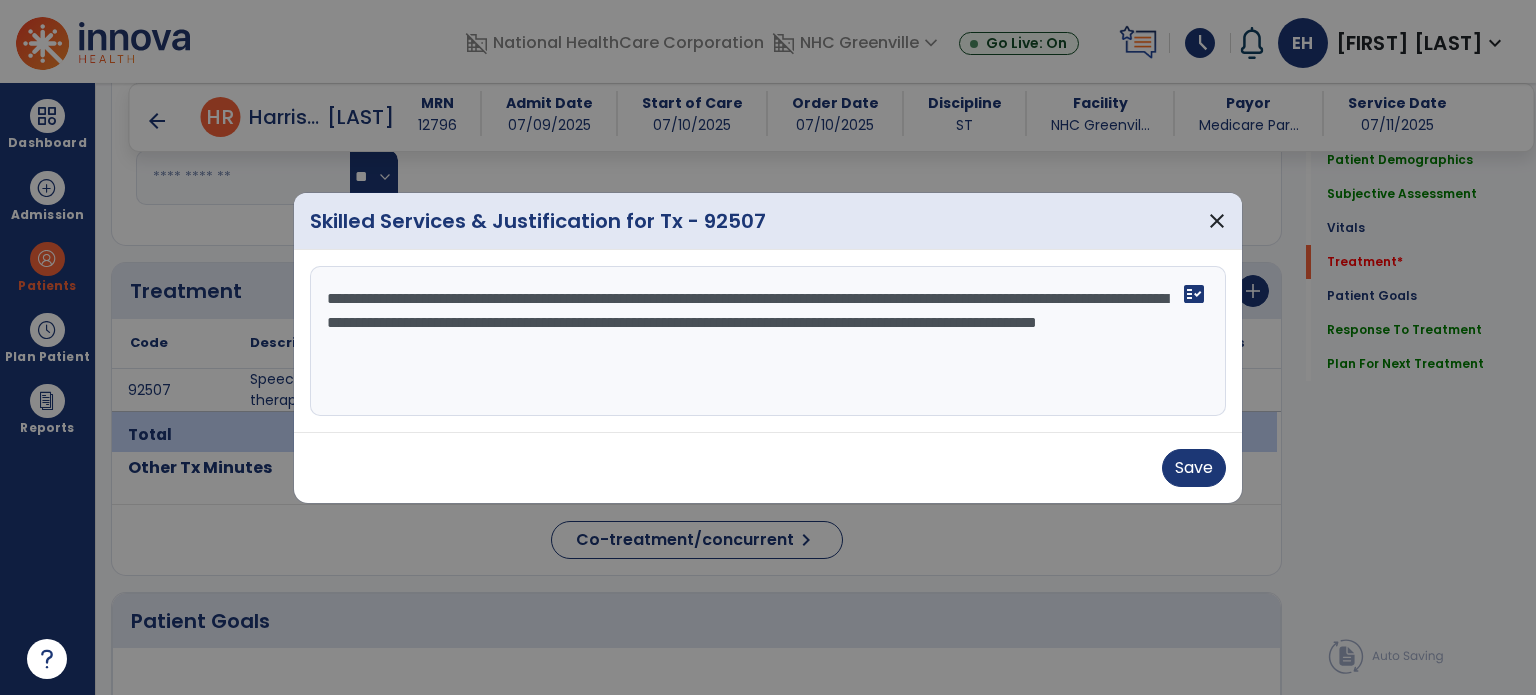 click on "**********" at bounding box center [768, 341] 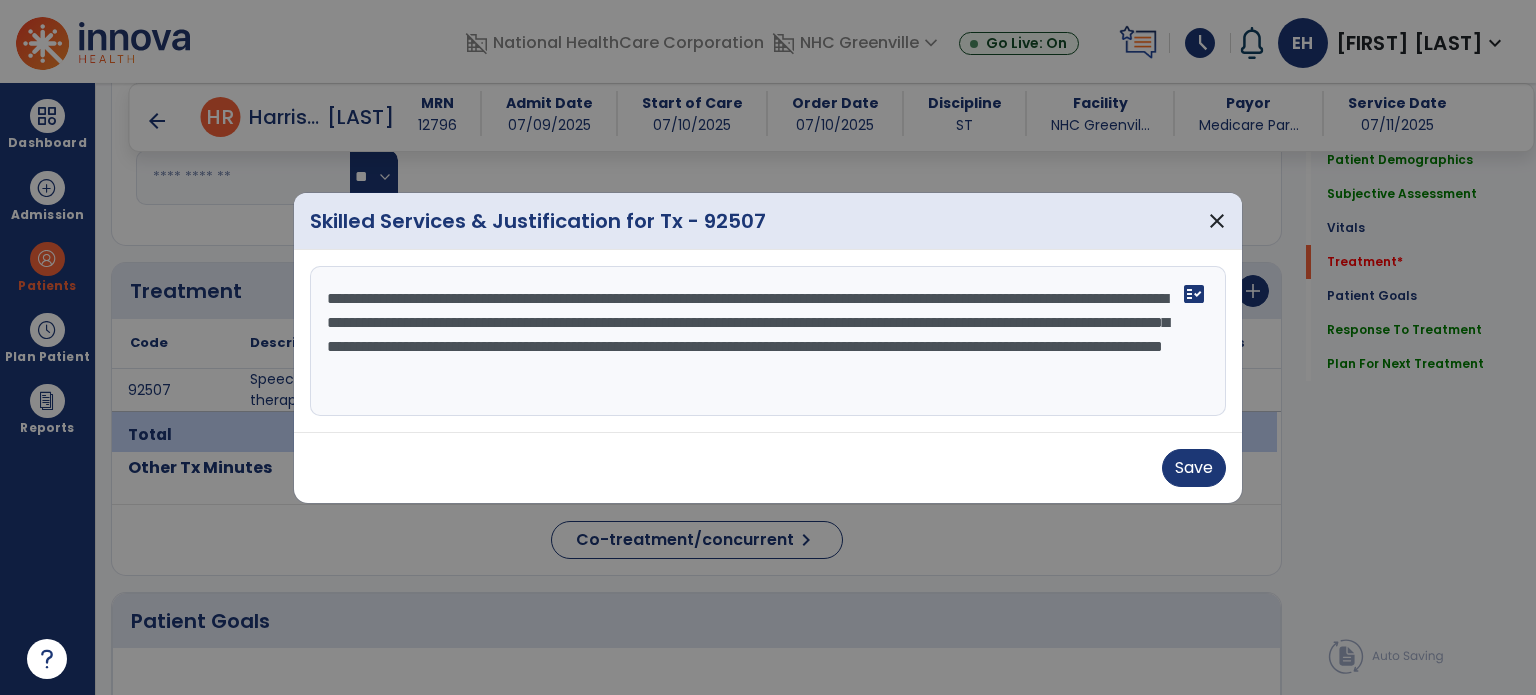 drag, startPoint x: 759, startPoint y: 346, endPoint x: 443, endPoint y: 373, distance: 317.1514 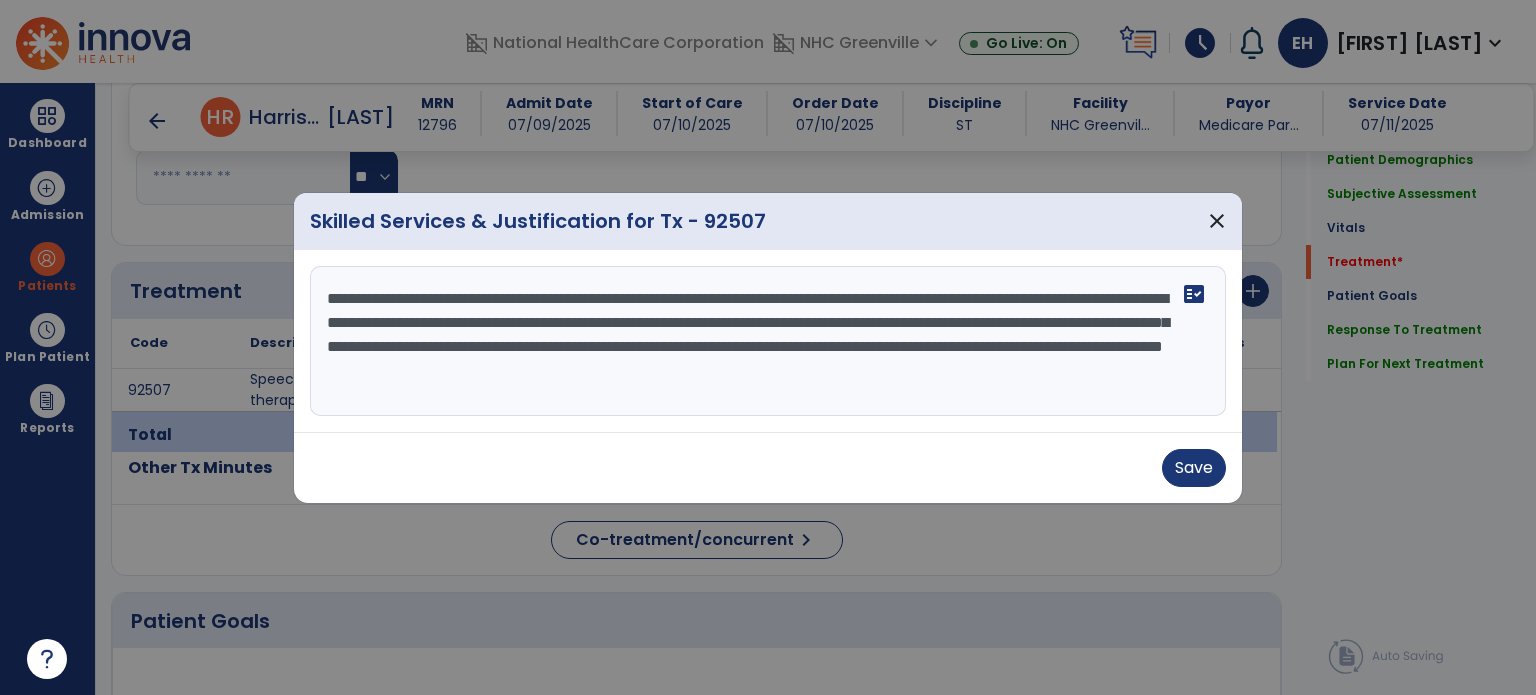 click on "**********" at bounding box center (768, 341) 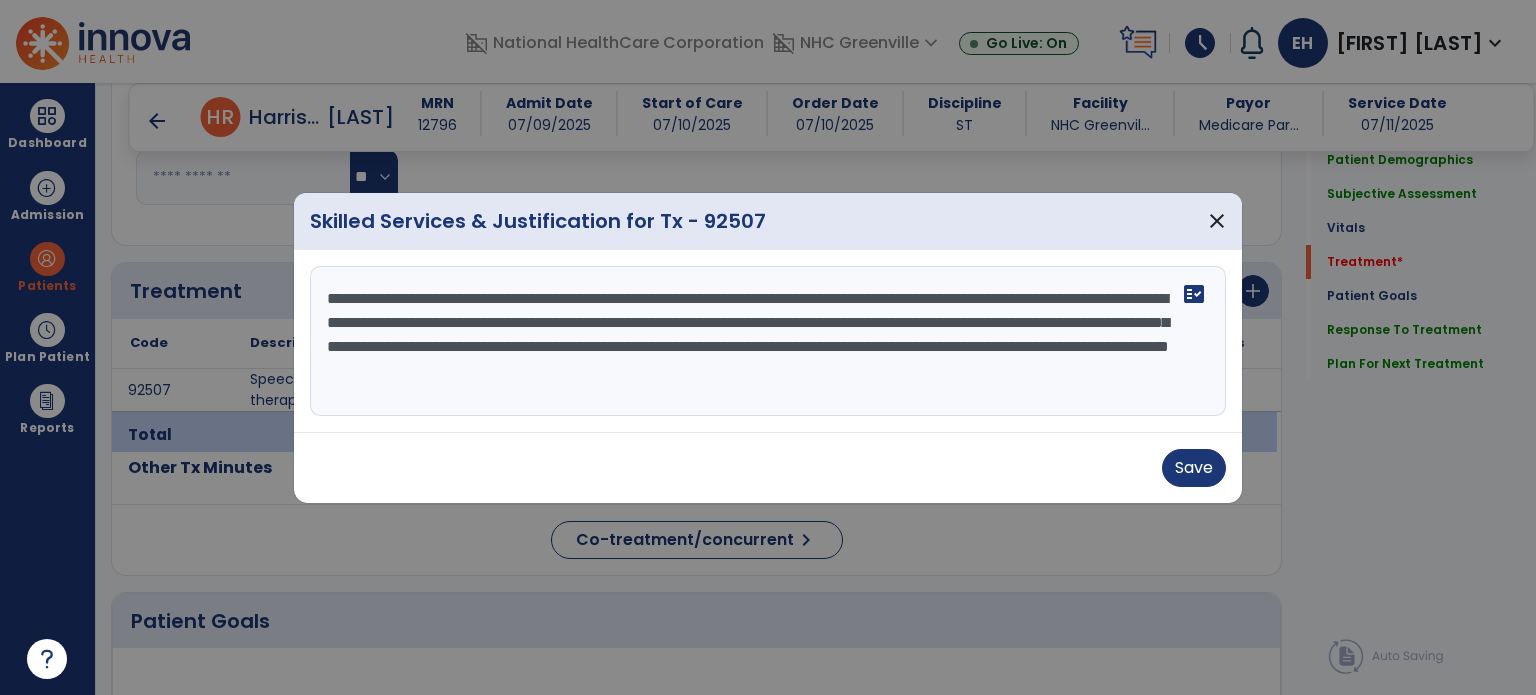 click on "**********" at bounding box center [768, 341] 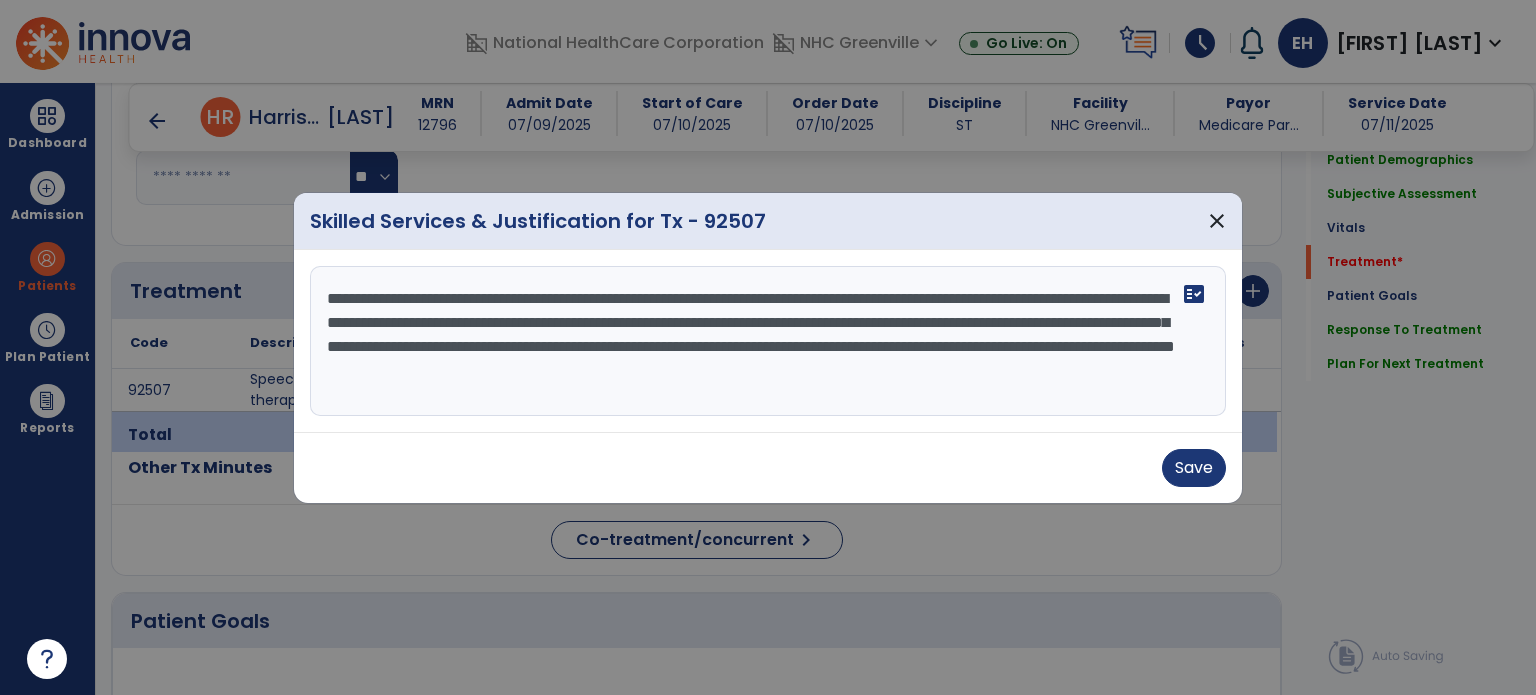 click on "**********" at bounding box center (768, 341) 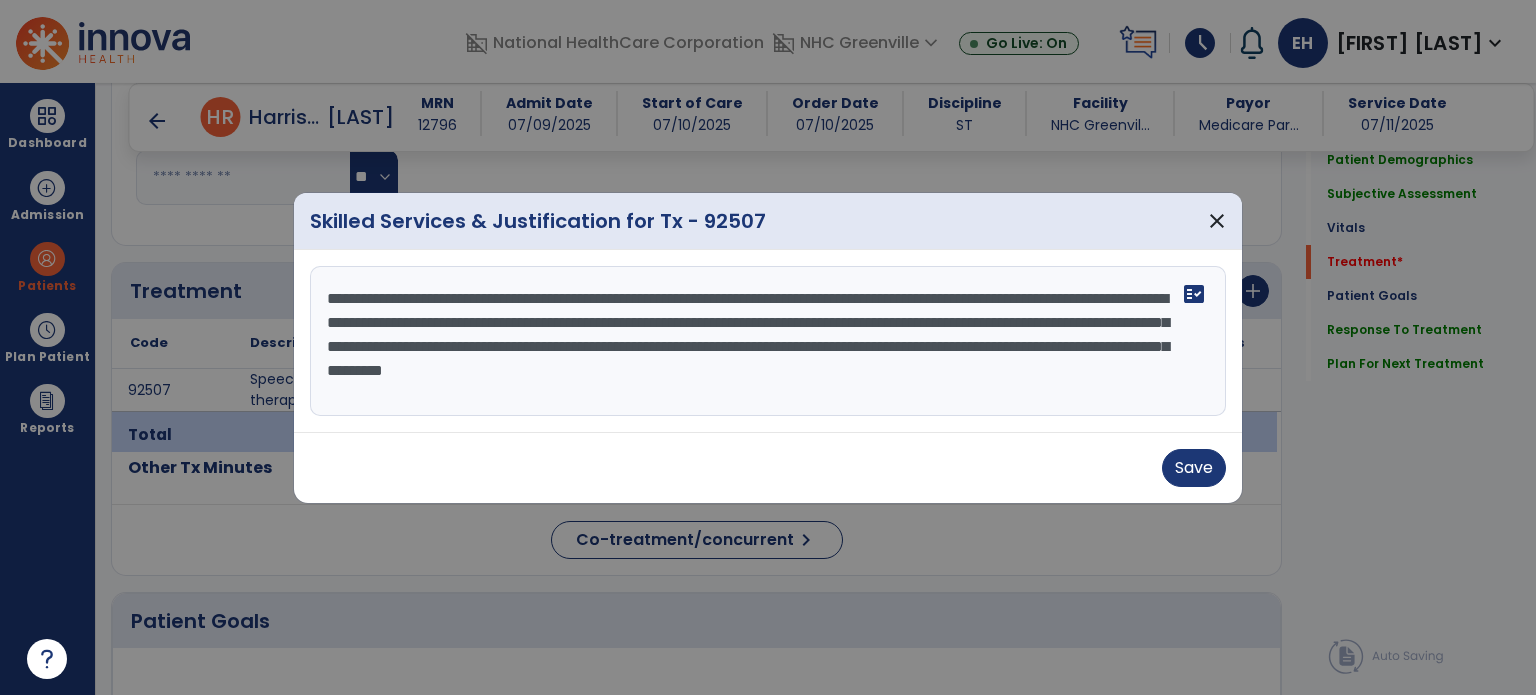 click on "**********" at bounding box center (768, 341) 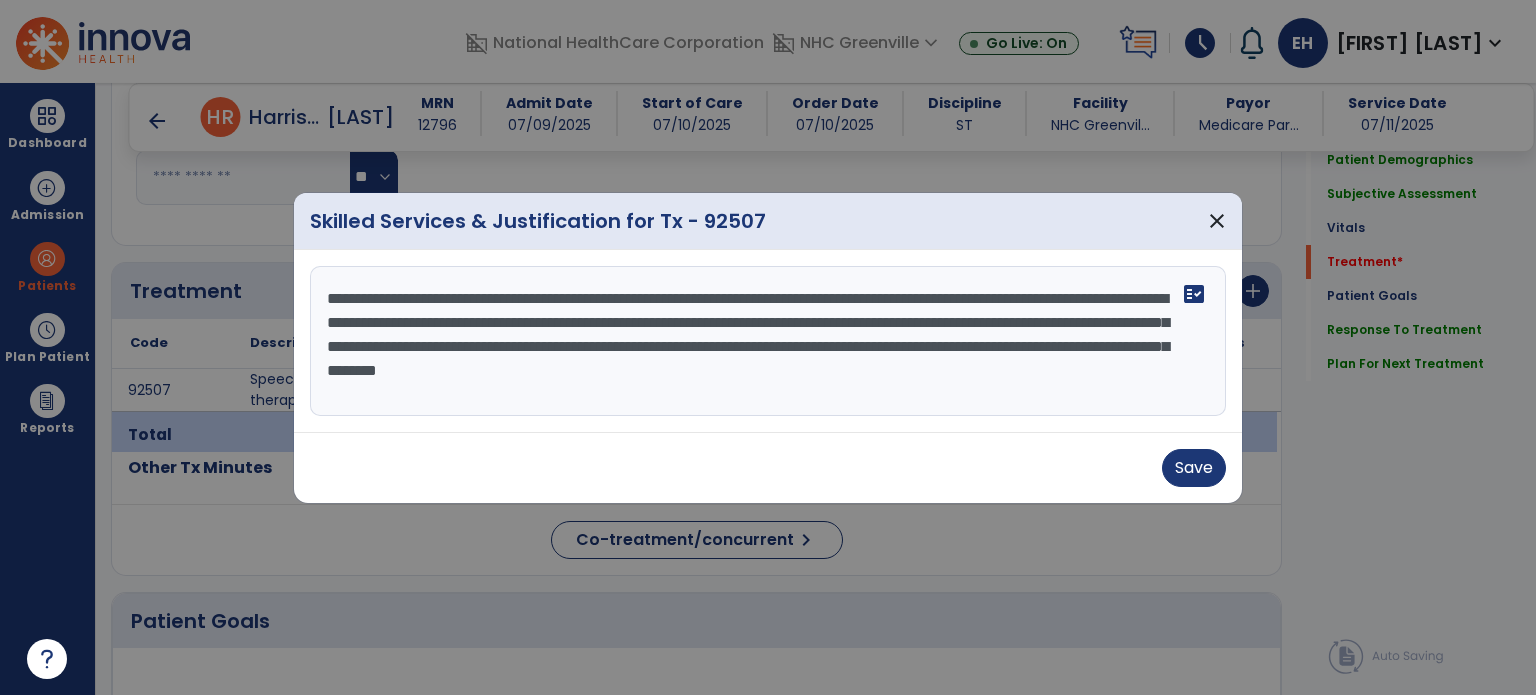 click on "**********" at bounding box center (768, 341) 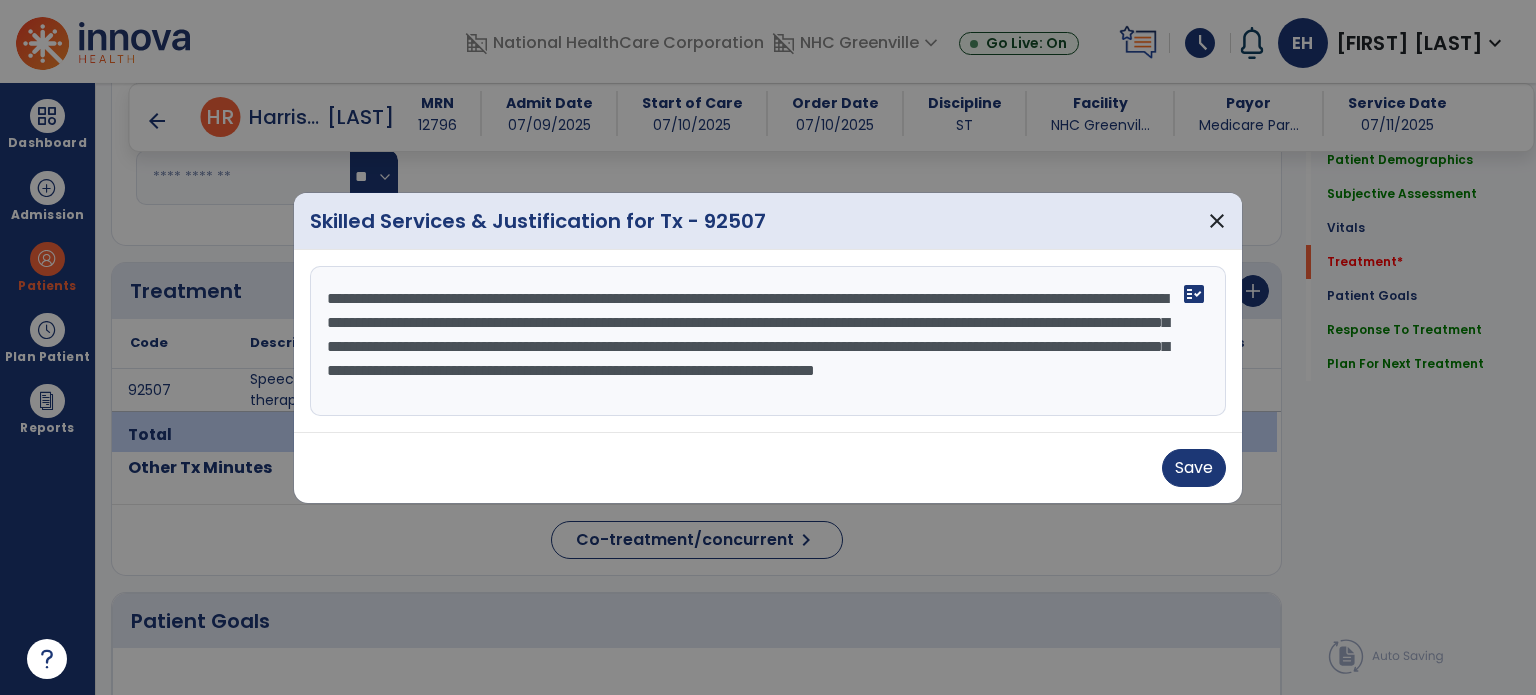 scroll, scrollTop: 15, scrollLeft: 0, axis: vertical 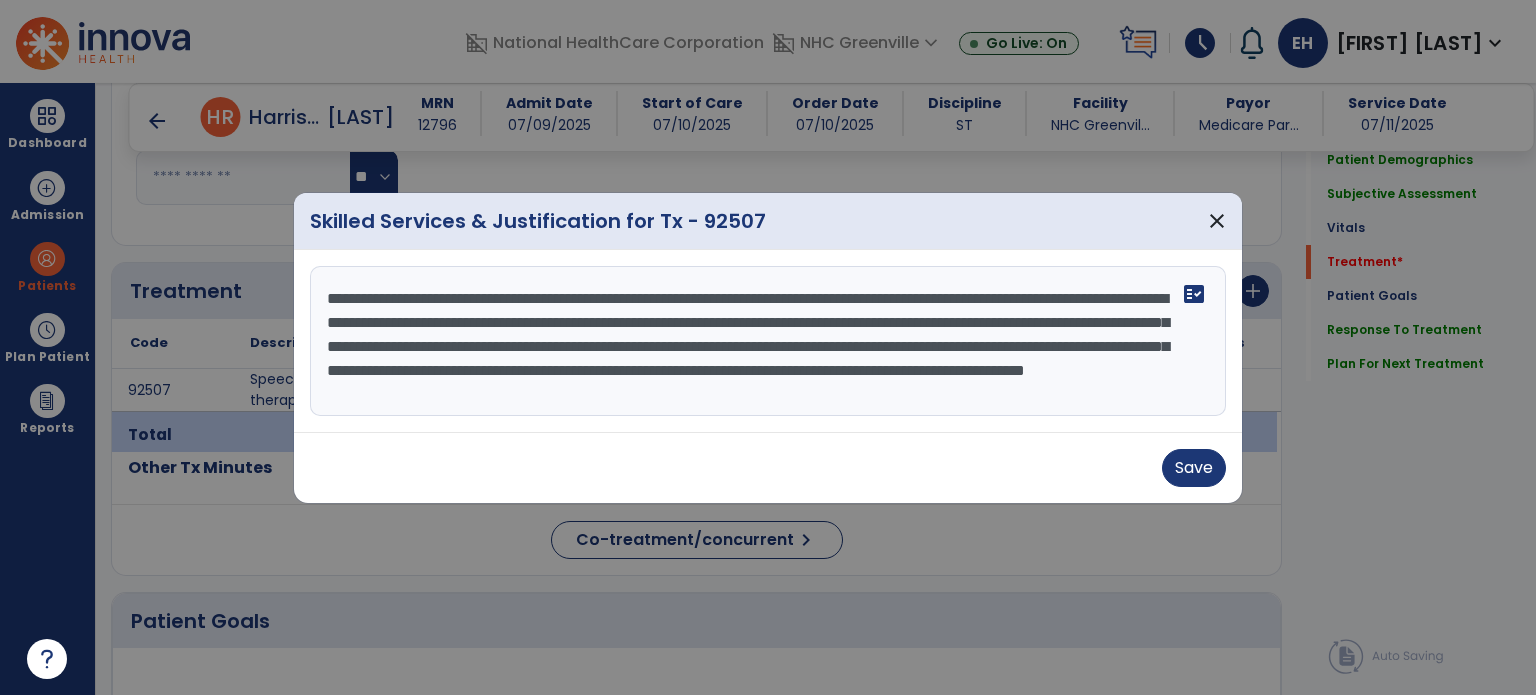click on "**********" at bounding box center [768, 341] 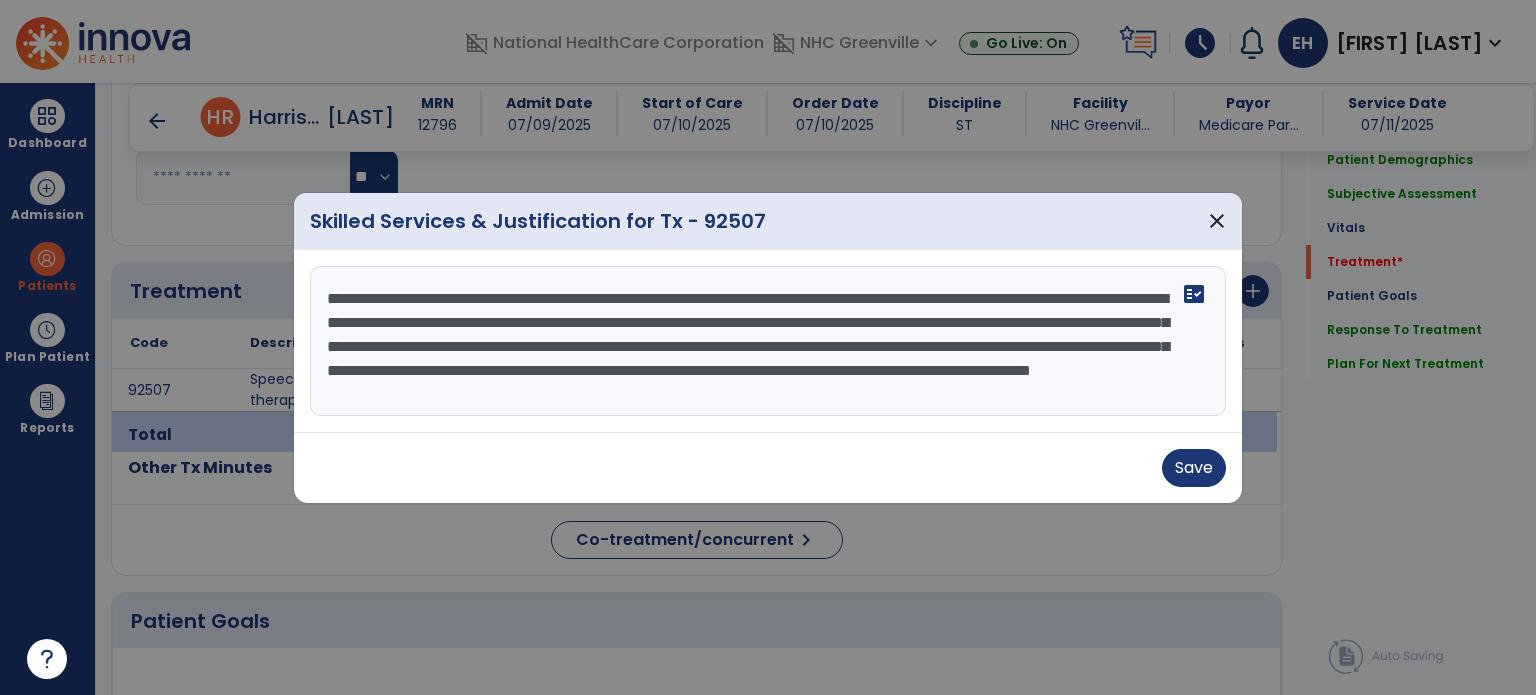 drag, startPoint x: 1091, startPoint y: 306, endPoint x: 756, endPoint y: 330, distance: 335.8586 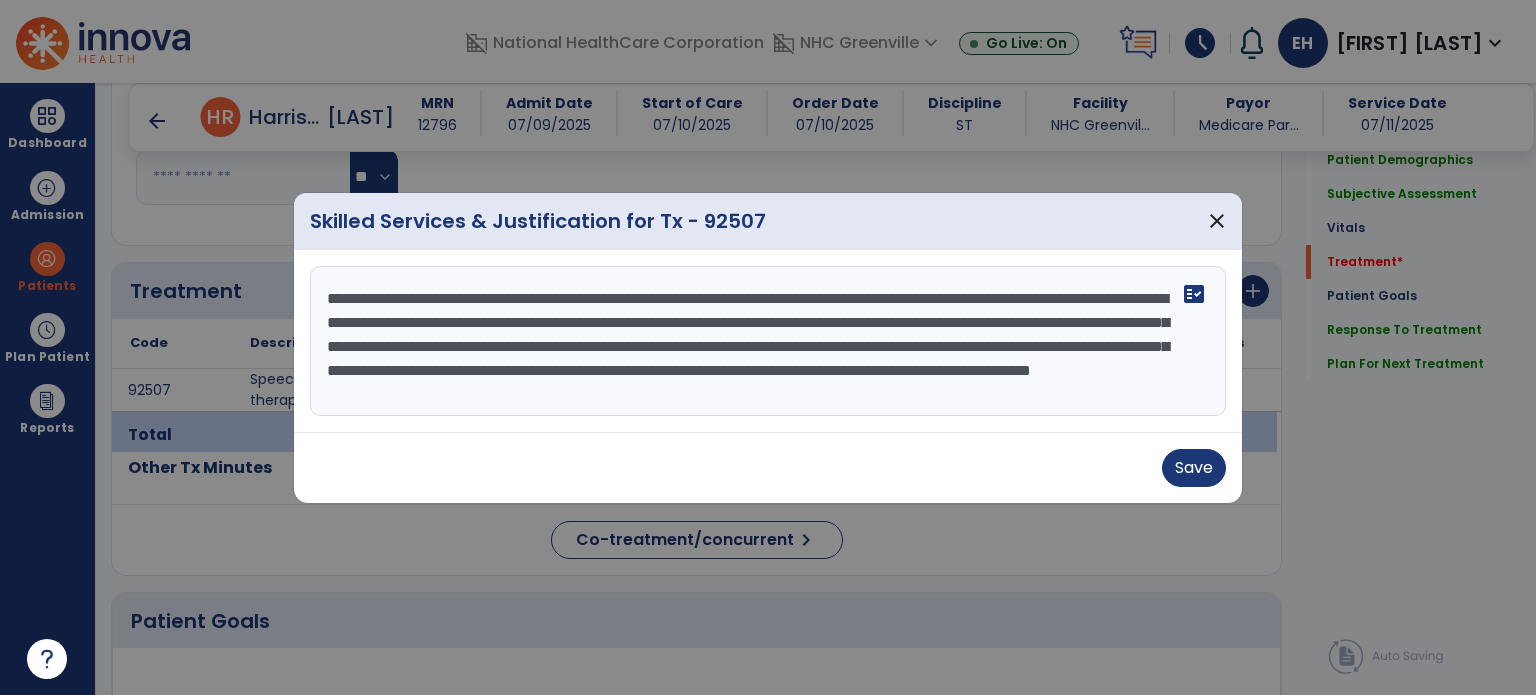click on "**********" at bounding box center [768, 341] 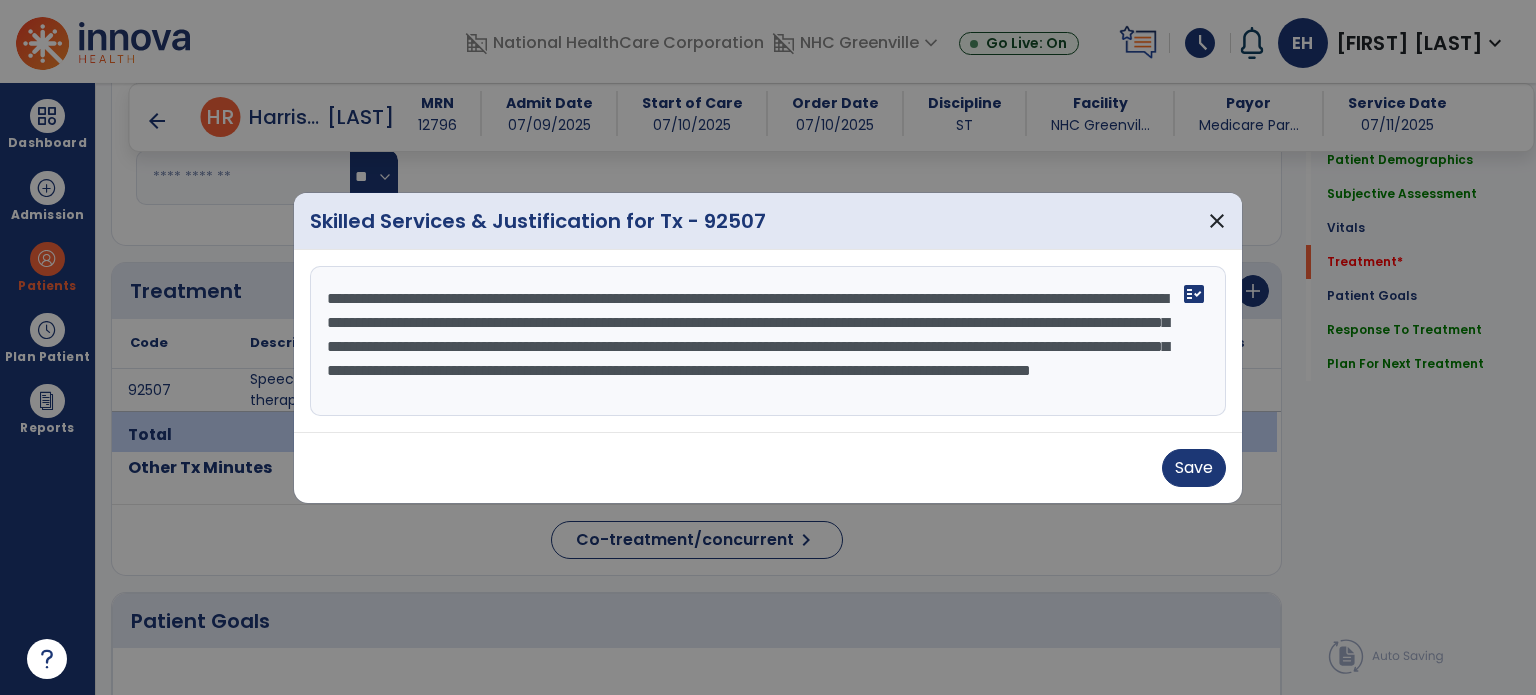 scroll, scrollTop: 0, scrollLeft: 0, axis: both 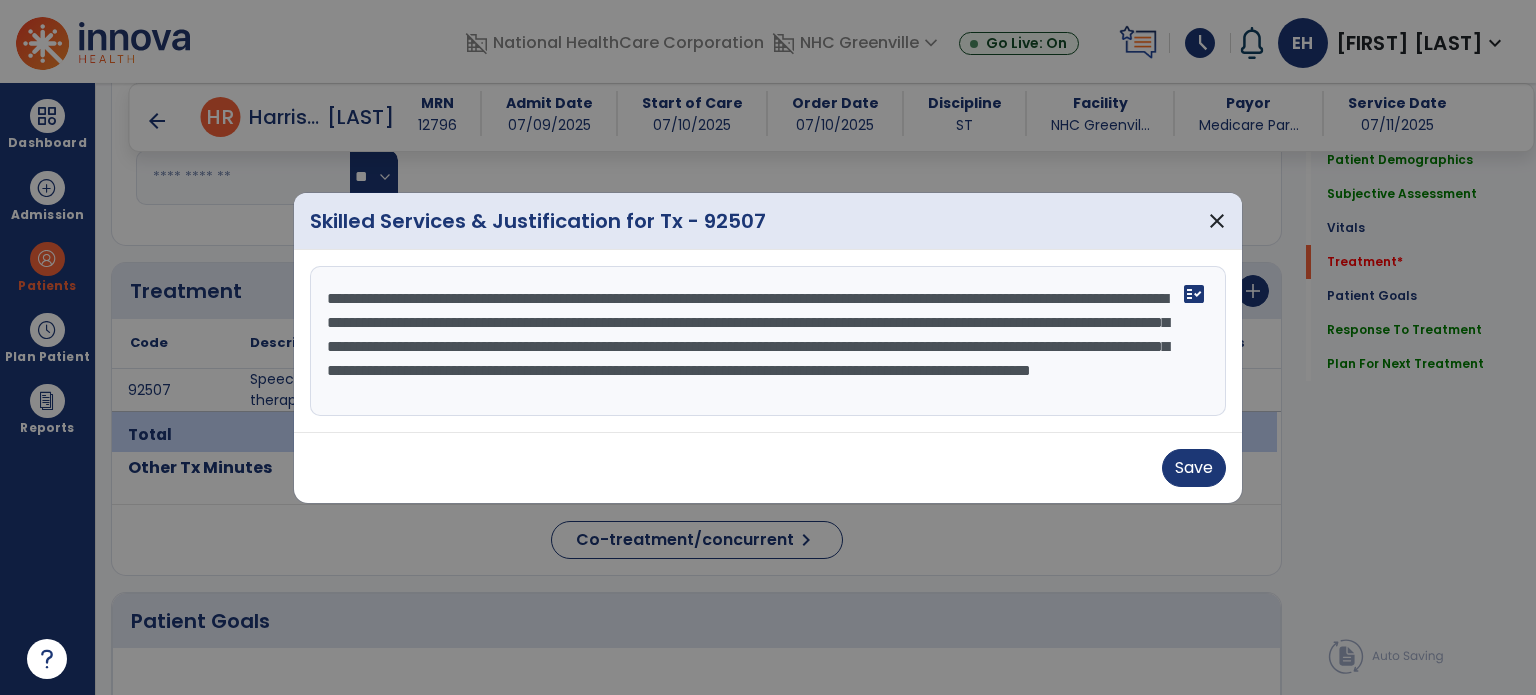 click on "**********" at bounding box center (768, 341) 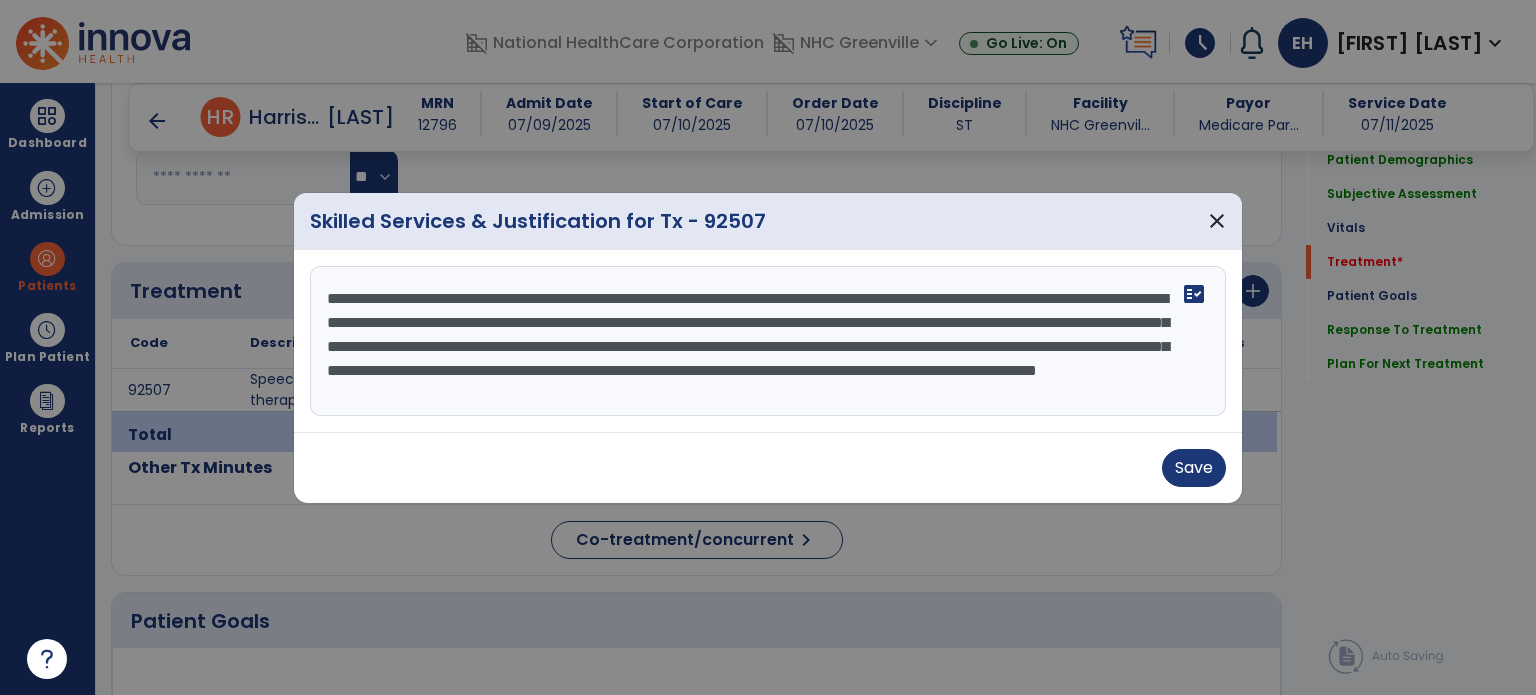 click on "**********" at bounding box center [768, 341] 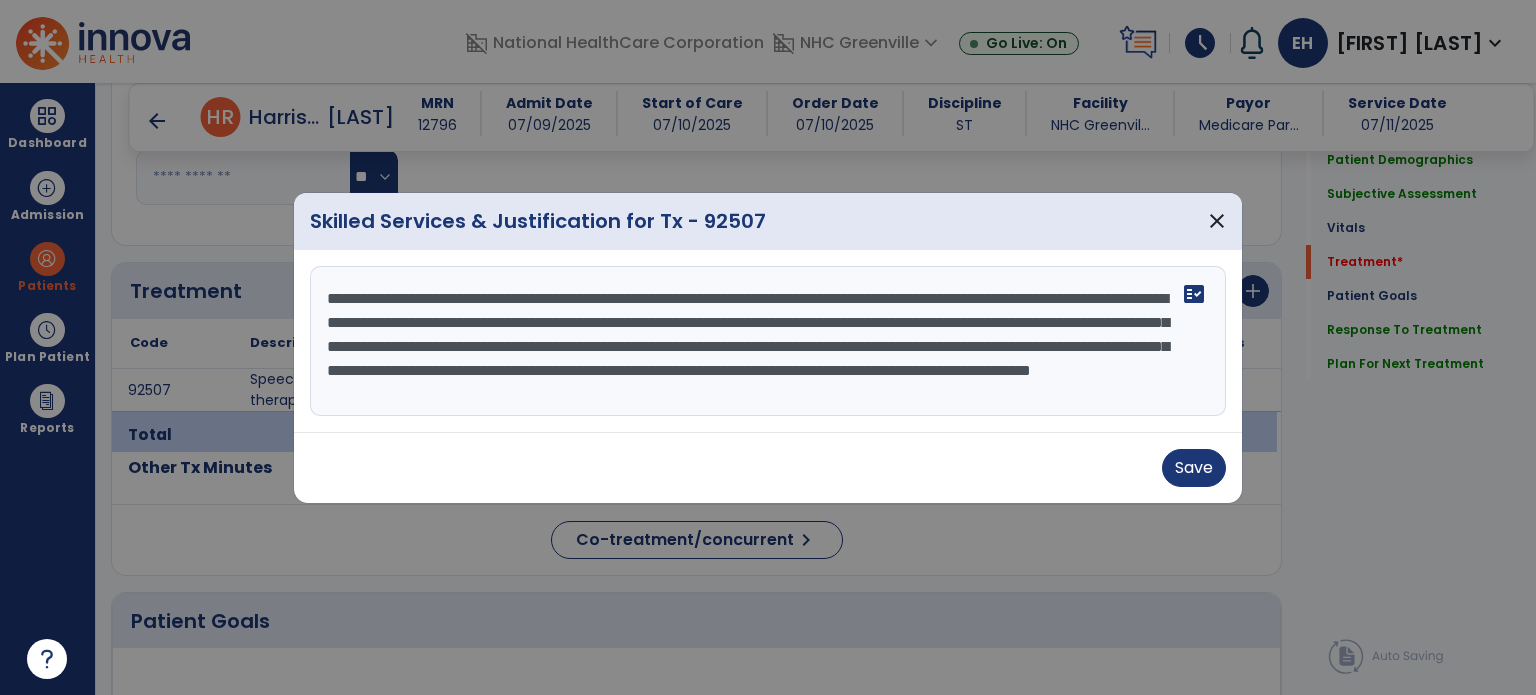 type on "**********" 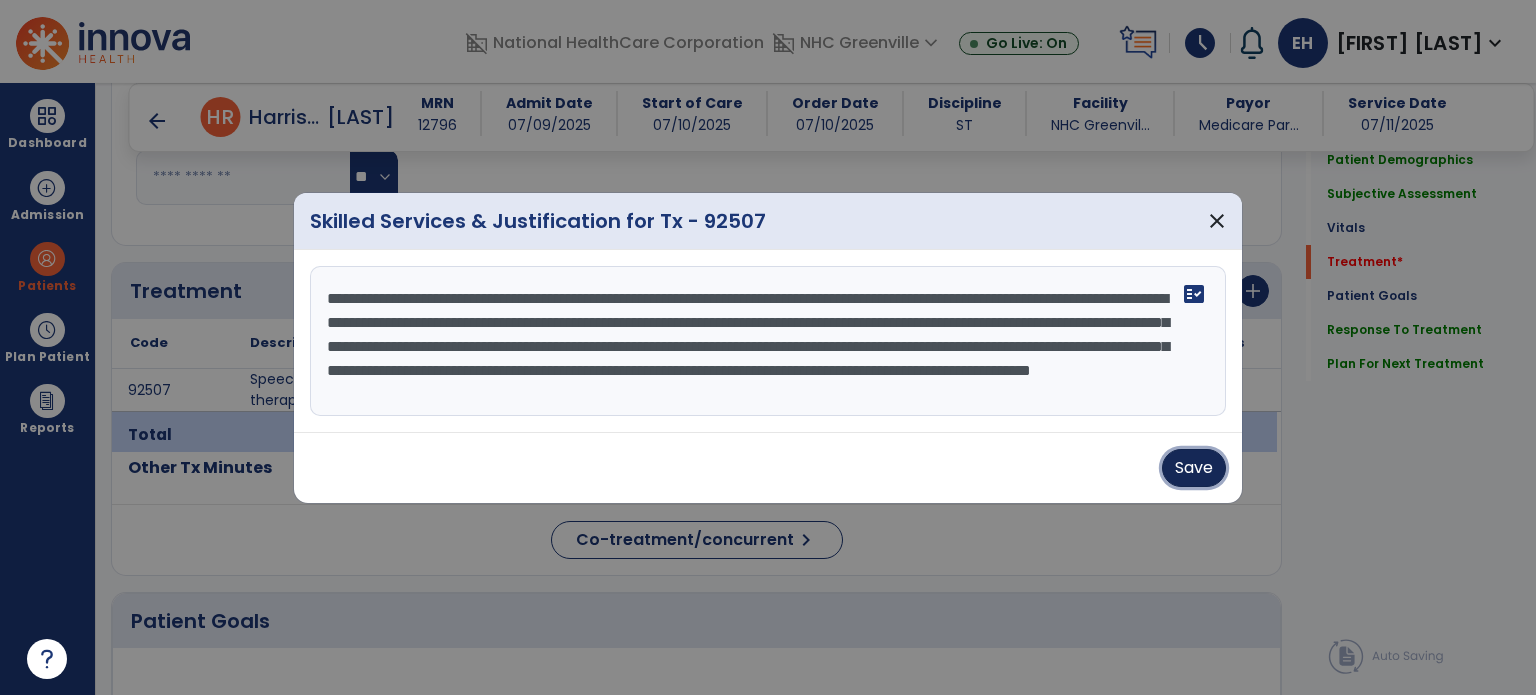 click on "Save" at bounding box center (1194, 468) 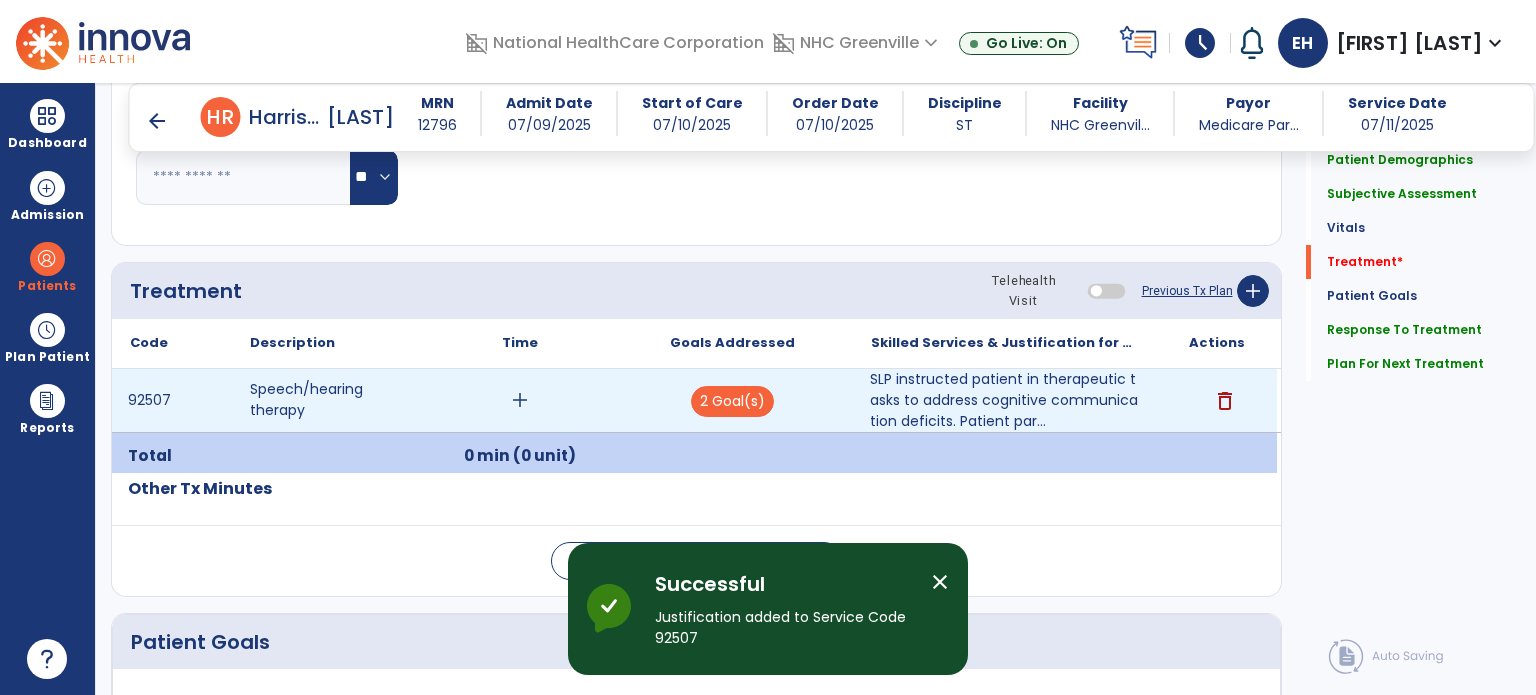 click on "add" at bounding box center [520, 400] 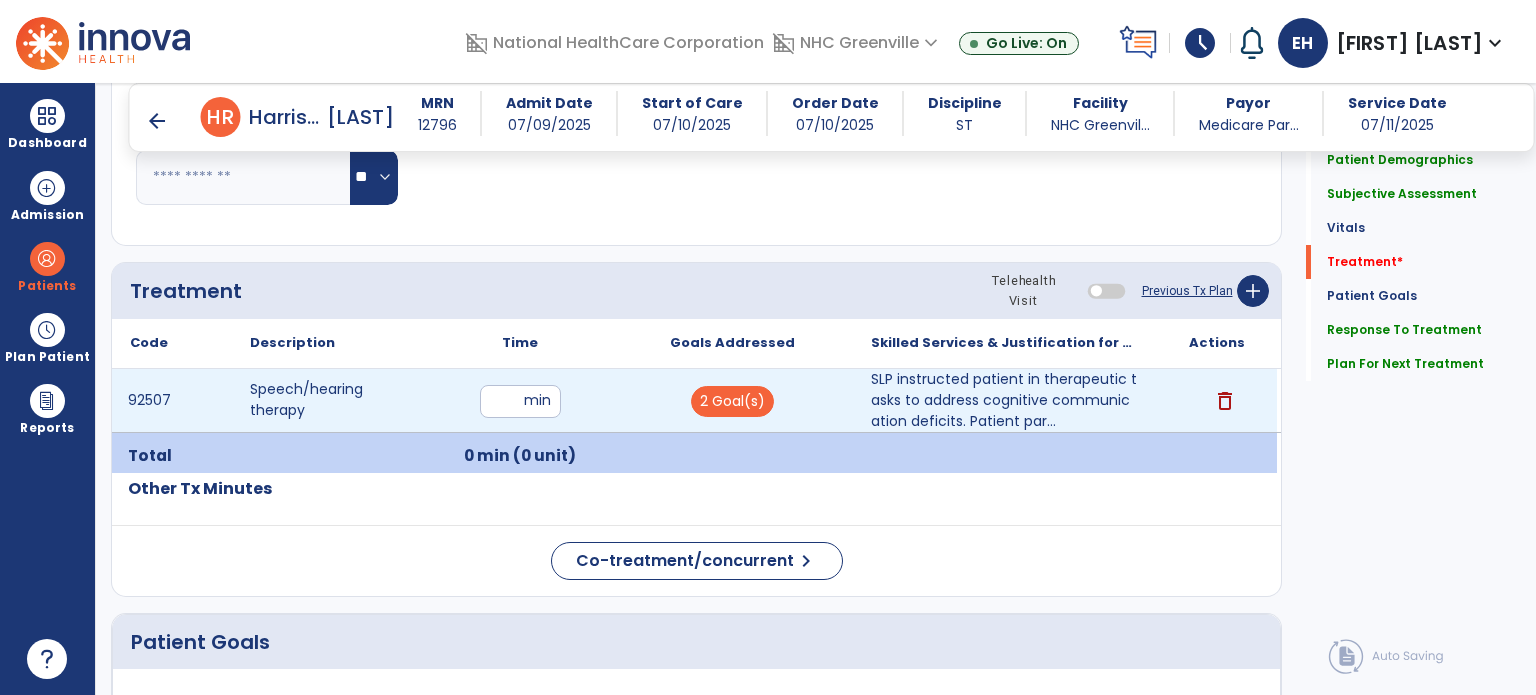 type on "**" 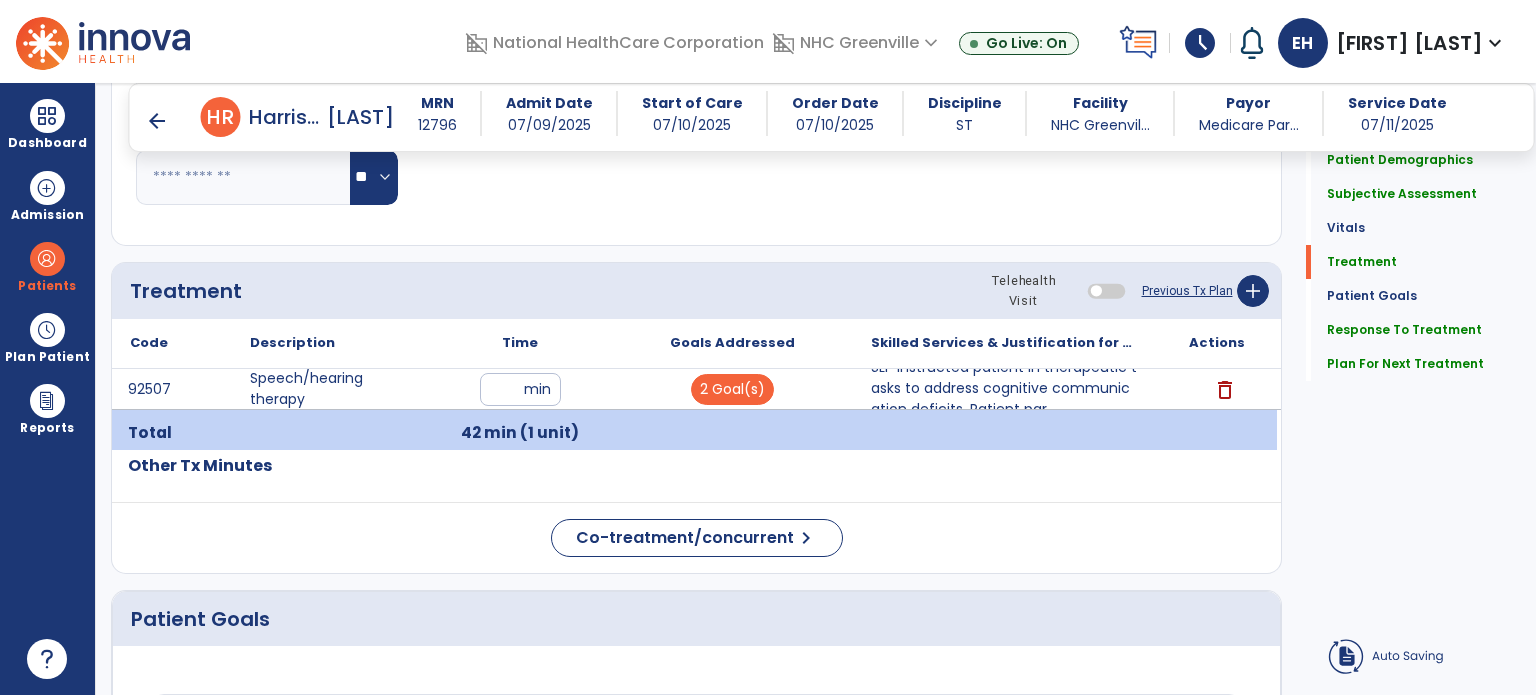 click on "Treatment Telehealth Visit  Previous Tx Plan   add" 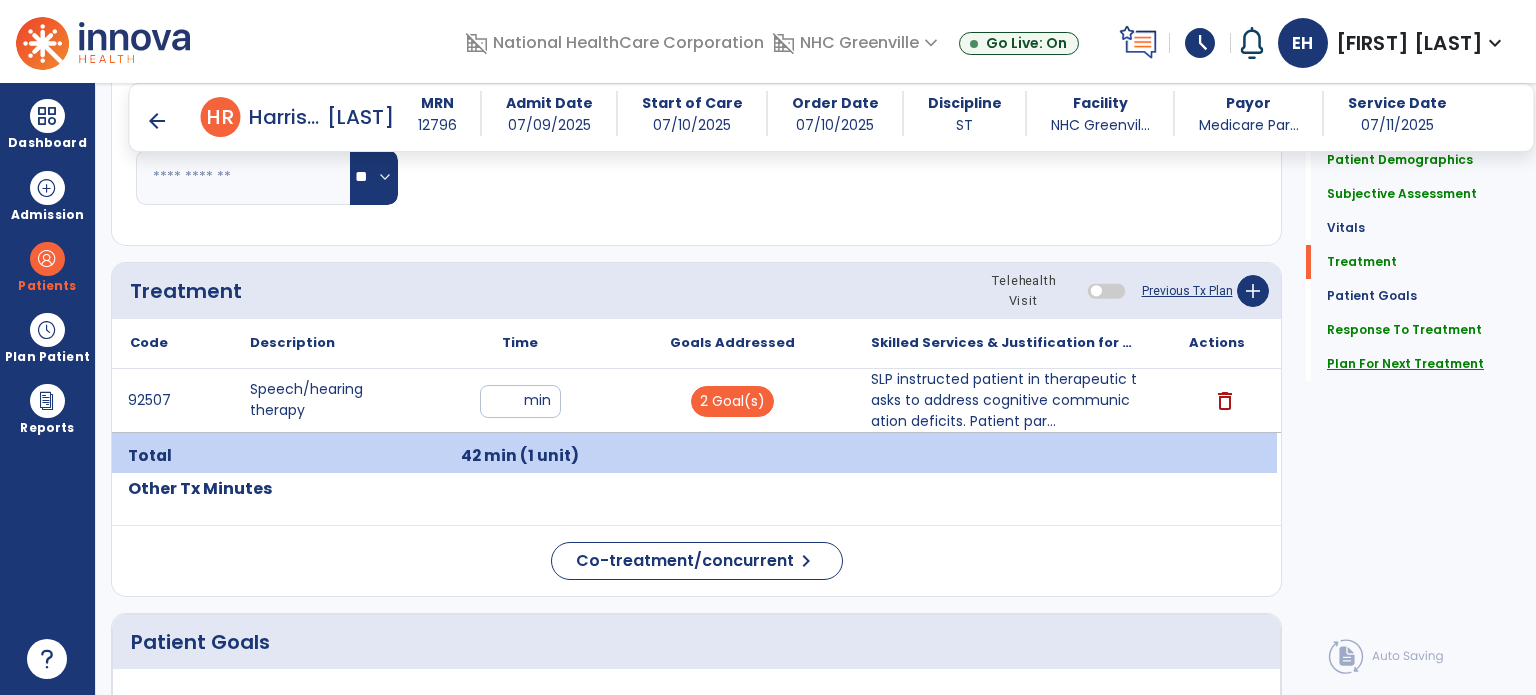 click on "Plan For Next Treatment" 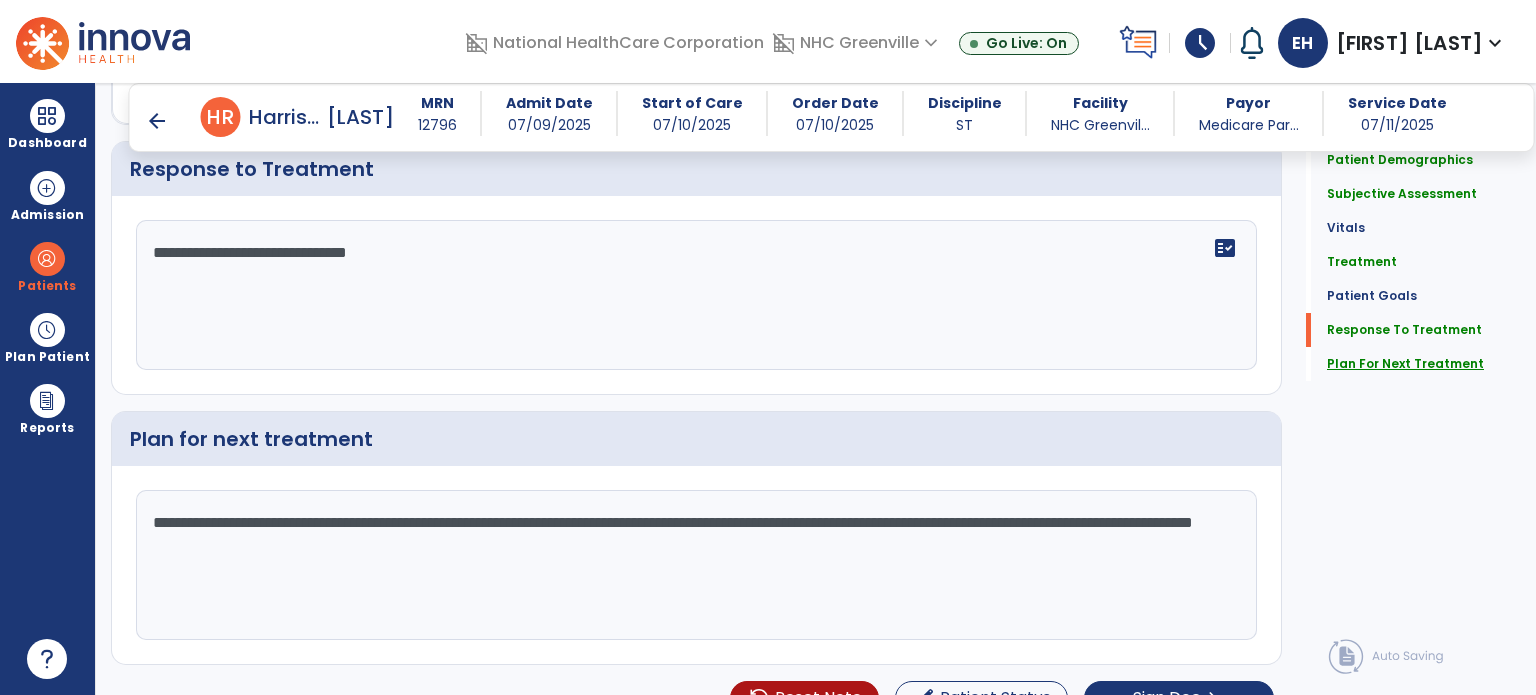 scroll, scrollTop: 2223, scrollLeft: 0, axis: vertical 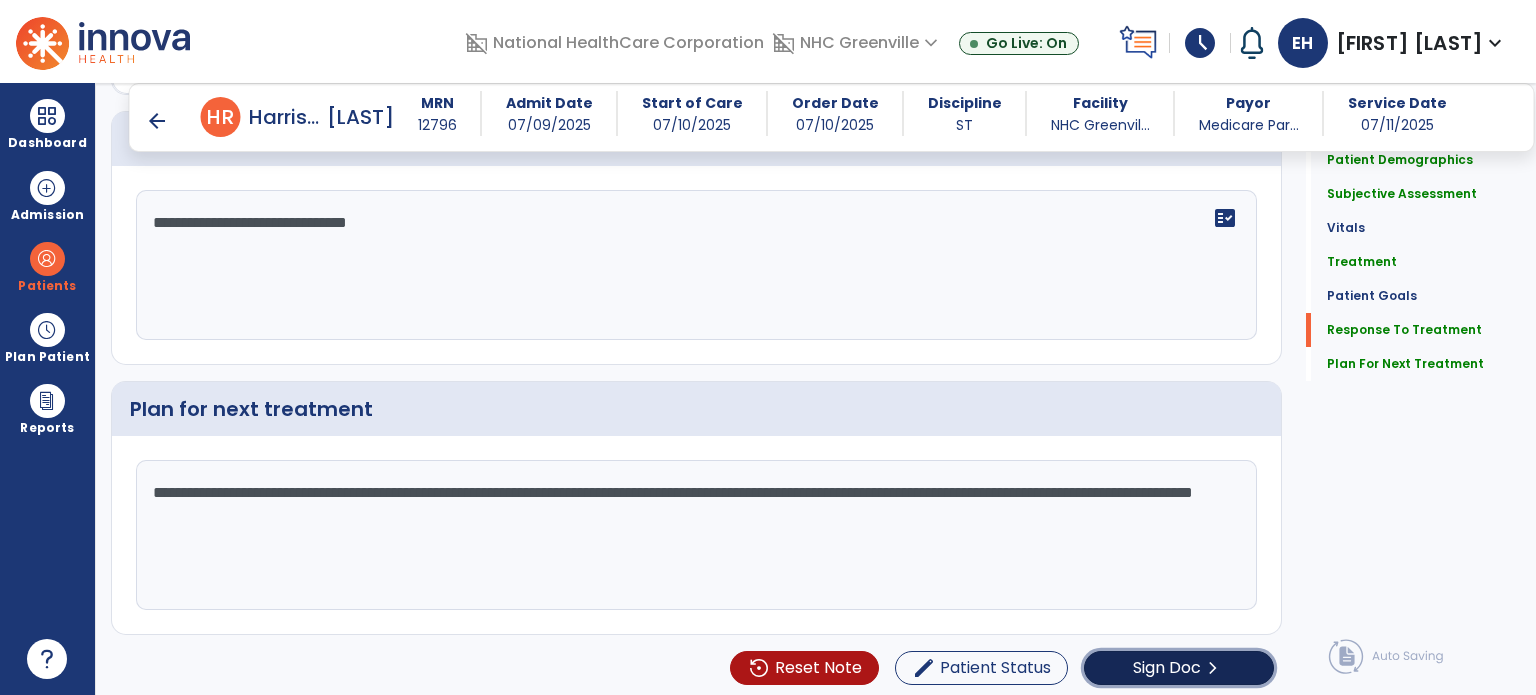 click on "Sign Doc" 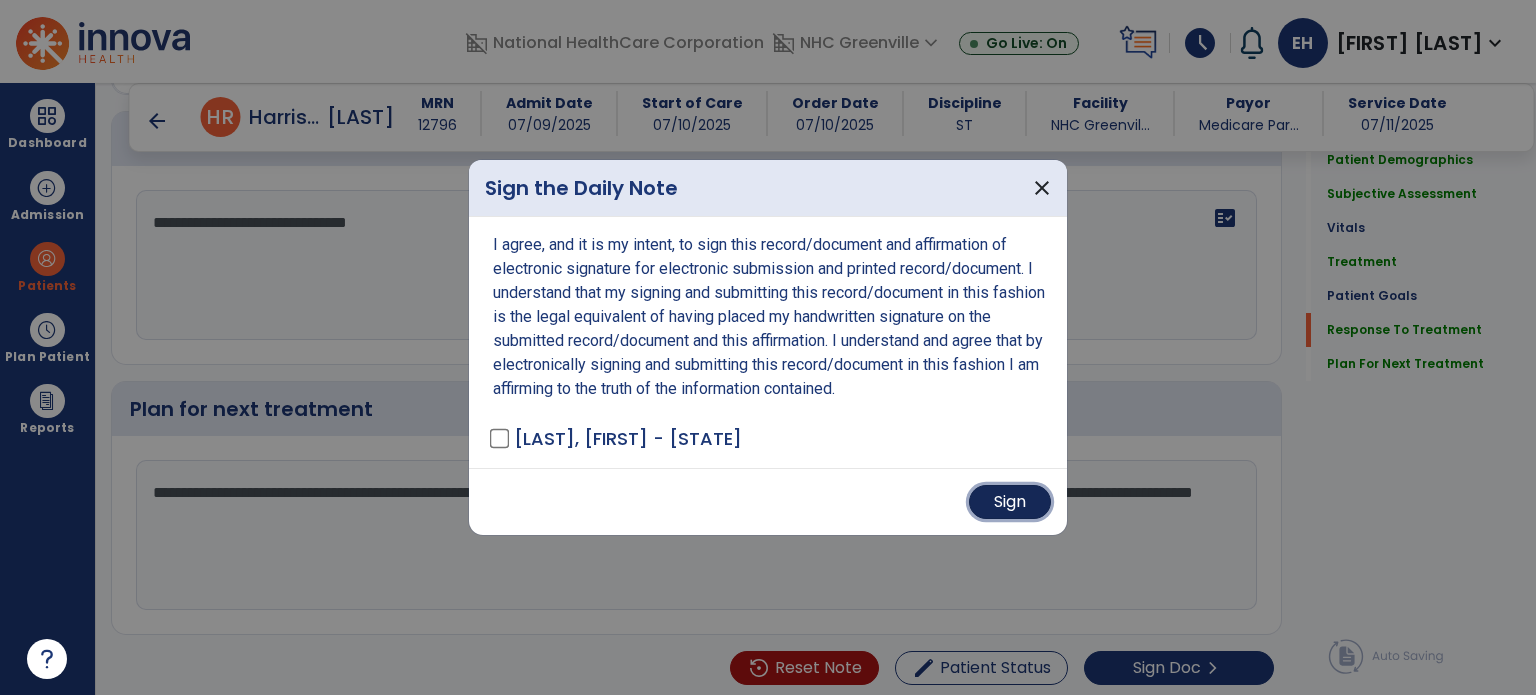 click on "Sign" at bounding box center (1010, 502) 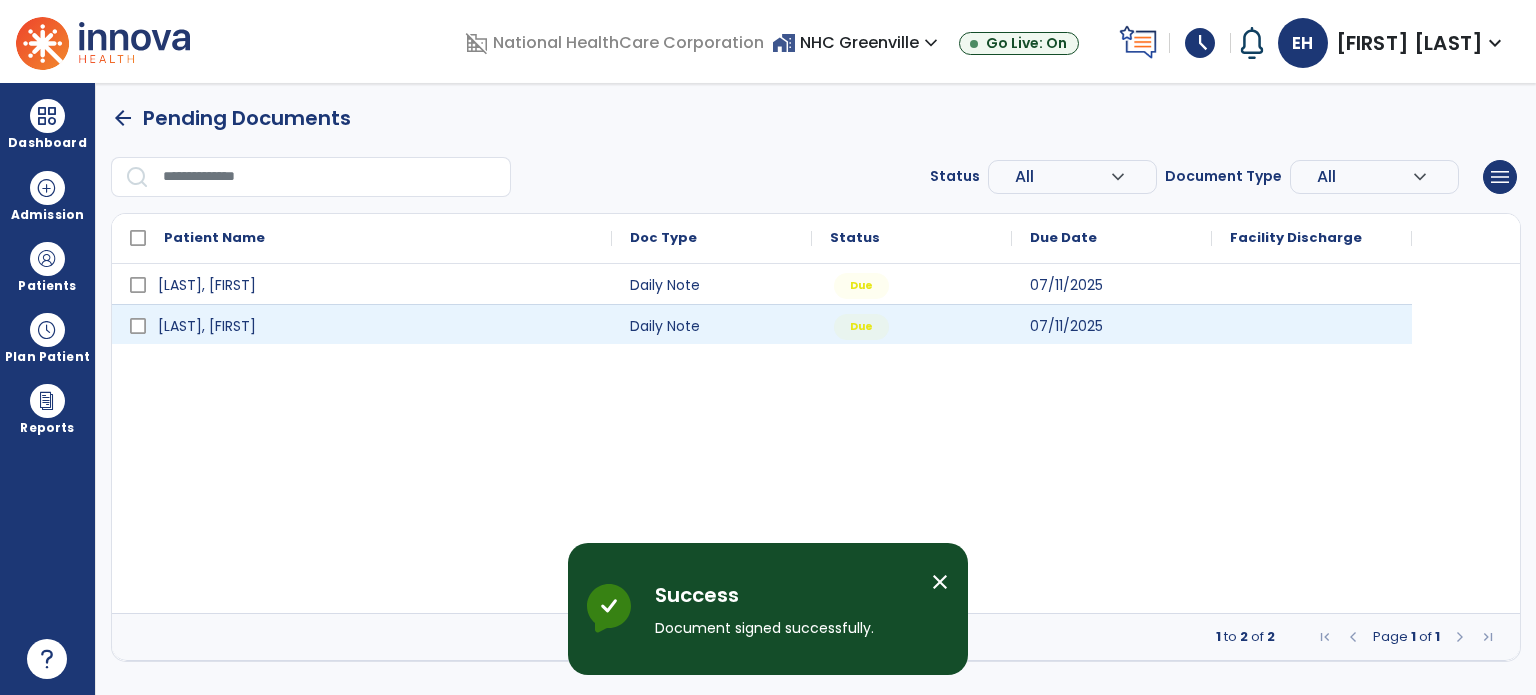 scroll, scrollTop: 0, scrollLeft: 0, axis: both 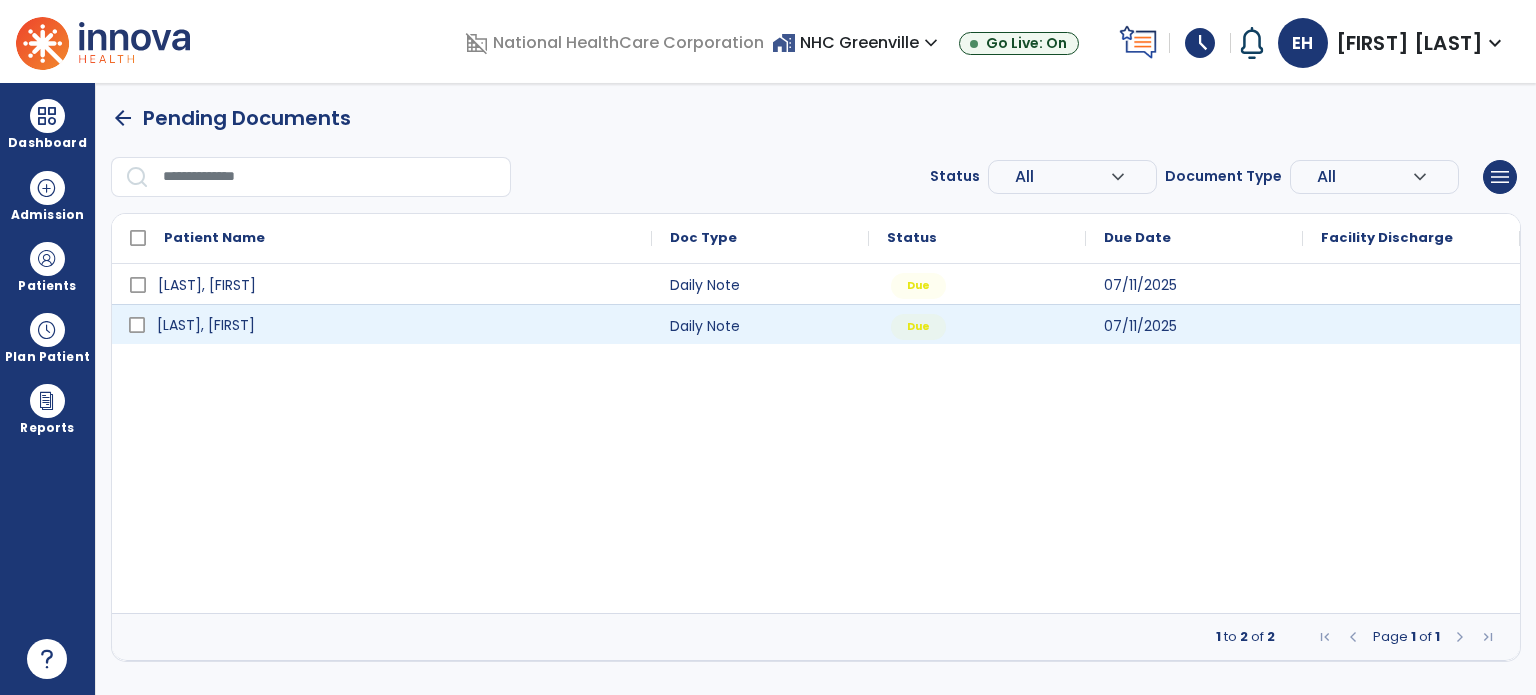 click on "[LAST], [FIRST]" at bounding box center (396, 325) 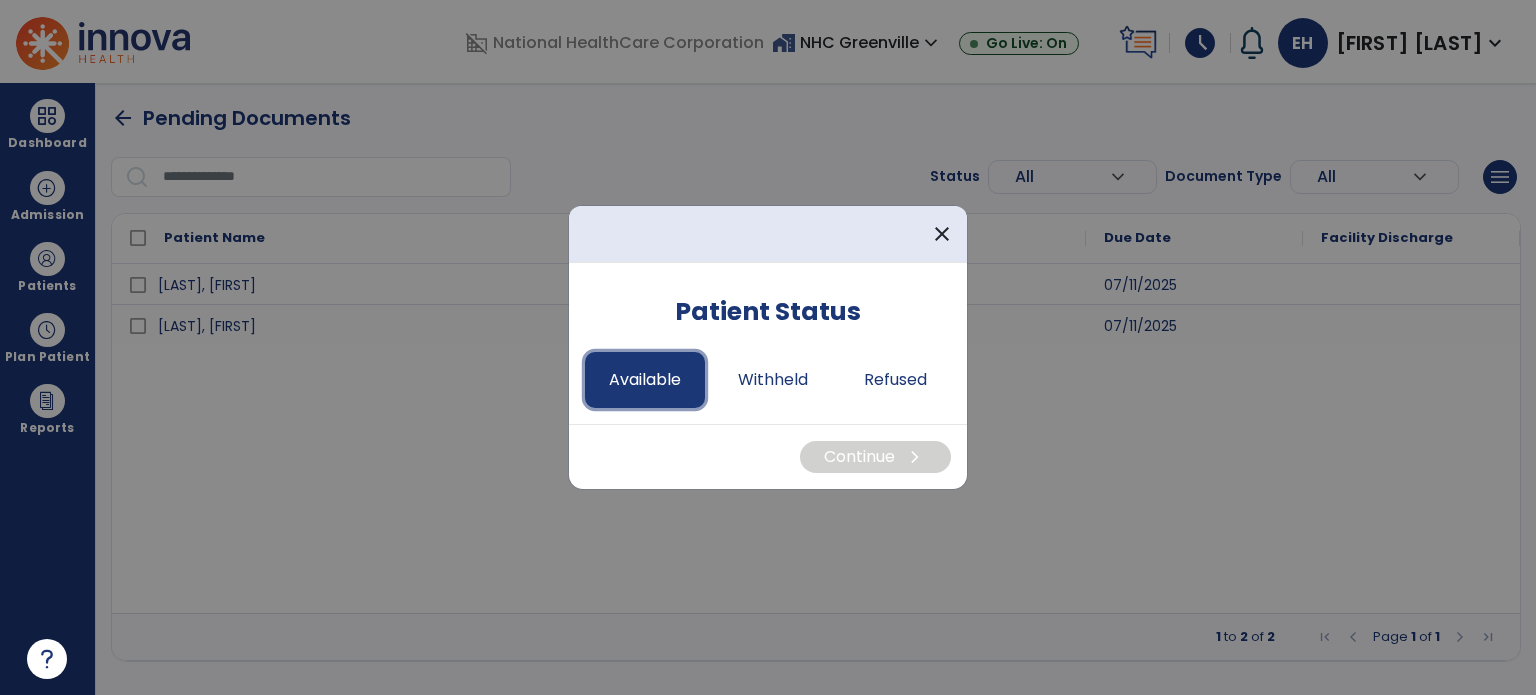 click on "Available" at bounding box center [645, 380] 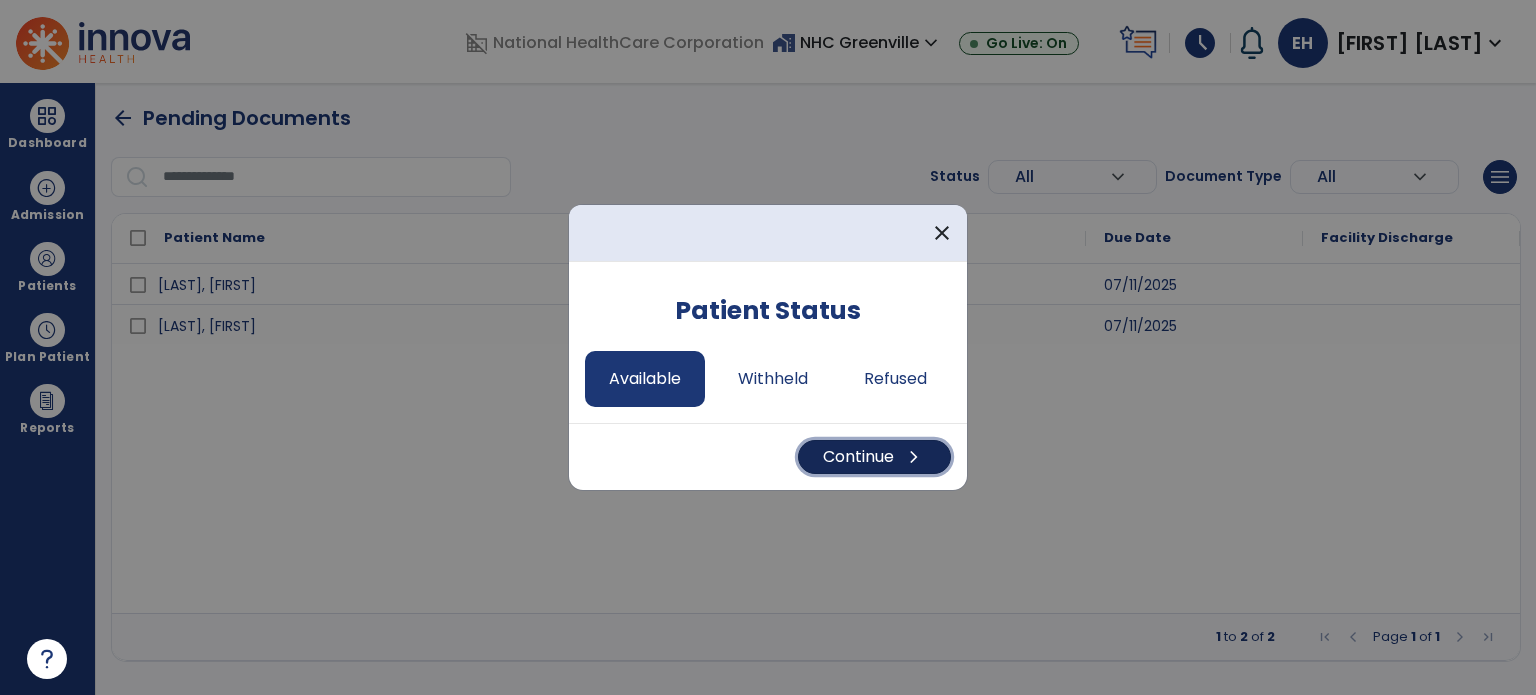 click on "Continue   chevron_right" at bounding box center (874, 457) 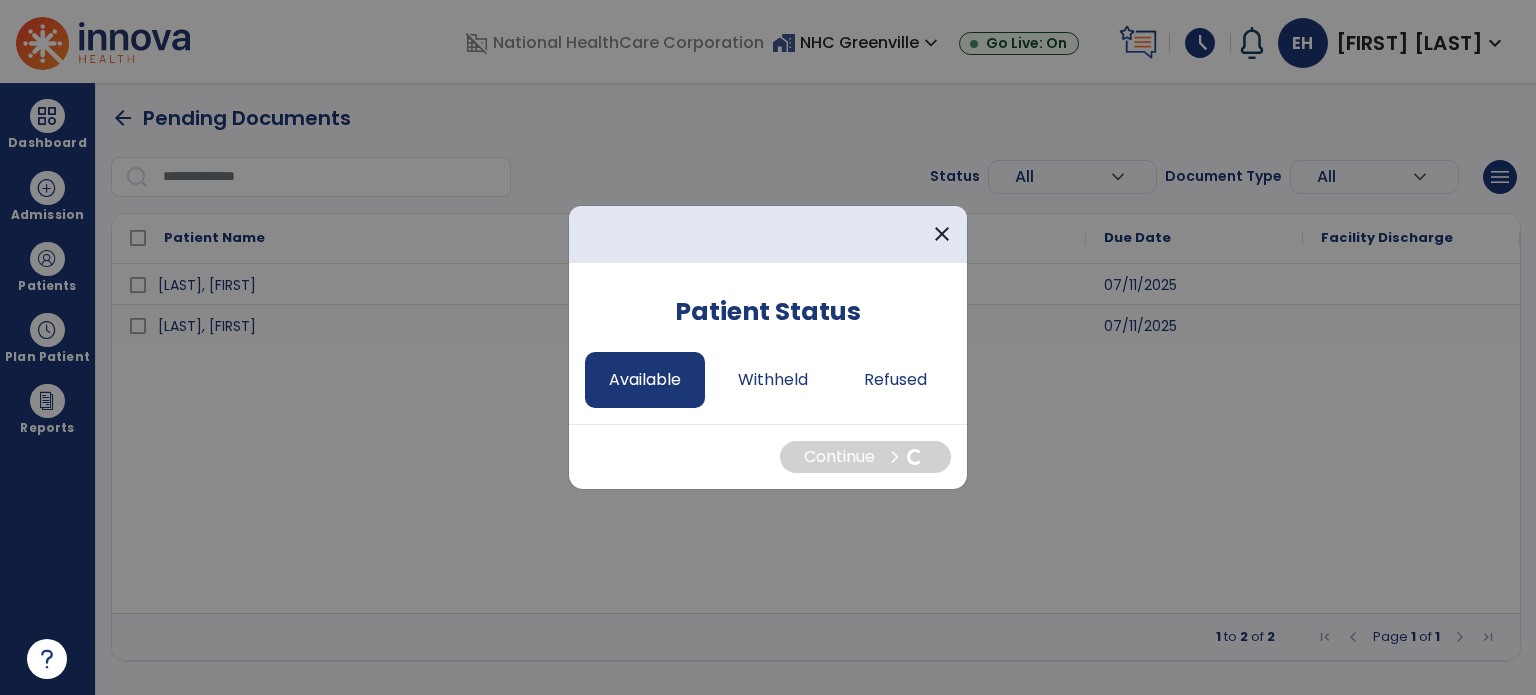select on "*" 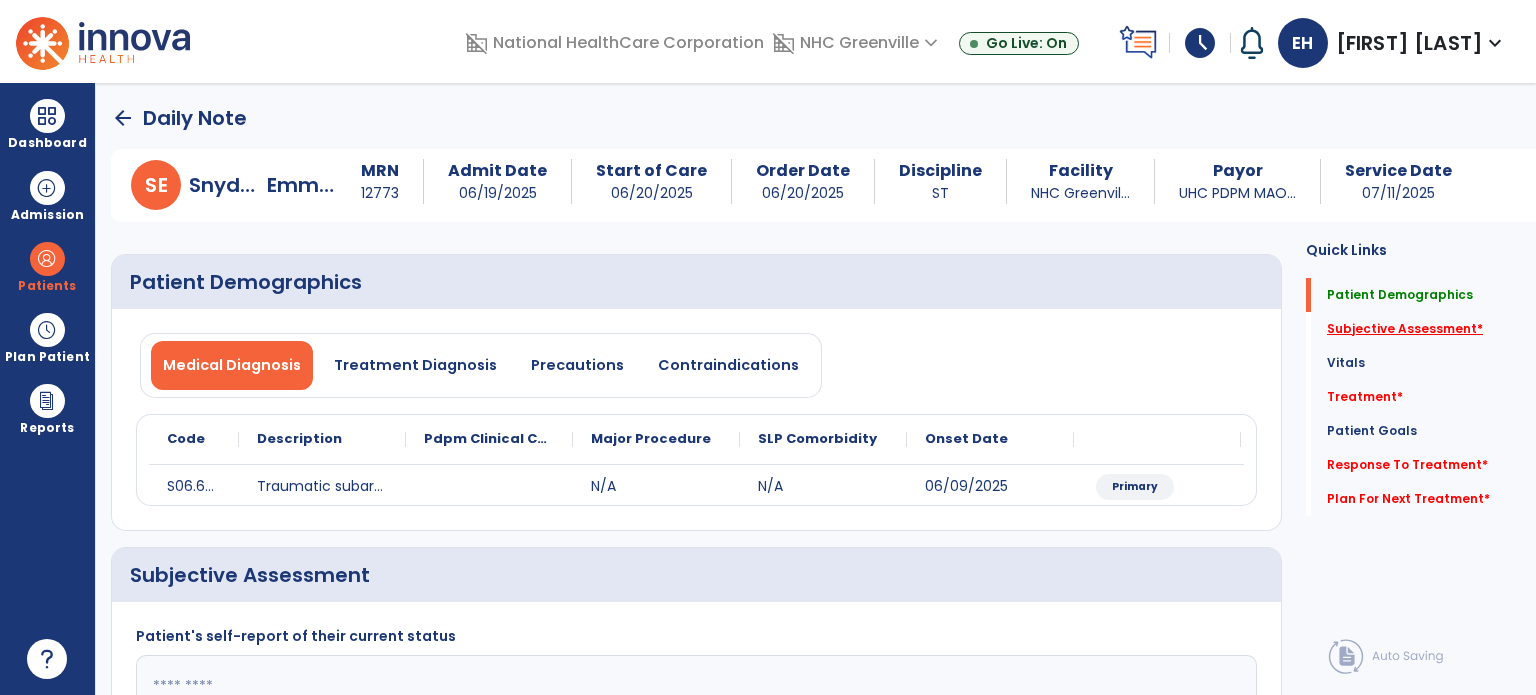 click on "Subjective Assessment   *" 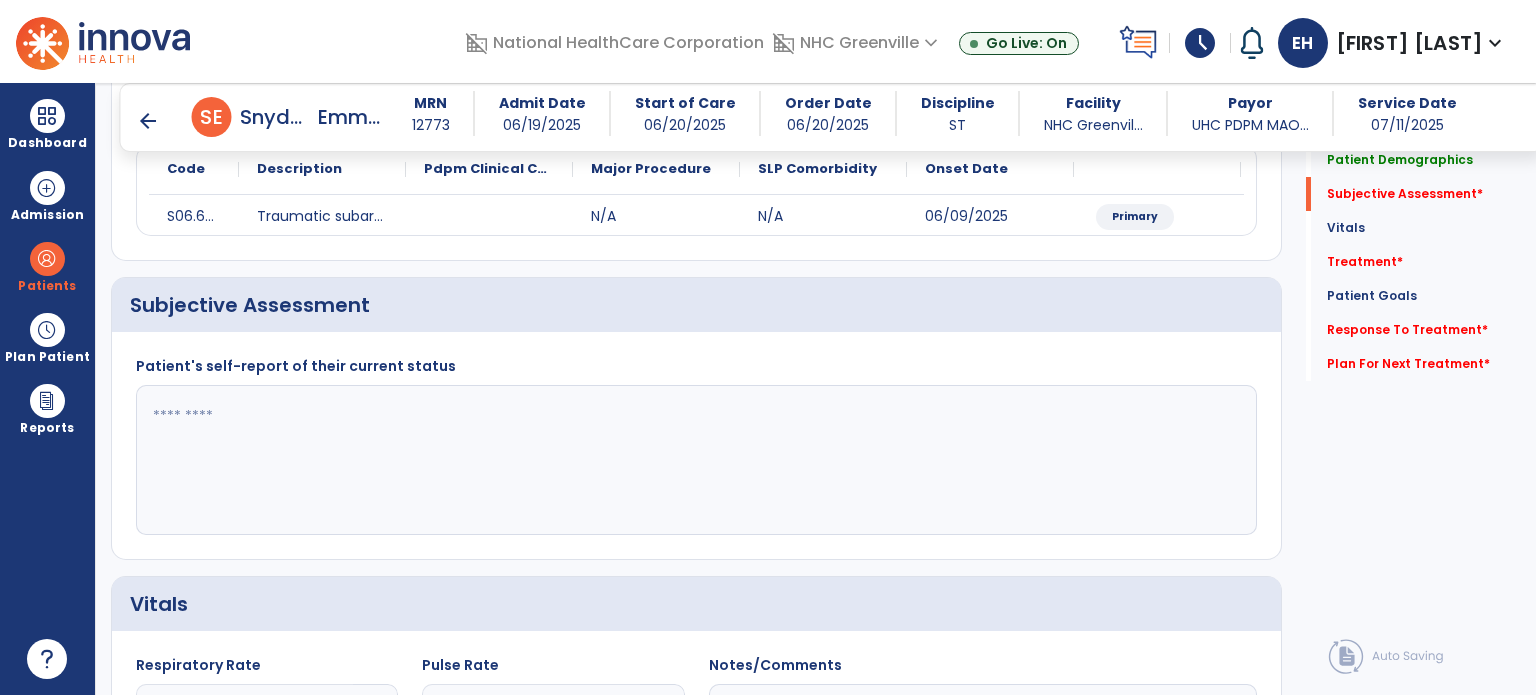 scroll, scrollTop: 298, scrollLeft: 0, axis: vertical 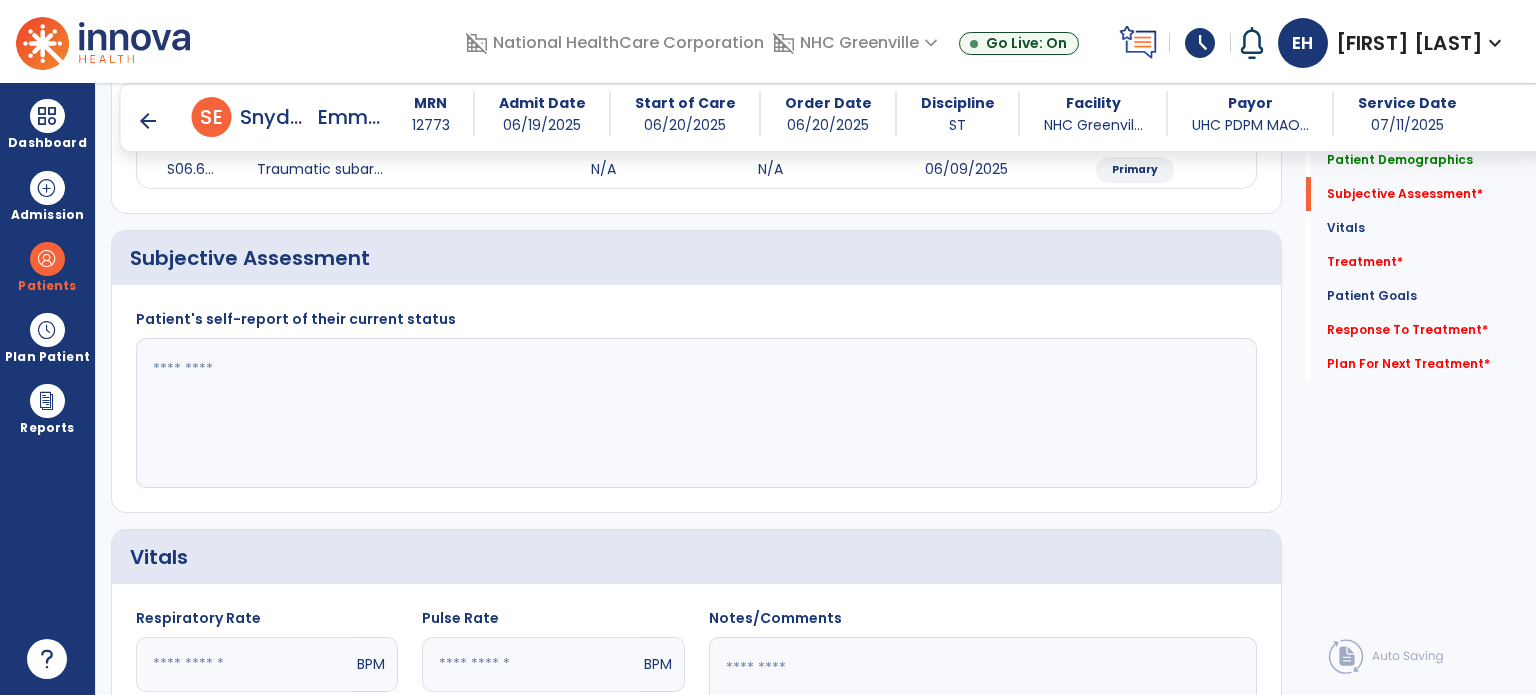 click 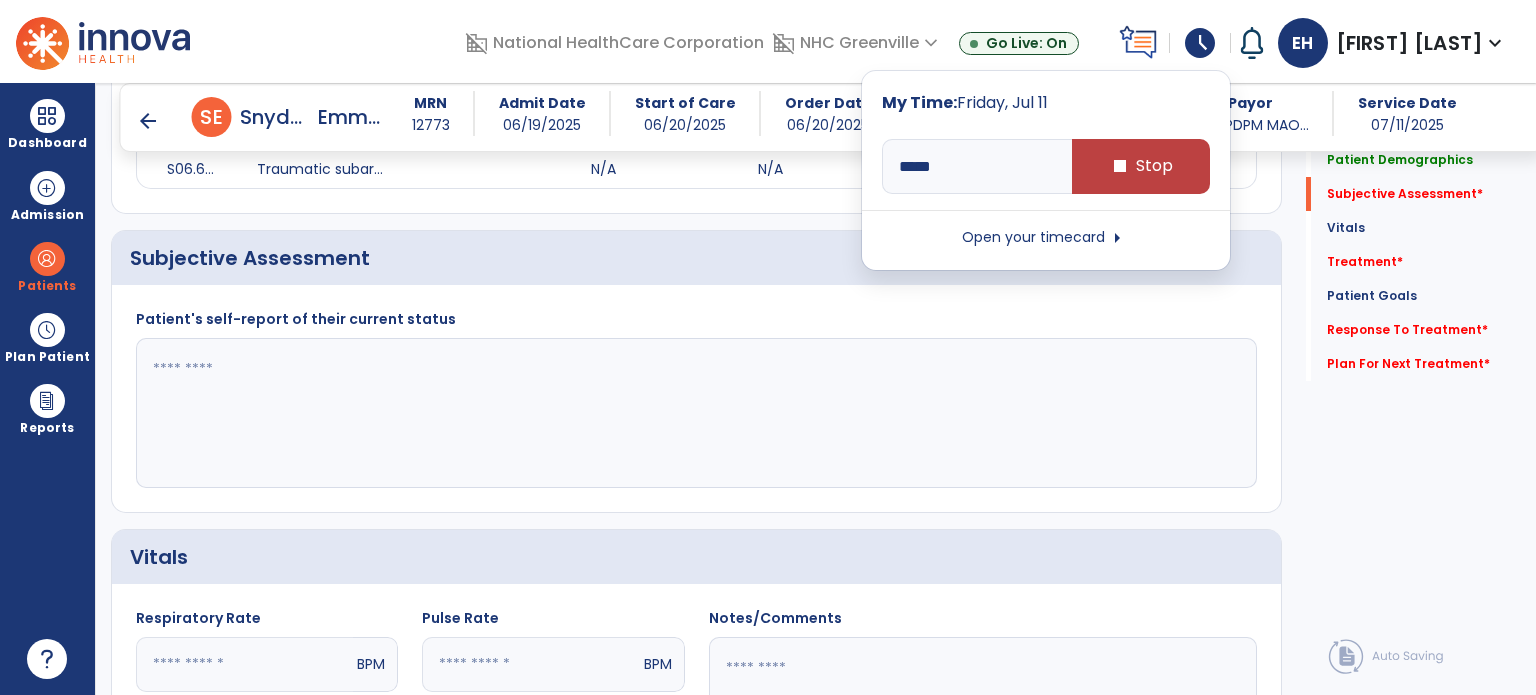 click 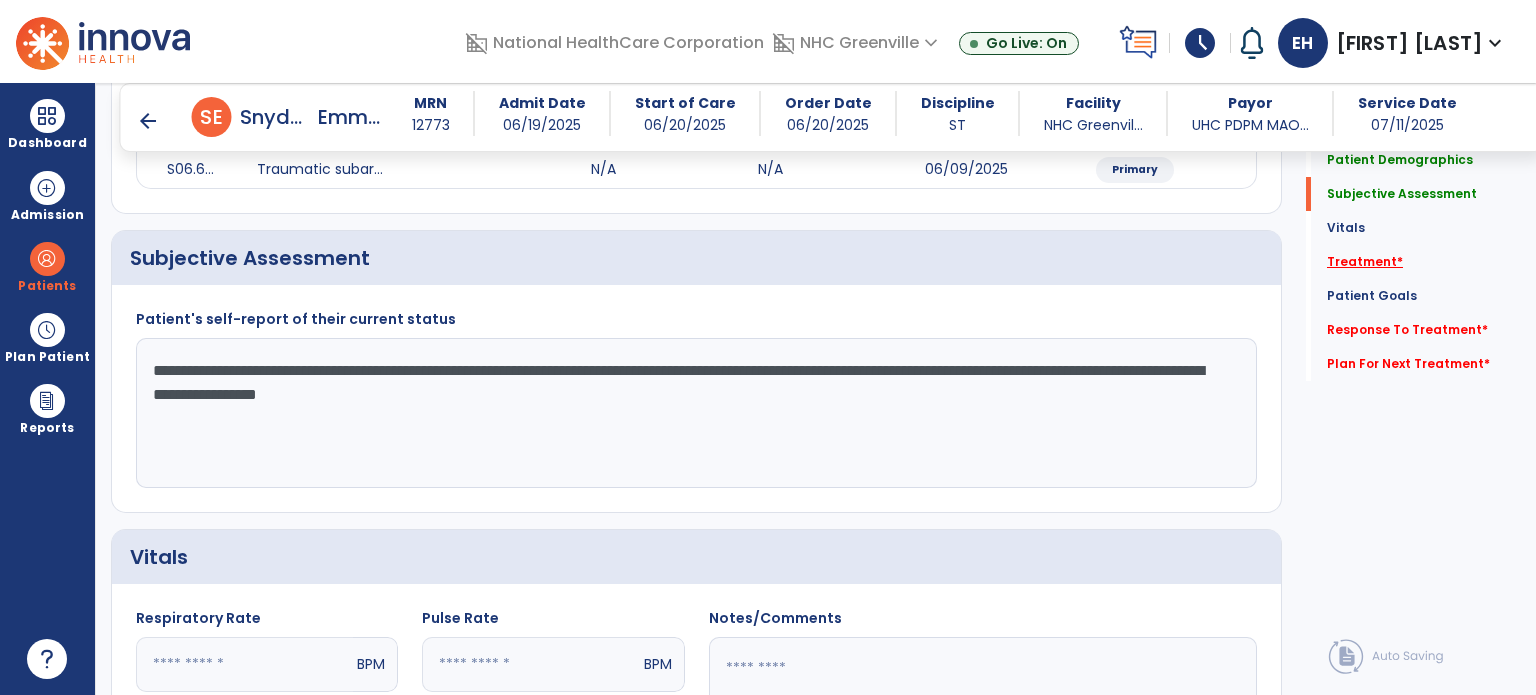 type on "**********" 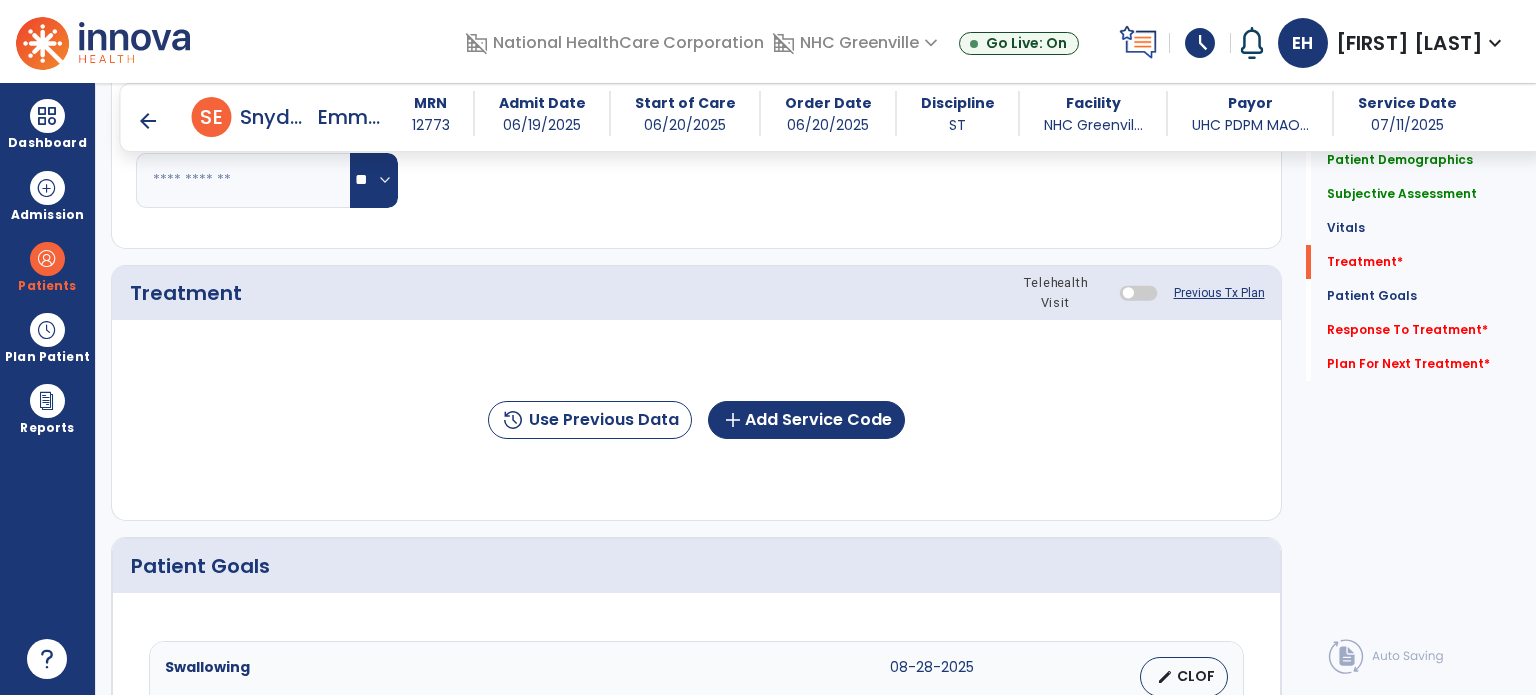 scroll, scrollTop: 987, scrollLeft: 0, axis: vertical 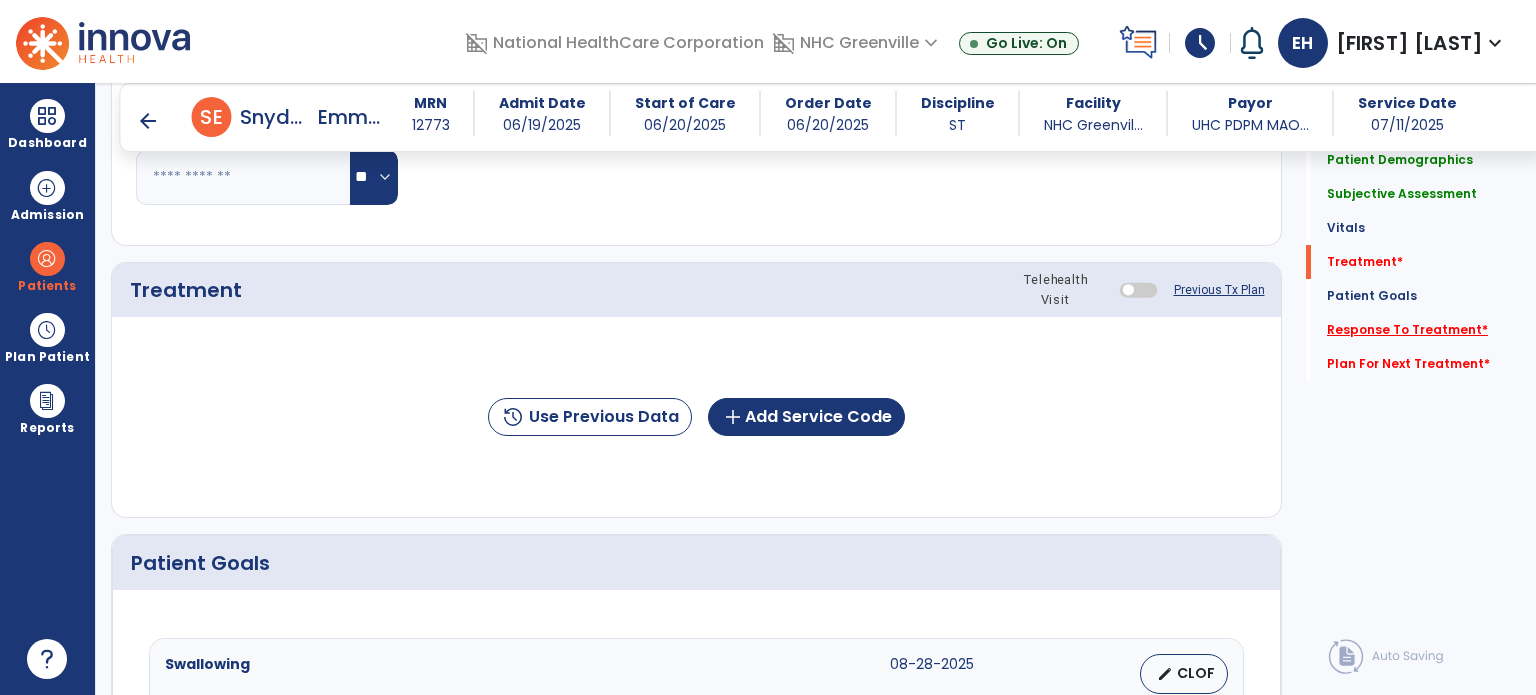 click on "Response To Treatment   *" 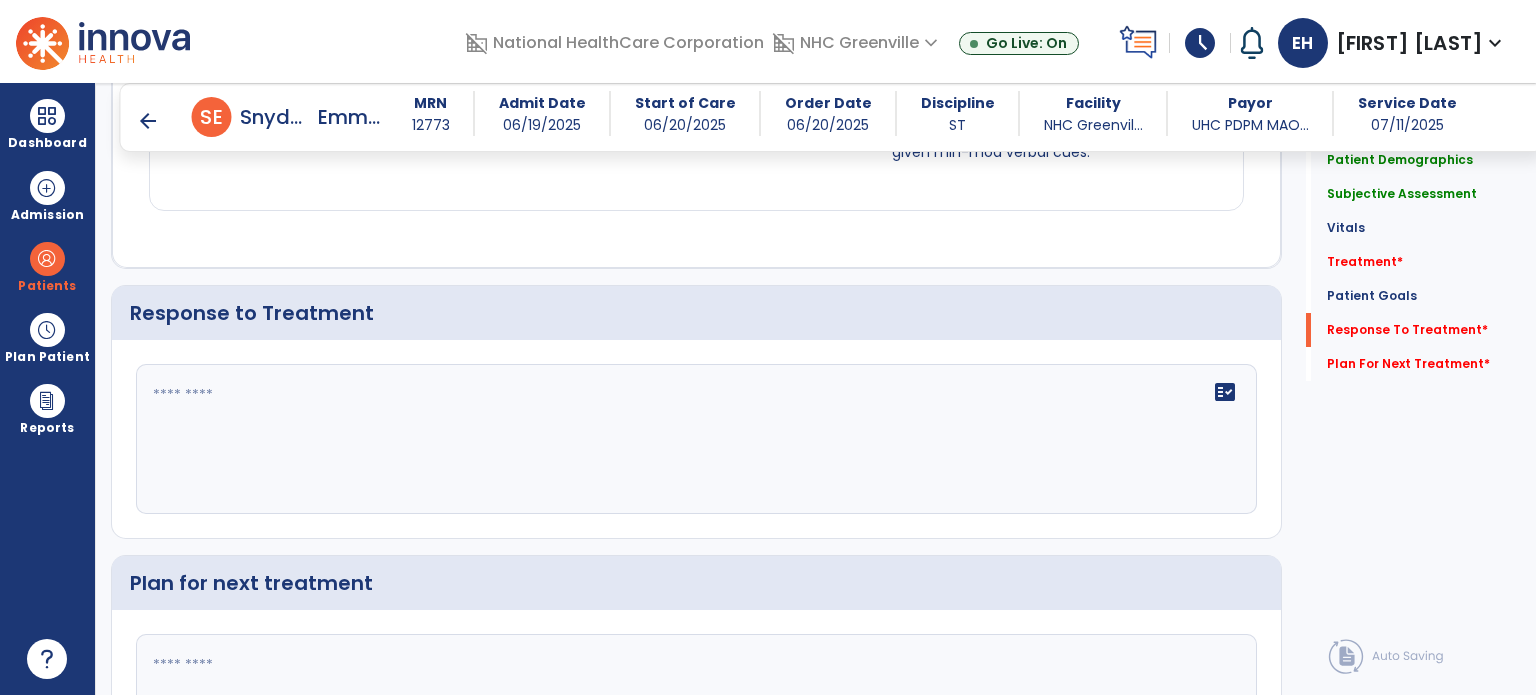 scroll, scrollTop: 2760, scrollLeft: 0, axis: vertical 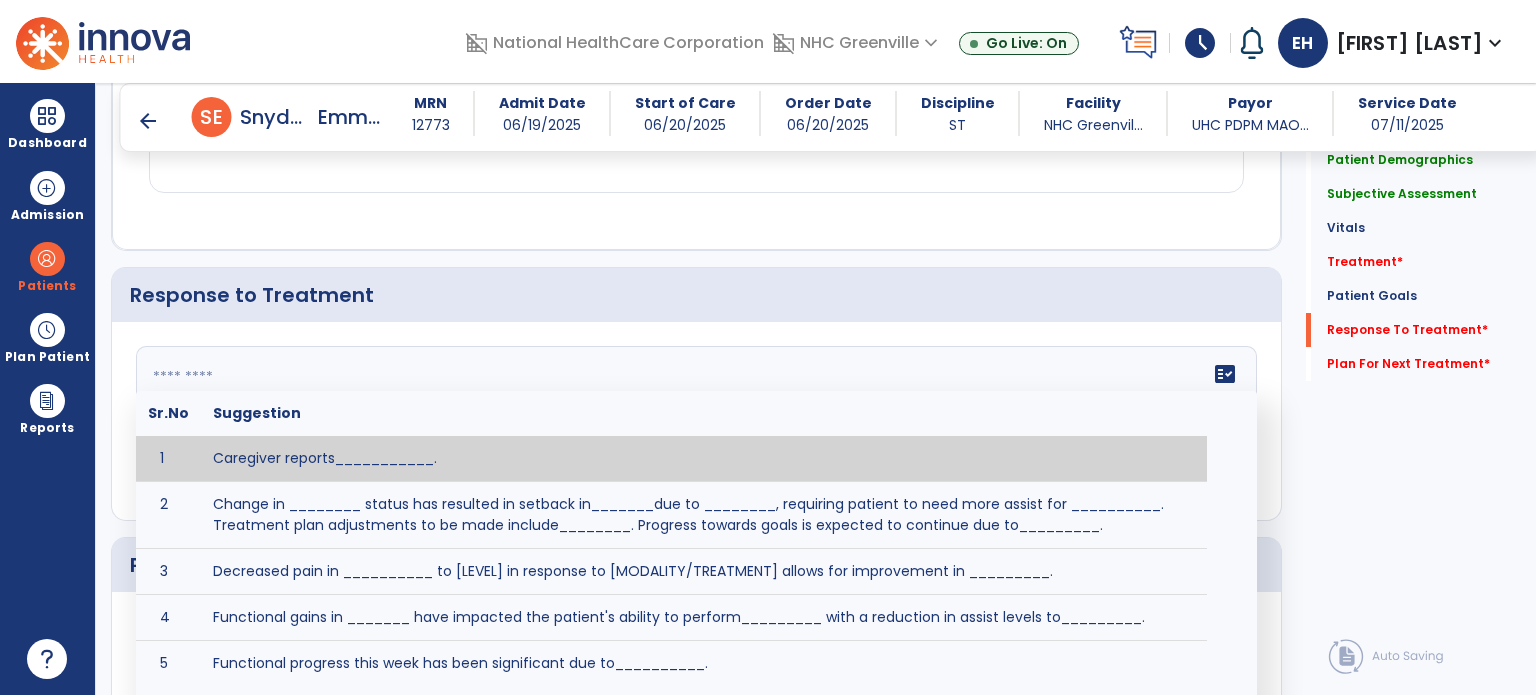 click on "fact_check  Sr.No Suggestion 1 Caregiver reports___________. 2 Change in ________ status has resulted in setback in_______due to ________, requiring patient to need more assist for __________.   Treatment plan adjustments to be made include________.  Progress towards goals is expected to continue due to_________. 3 Decreased pain in __________ to [LEVEL] in response to [MODALITY/TREATMENT] allows for improvement in _________. 4 Functional gains in _______ have impacted the patient's ability to perform_________ with a reduction in assist levels to_________. 5 Functional progress this week has been significant due to__________. 6 Gains in ________ have improved the patient's ability to perform ______with decreased levels of assist to___________. 7 Improvement in ________allows patient to tolerate higher levels of challenges in_________. 8 Pain in [AREA] has decreased to [LEVEL] in response to [TREATMENT/MODALITY], allowing fore ease in completing__________. 9 10 11 12 13 14 15 16 17 18 19 20 21" 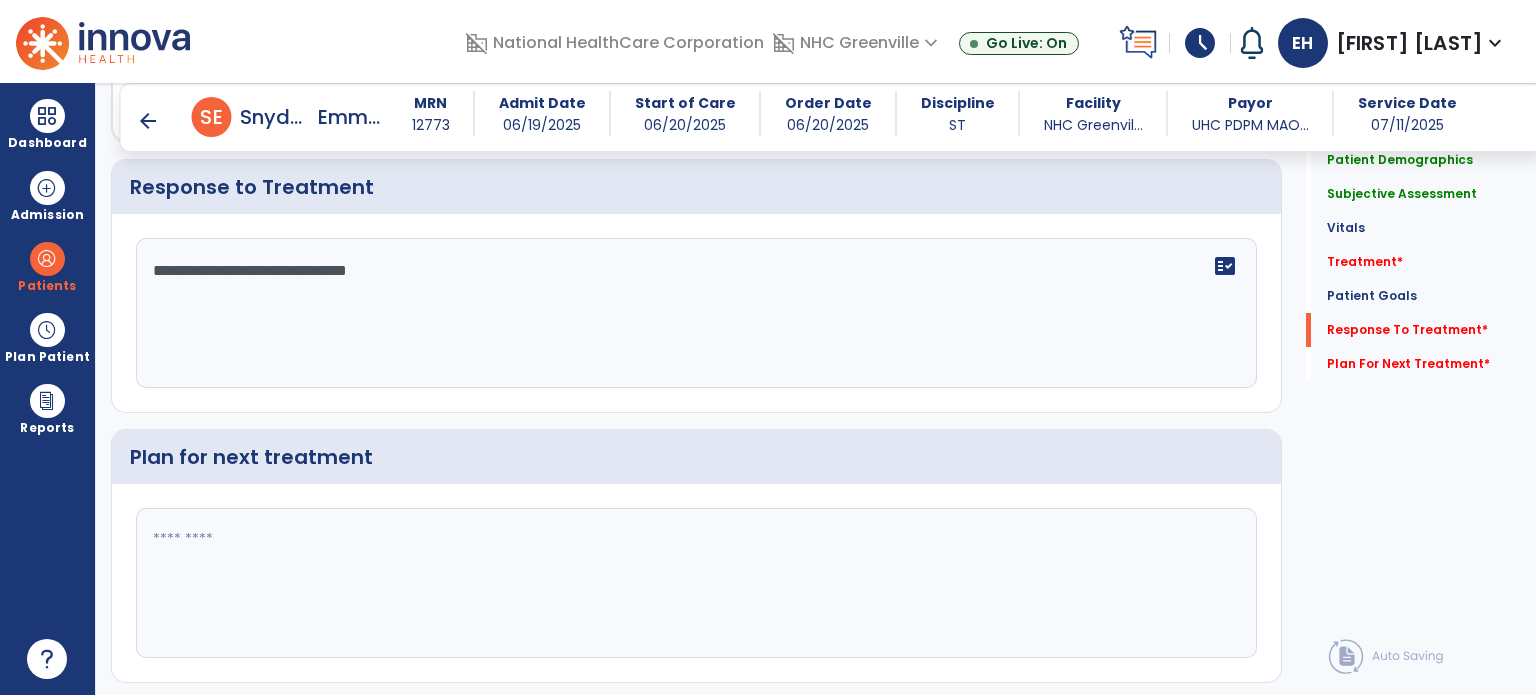 scroll, scrollTop: 2869, scrollLeft: 0, axis: vertical 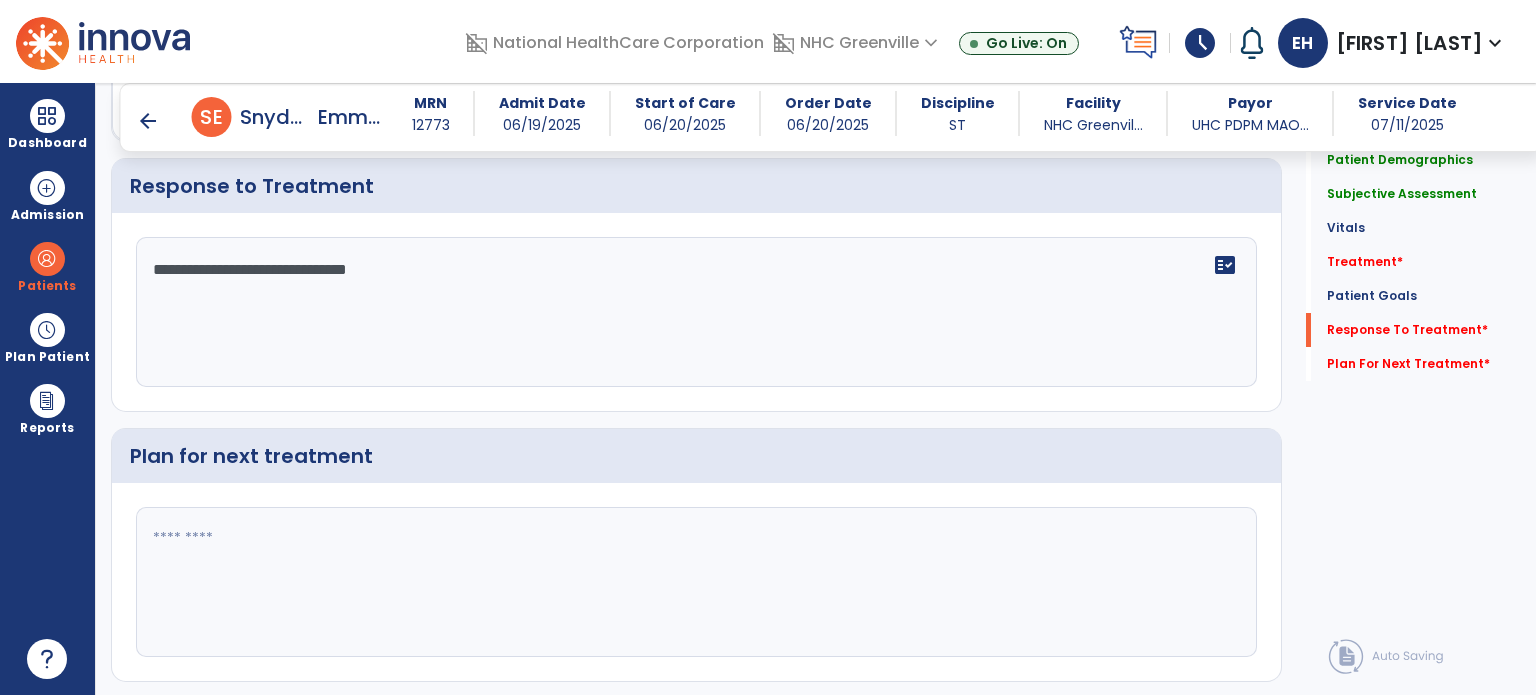 type on "**********" 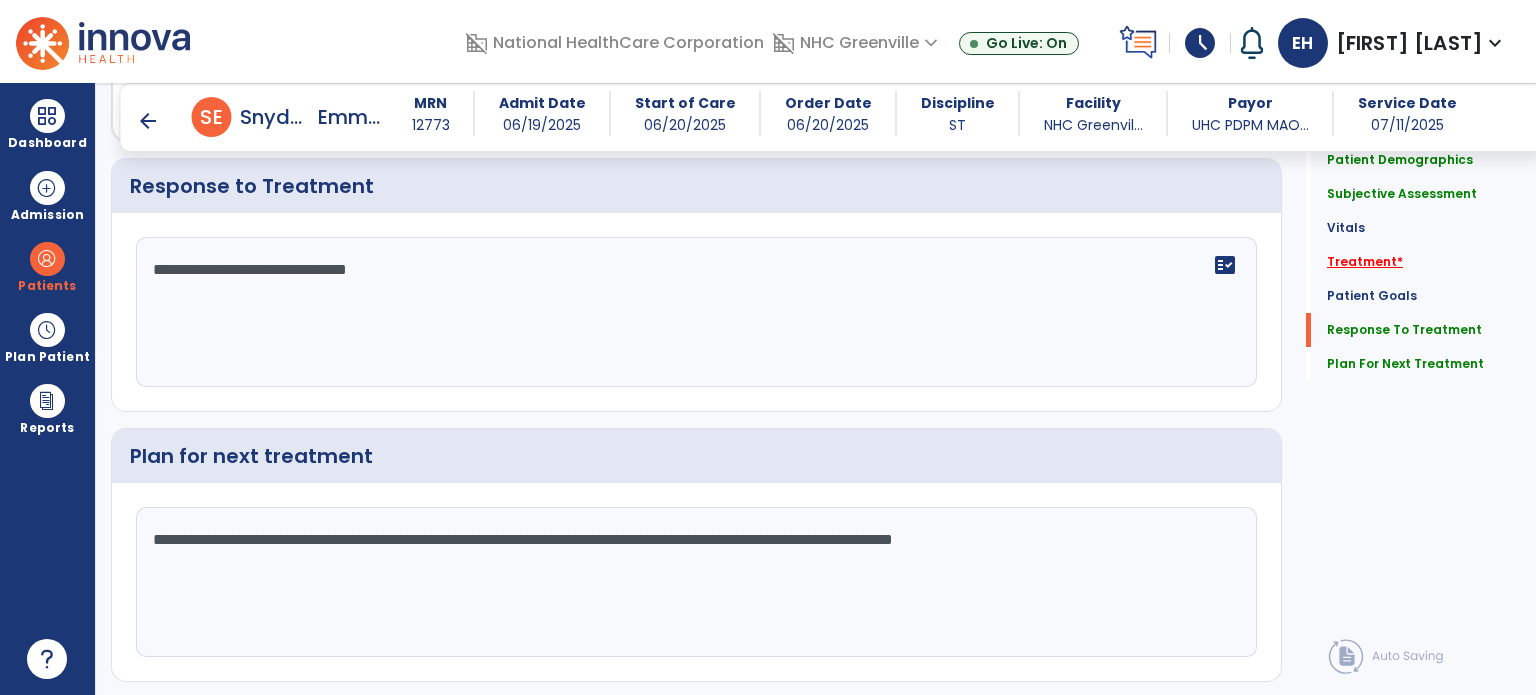 type on "**********" 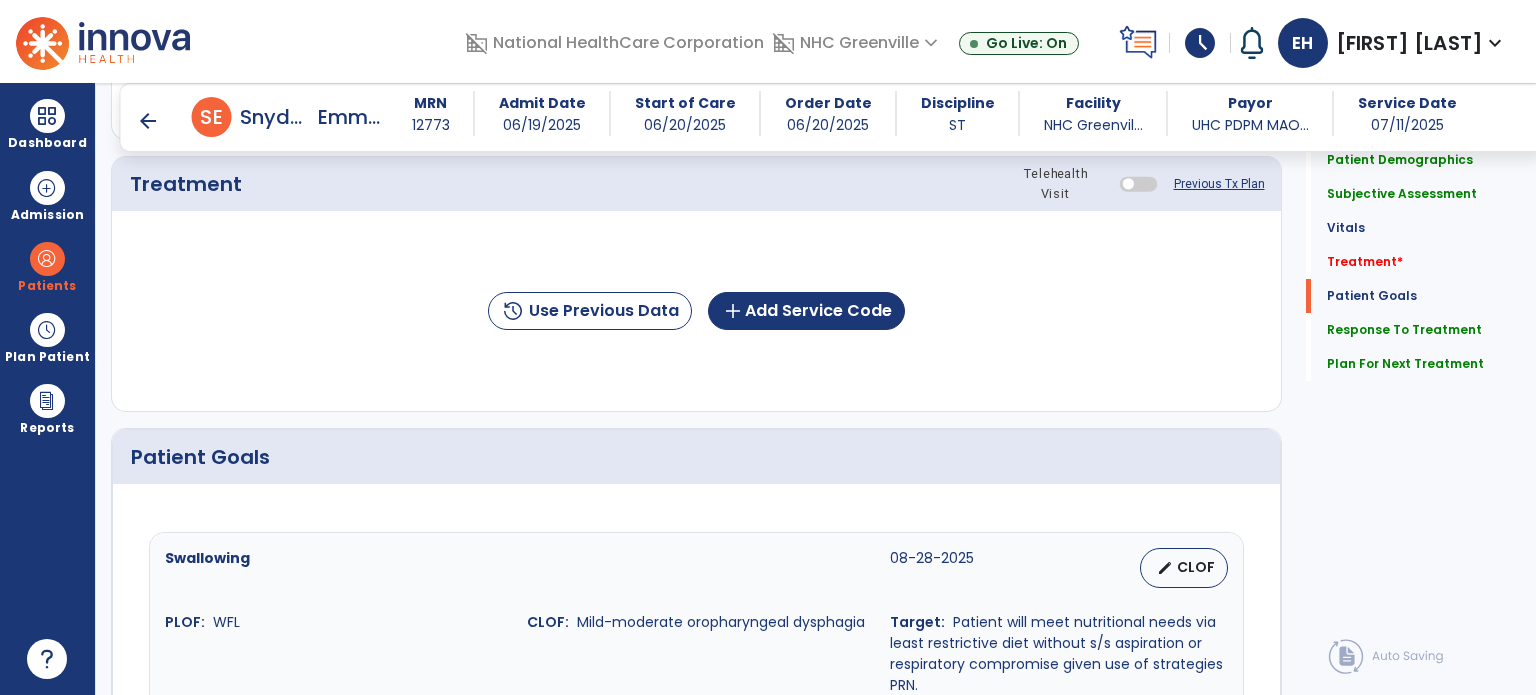 scroll, scrollTop: 987, scrollLeft: 0, axis: vertical 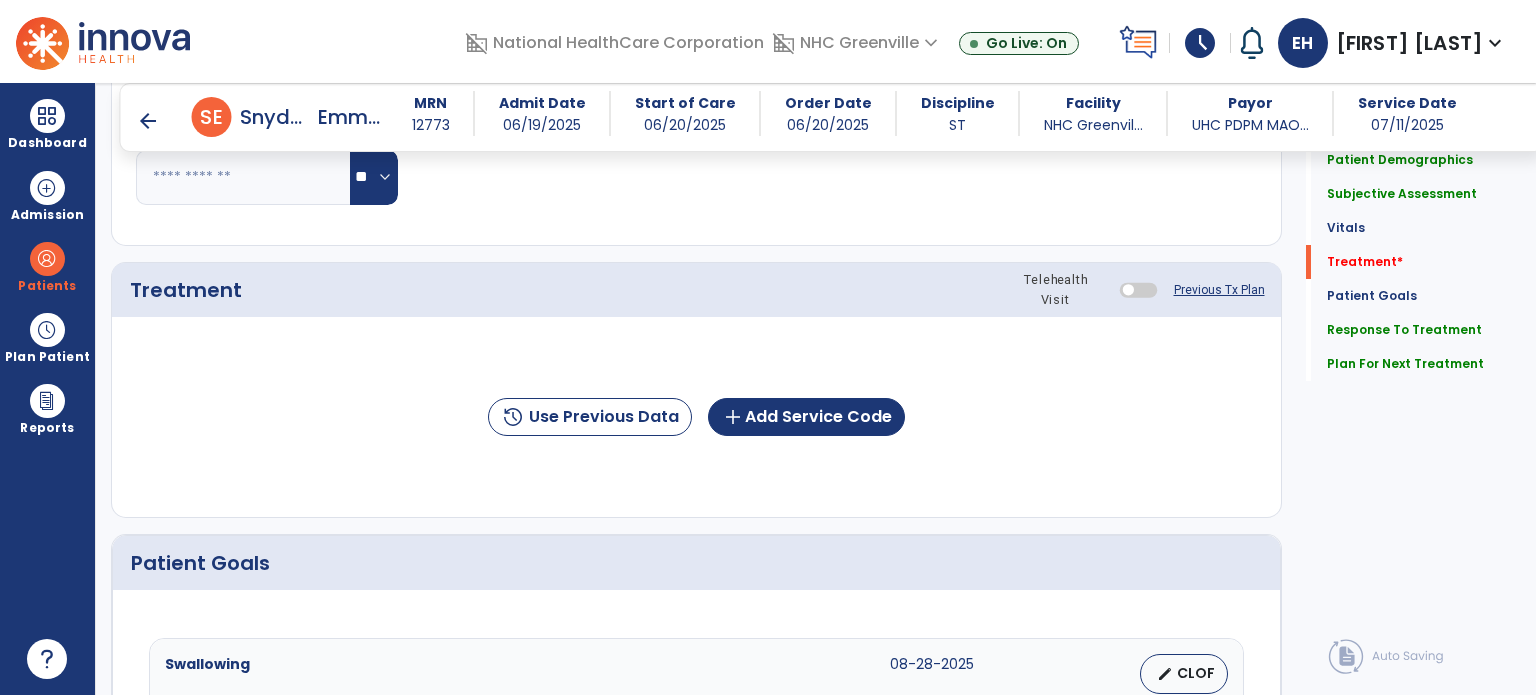click on "schedule" at bounding box center [1200, 43] 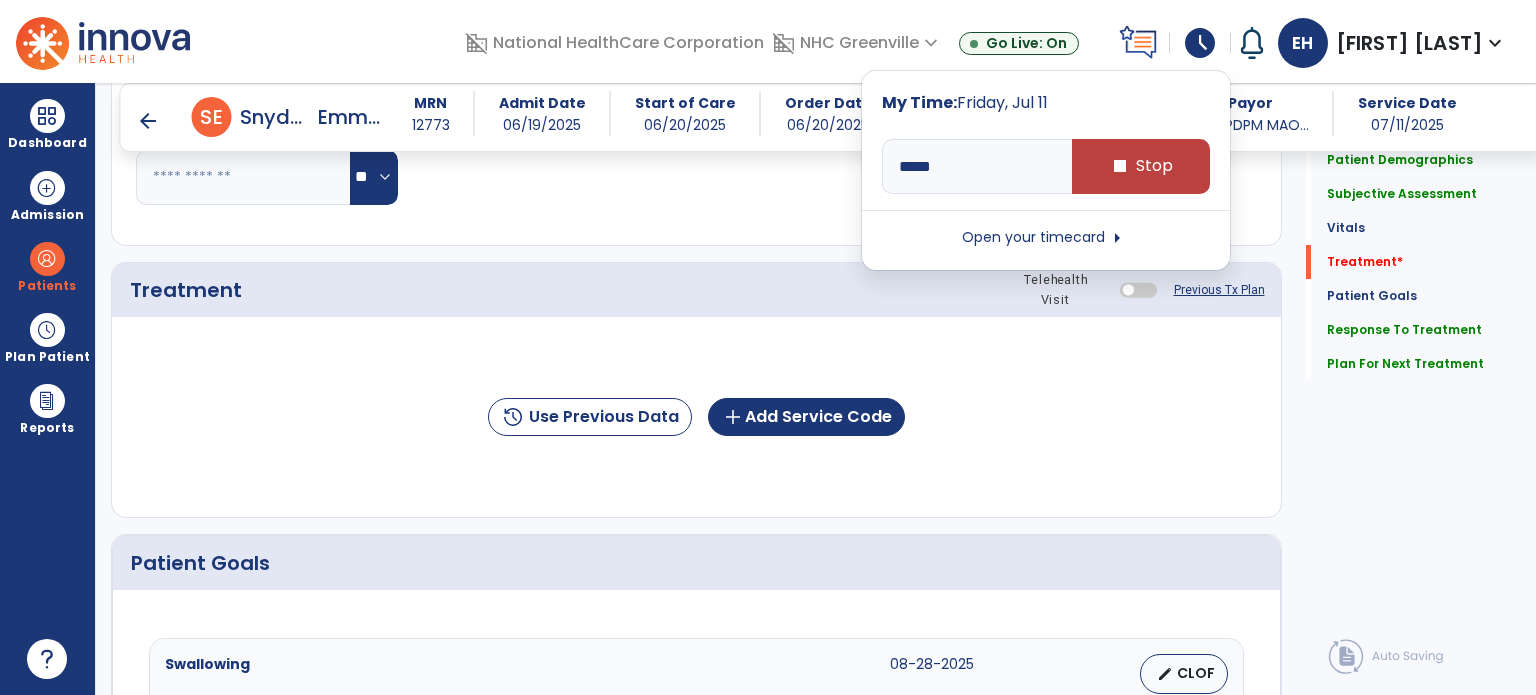 click on "schedule" at bounding box center (1200, 43) 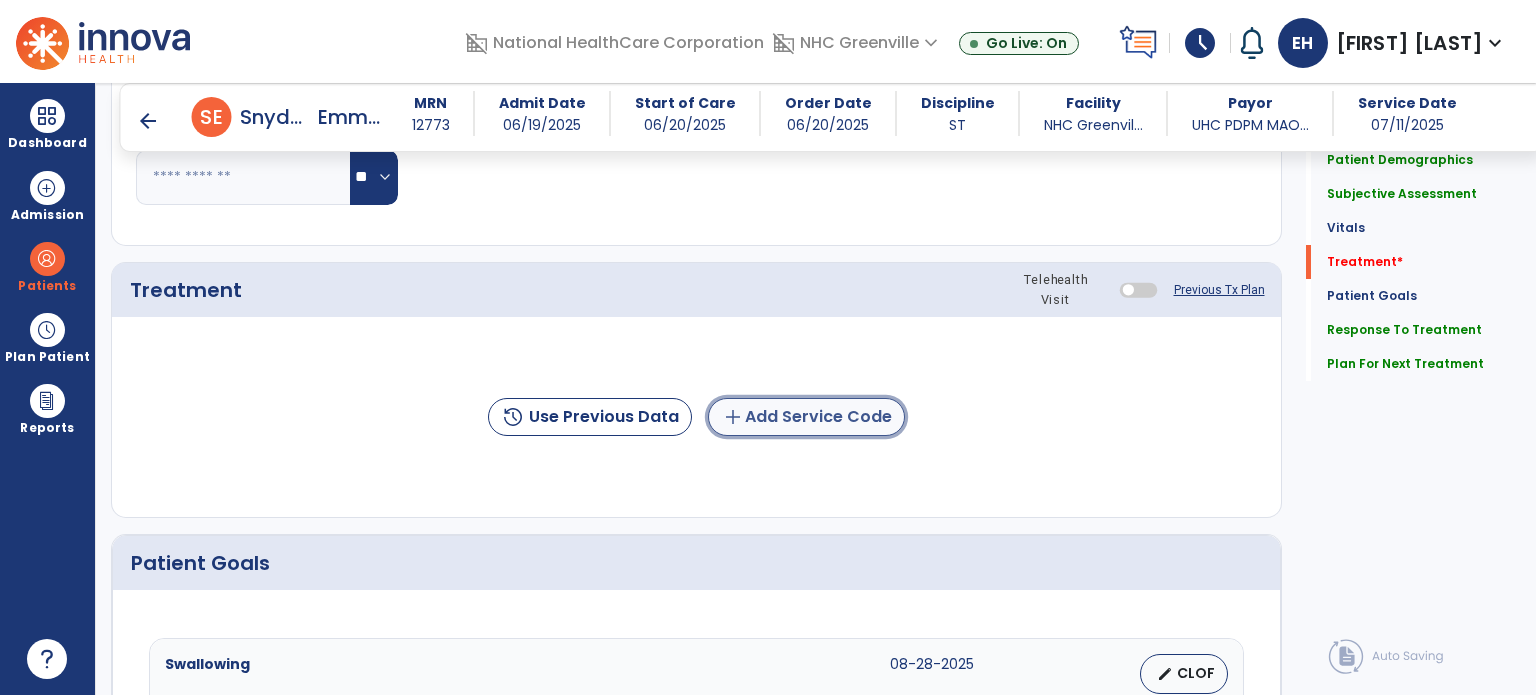 click on "add  Add Service Code" 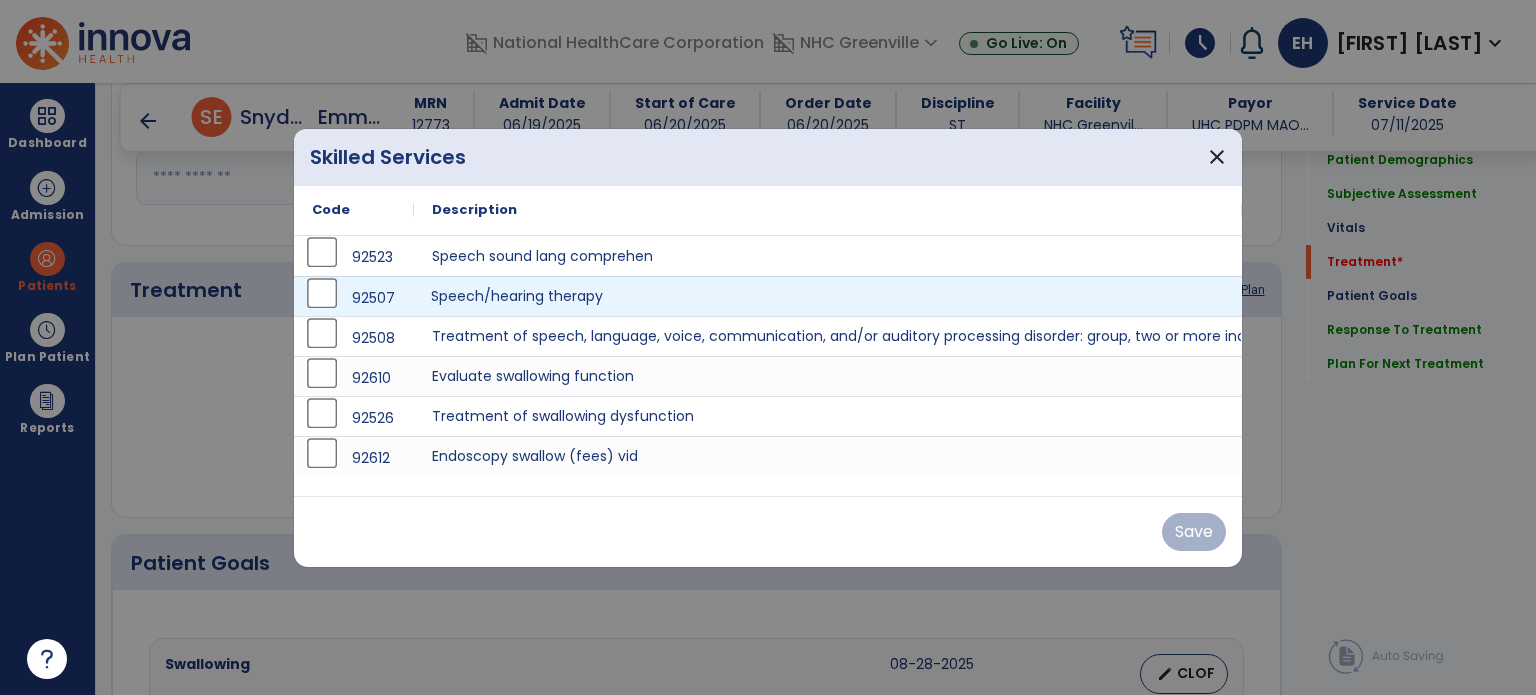 click on "Speech/hearing therapy" at bounding box center [828, 296] 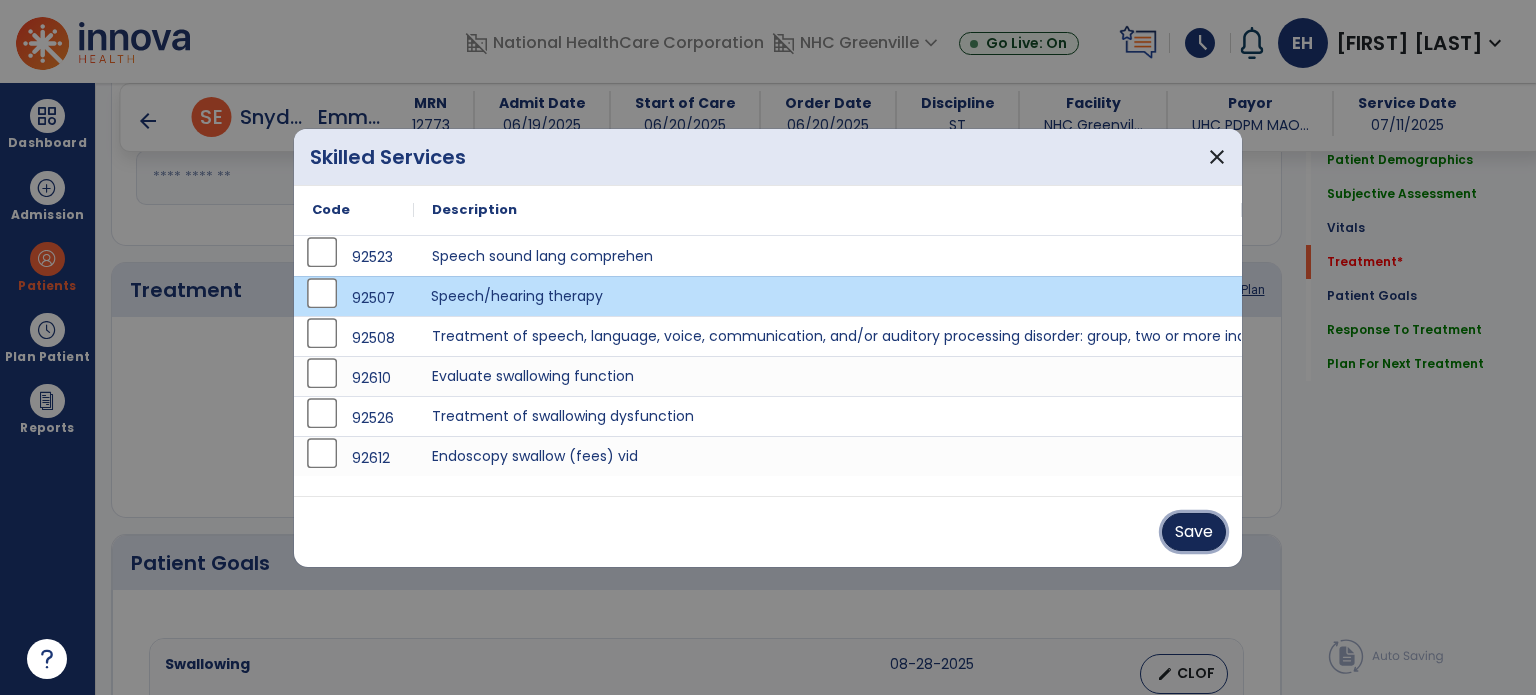 click on "Save" at bounding box center [1194, 532] 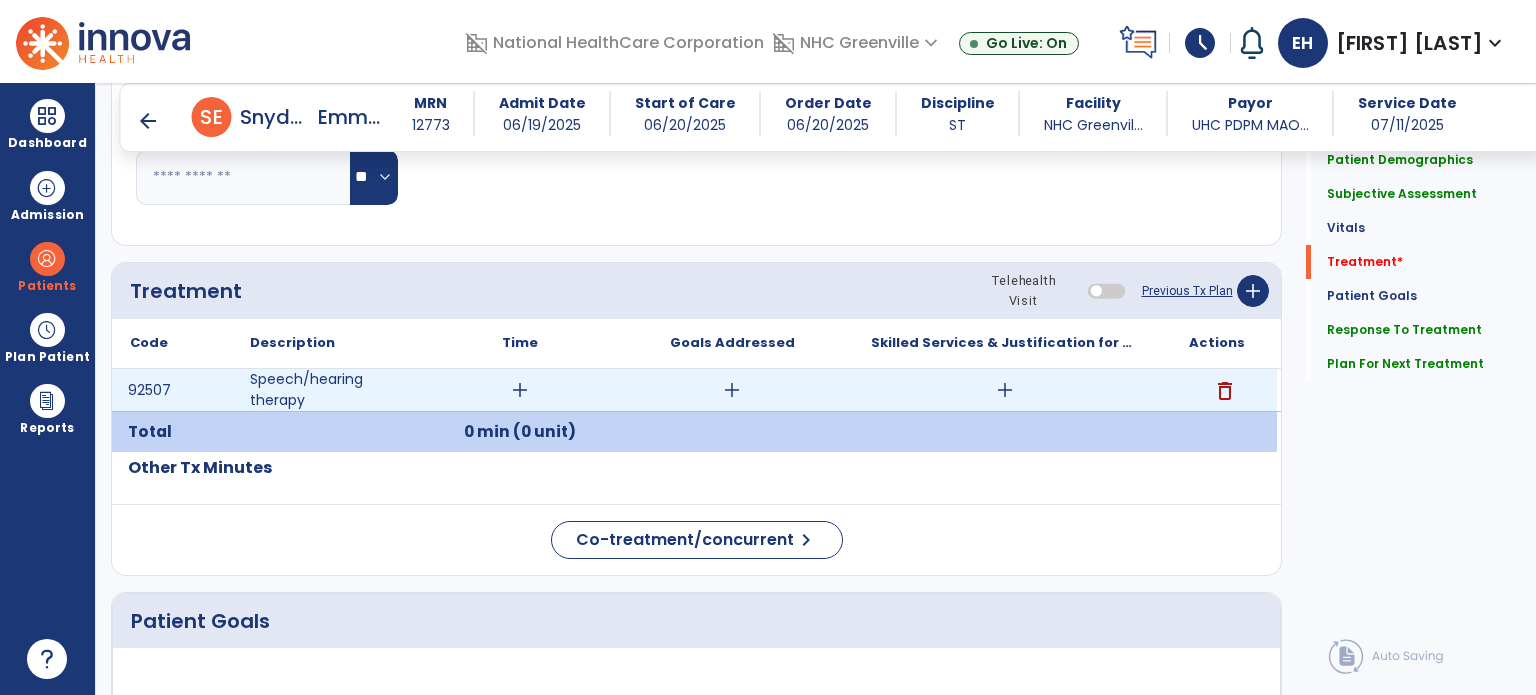 click on "add" at bounding box center (732, 390) 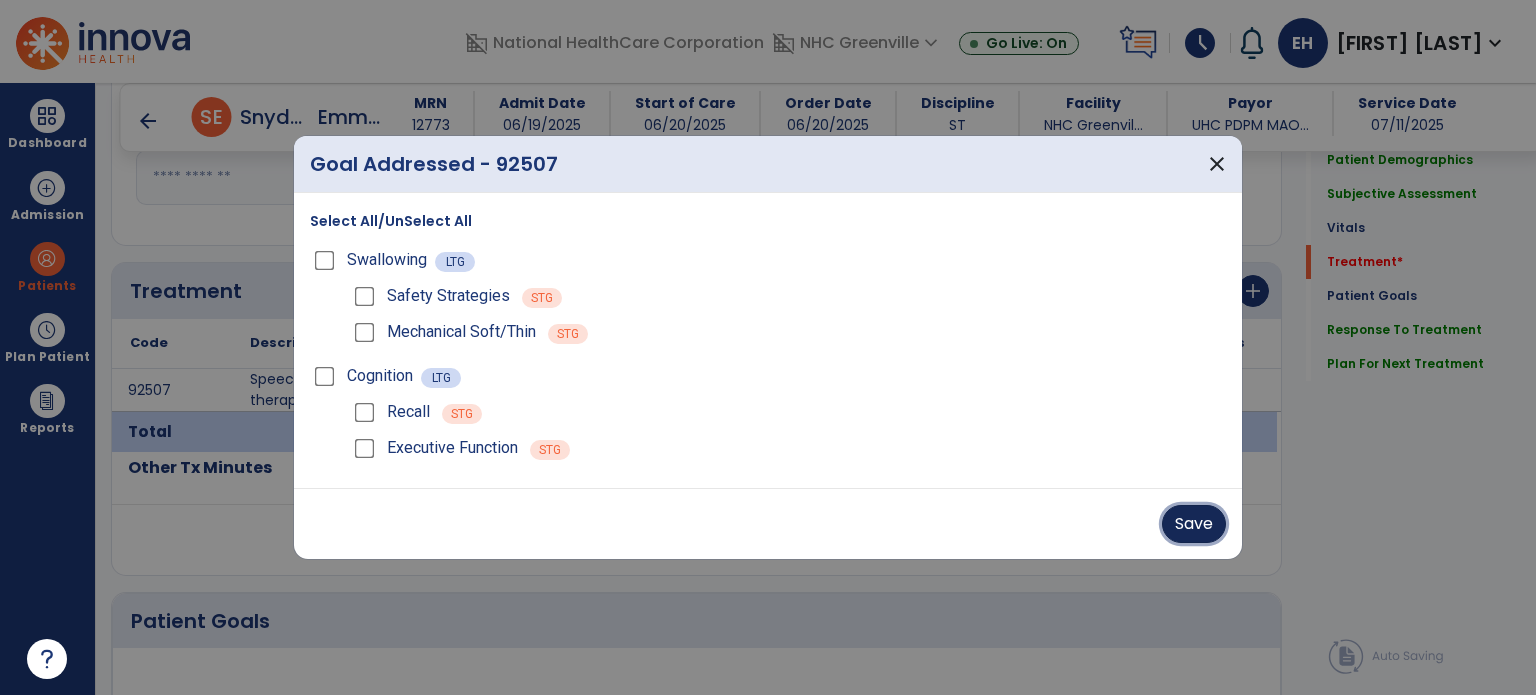 click on "Save" at bounding box center (1194, 524) 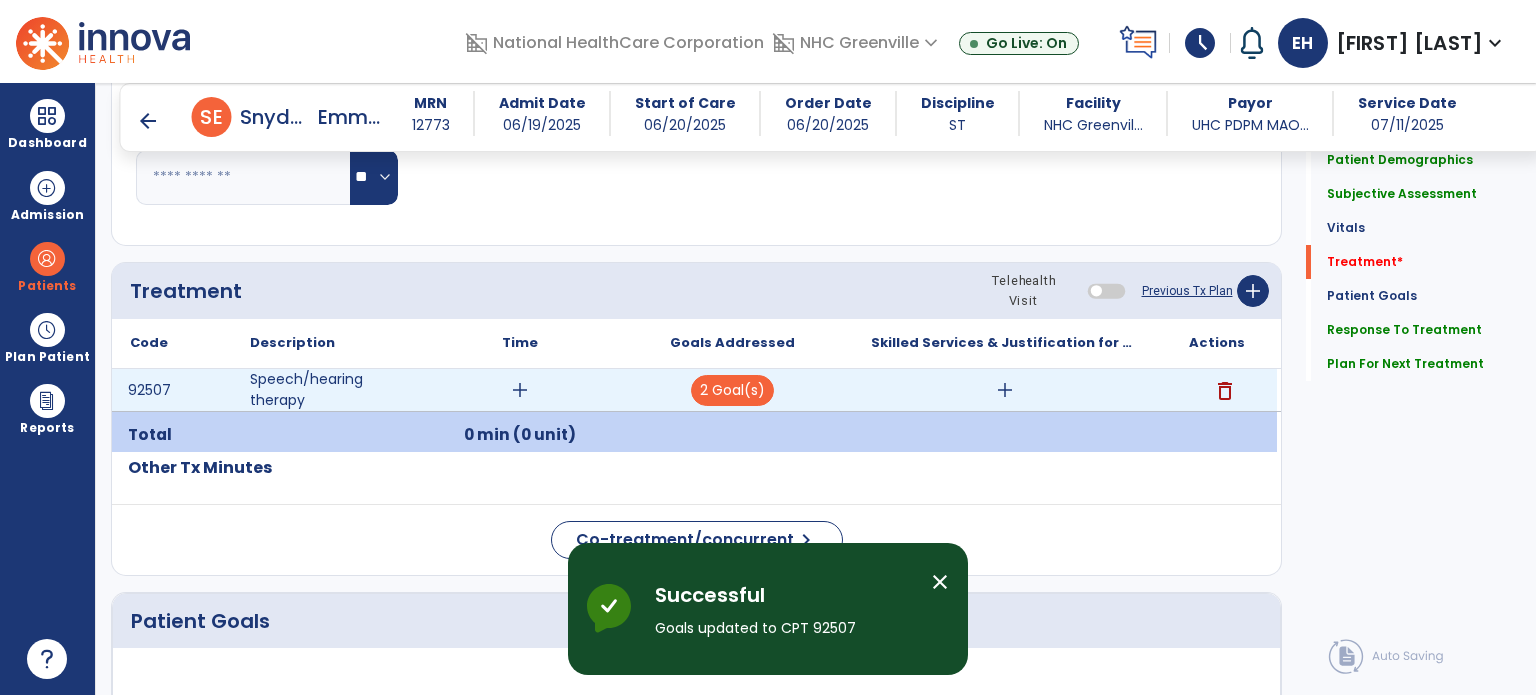 click on "add" at bounding box center [1005, 390] 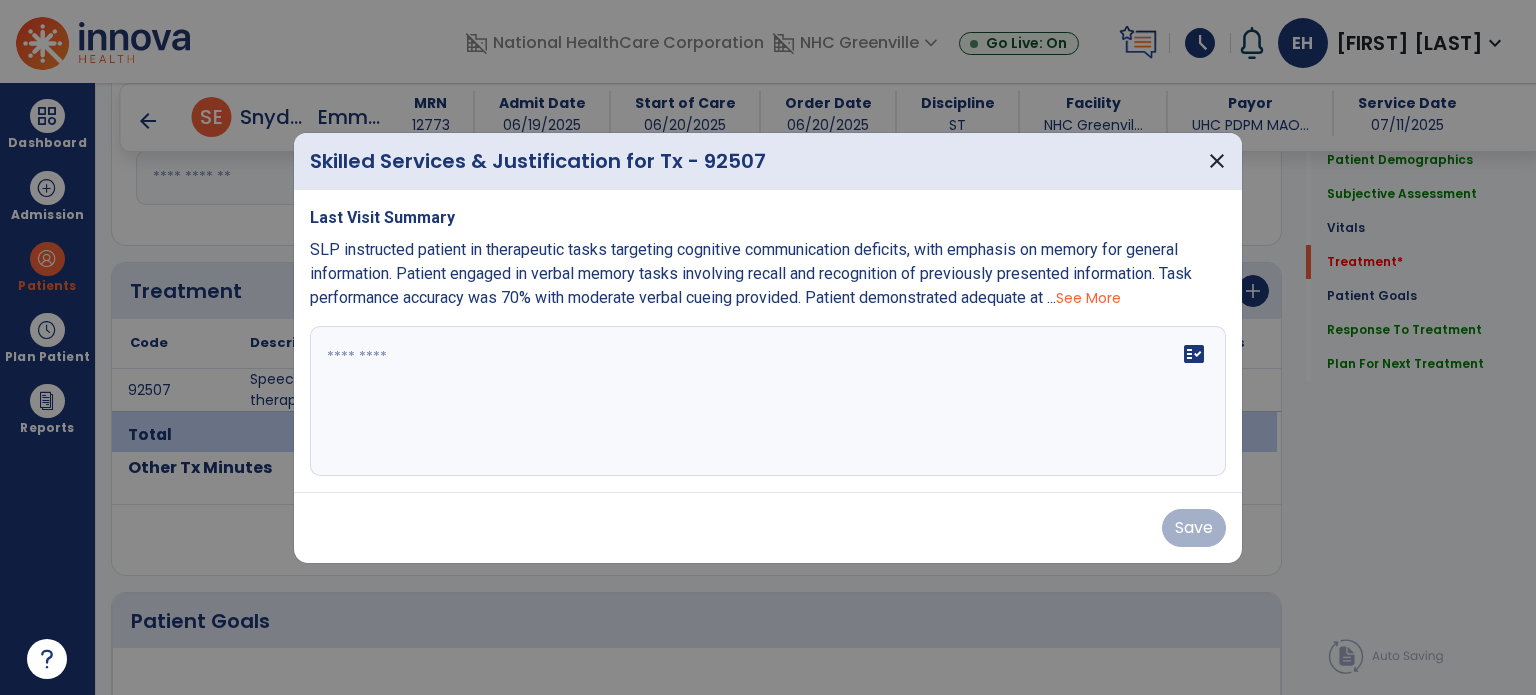 click on "fact_check" at bounding box center [768, 401] 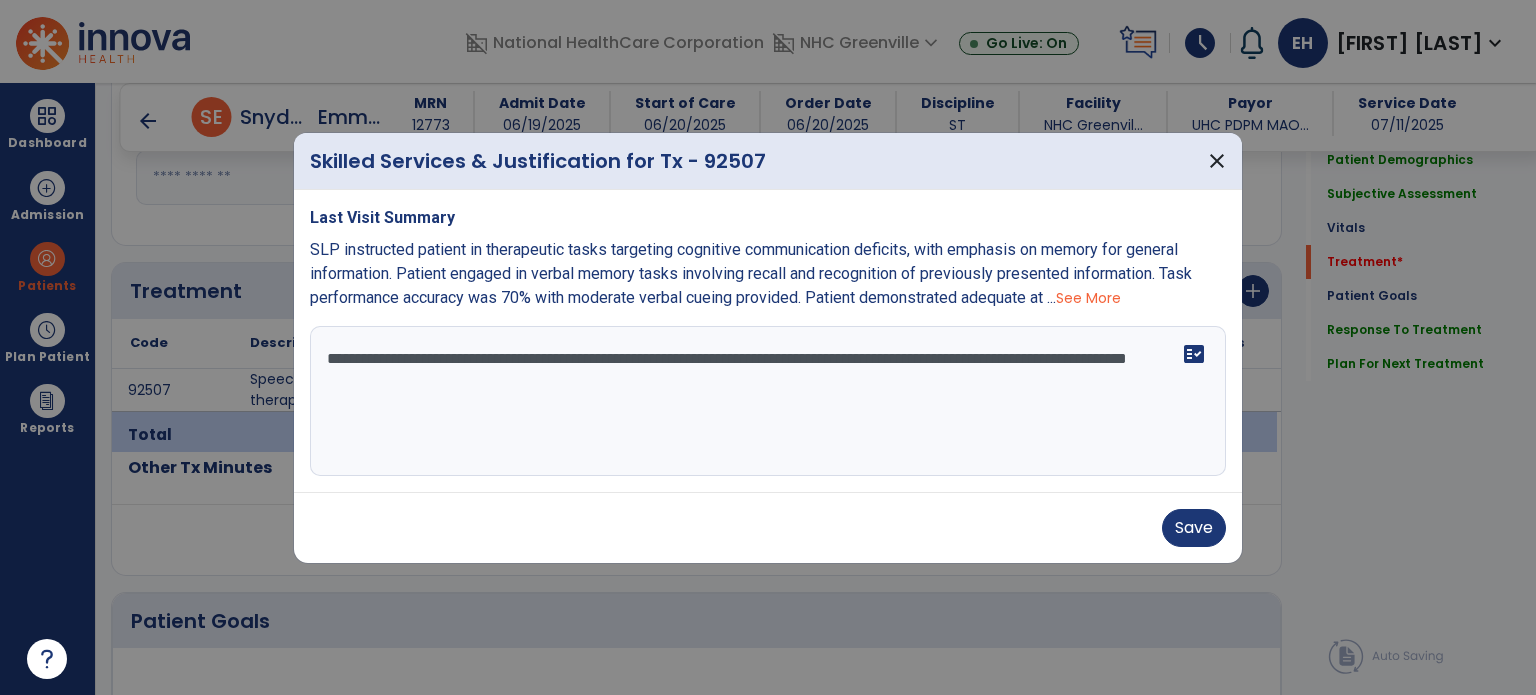 drag, startPoint x: 445, startPoint y: 379, endPoint x: 711, endPoint y: 399, distance: 266.75082 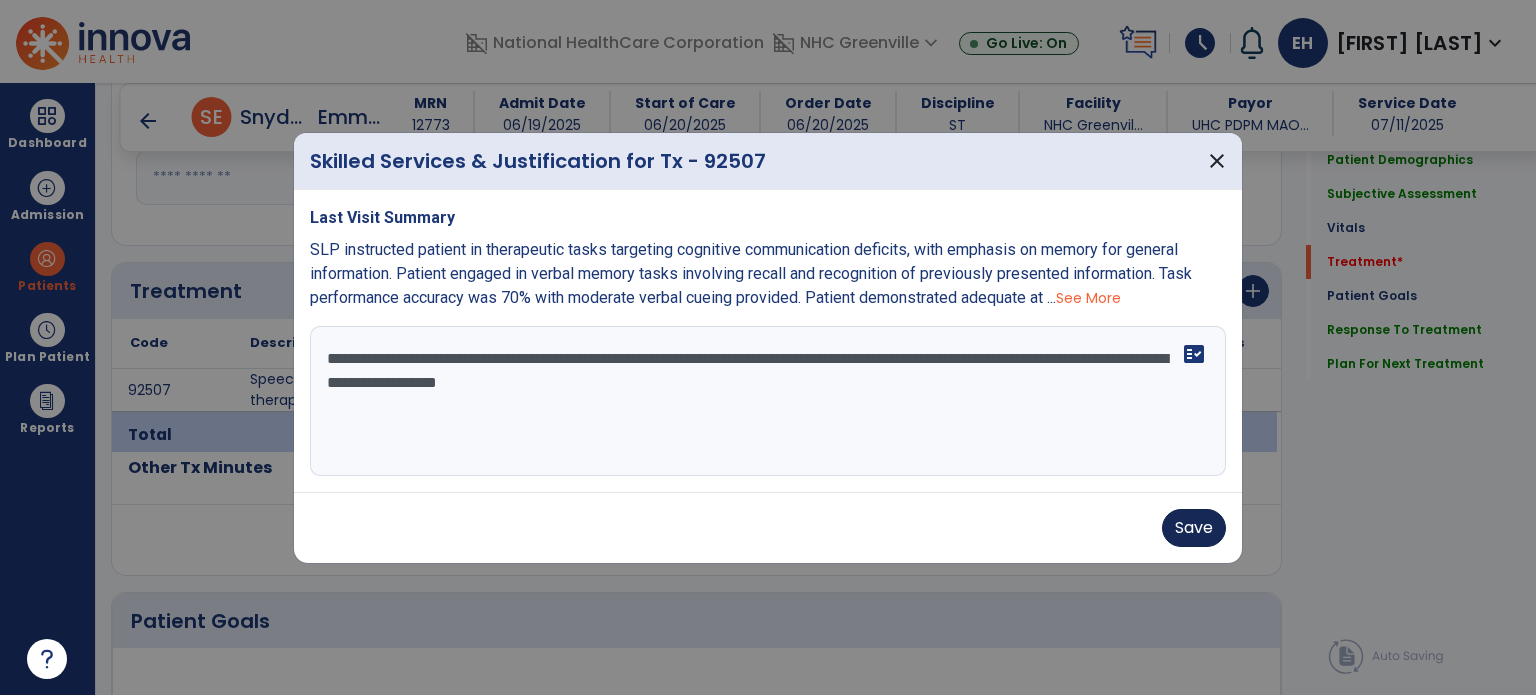 type on "**********" 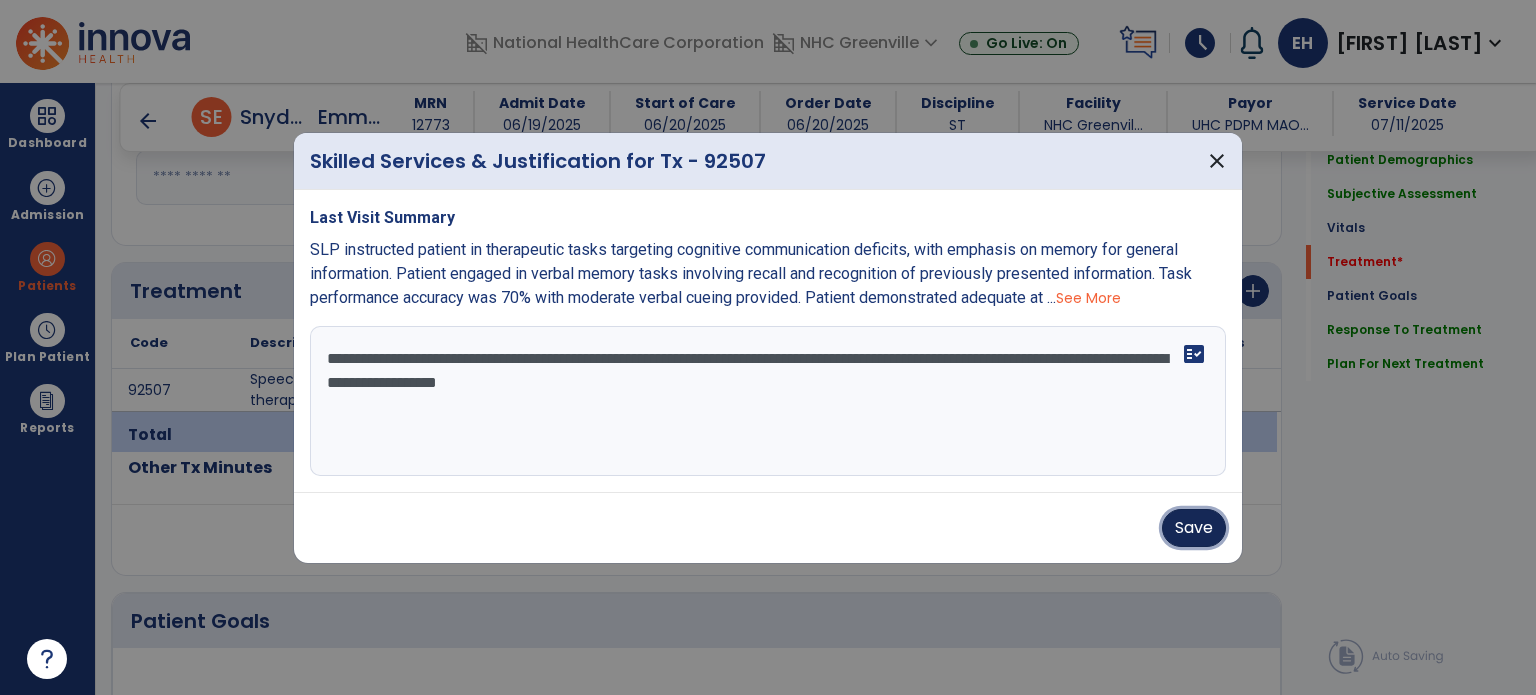 click on "Save" at bounding box center (1194, 528) 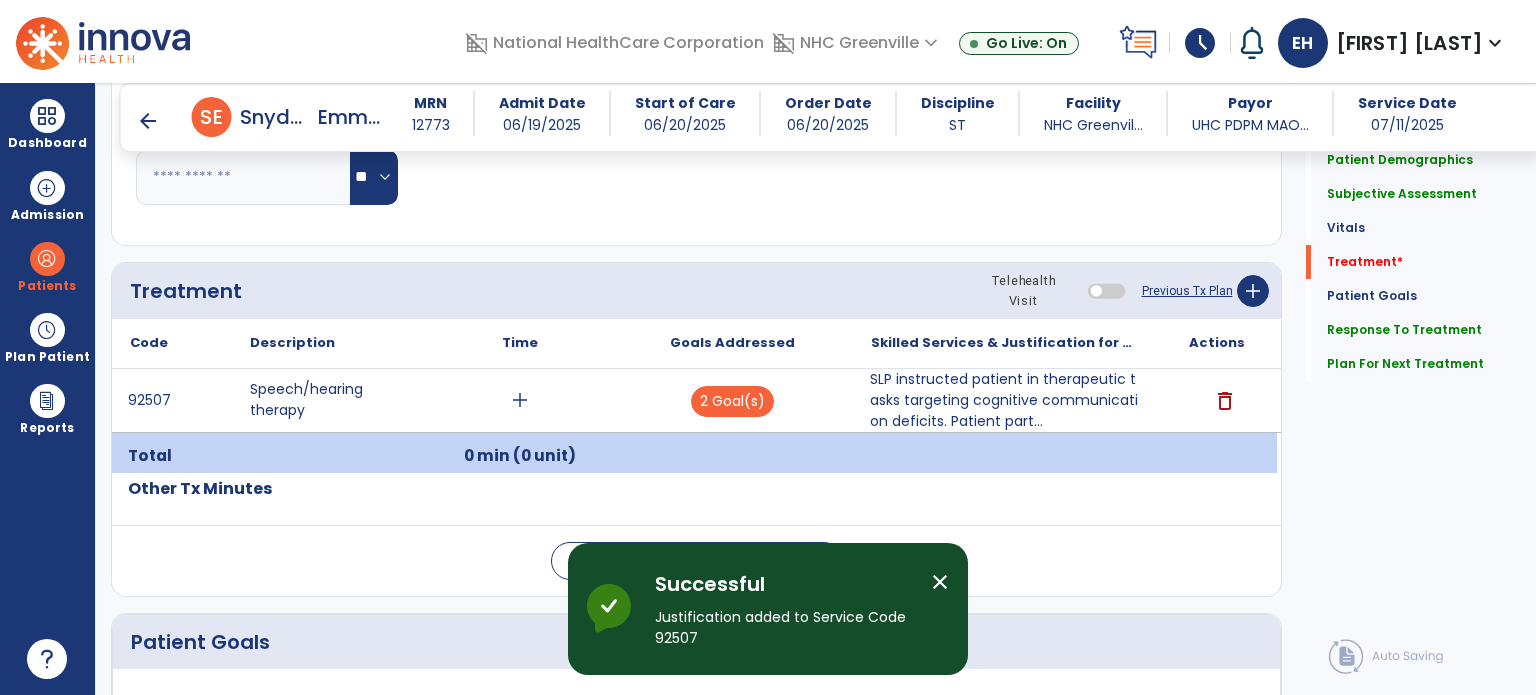 click on "schedule" at bounding box center [1200, 43] 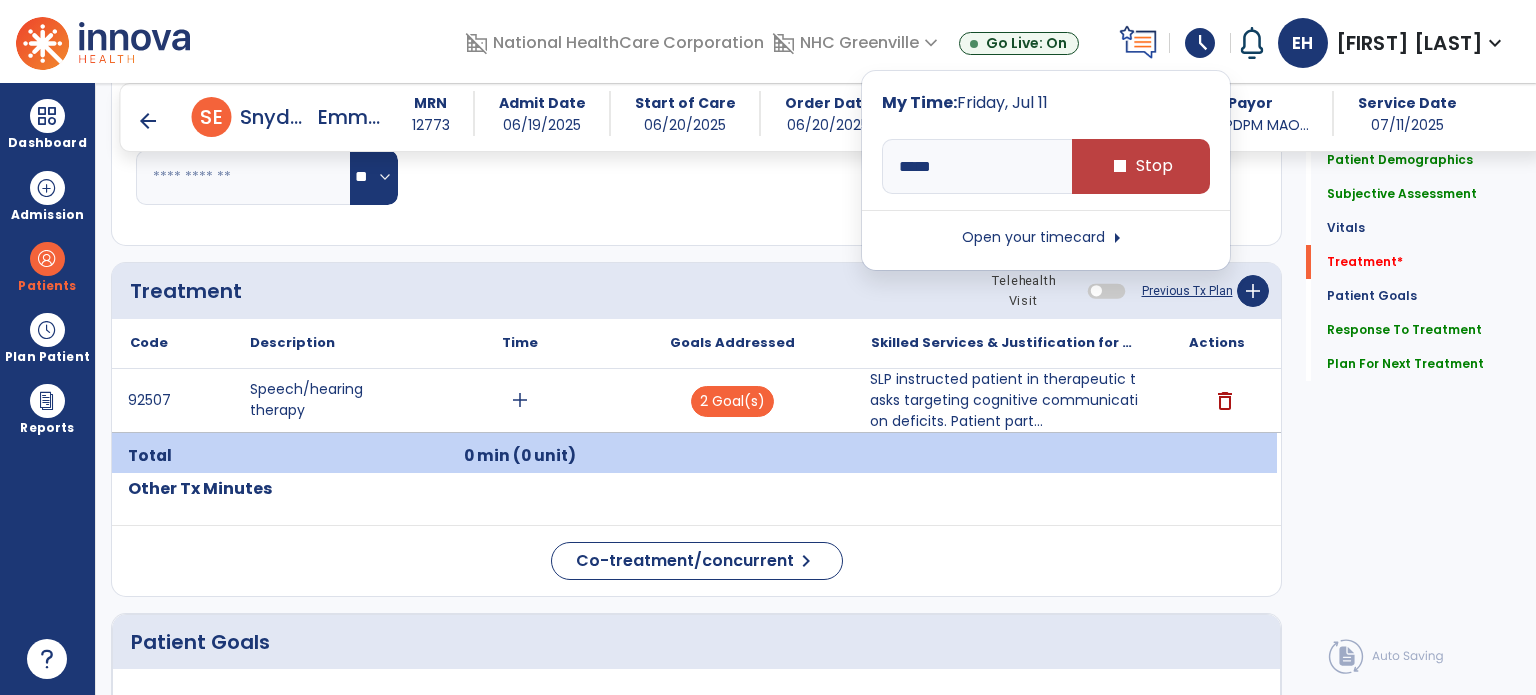 click on "schedule" at bounding box center [1200, 43] 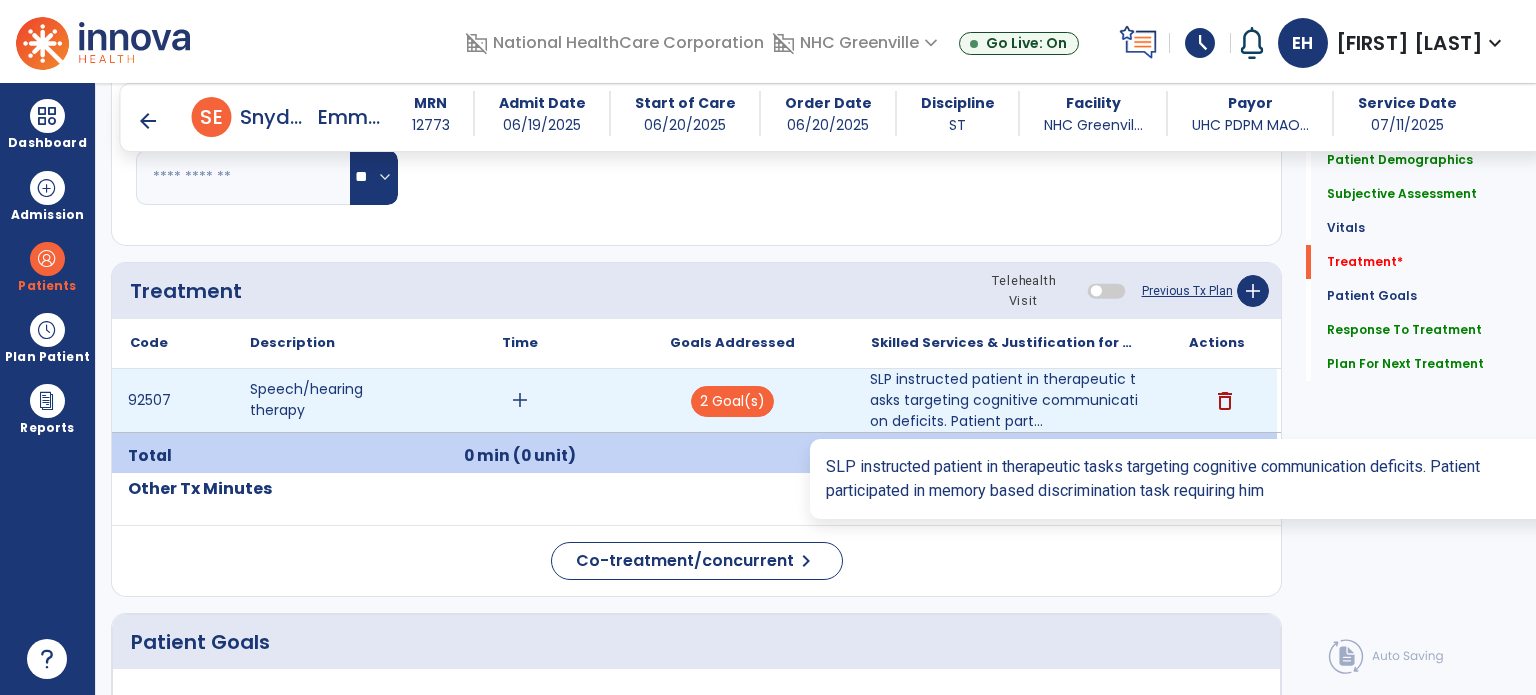 click on "SLP instructed patient in therapeutic tasks targeting cognitive communication deficits. Patient part..." at bounding box center [1004, 400] 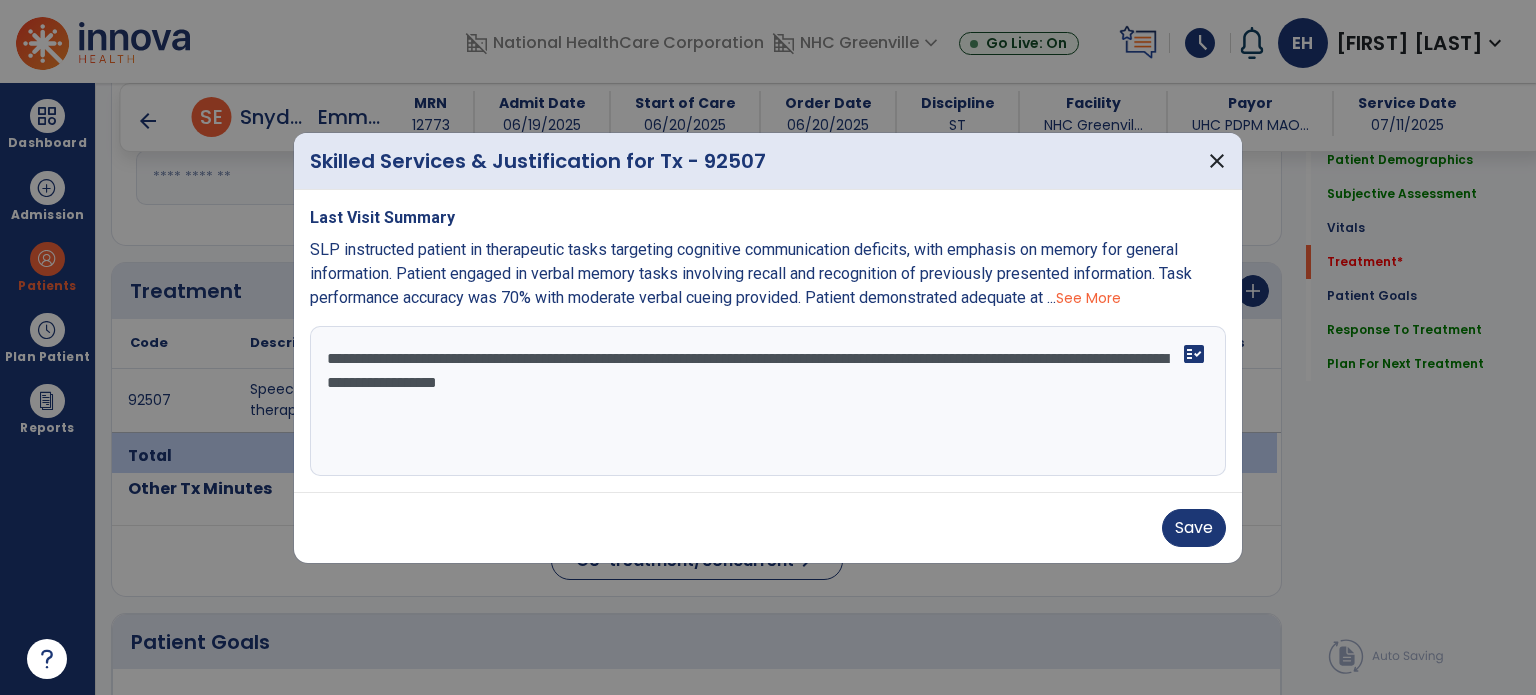 drag, startPoint x: 1018, startPoint y: 355, endPoint x: 1019, endPoint y: 415, distance: 60.00833 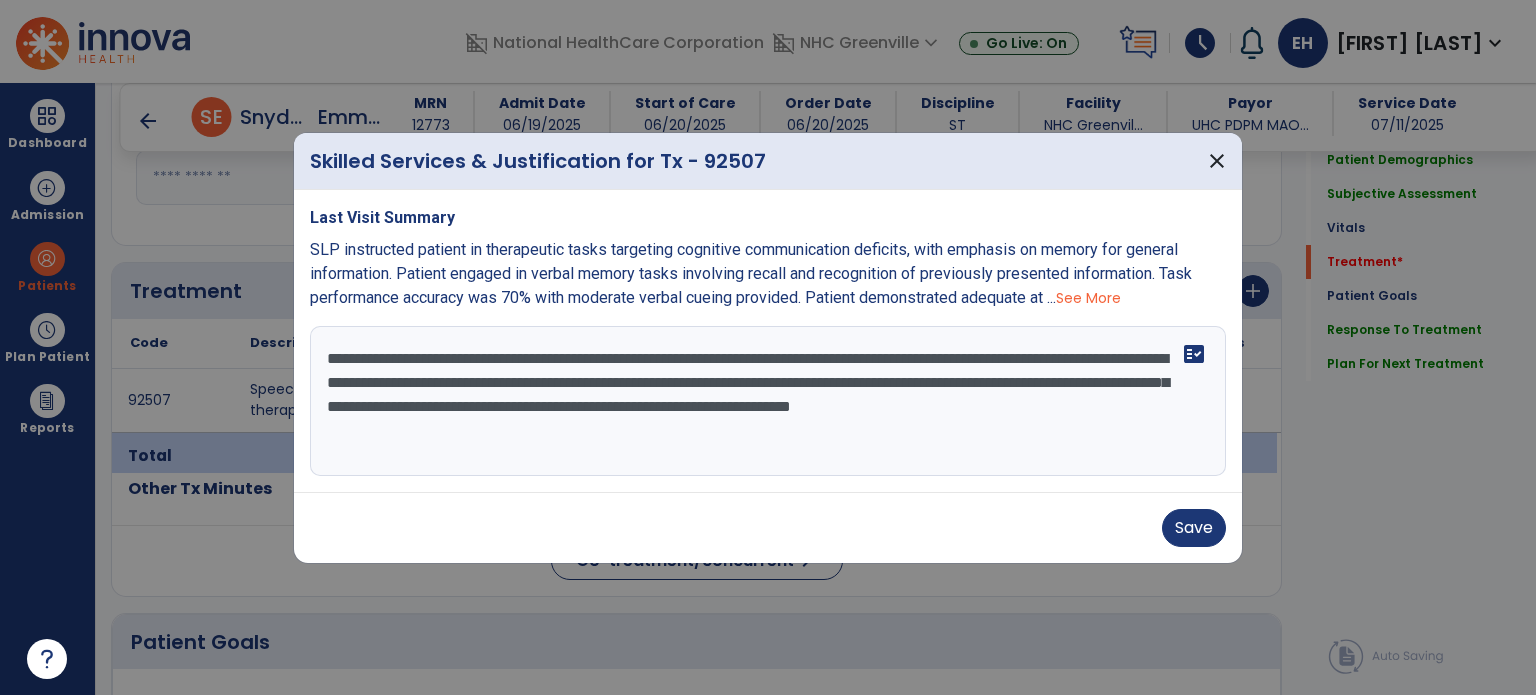 click on "**********" at bounding box center [768, 401] 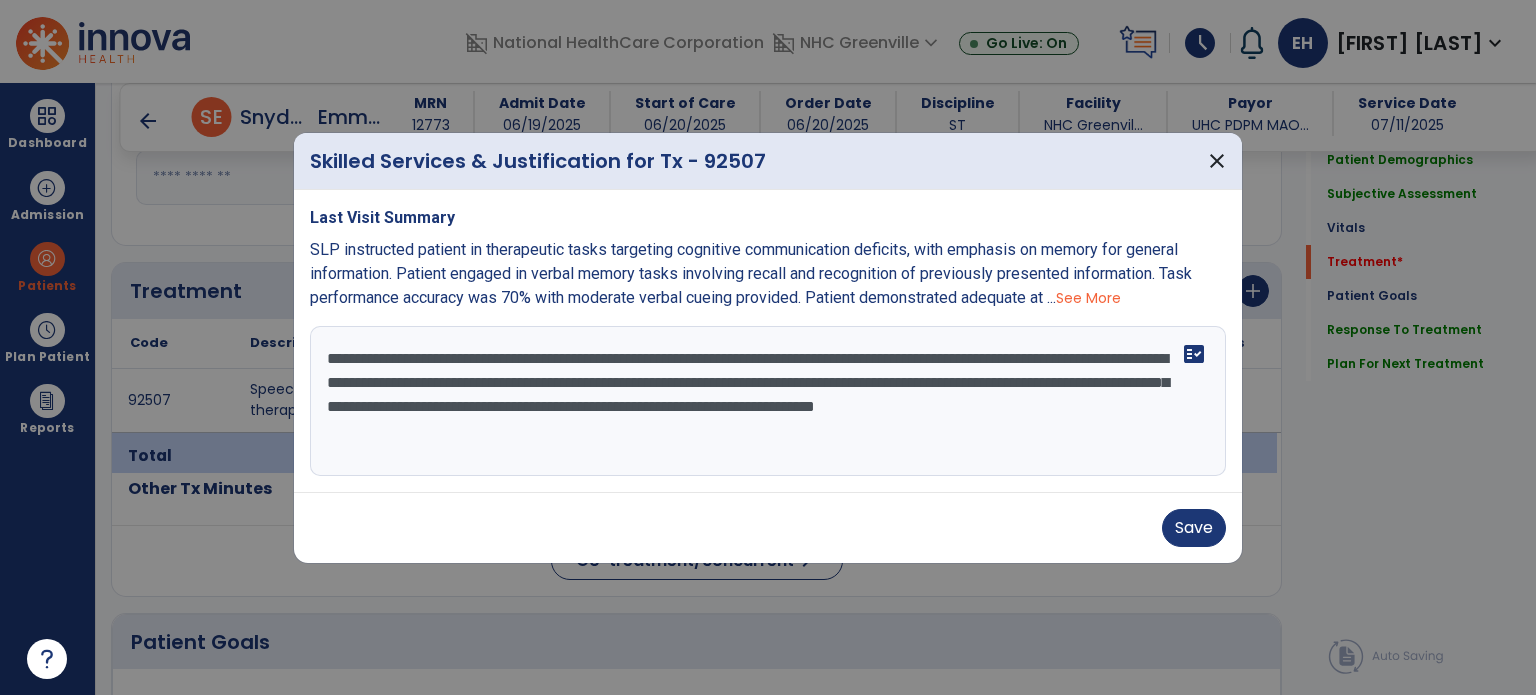 click on "**********" at bounding box center (768, 401) 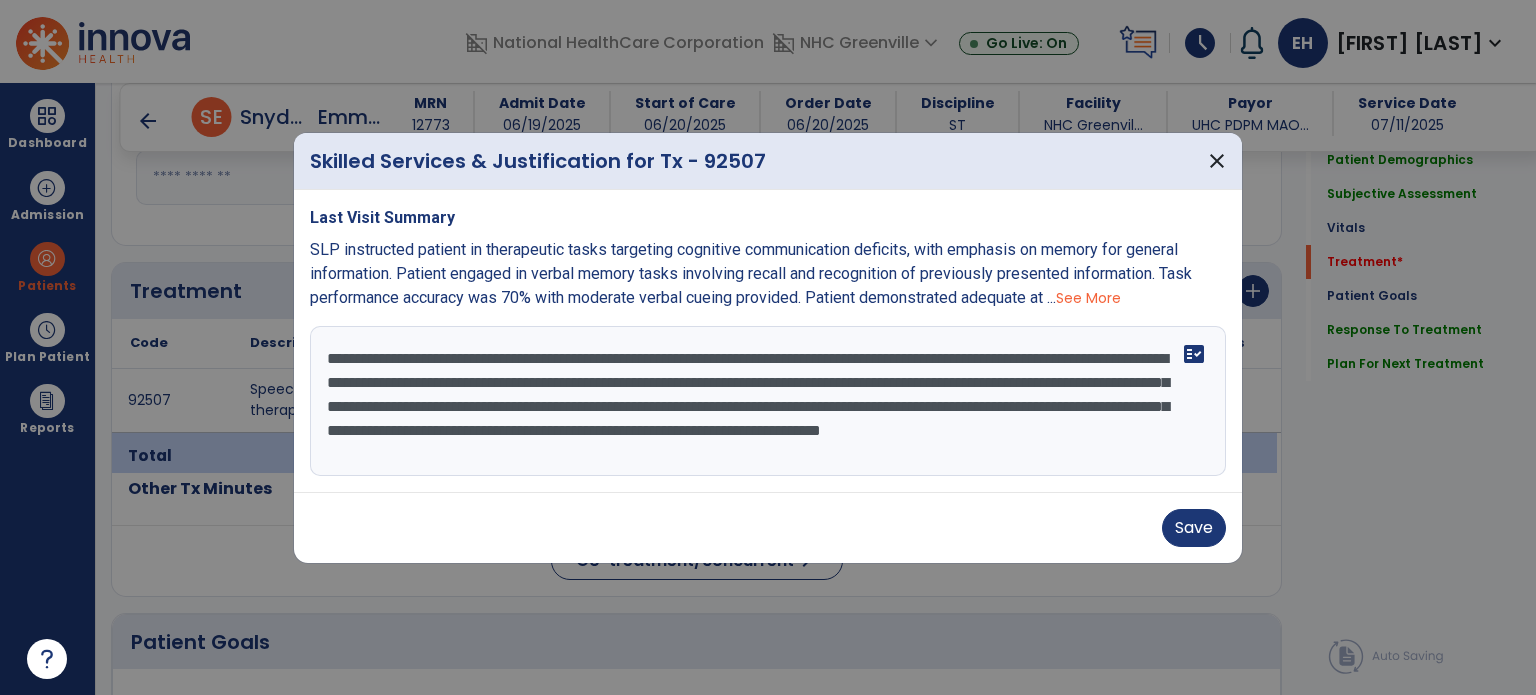 scroll, scrollTop: 15, scrollLeft: 0, axis: vertical 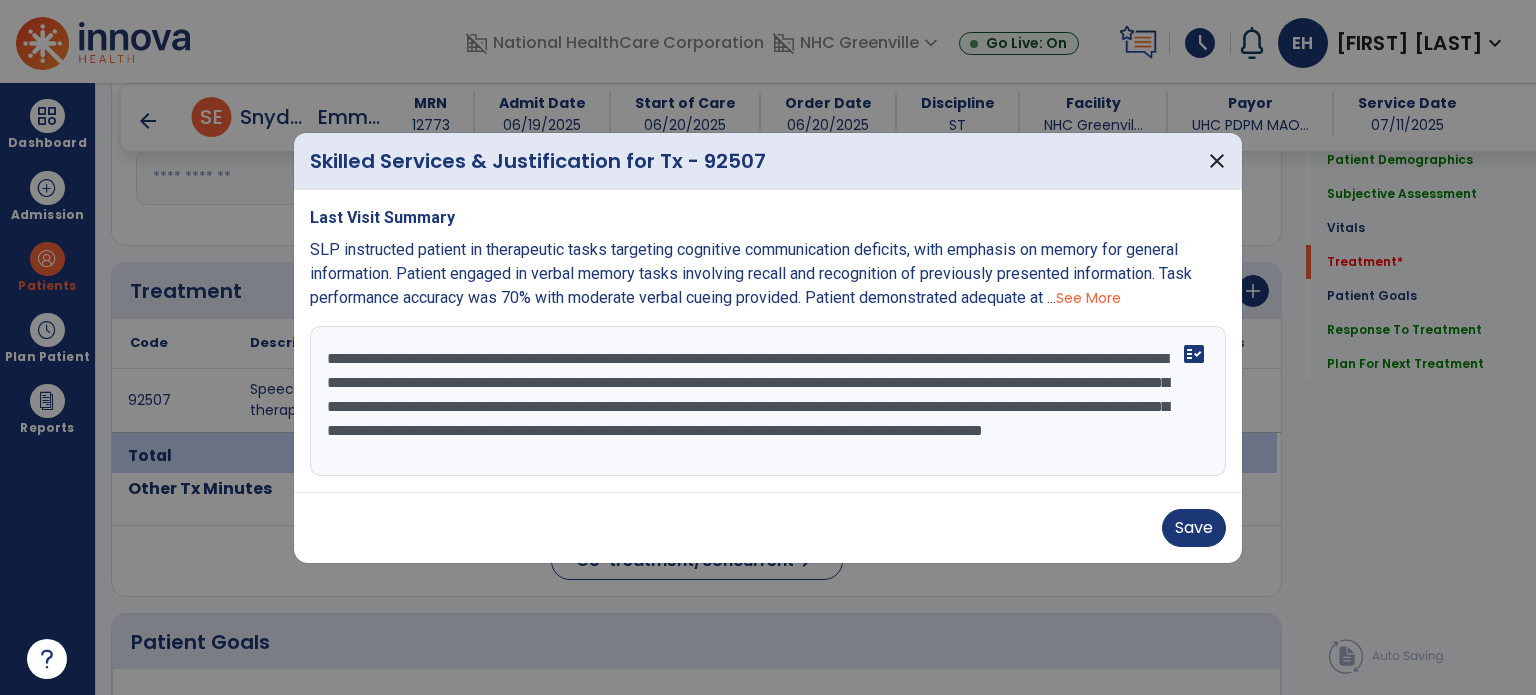 click on "**********" at bounding box center [768, 401] 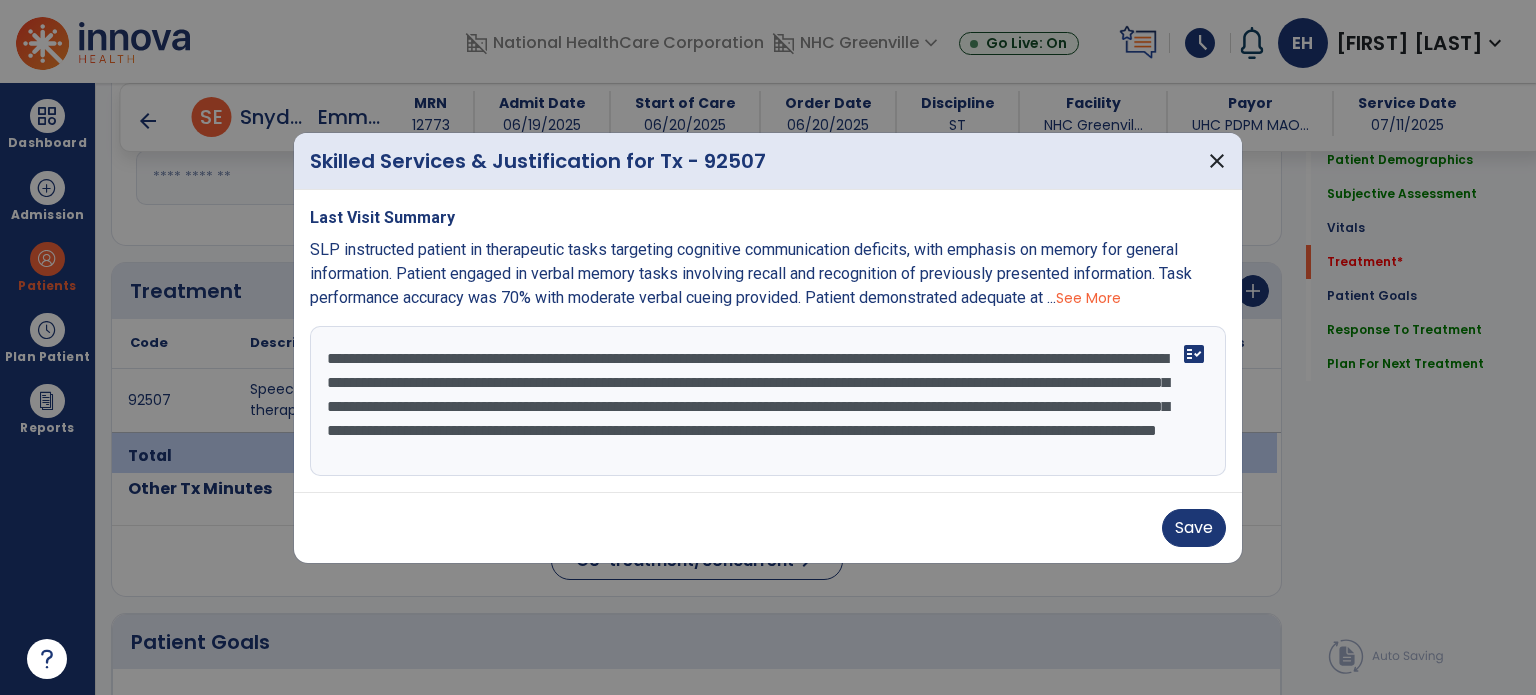 click on "**********" at bounding box center [768, 401] 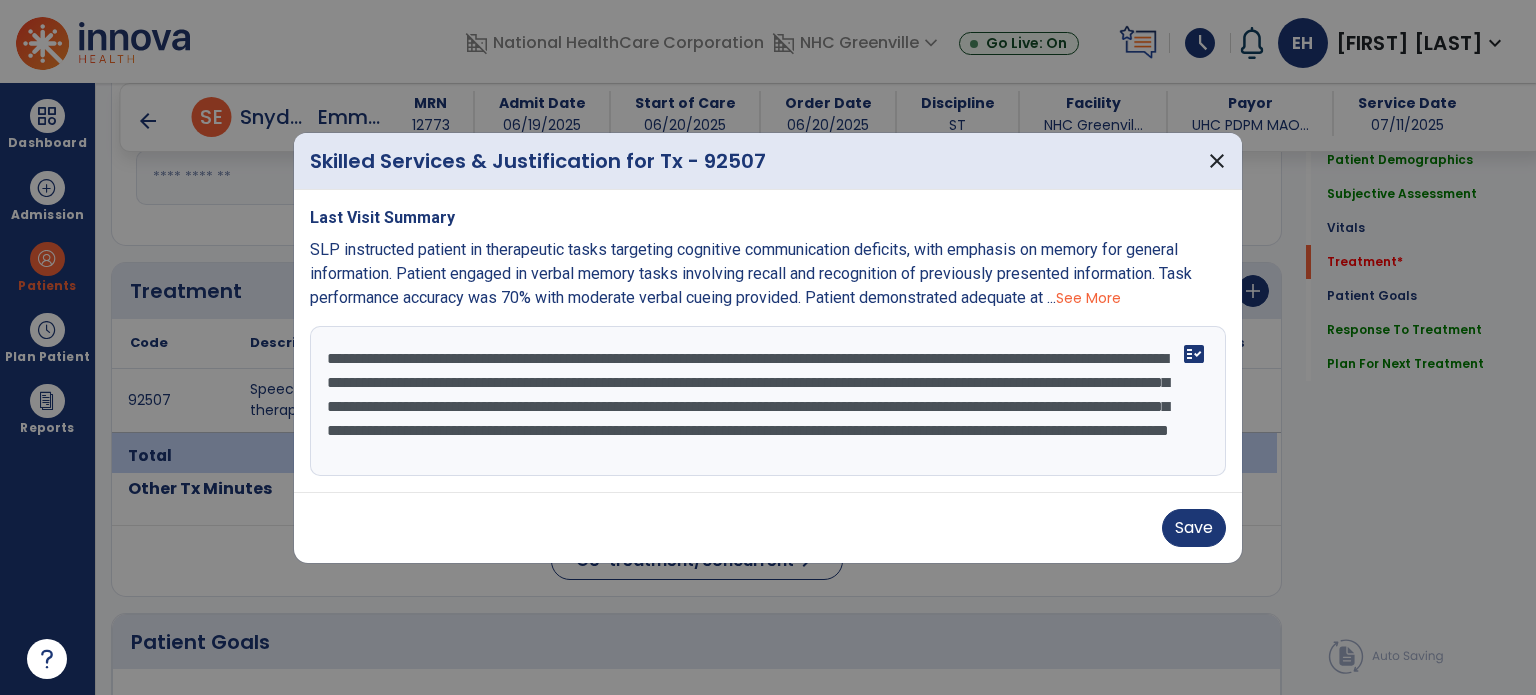 scroll, scrollTop: 39, scrollLeft: 0, axis: vertical 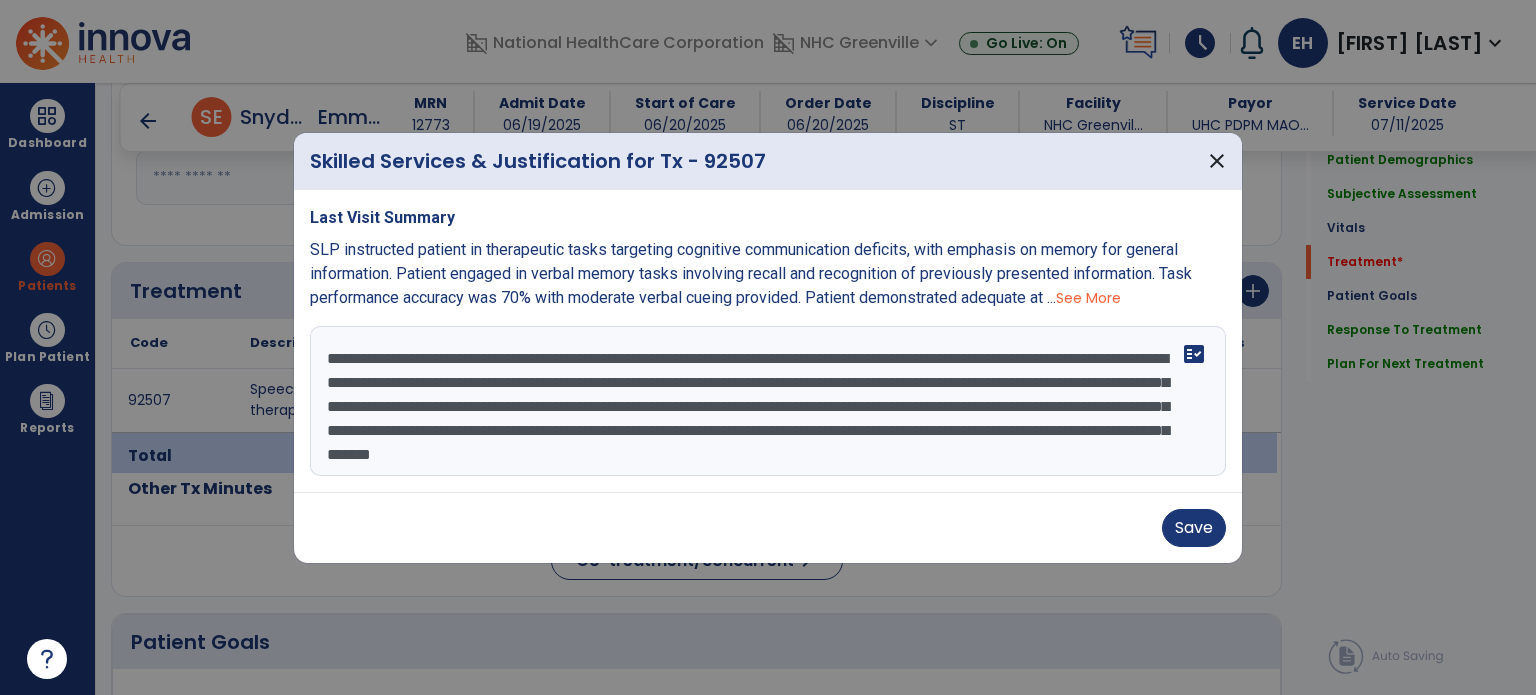 click on "**********" at bounding box center (768, 401) 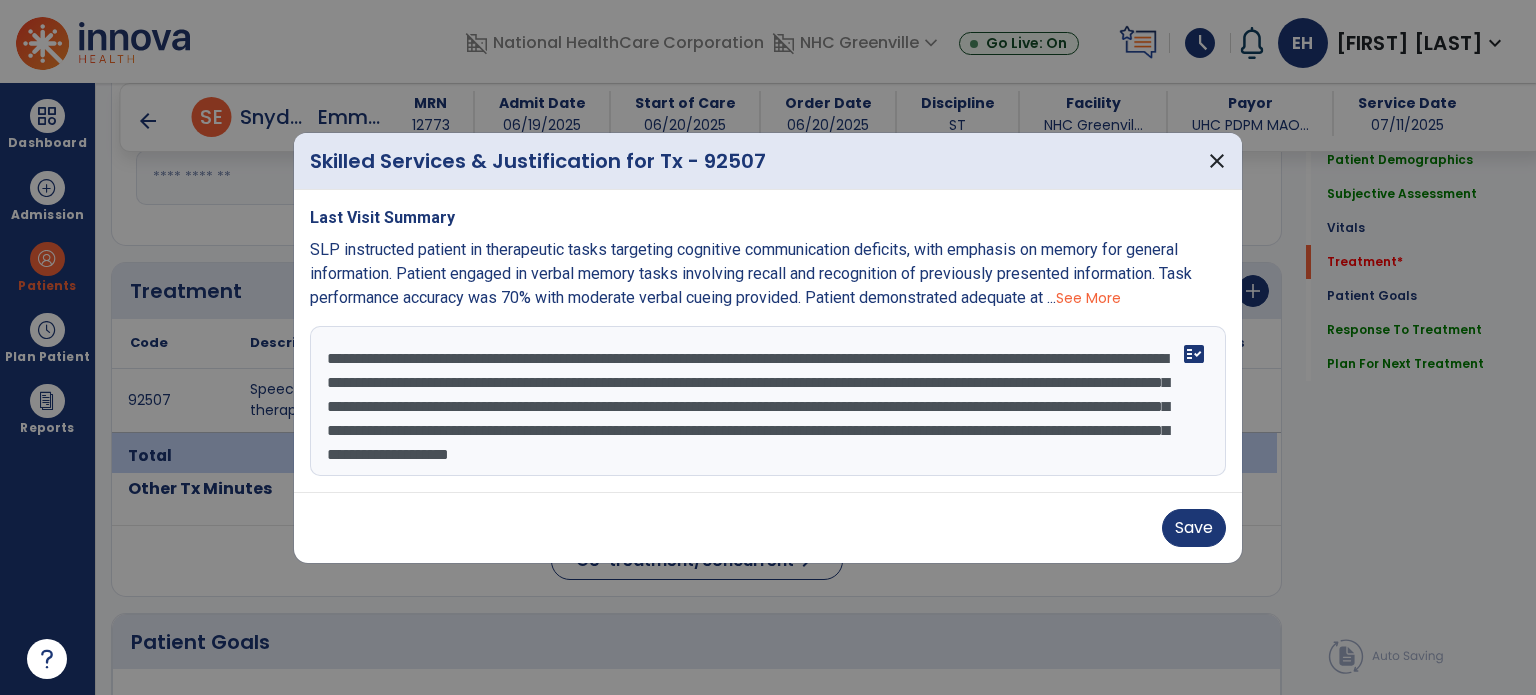 scroll, scrollTop: 39, scrollLeft: 0, axis: vertical 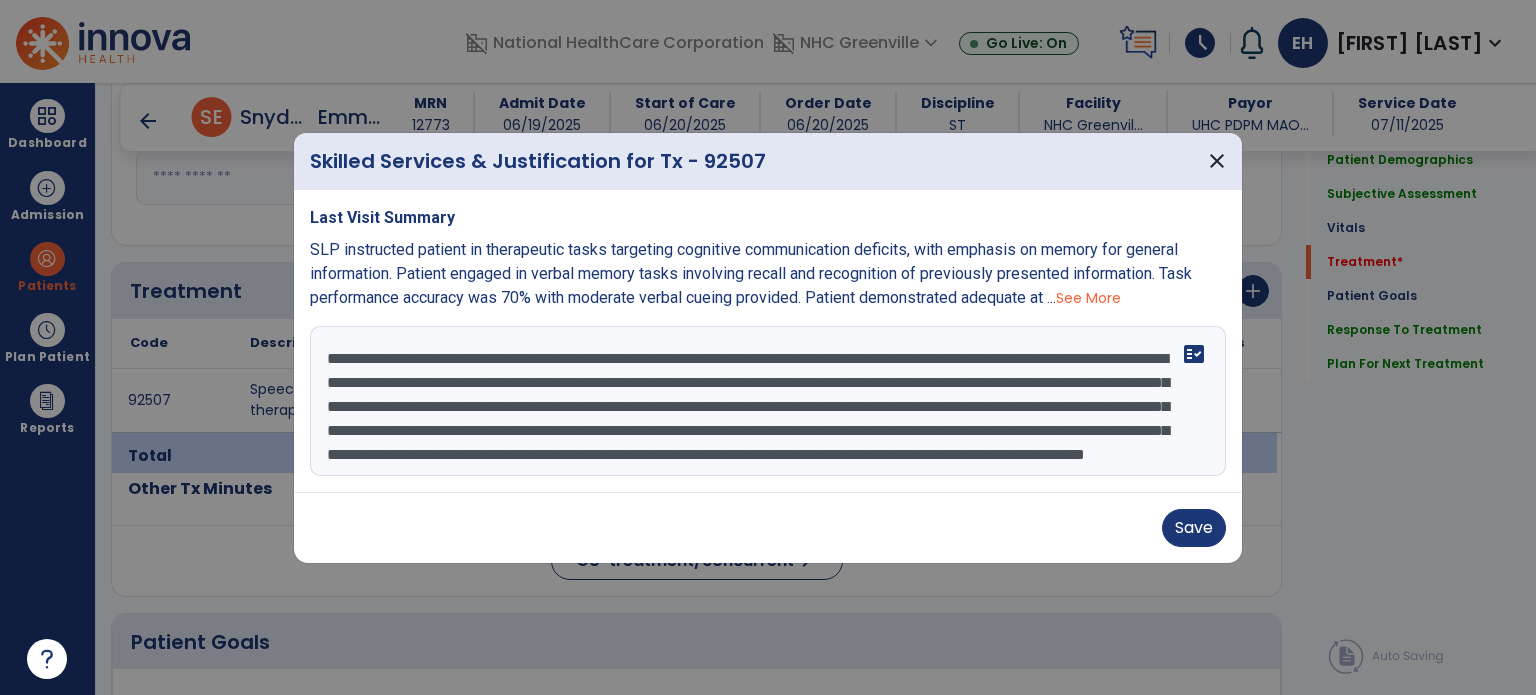 click on "**********" at bounding box center (768, 401) 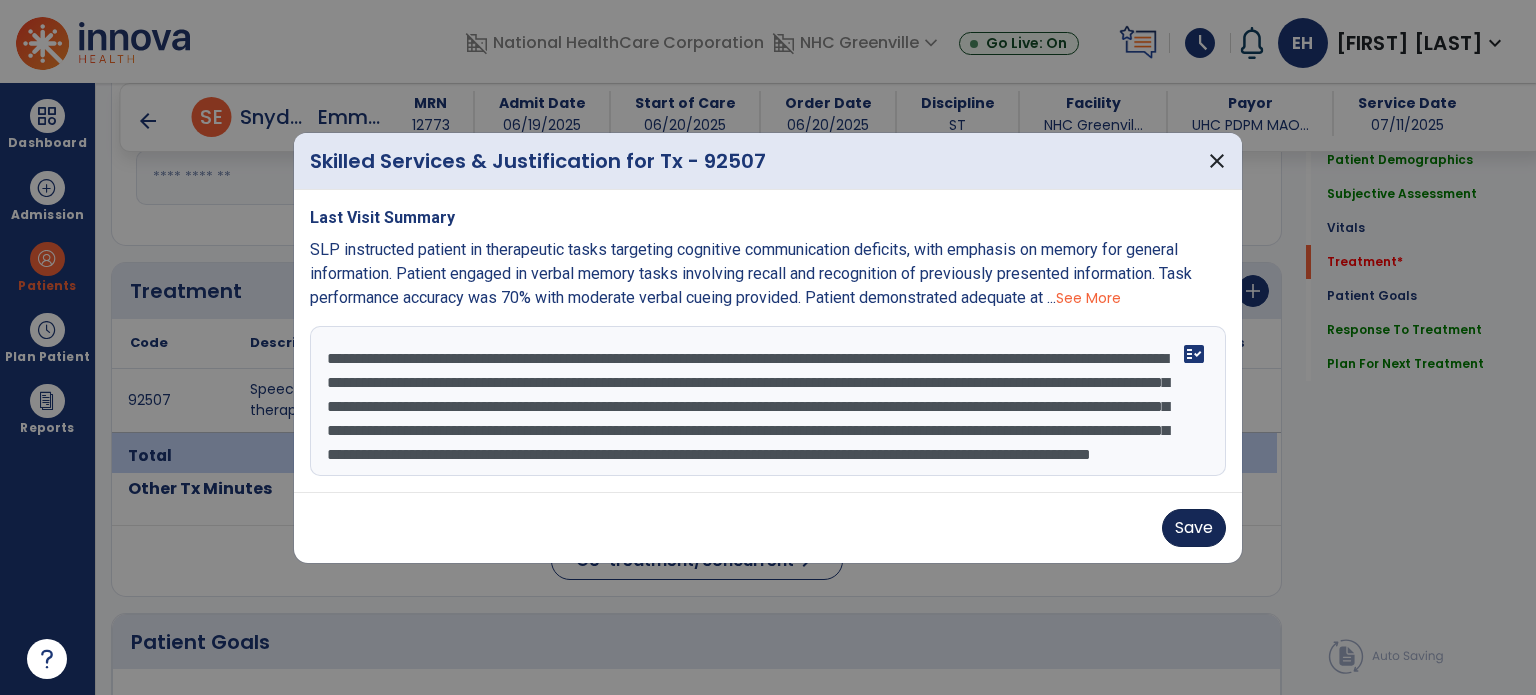 type on "**********" 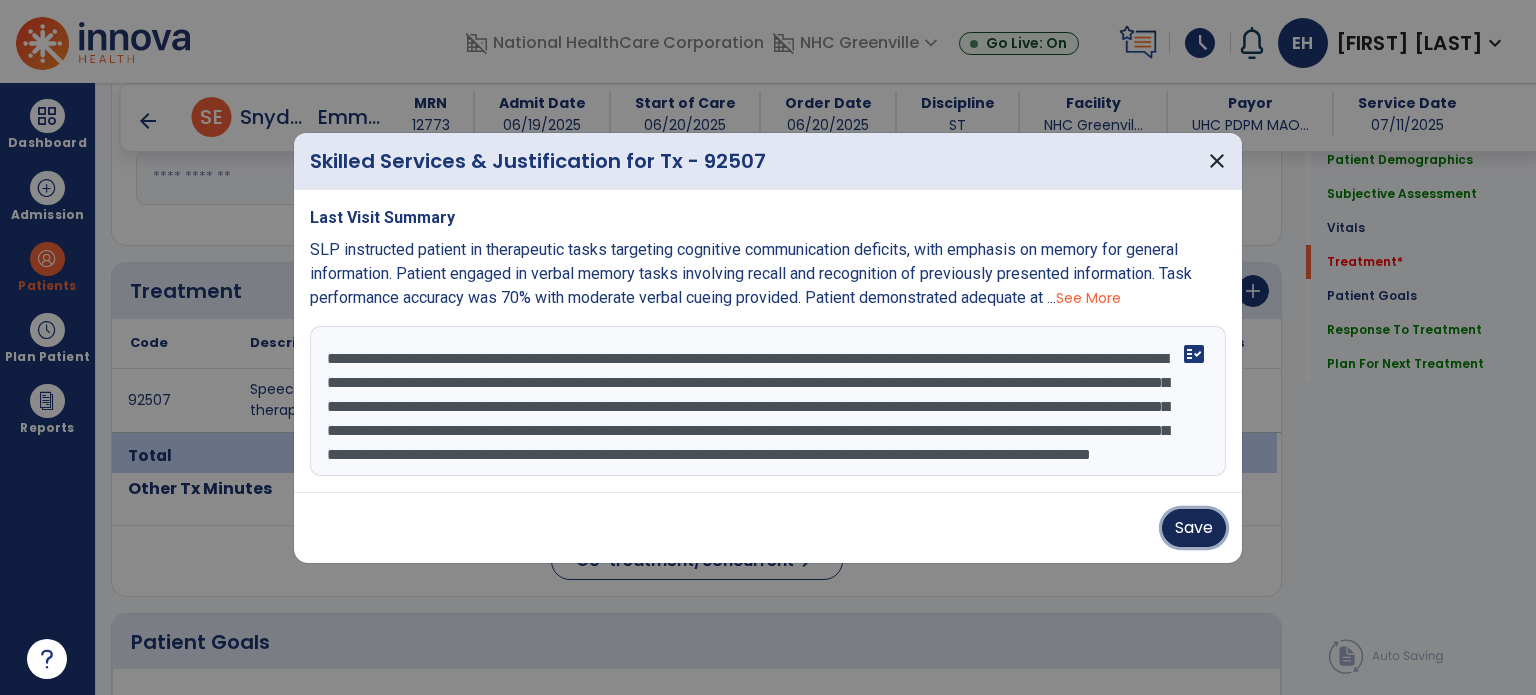 click on "Save" at bounding box center (1194, 528) 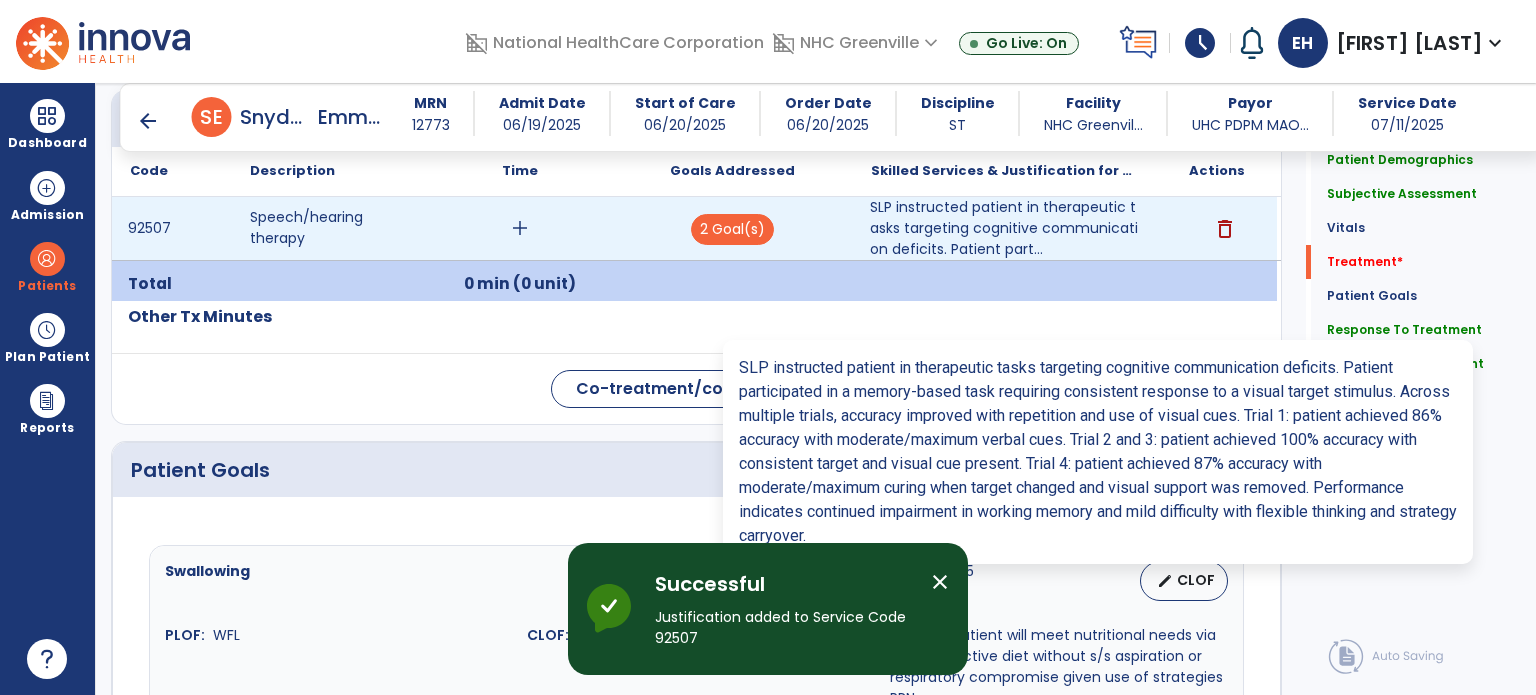 scroll, scrollTop: 1160, scrollLeft: 0, axis: vertical 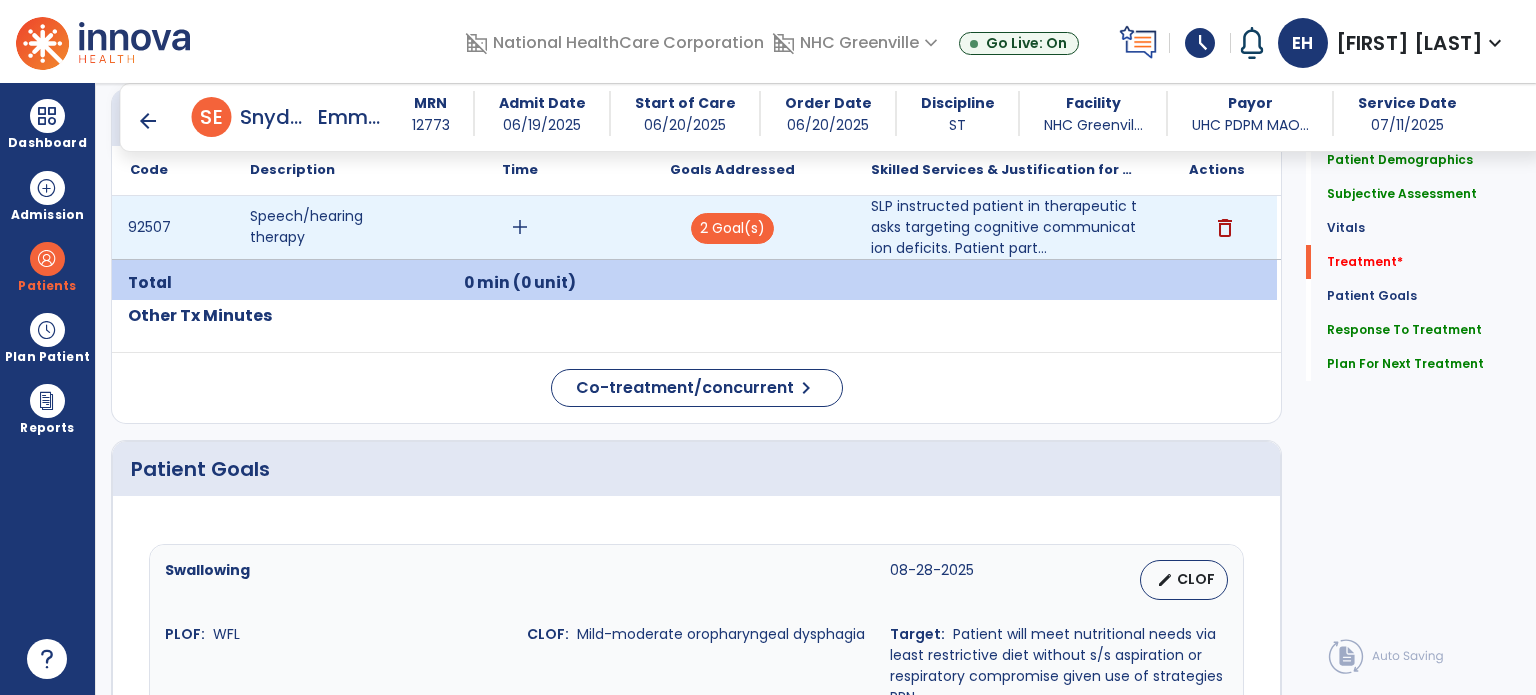 click on "add" at bounding box center (520, 227) 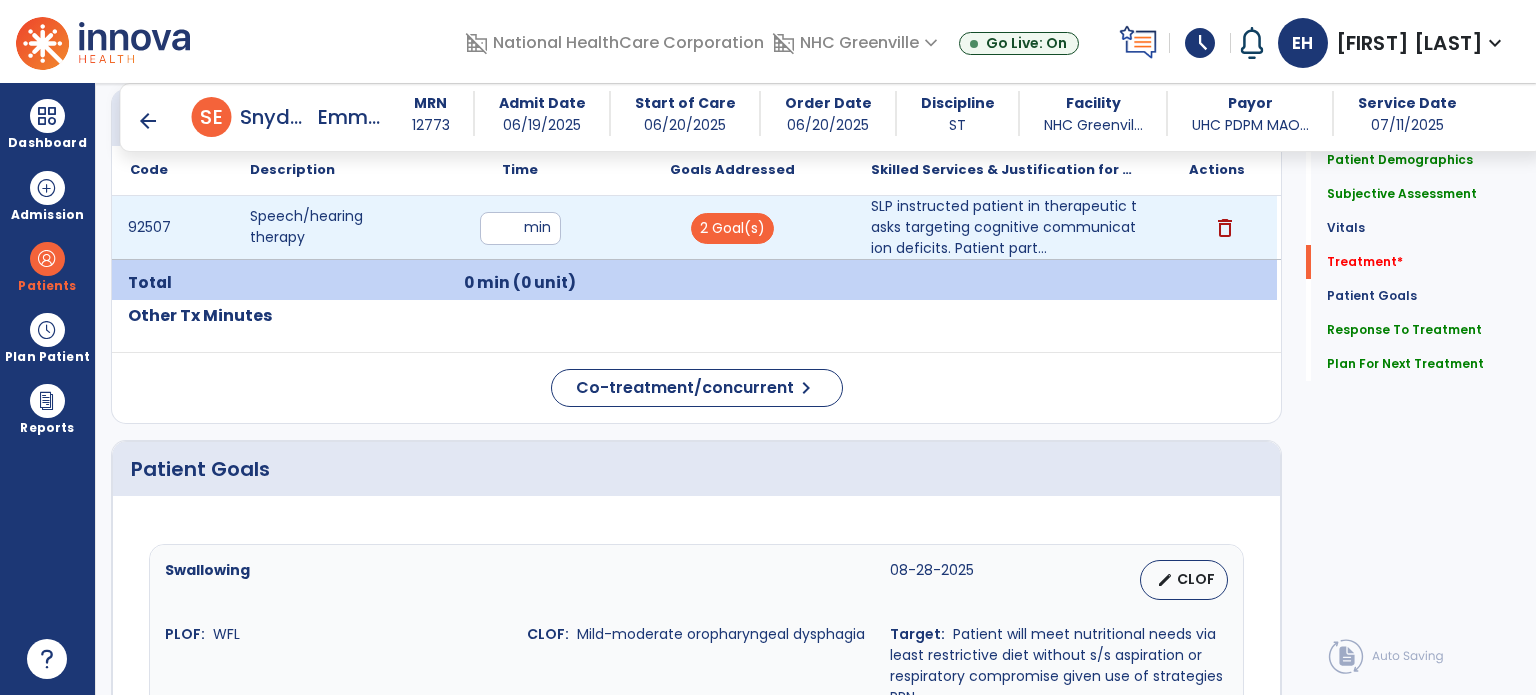 type on "**" 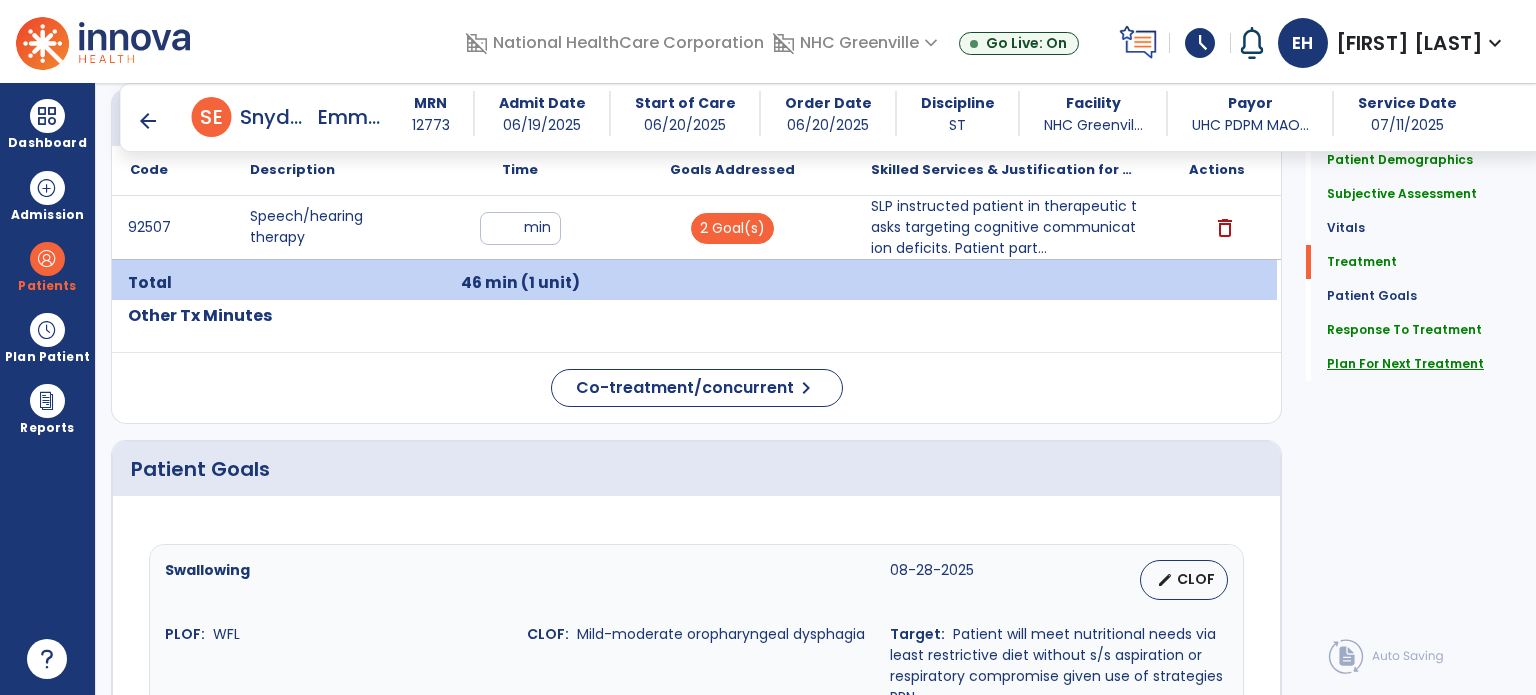 click on "Plan For Next Treatment" 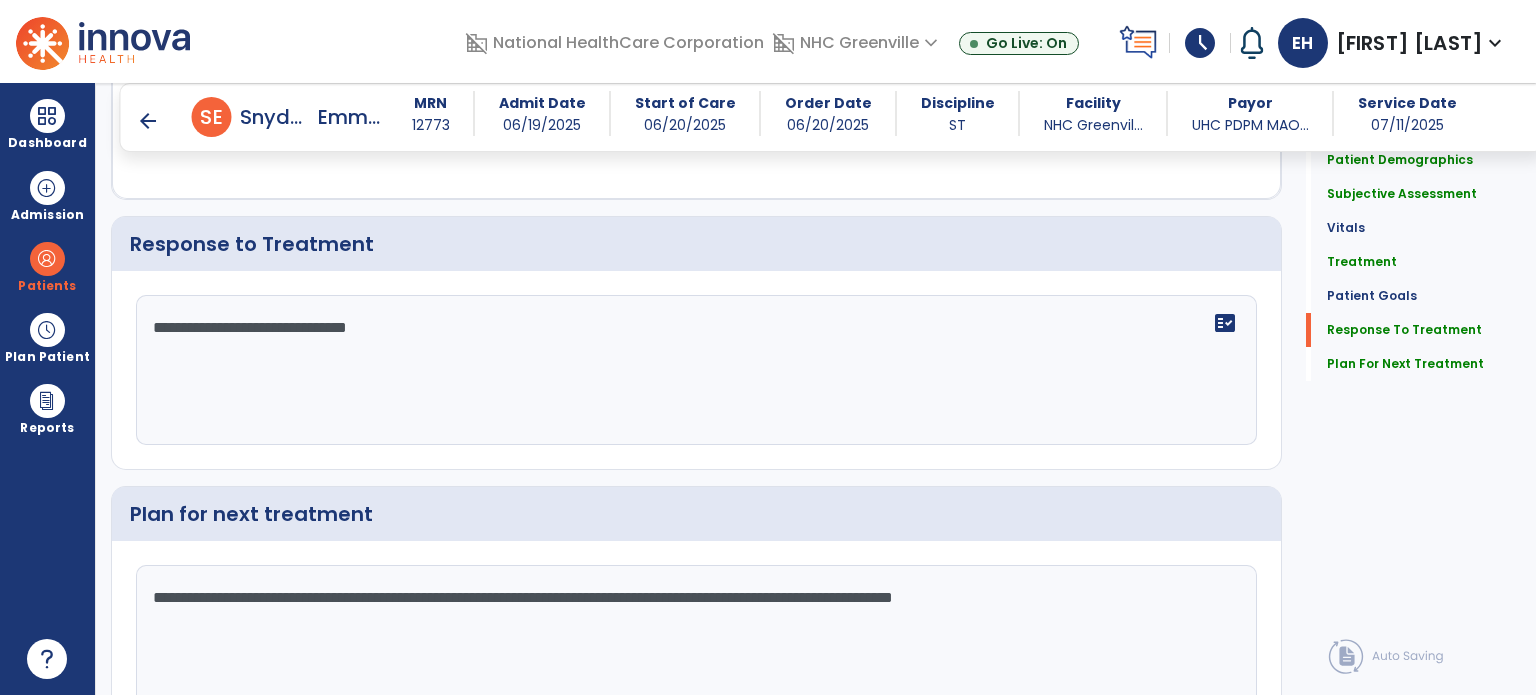 scroll, scrollTop: 2994, scrollLeft: 0, axis: vertical 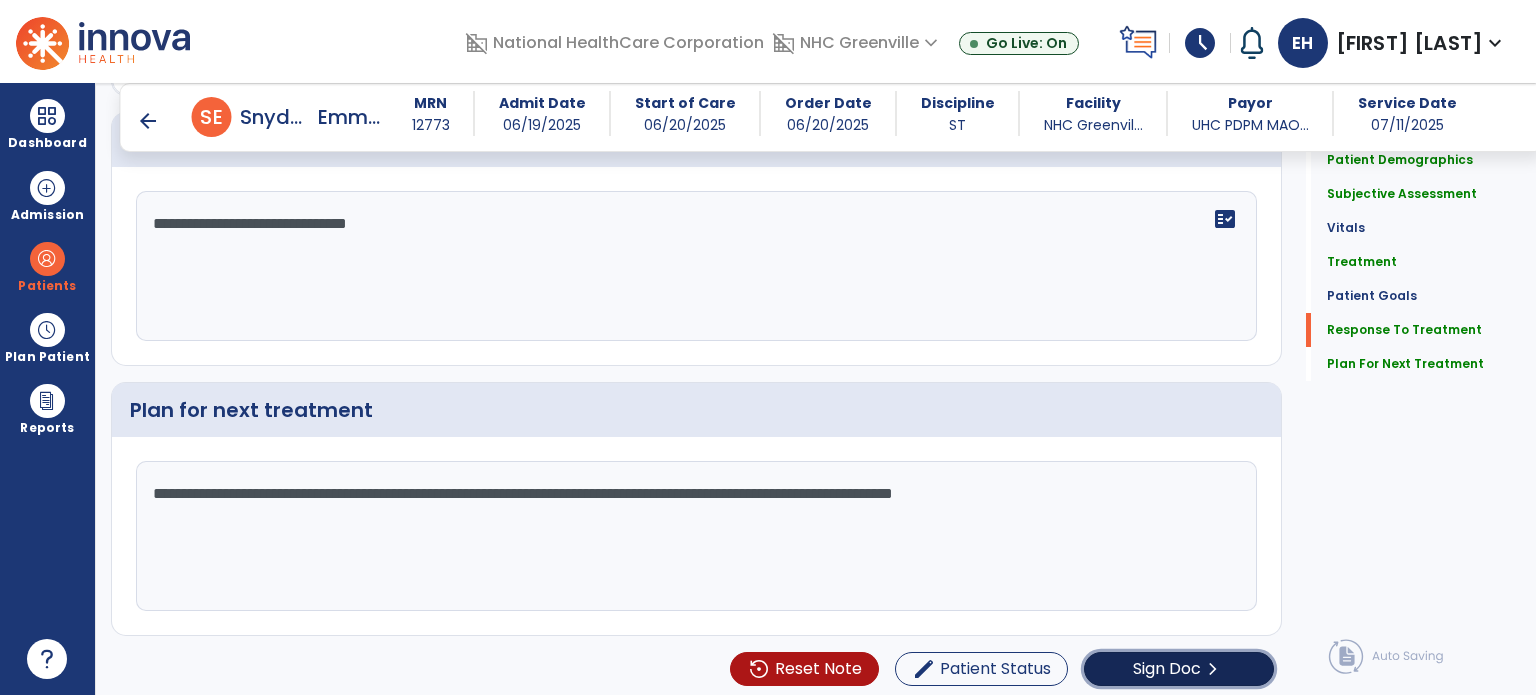 click on "Sign Doc" 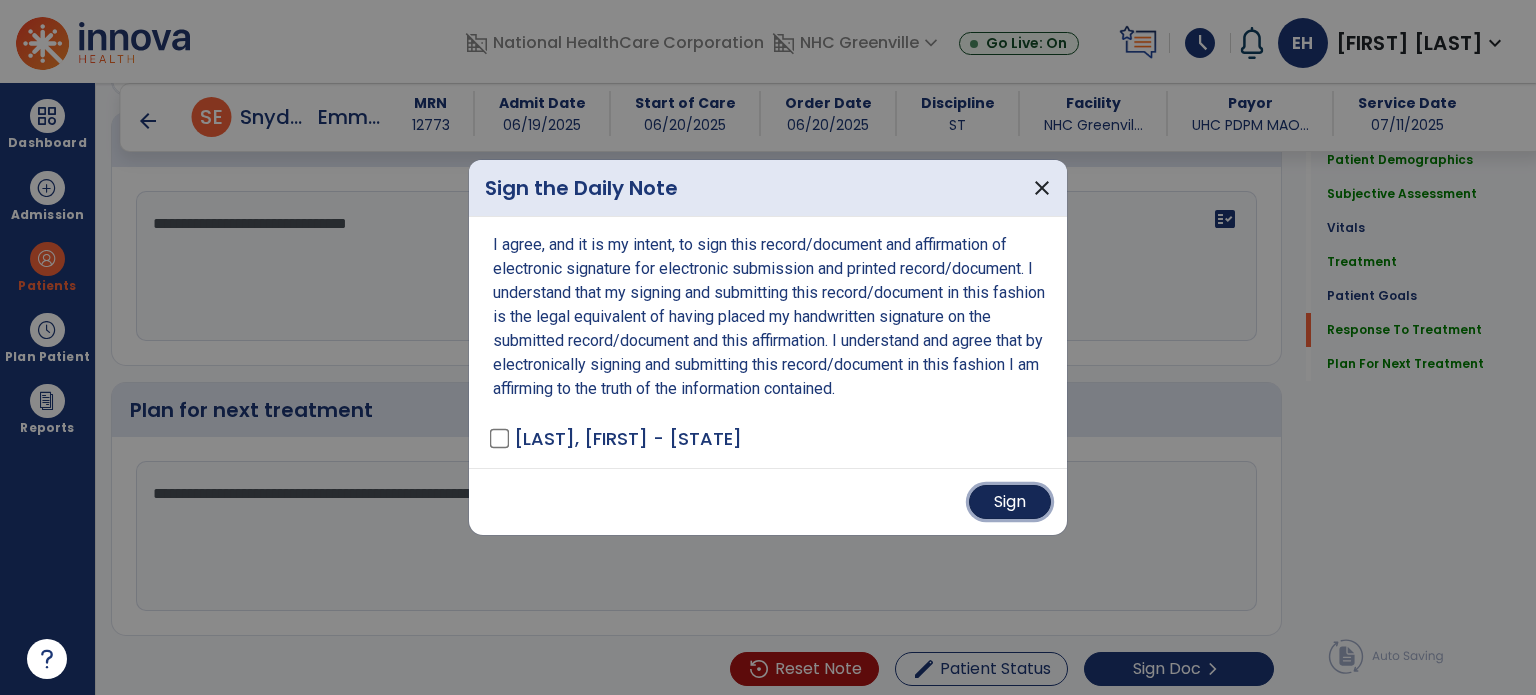click on "Sign" at bounding box center [1010, 502] 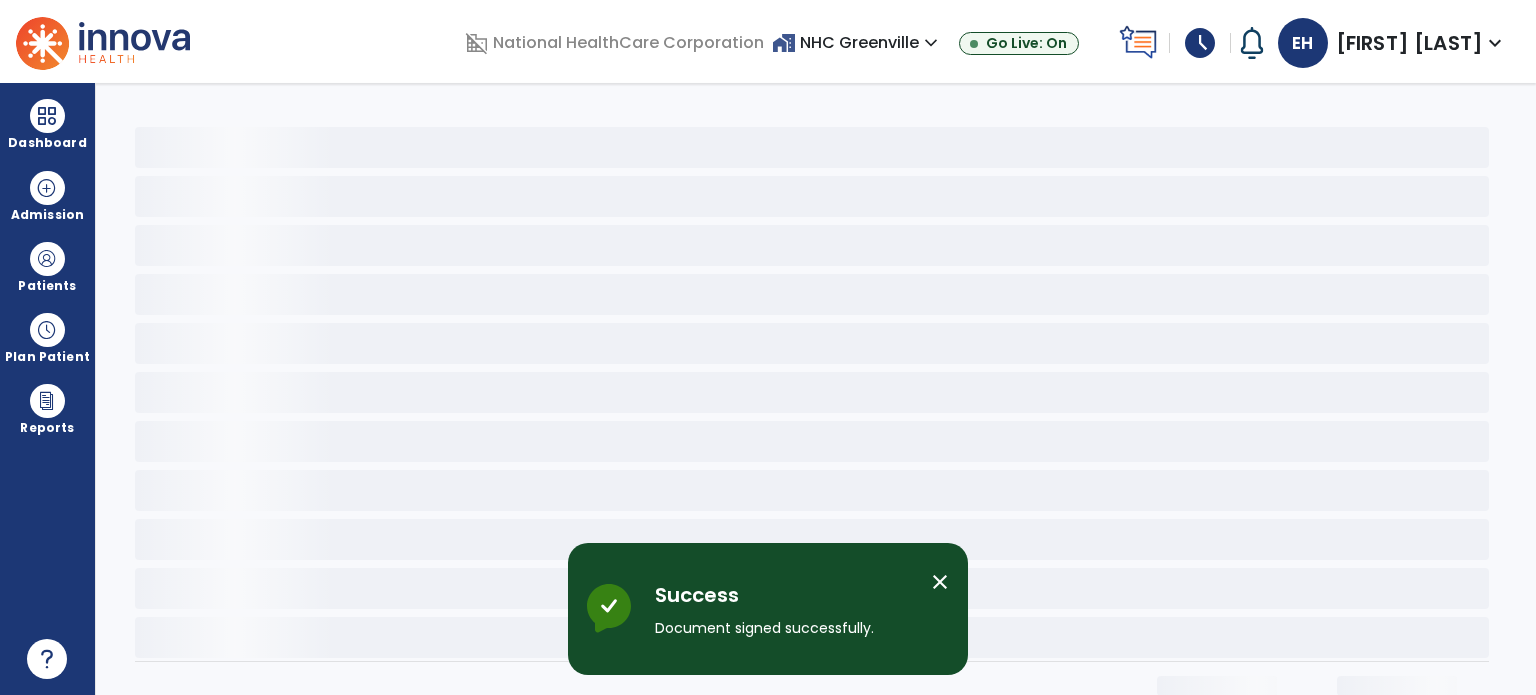 scroll, scrollTop: 0, scrollLeft: 0, axis: both 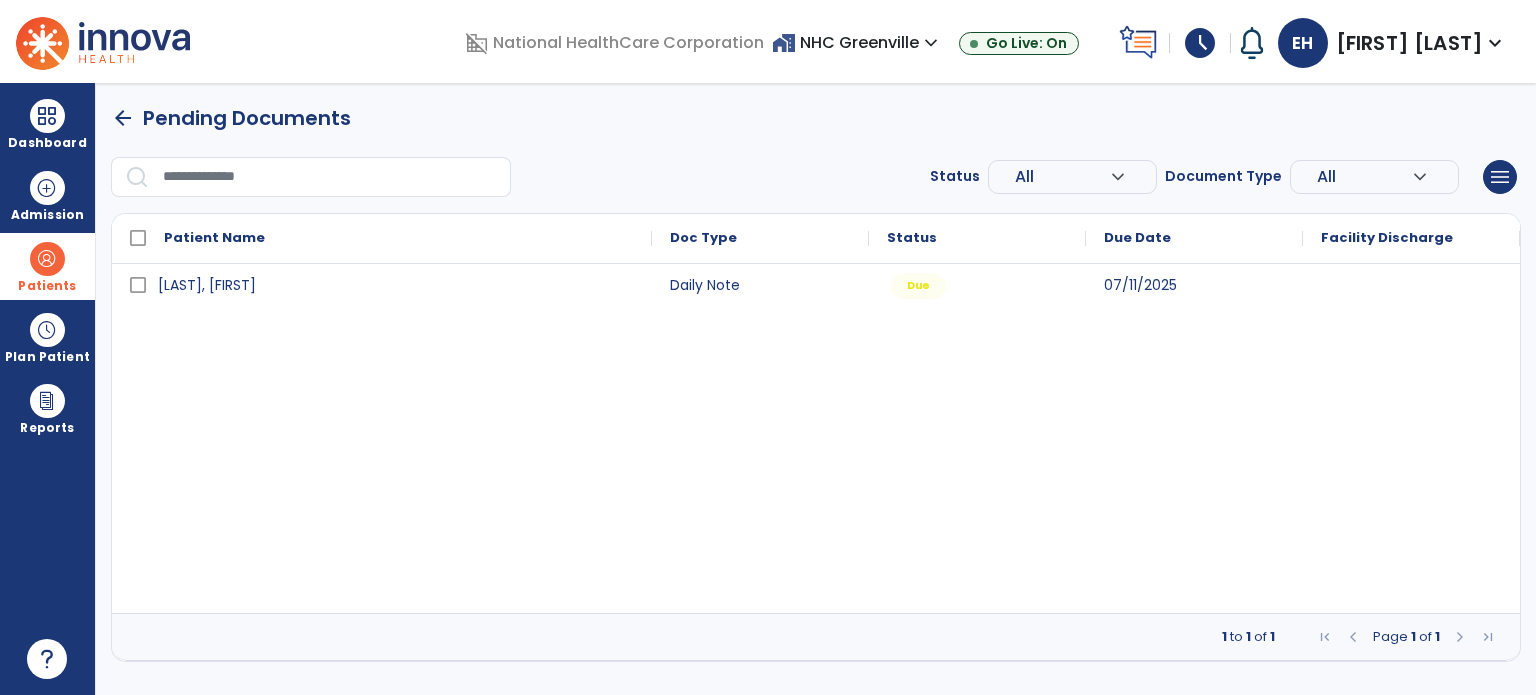 click on "Patients" at bounding box center (47, 266) 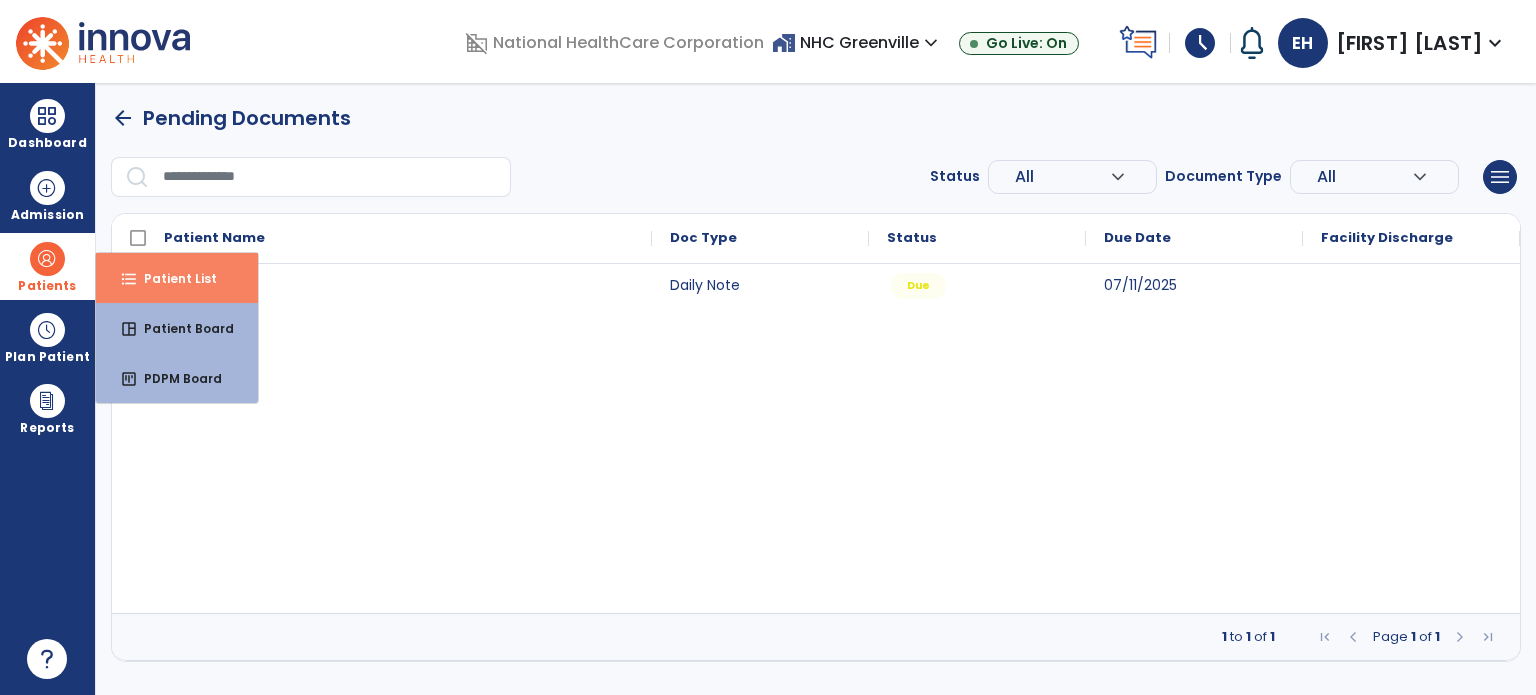 click on "Patient List" at bounding box center (172, 278) 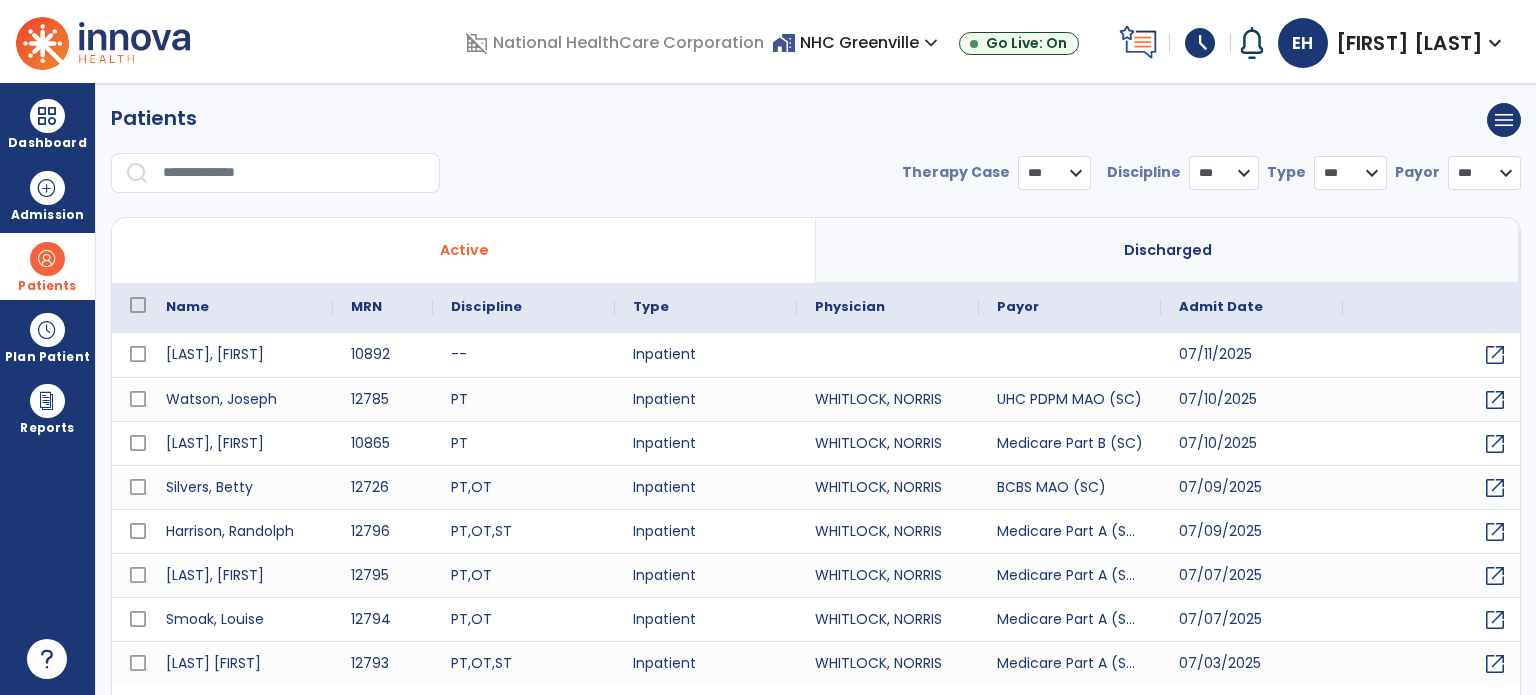 select on "***" 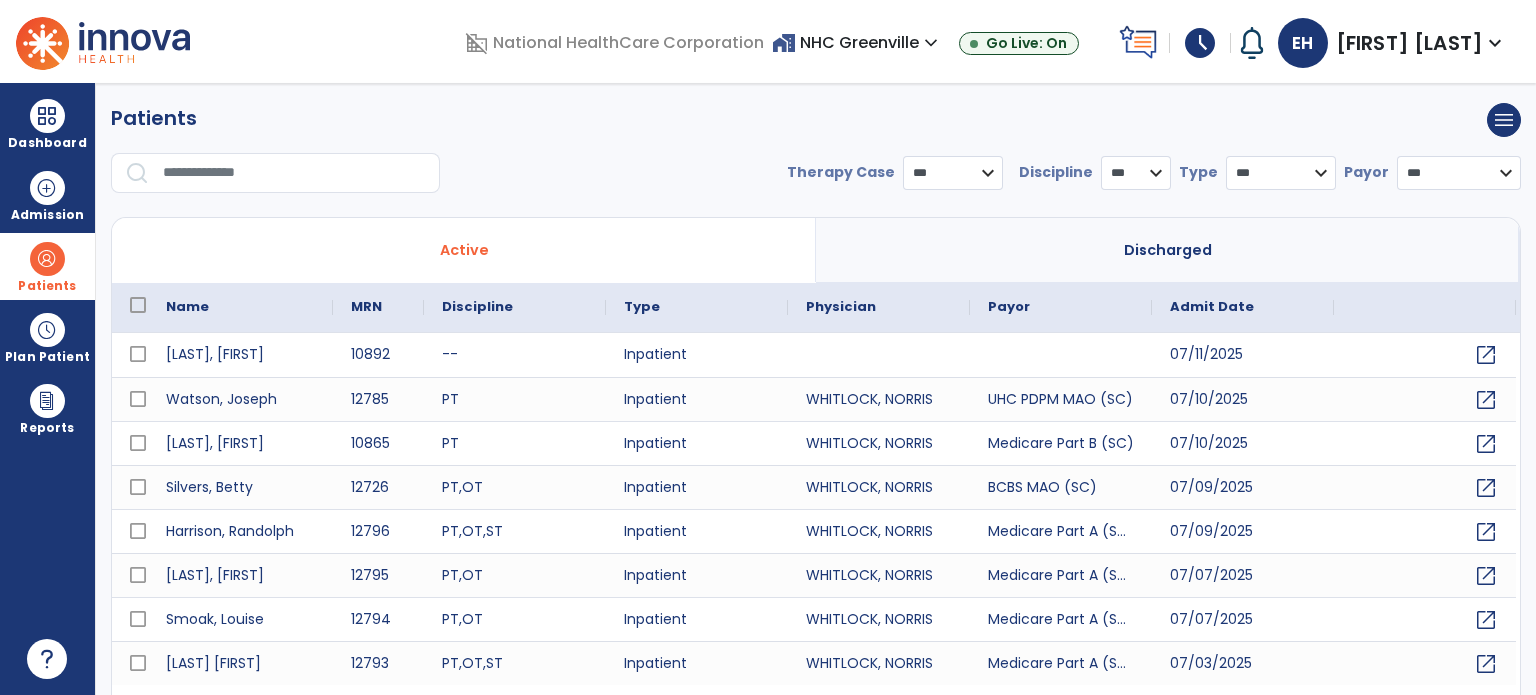 click at bounding box center [294, 173] 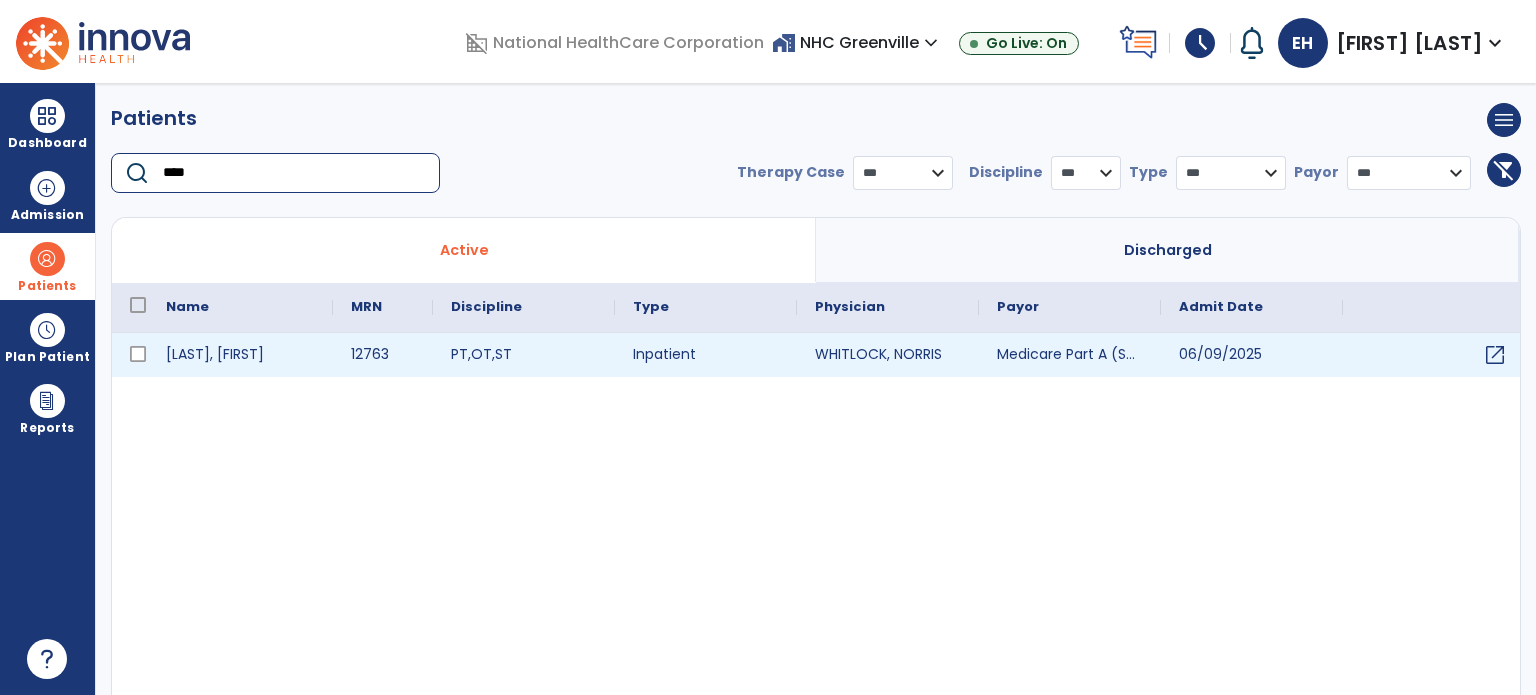 type on "****" 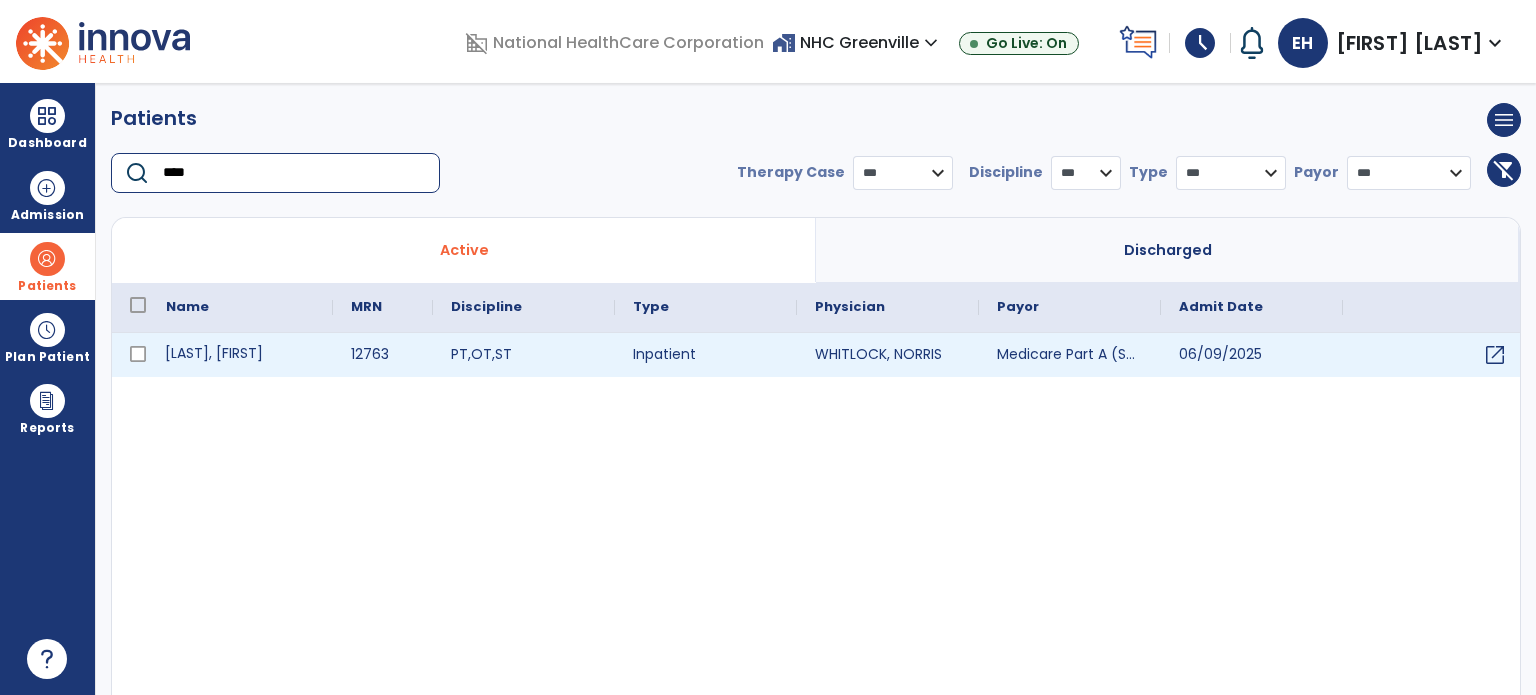 click on "[LAST], [FIRST]" at bounding box center (240, 355) 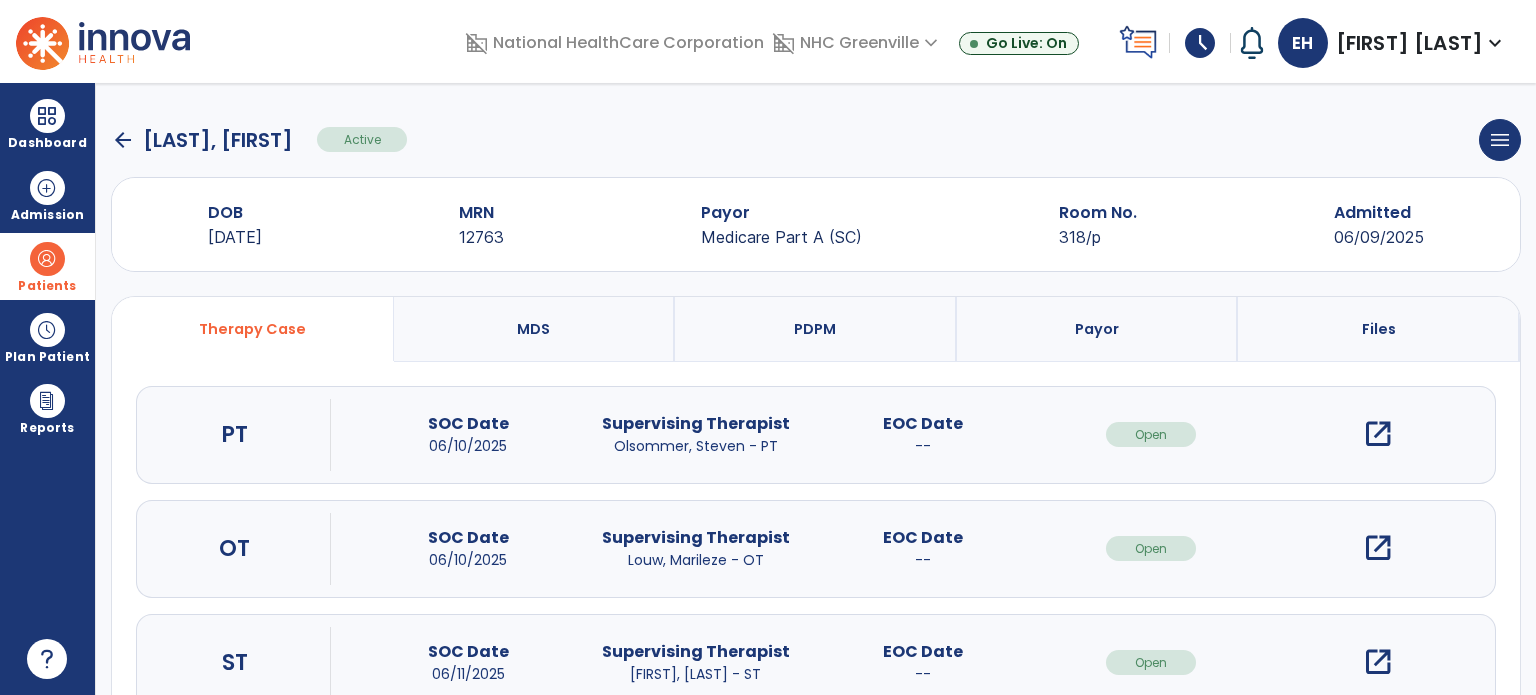 click on "open_in_new" at bounding box center (1378, 662) 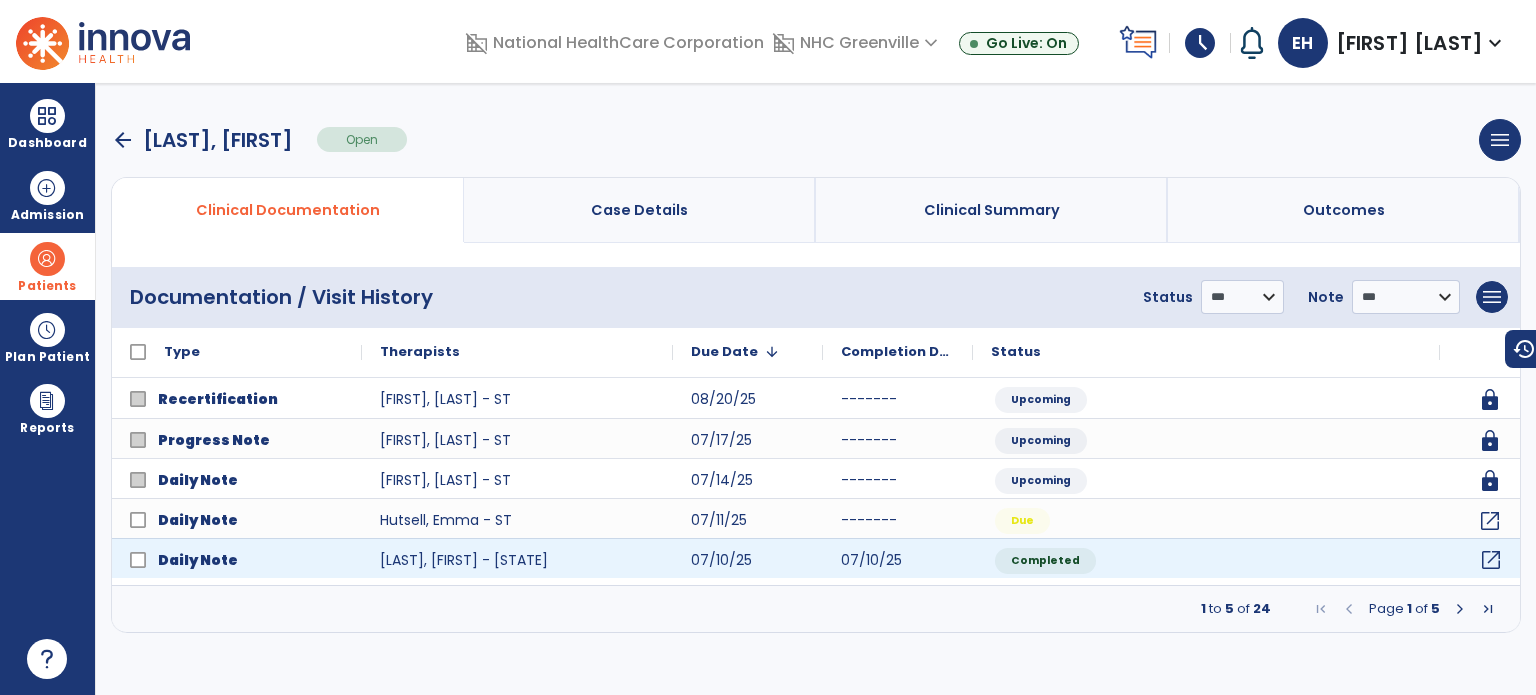 click on "open_in_new" 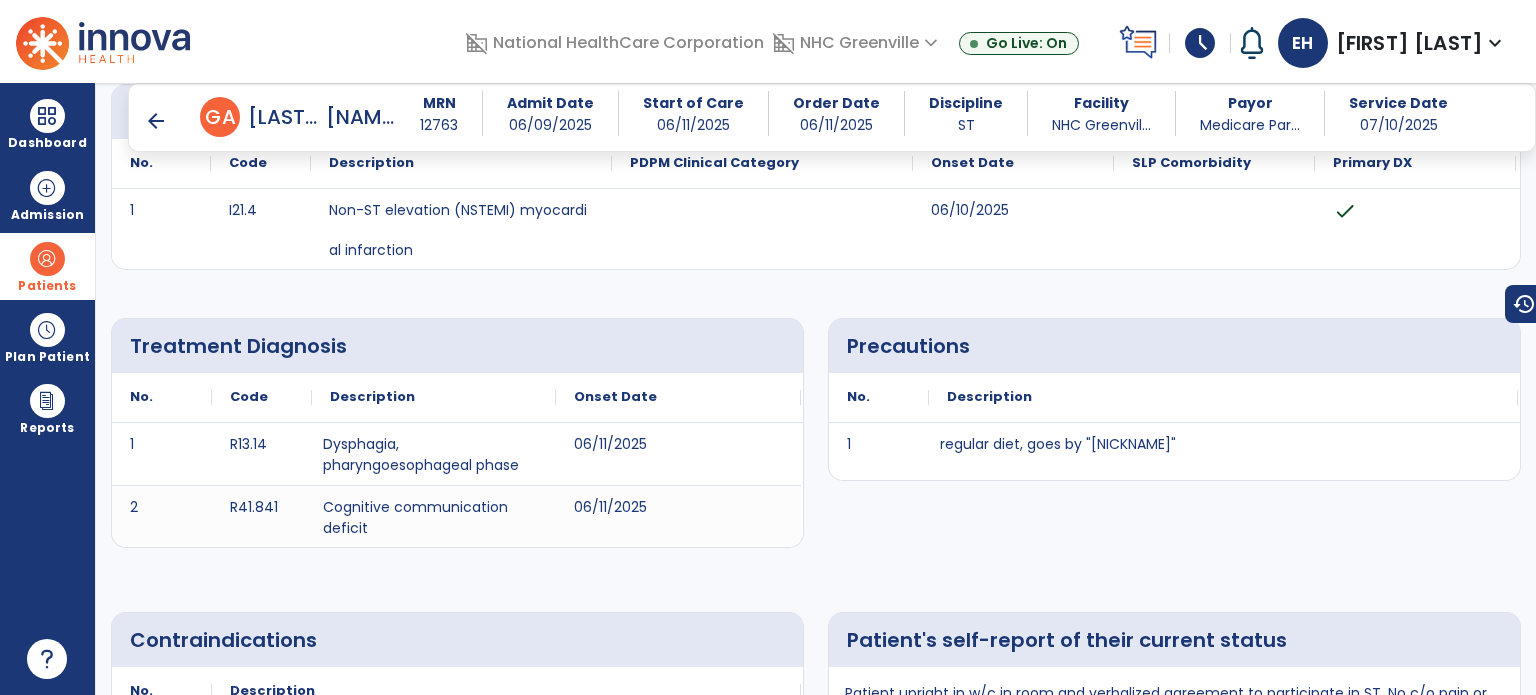 scroll, scrollTop: 0, scrollLeft: 0, axis: both 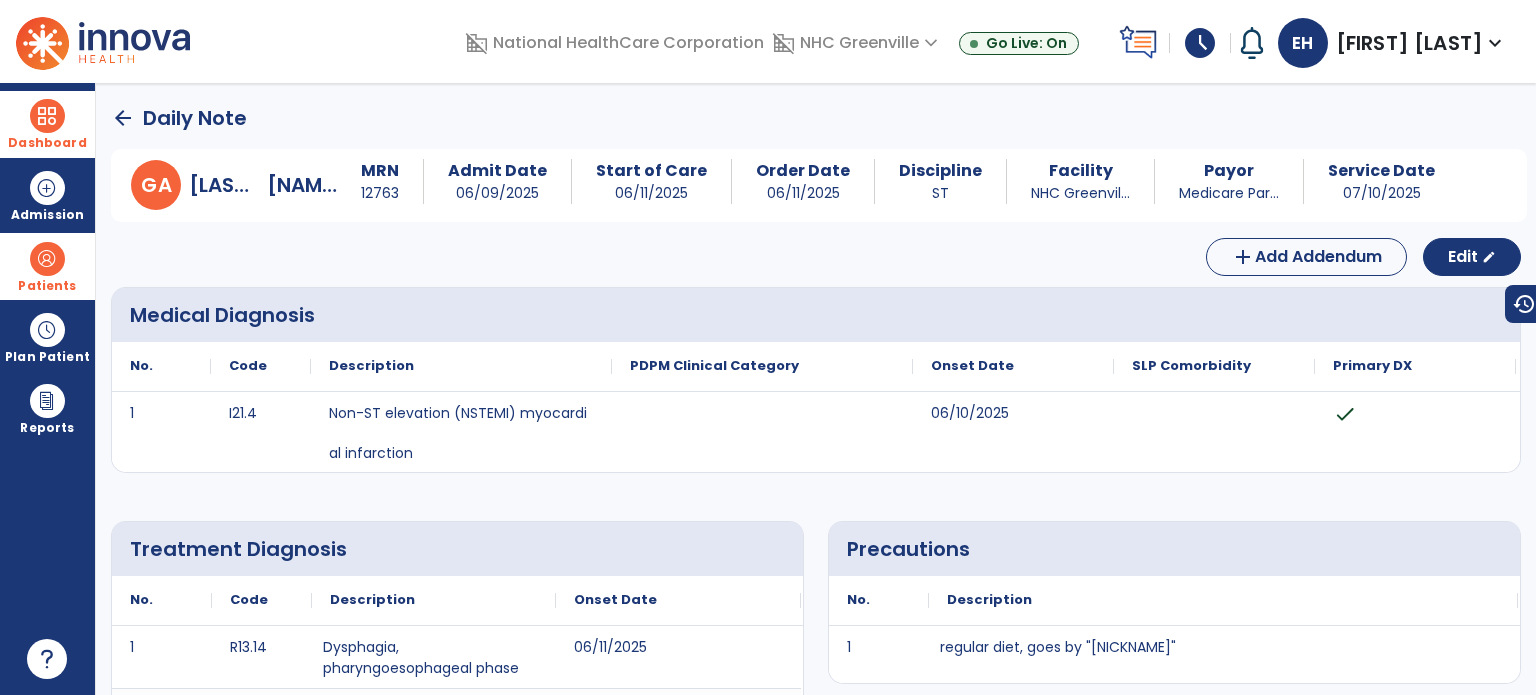 click on "Dashboard" at bounding box center (47, 143) 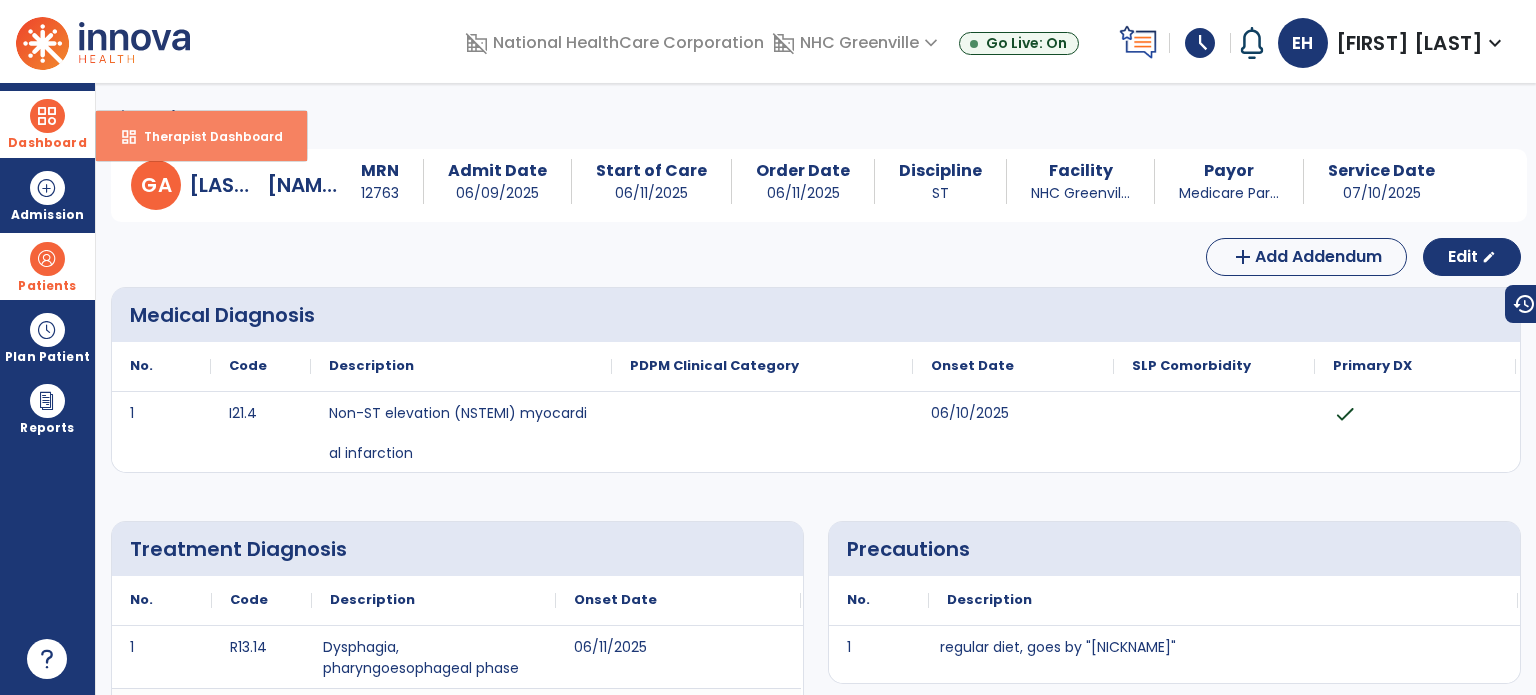 click on "dashboard" at bounding box center [129, 137] 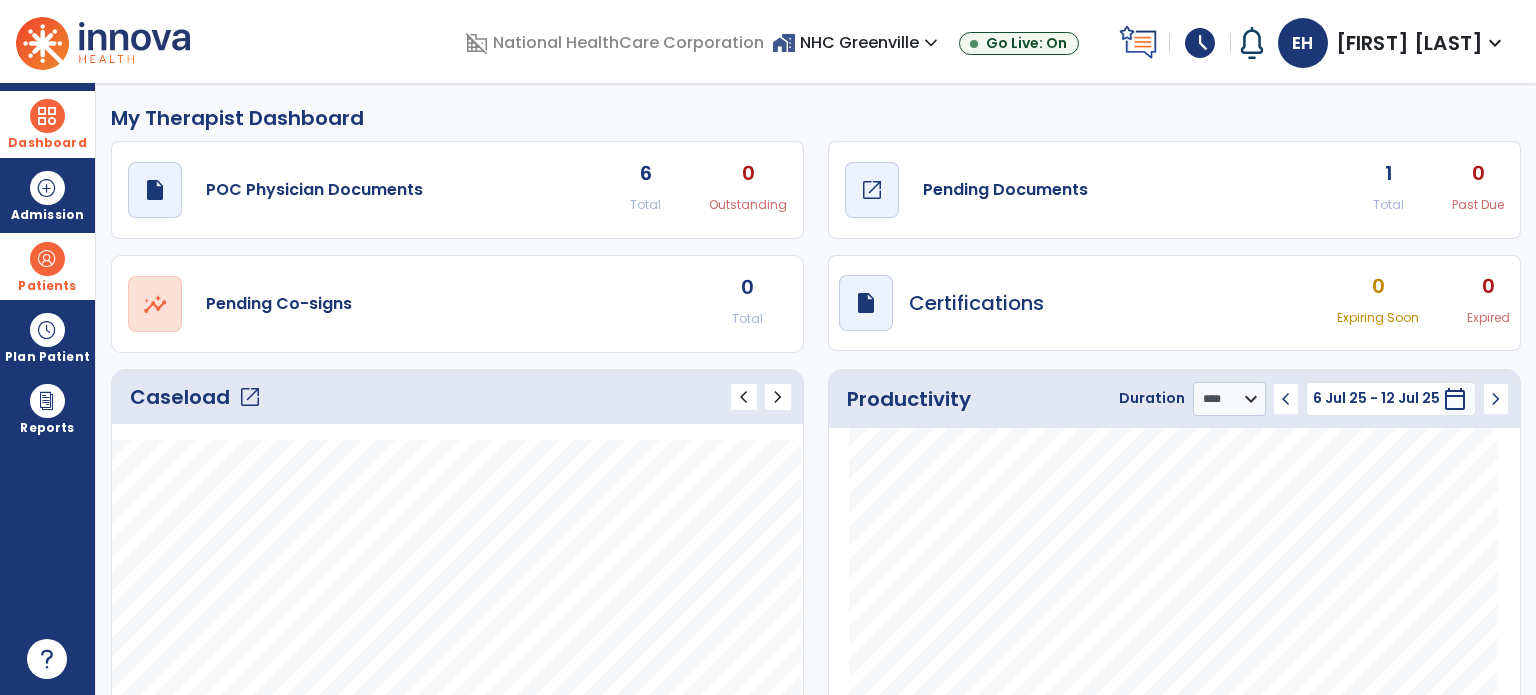 click on "Pending Documents" 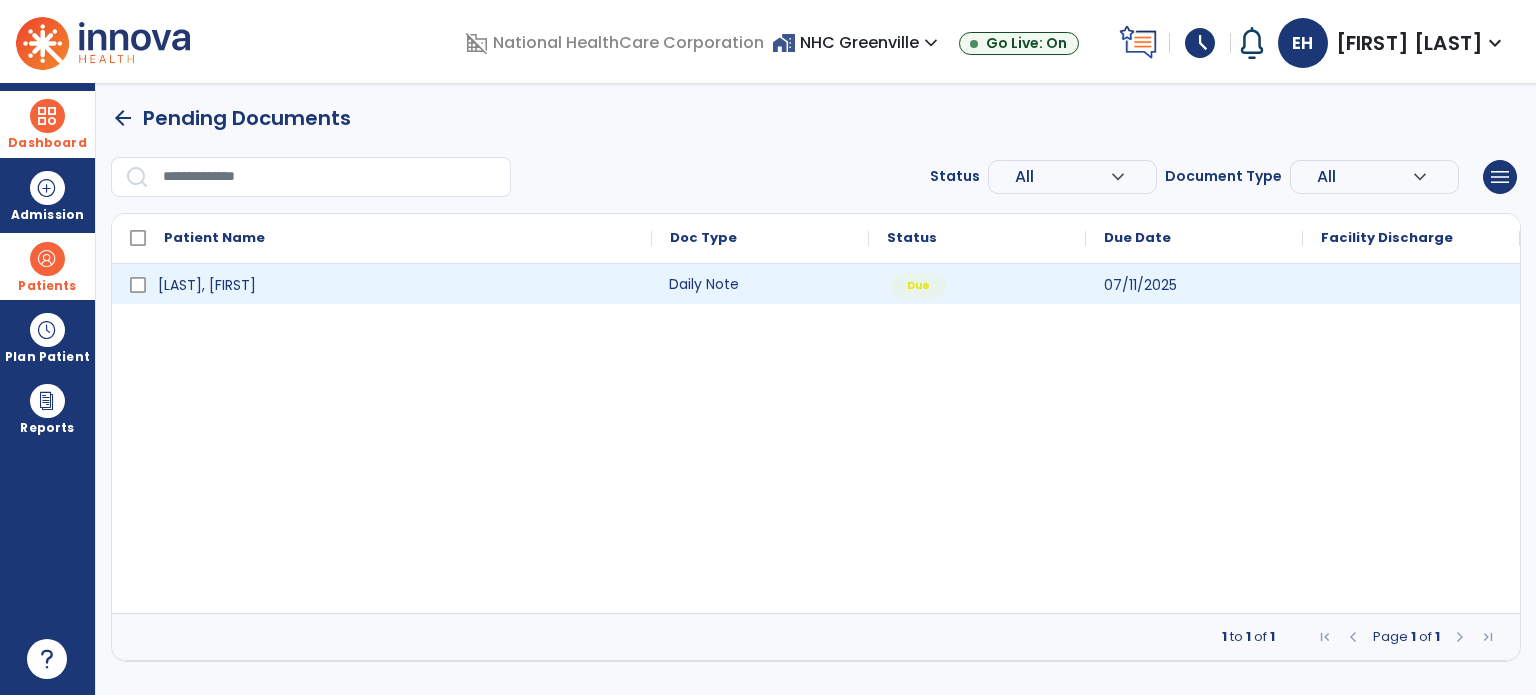 click on "Daily Note" at bounding box center (760, 284) 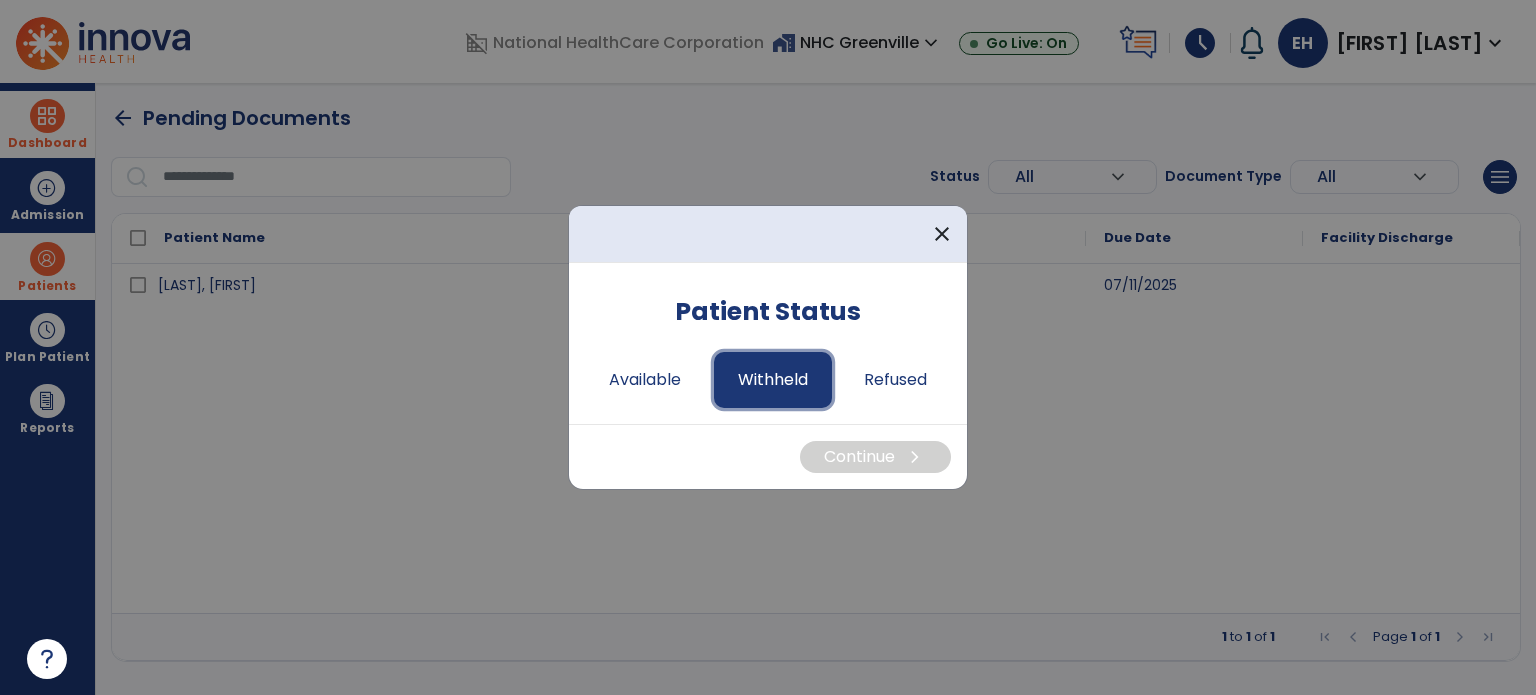 click on "Withheld" at bounding box center (773, 380) 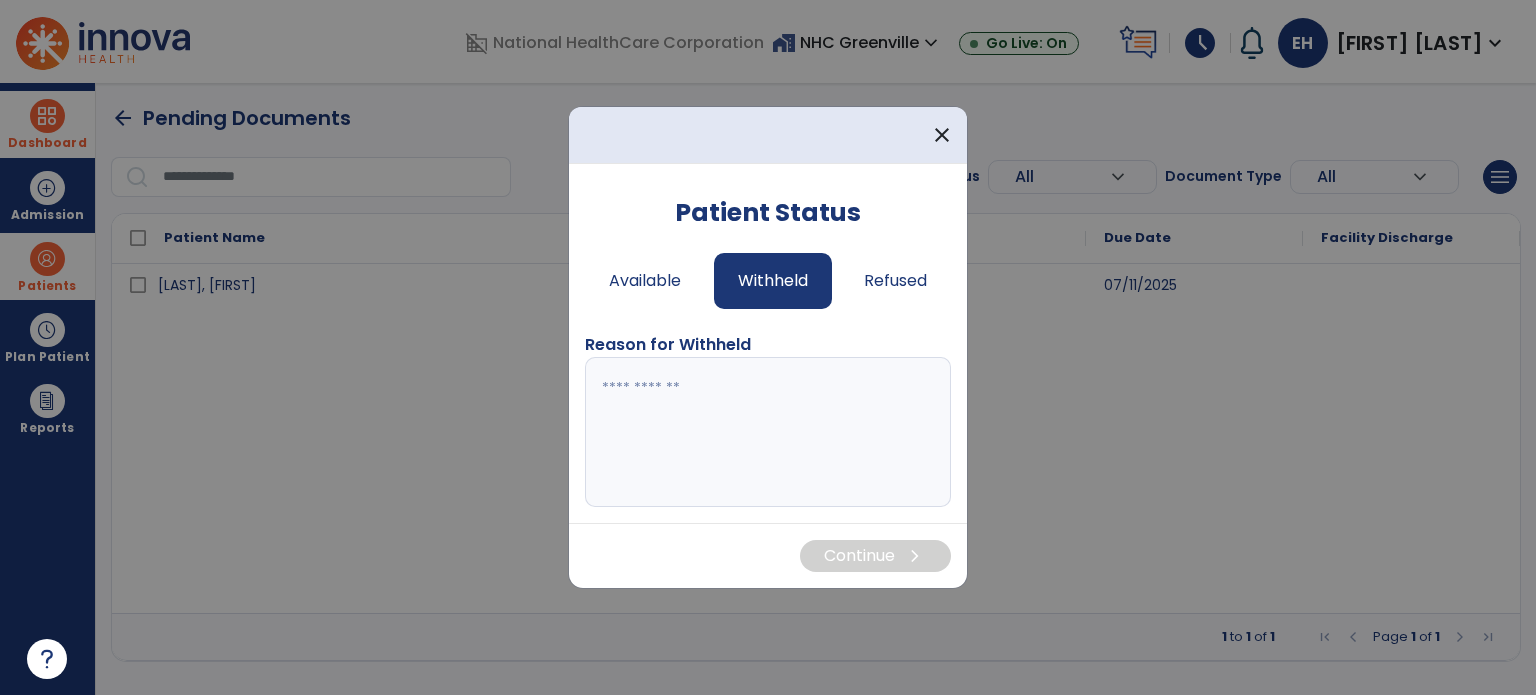click at bounding box center [768, 432] 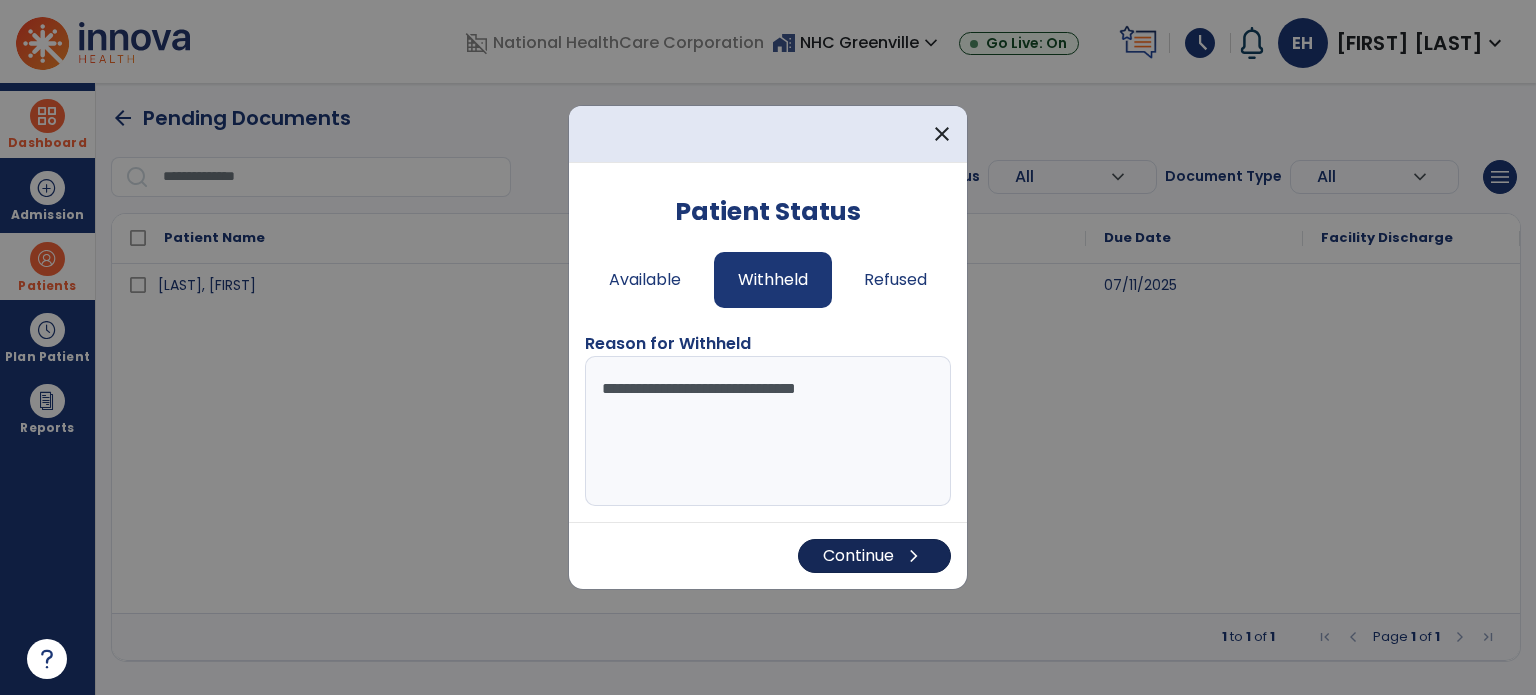 type on "**********" 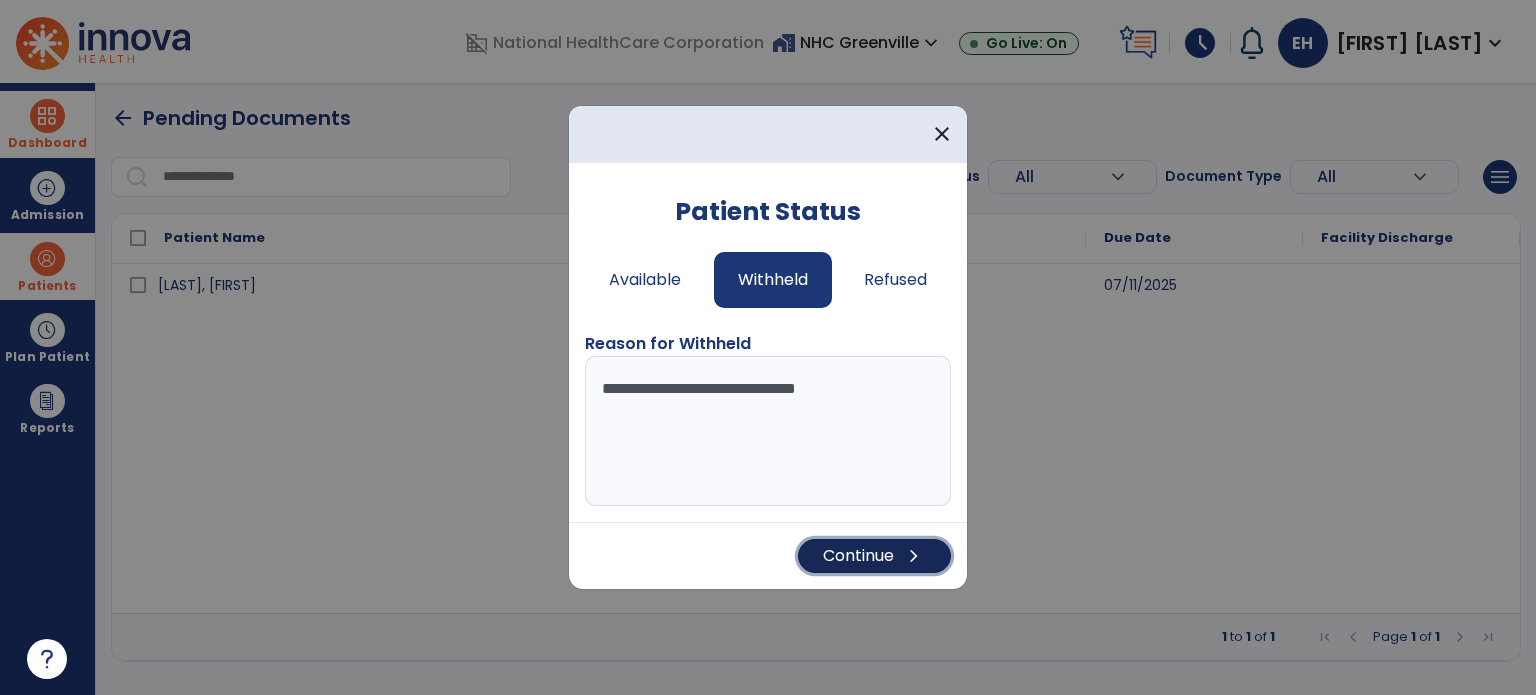 click on "Continue   chevron_right" at bounding box center [874, 556] 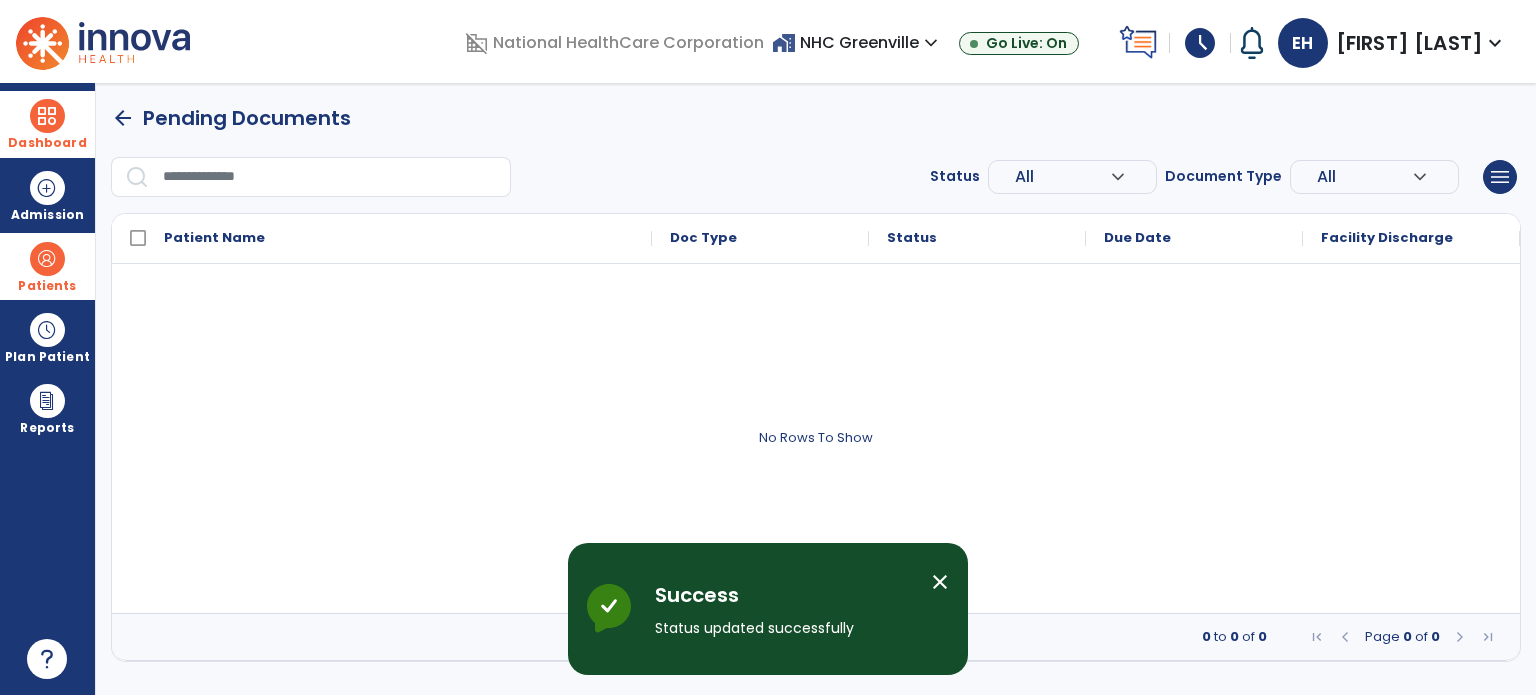 click on "close" at bounding box center [940, 582] 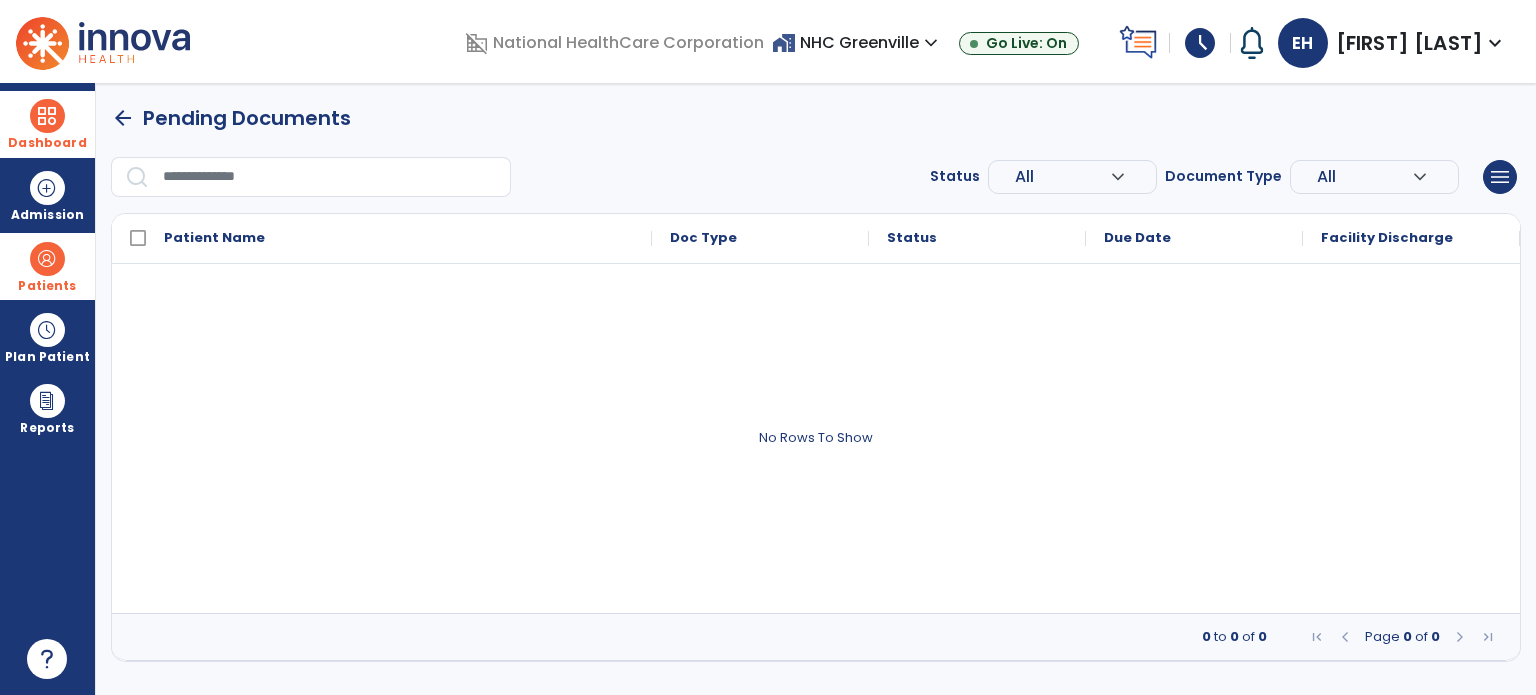 click on "arrow_back" at bounding box center [123, 118] 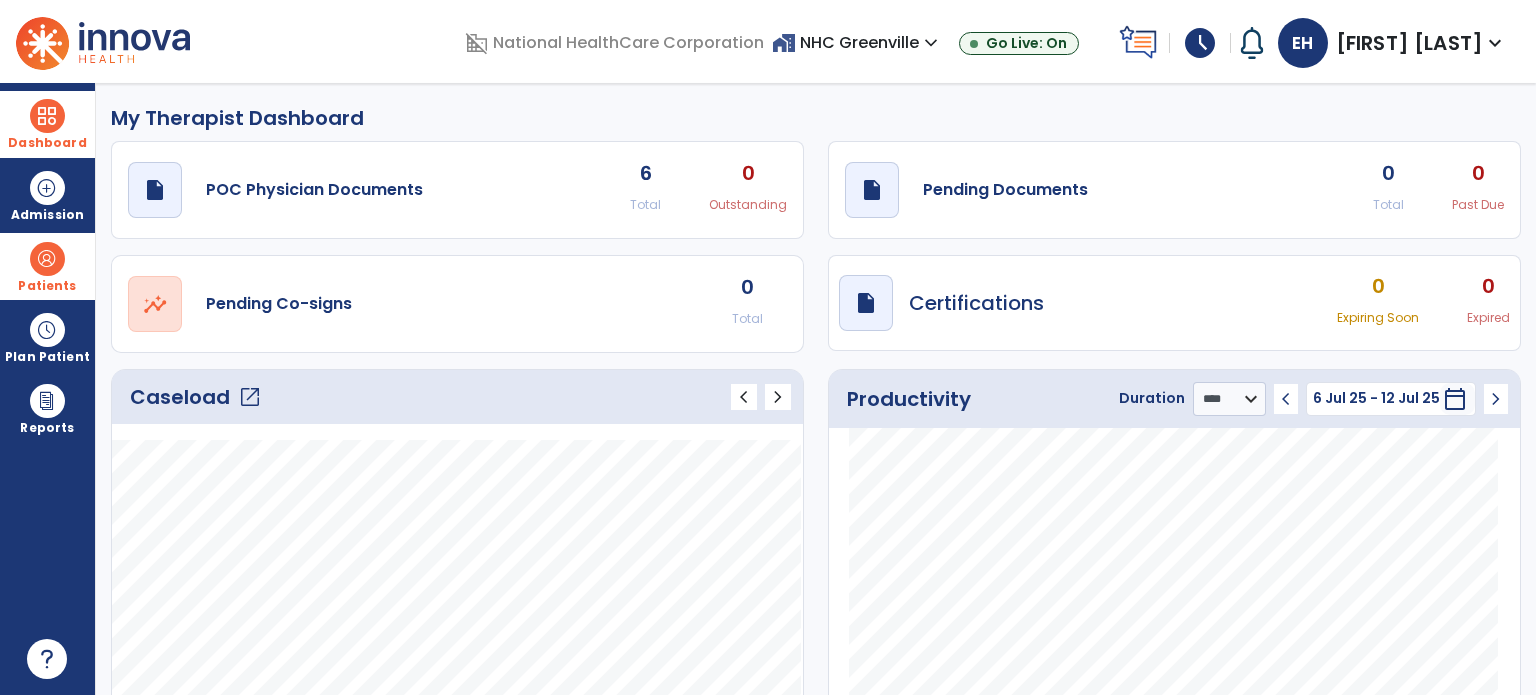 click on "schedule" at bounding box center [1200, 43] 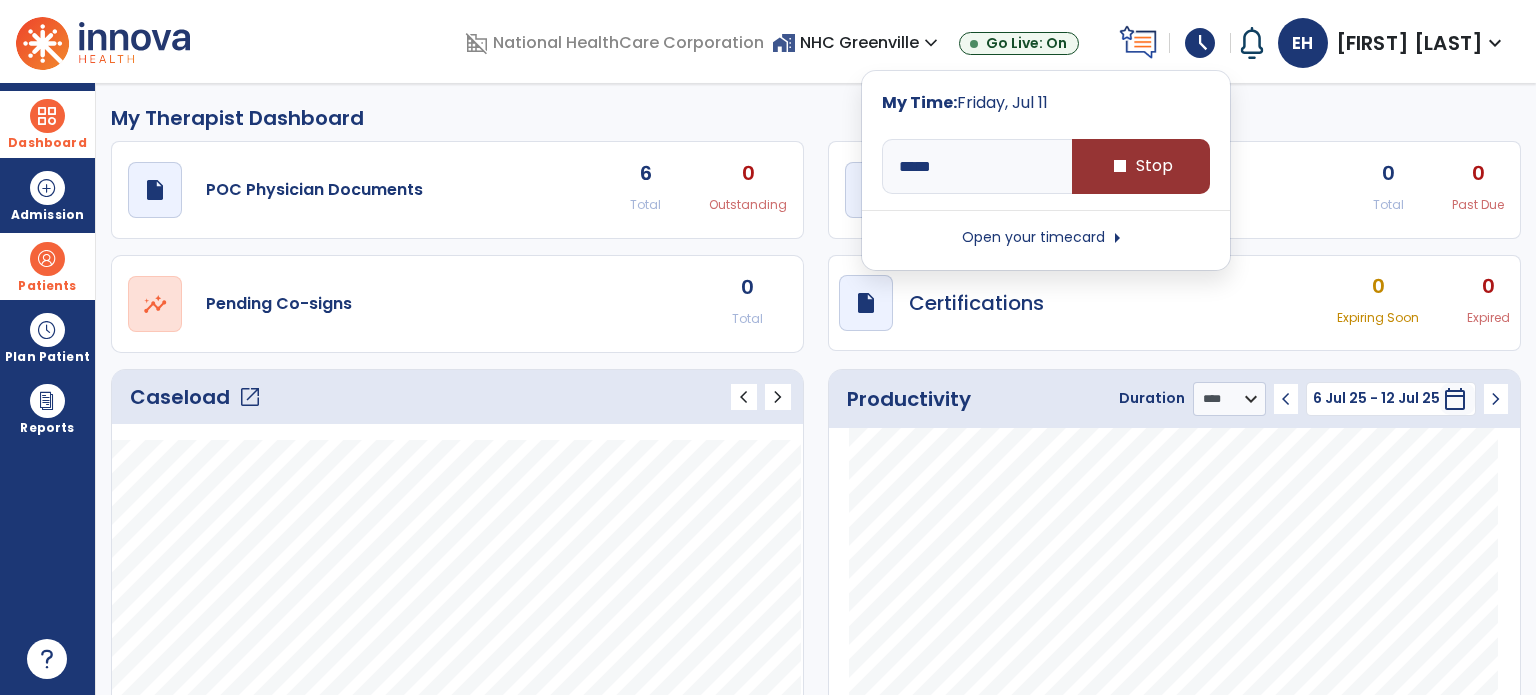 click on "stop  Stop" at bounding box center (1141, 166) 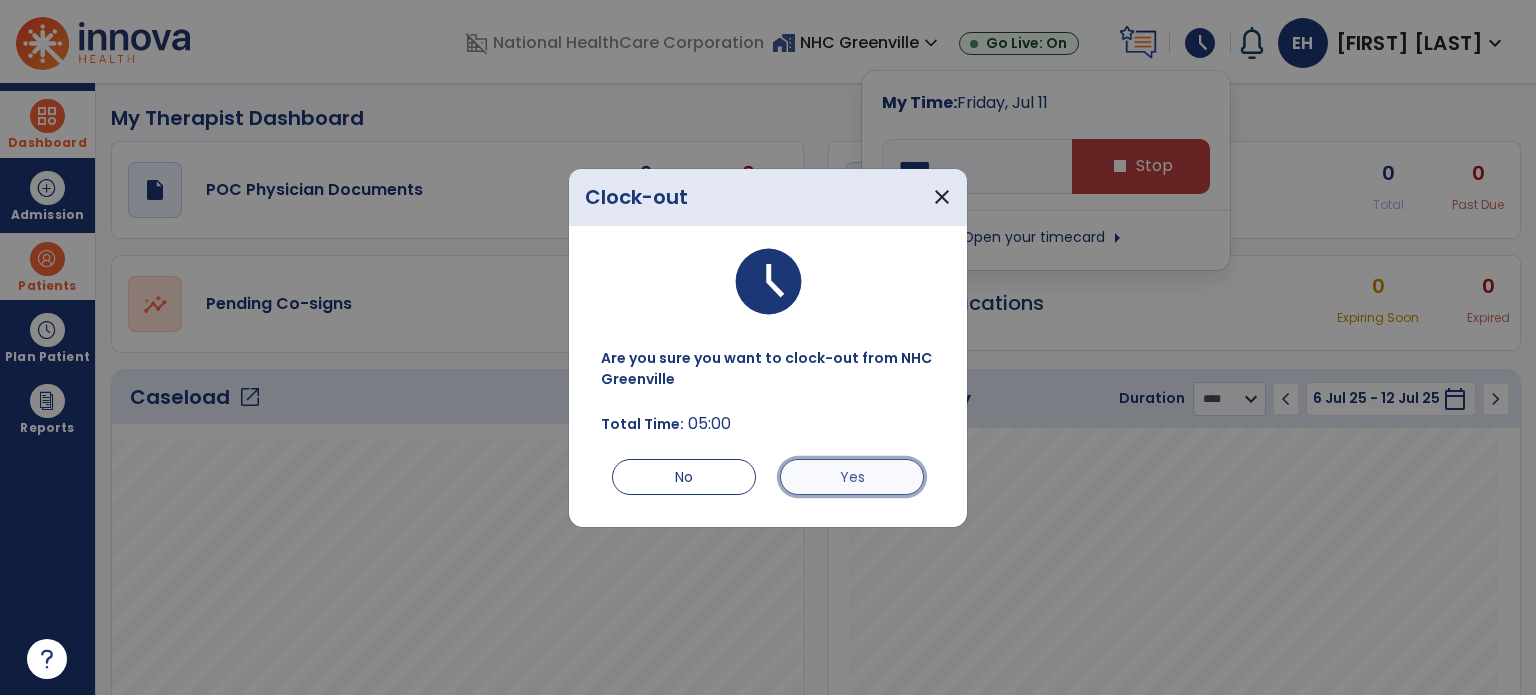 click on "Yes" at bounding box center (852, 477) 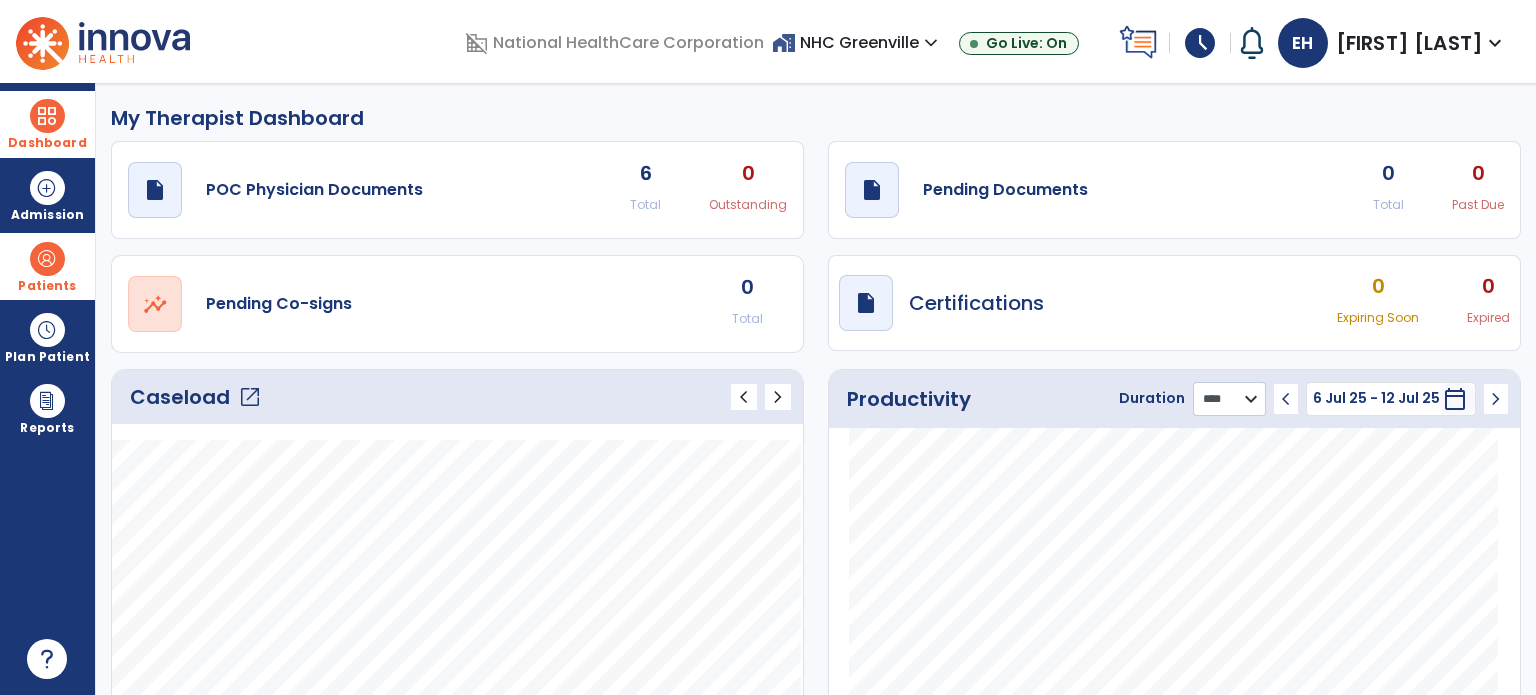click on "******** **** ***" 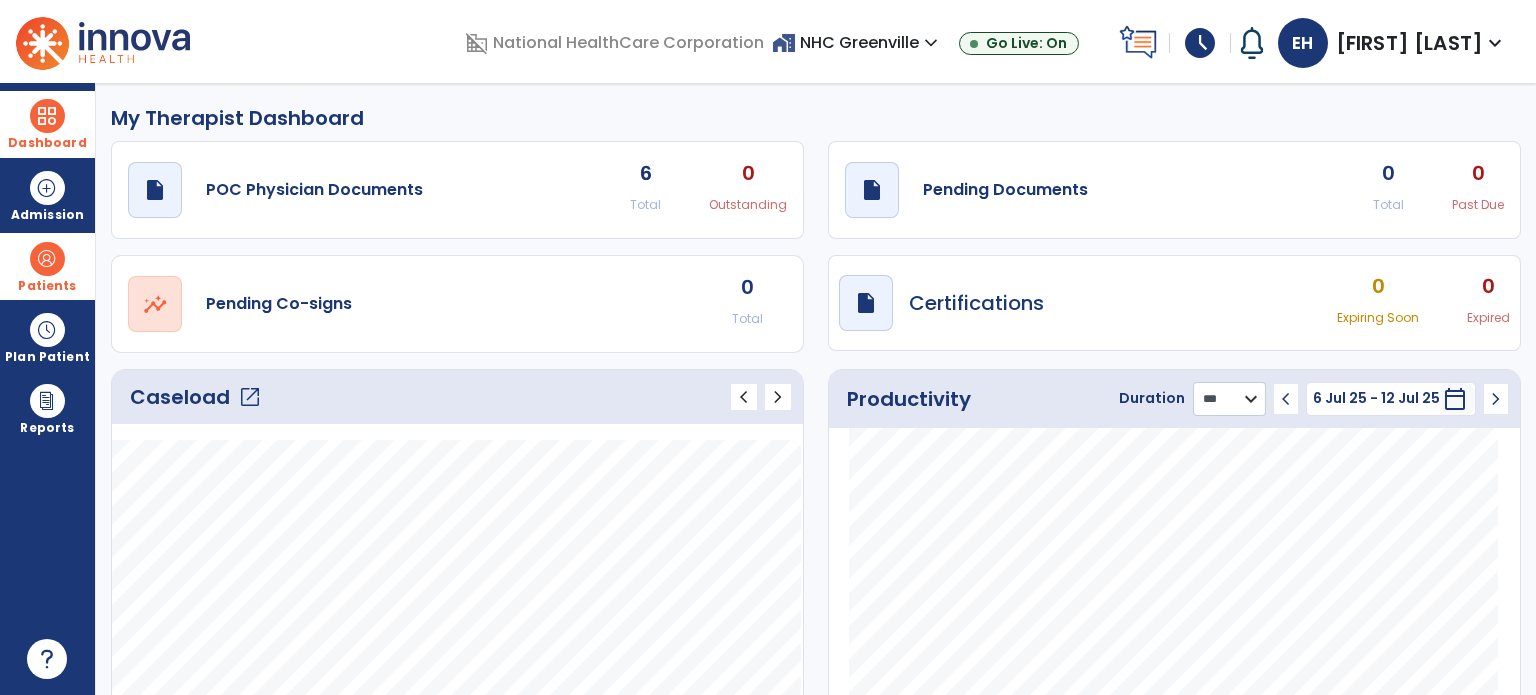 click on "******** **** ***" 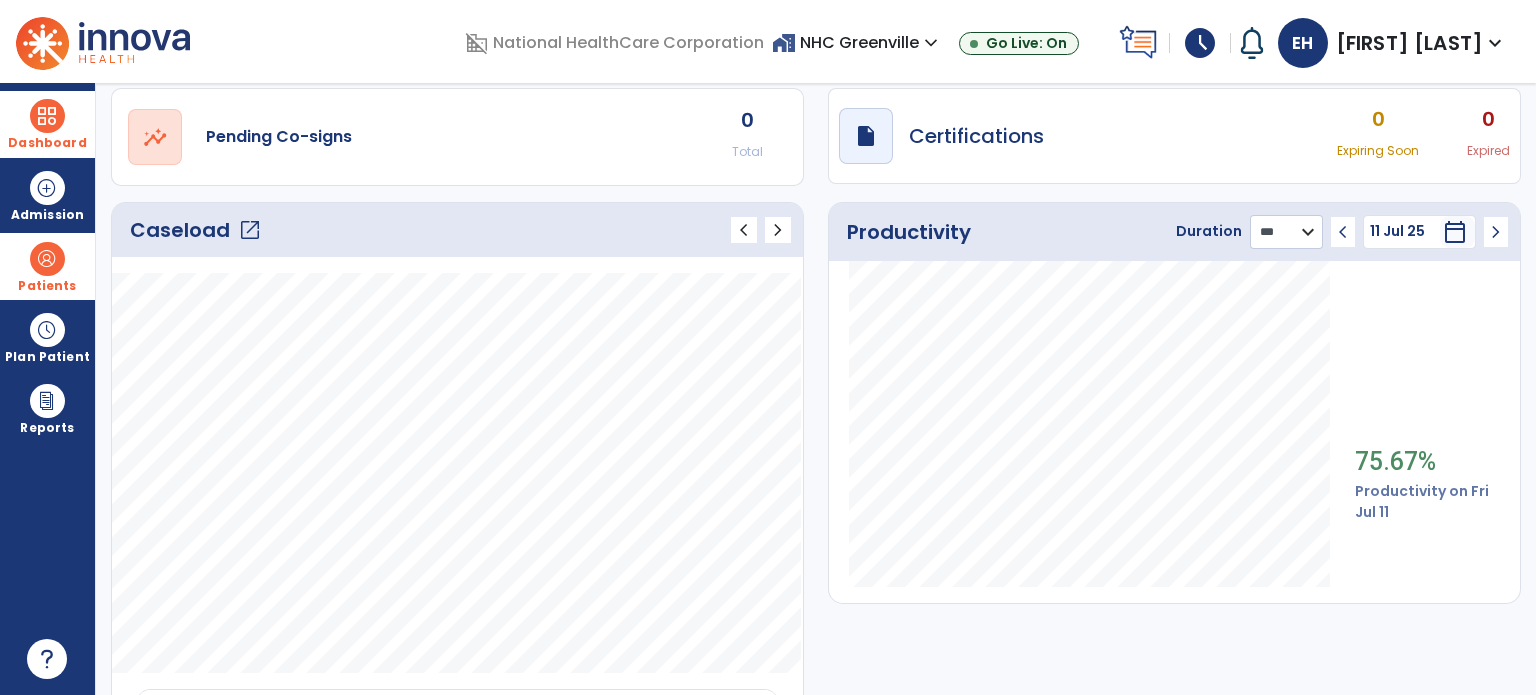 scroll, scrollTop: 168, scrollLeft: 0, axis: vertical 